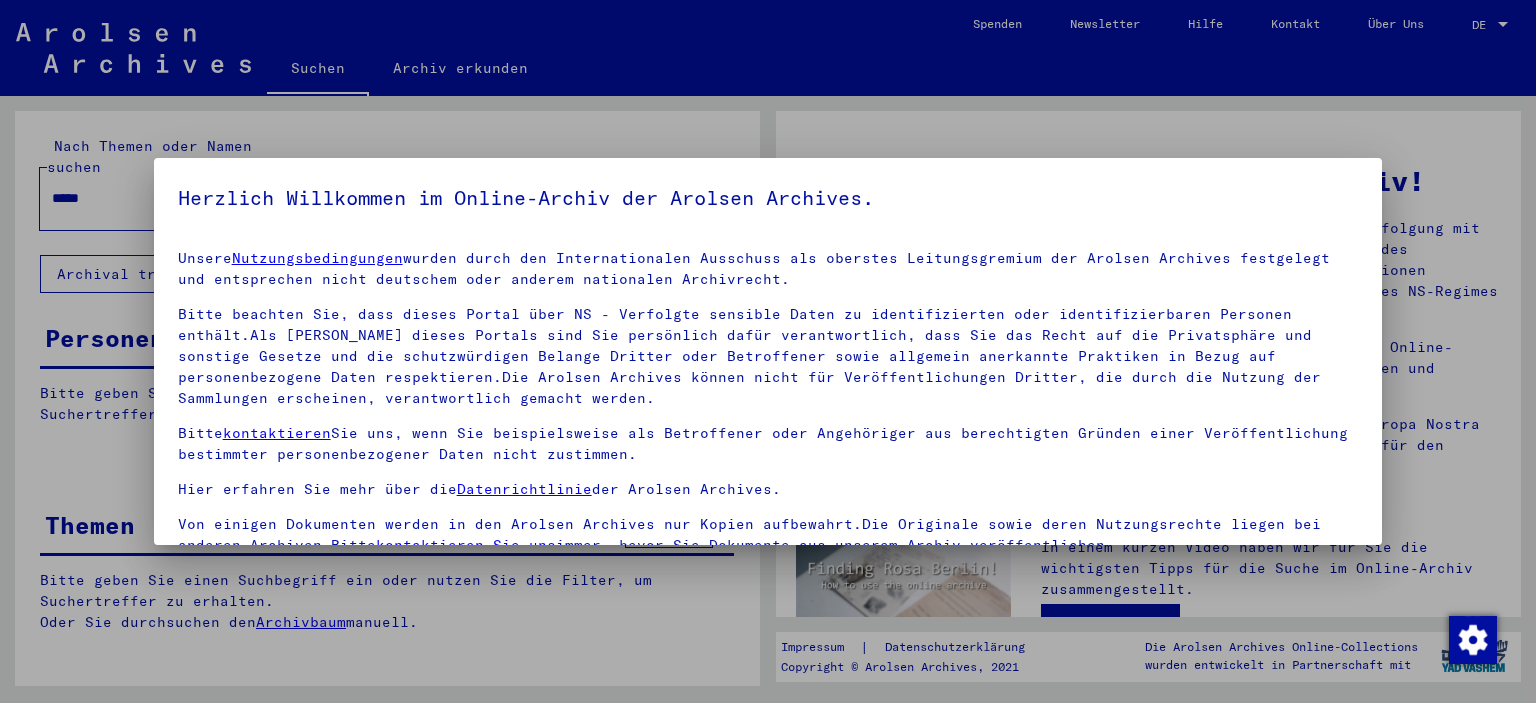 scroll, scrollTop: 0, scrollLeft: 0, axis: both 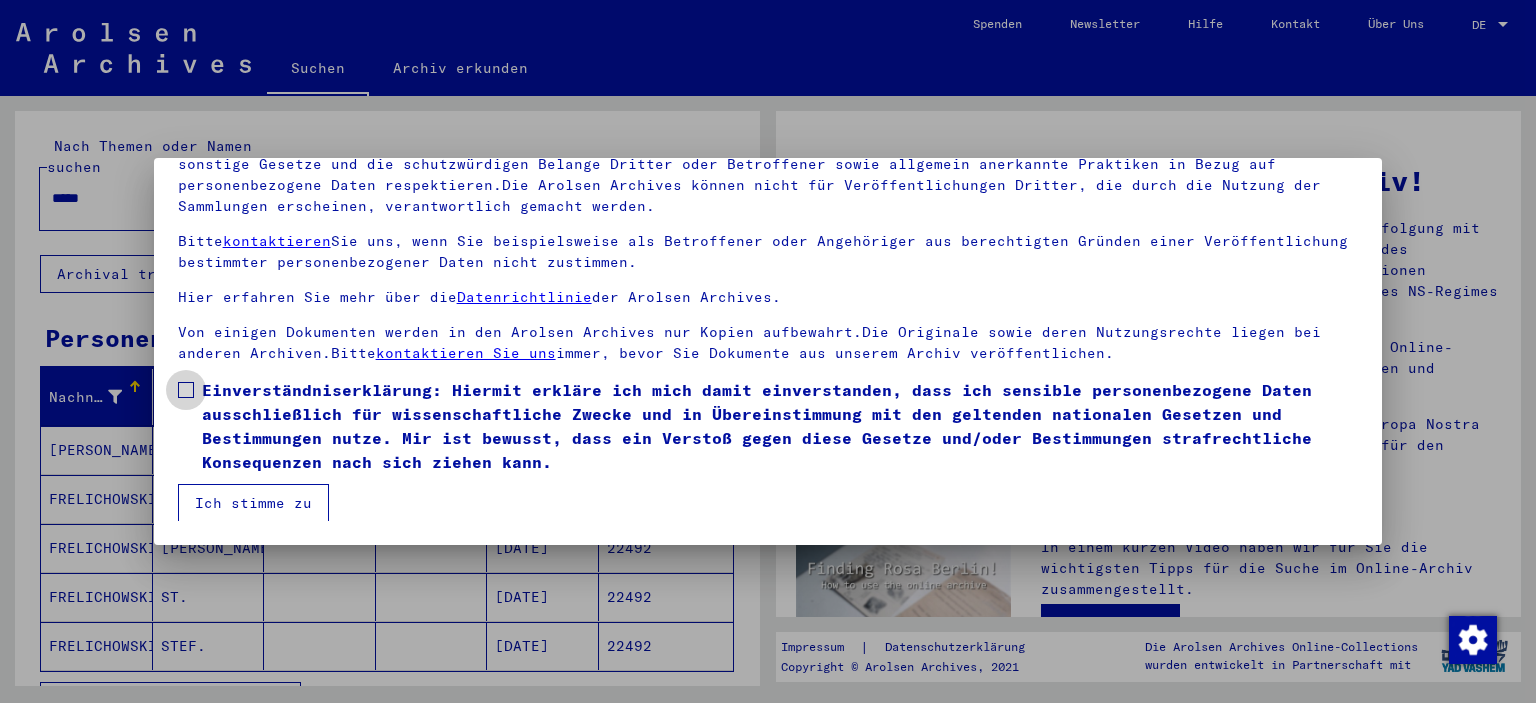 click at bounding box center (186, 390) 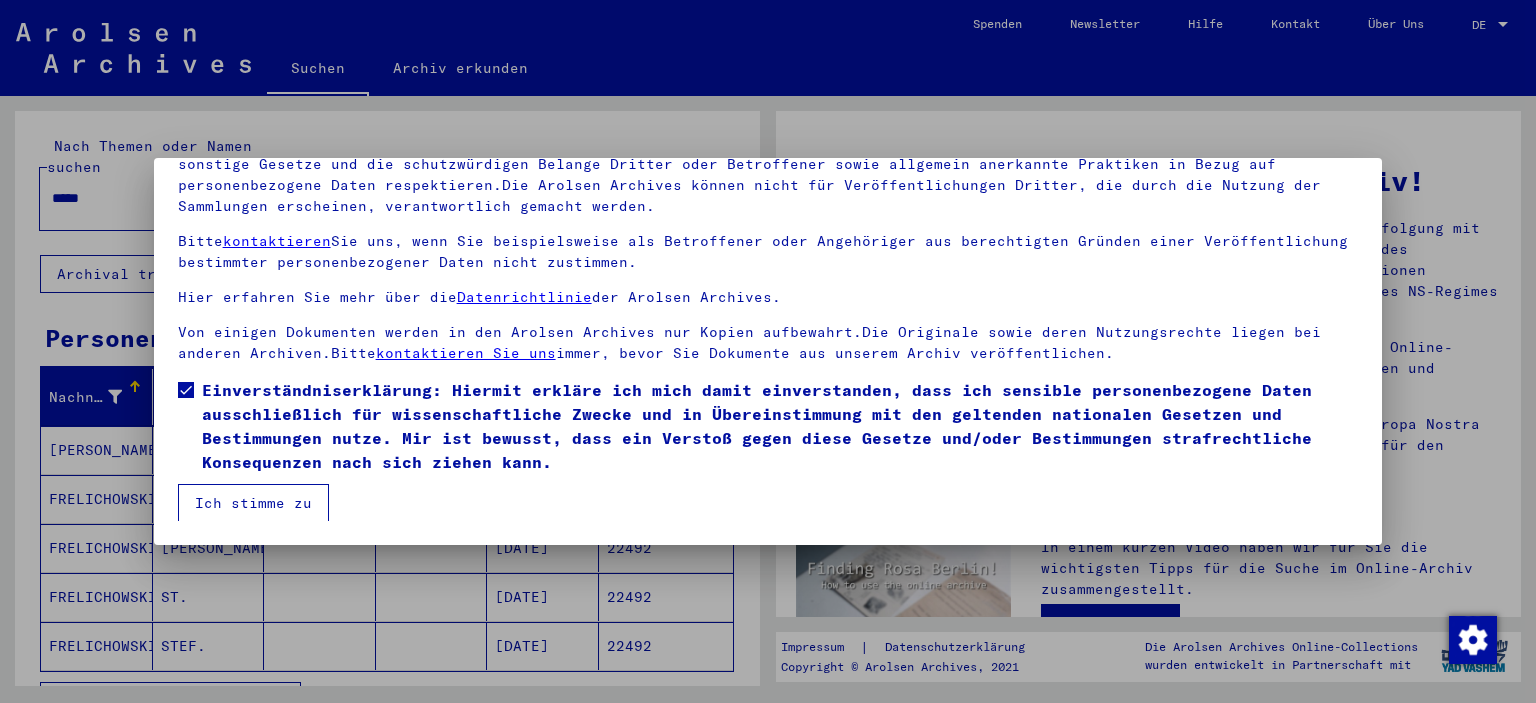click on "Ich stimme zu" at bounding box center (253, 503) 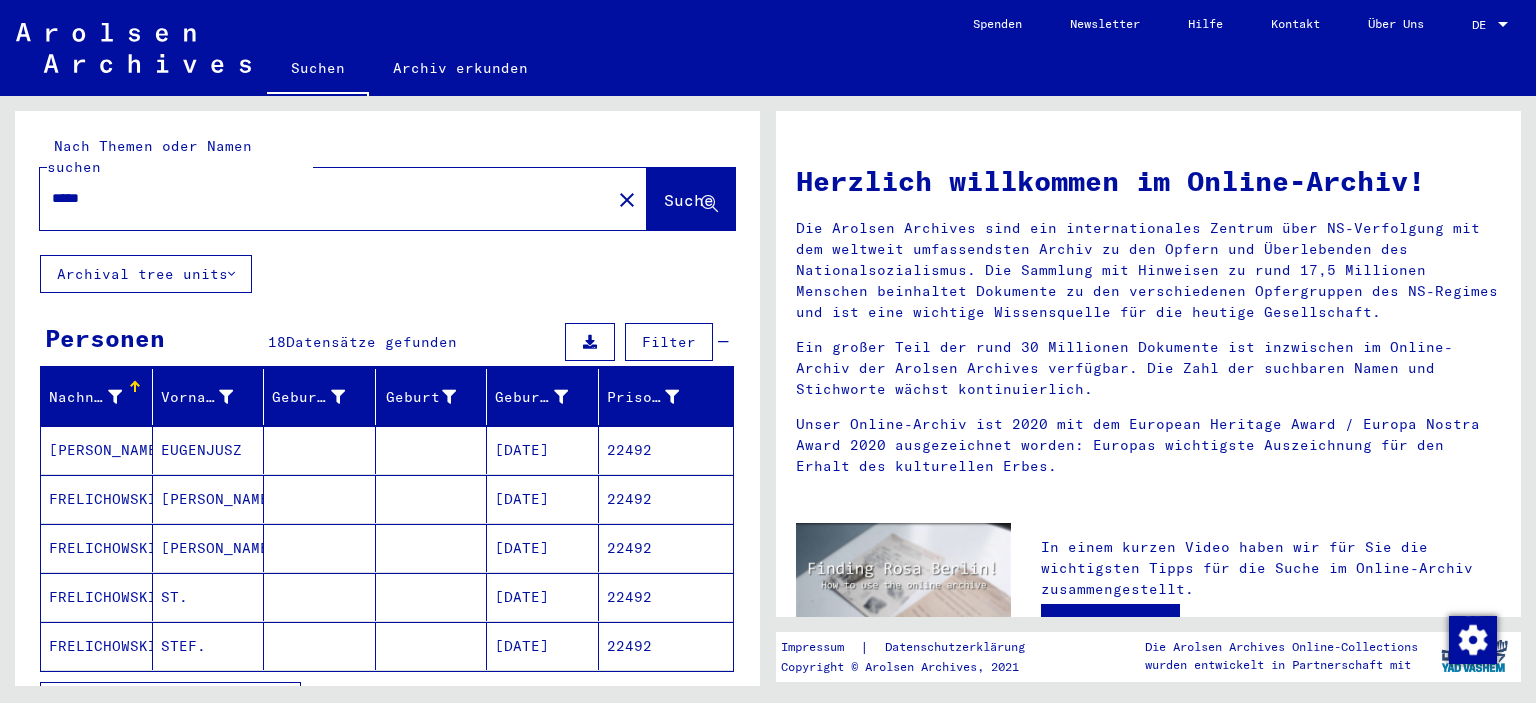 scroll, scrollTop: 100, scrollLeft: 0, axis: vertical 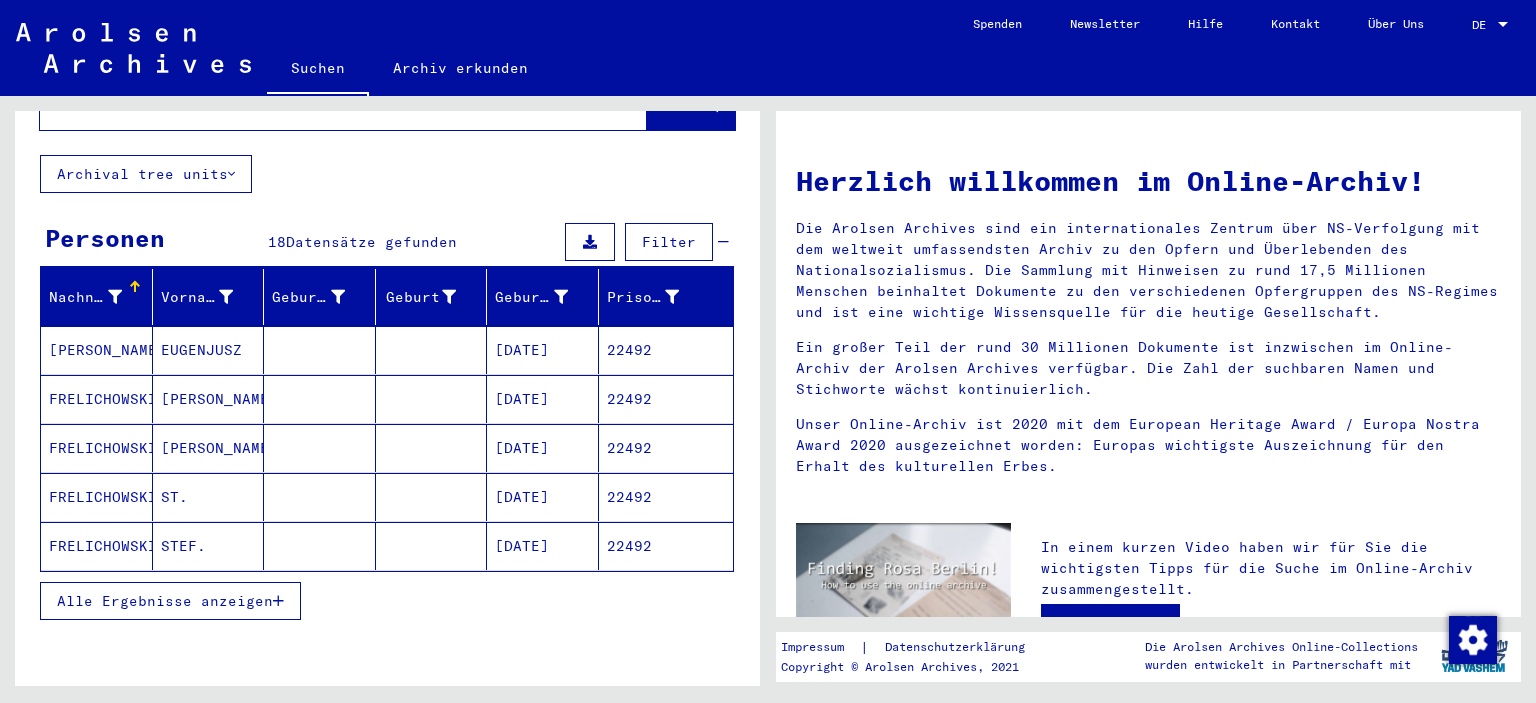 click on "Alle Ergebnisse anzeigen" at bounding box center [170, 601] 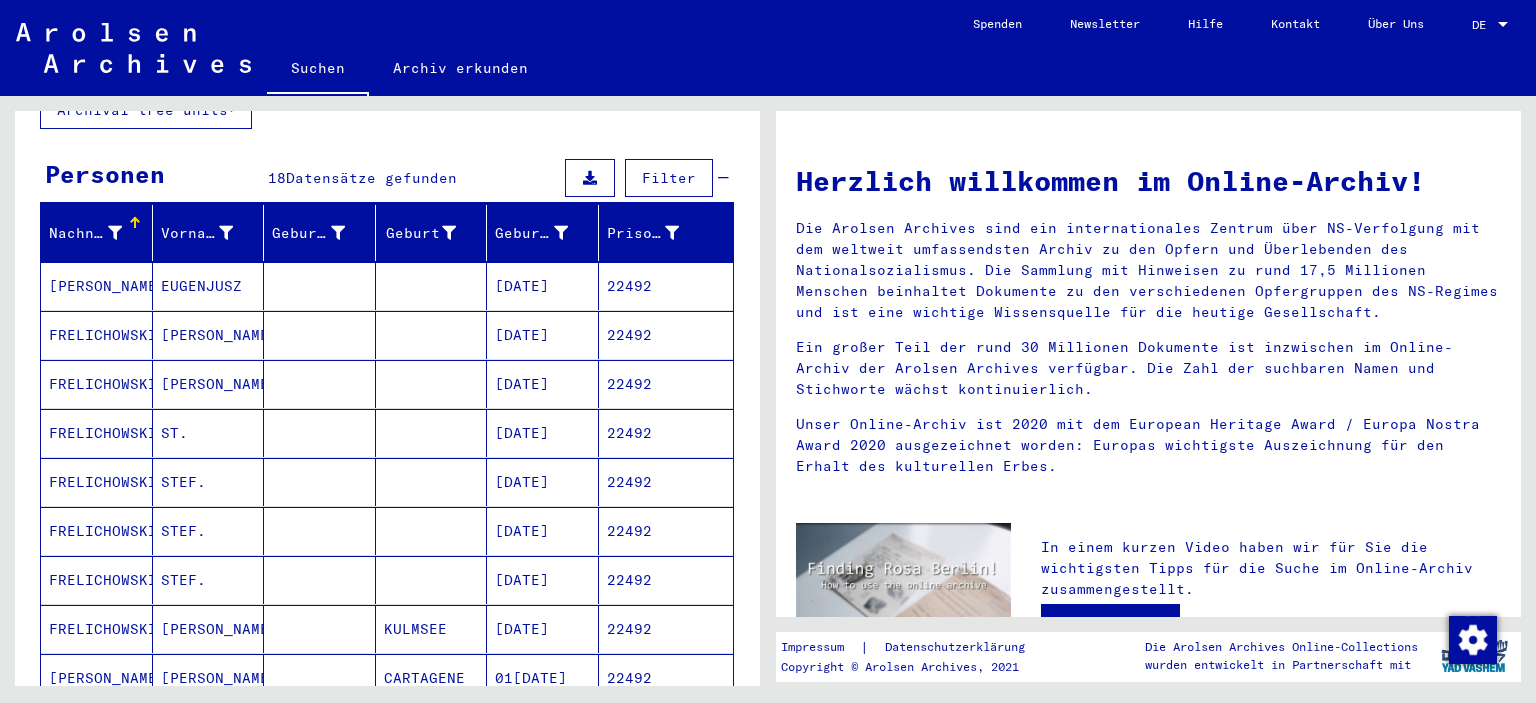 scroll, scrollTop: 300, scrollLeft: 0, axis: vertical 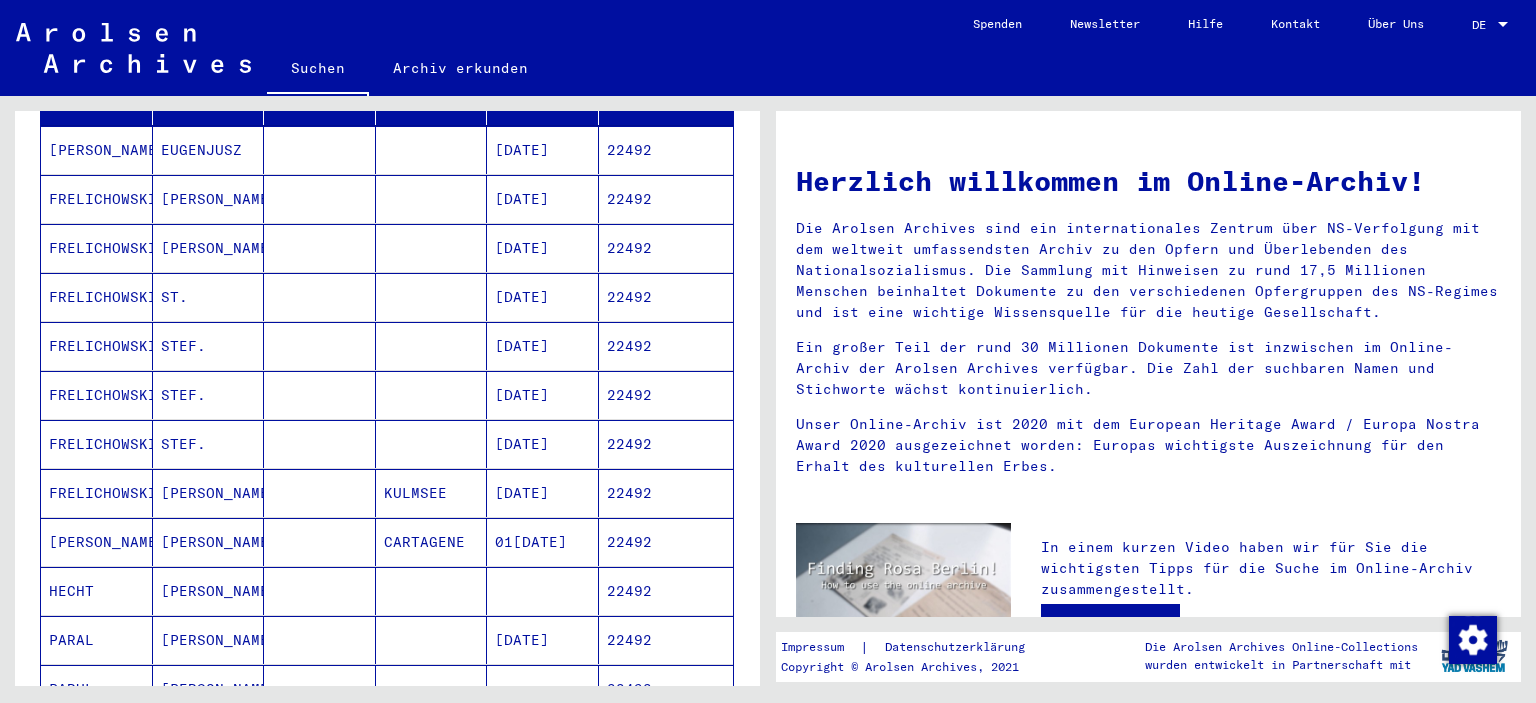 click on "[PERSON_NAME]" at bounding box center [97, 591] 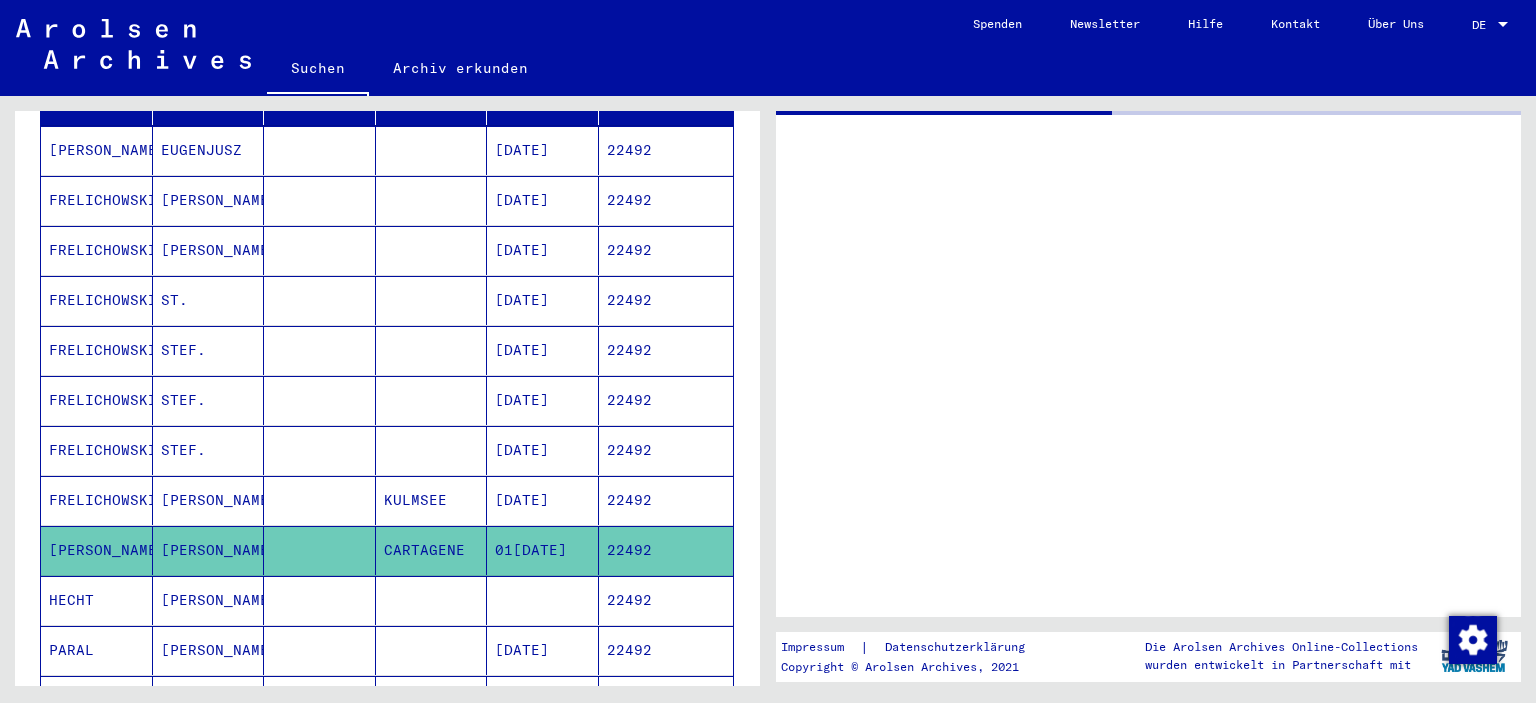 scroll, scrollTop: 300, scrollLeft: 0, axis: vertical 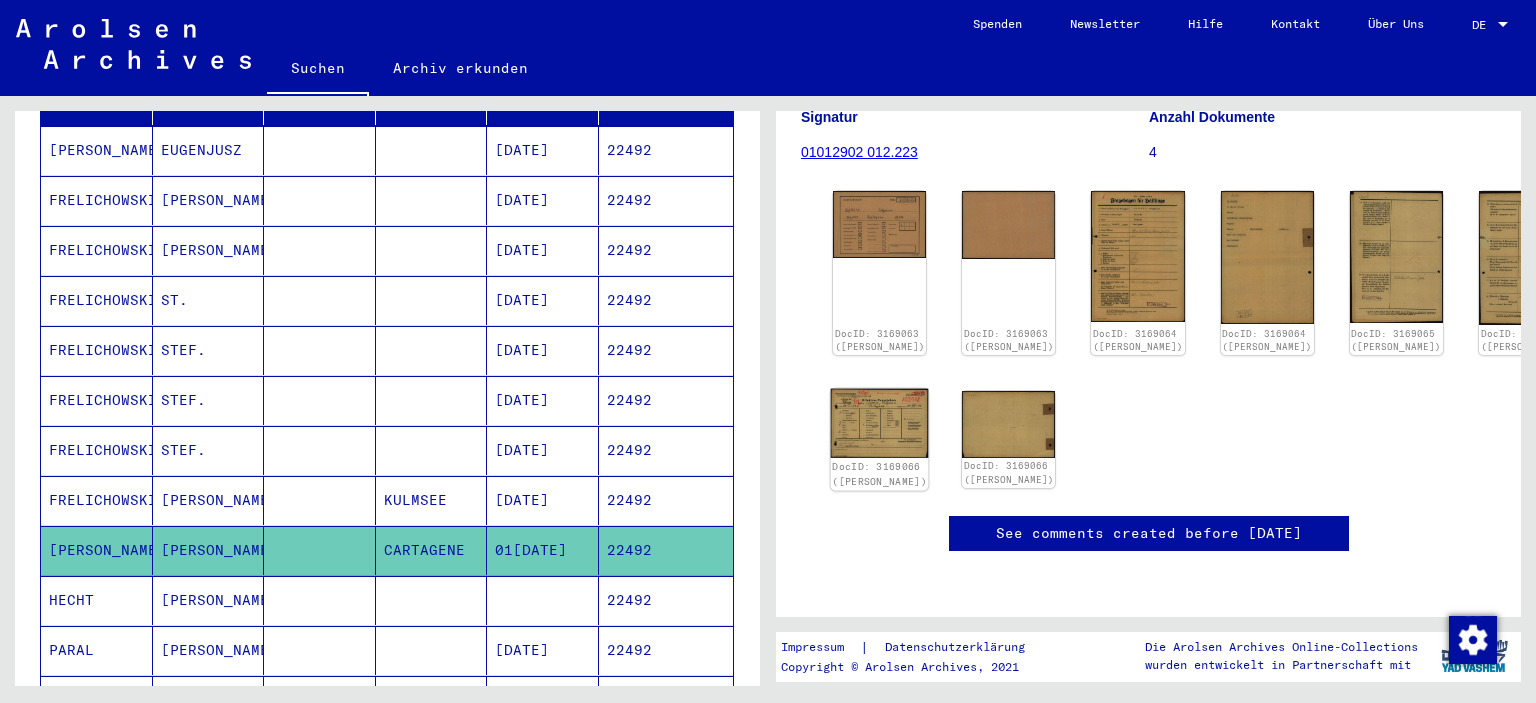 click 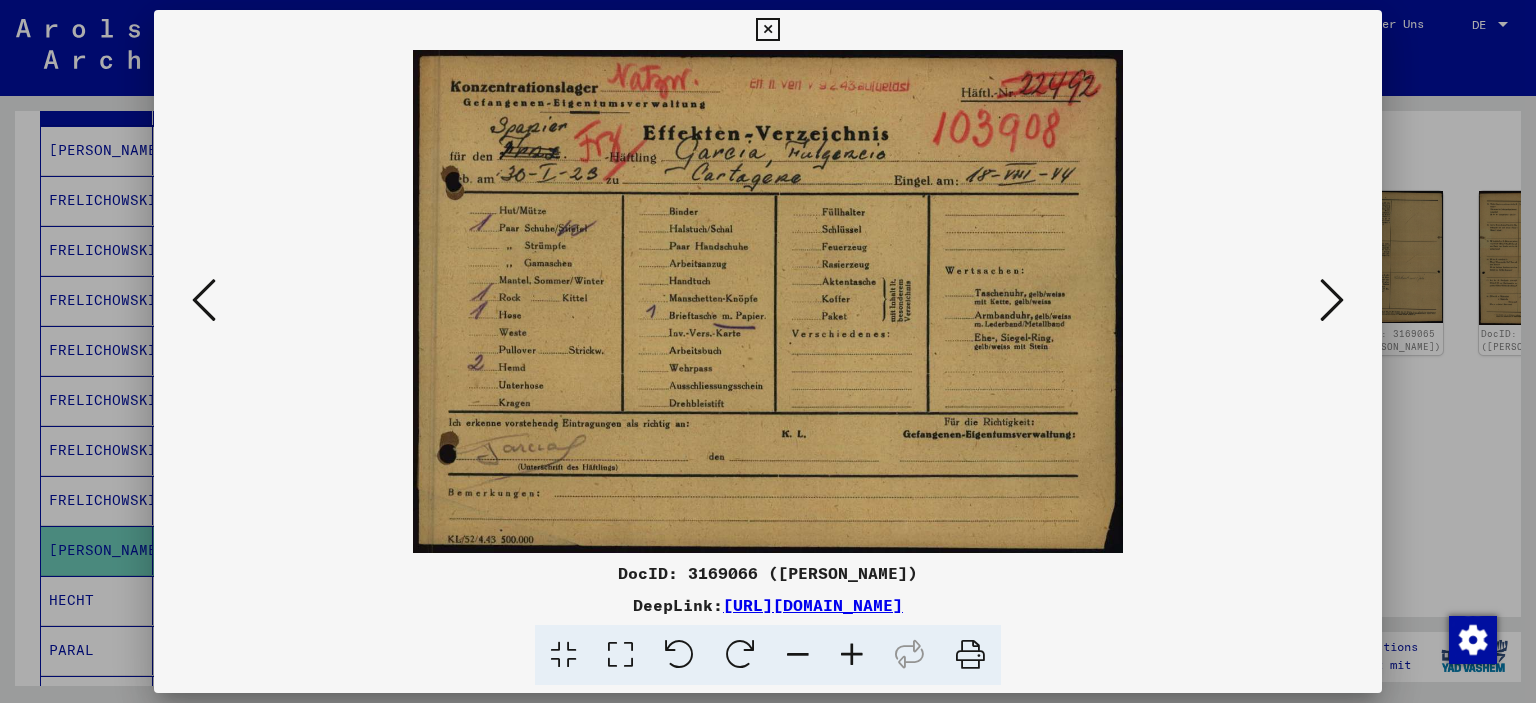 click on "[URL][DOMAIN_NAME]" at bounding box center (813, 605) 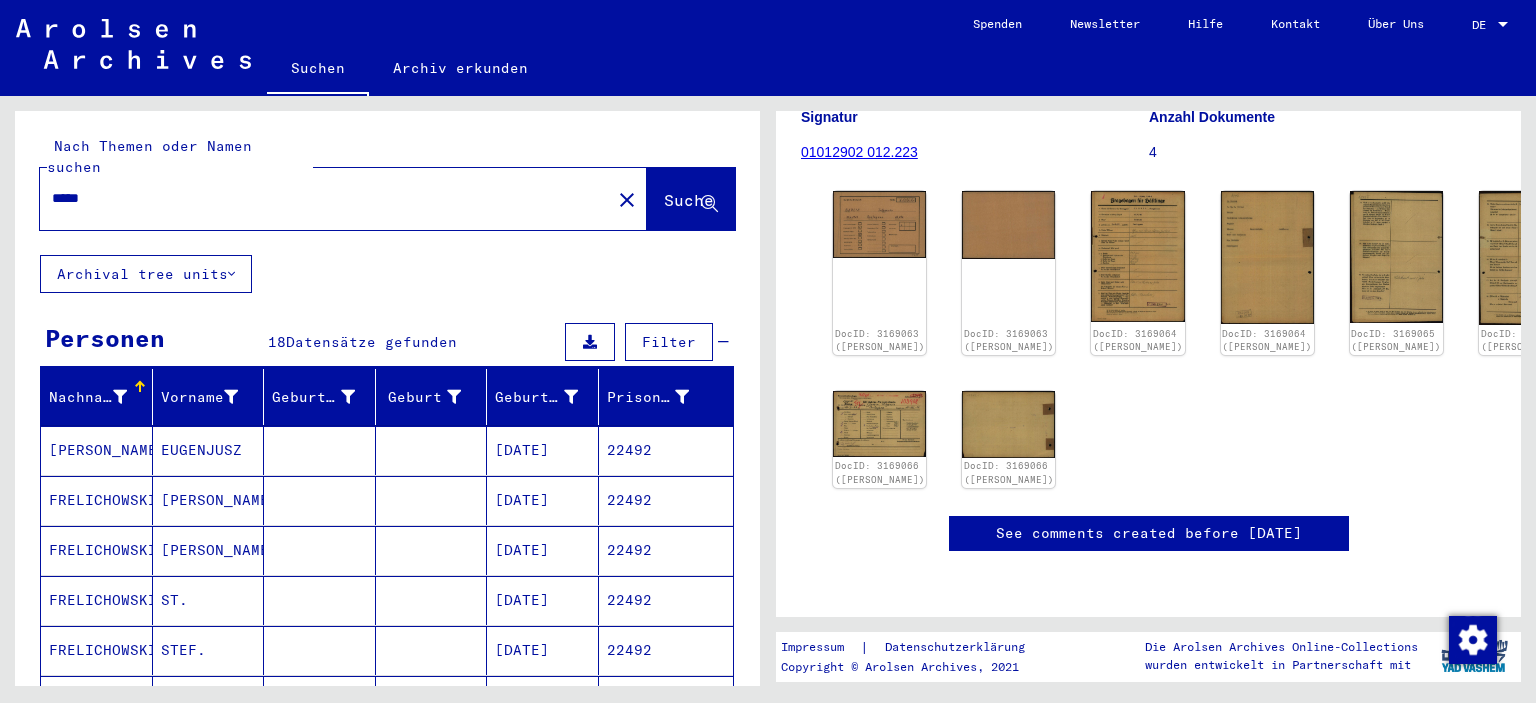 scroll, scrollTop: 0, scrollLeft: 0, axis: both 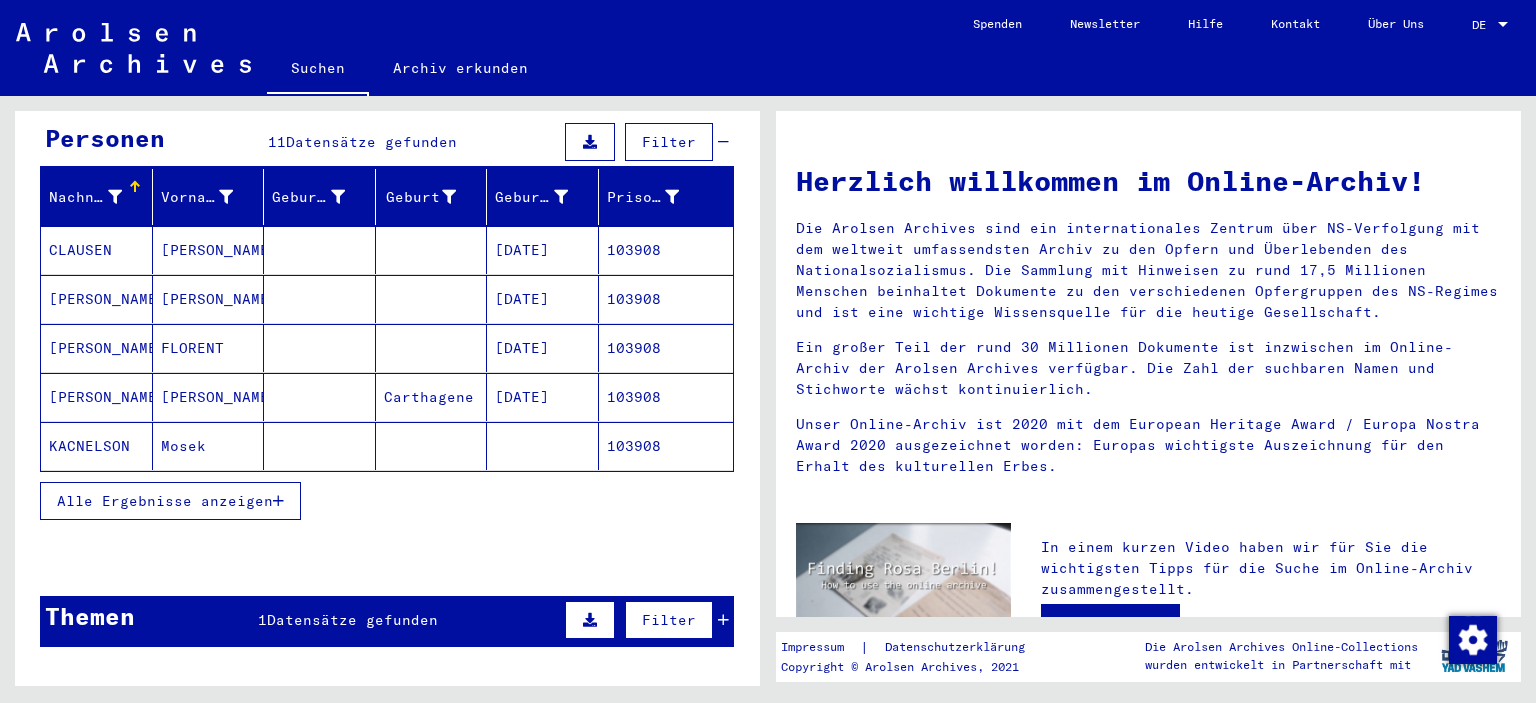 click at bounding box center [278, 501] 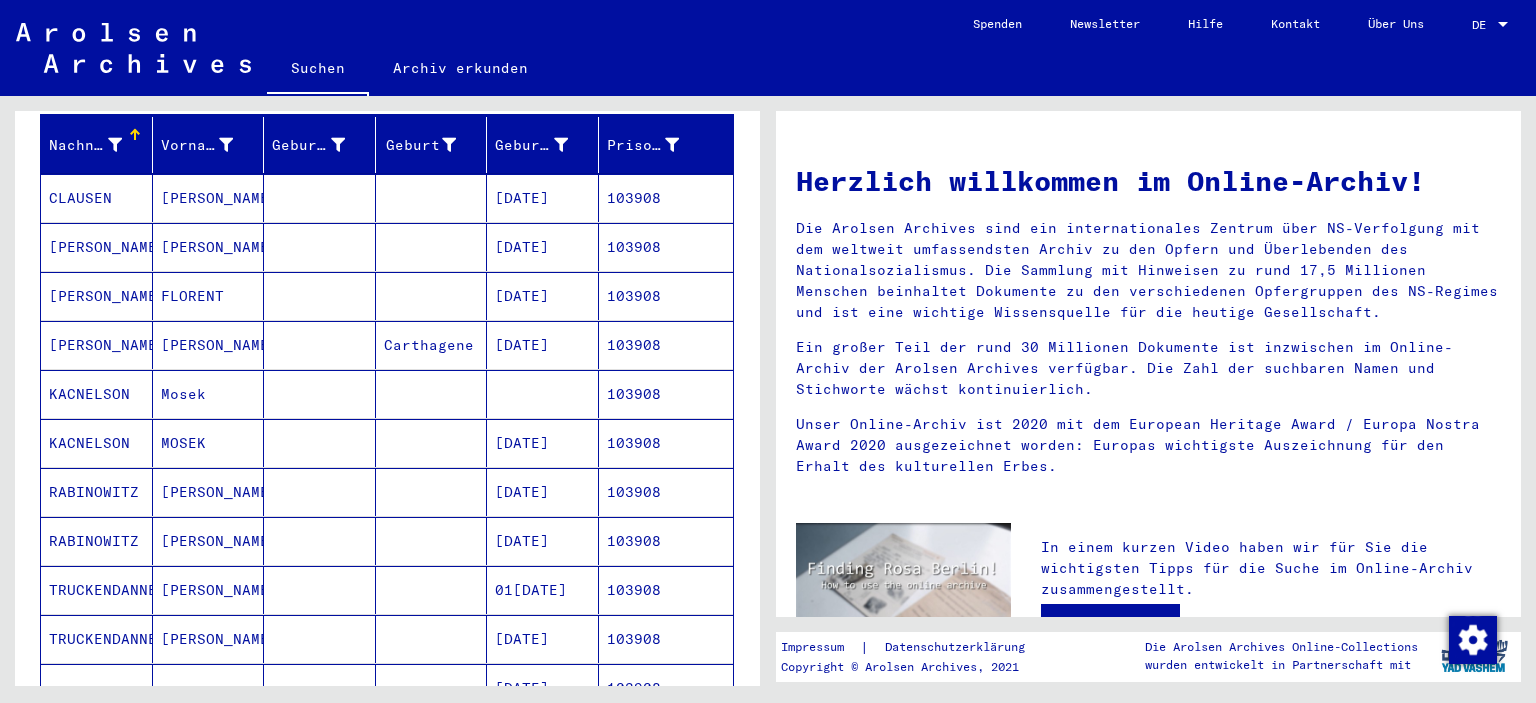 scroll, scrollTop: 100, scrollLeft: 0, axis: vertical 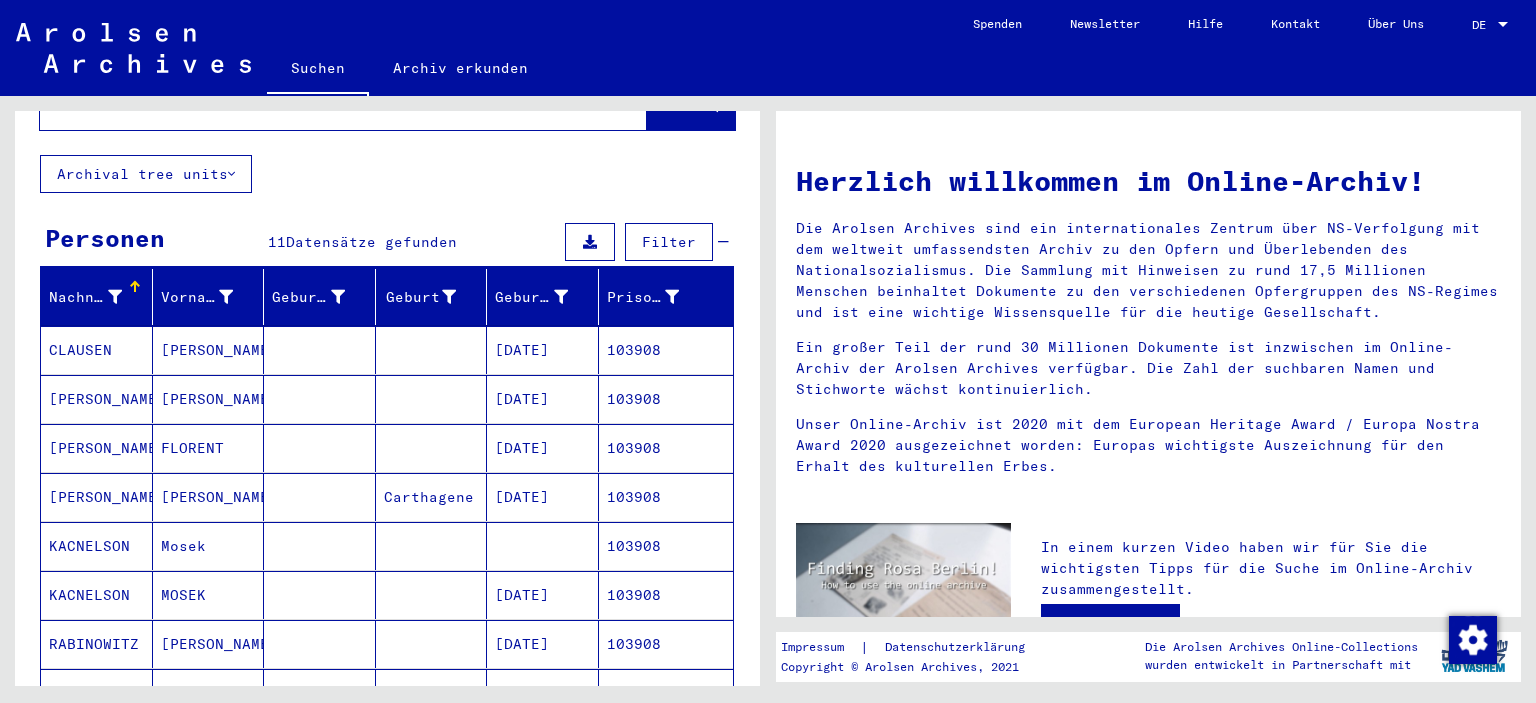 click on "[PERSON_NAME]" at bounding box center (209, 448) 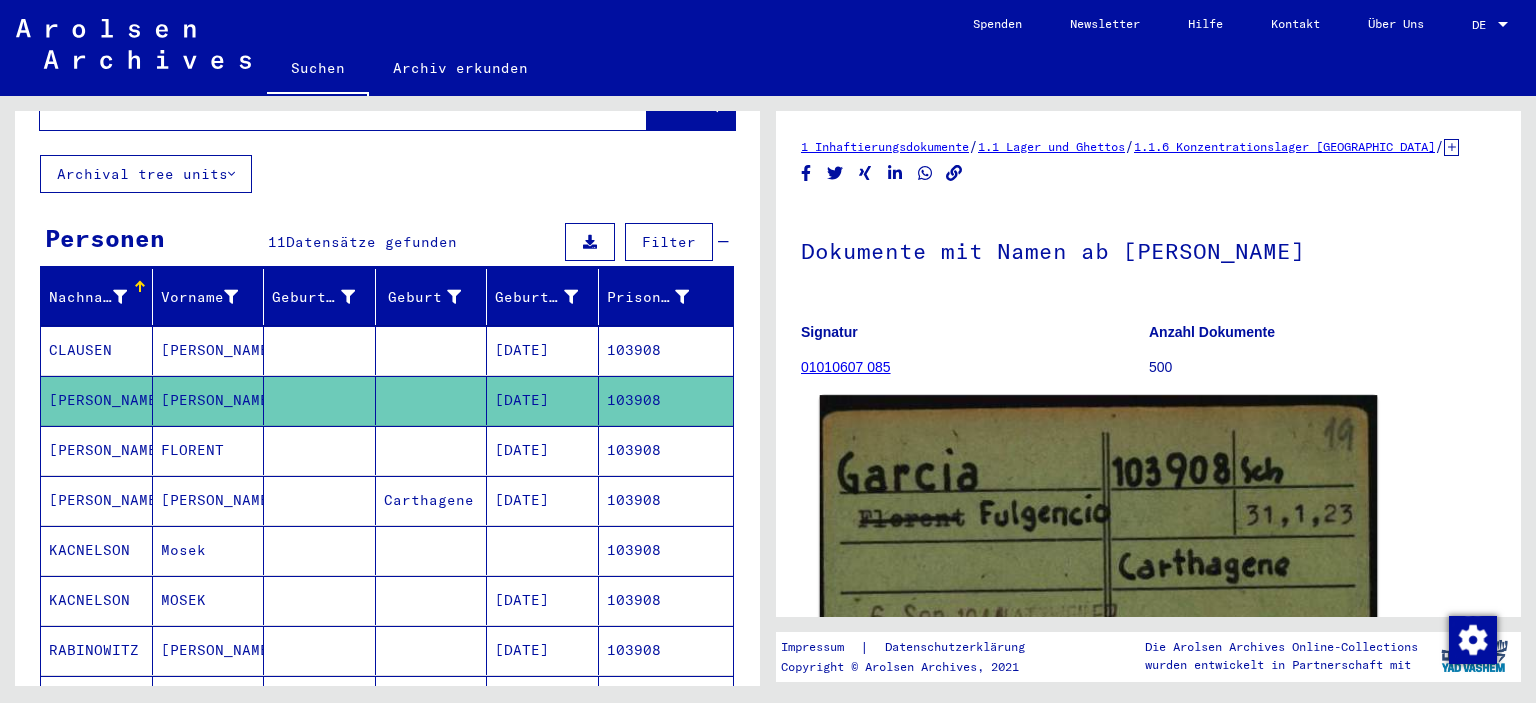 scroll, scrollTop: 0, scrollLeft: 0, axis: both 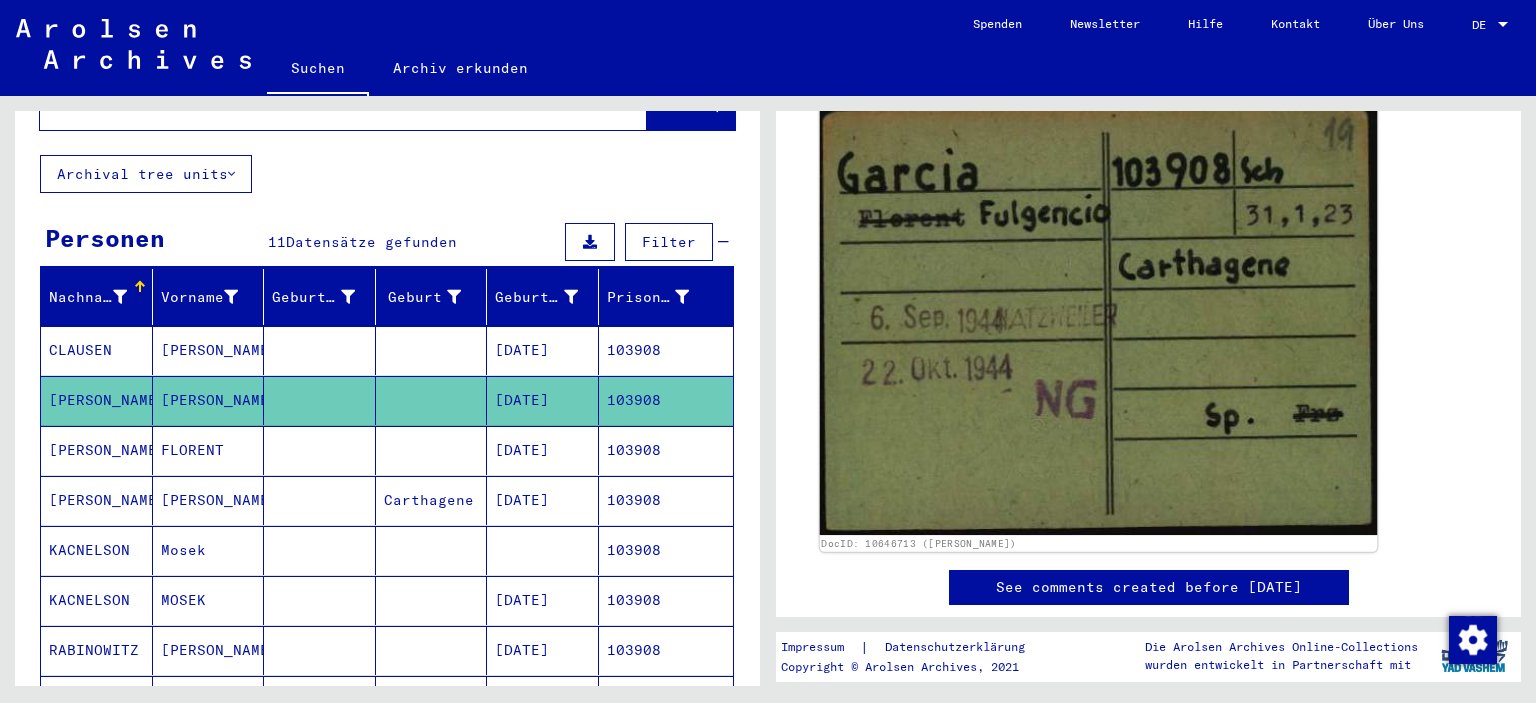 click 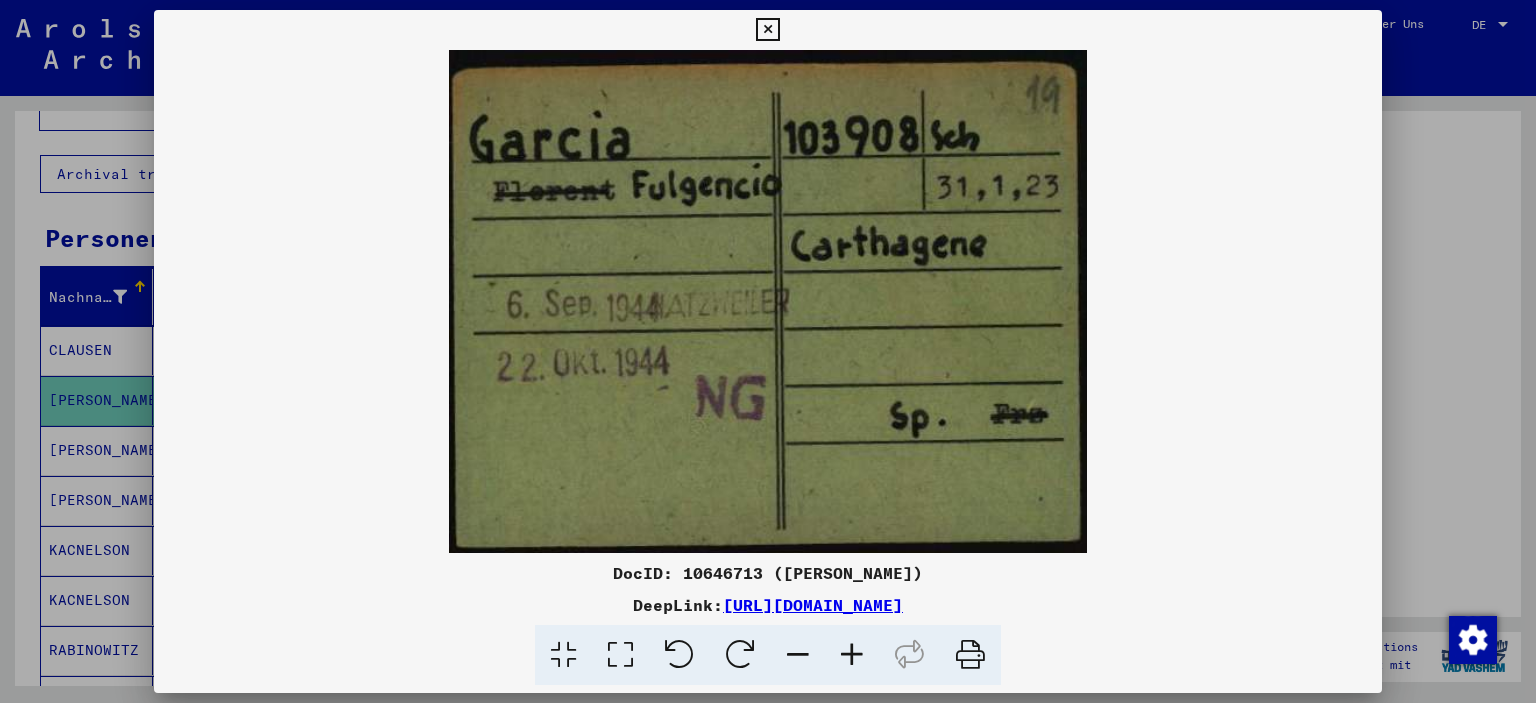 click at bounding box center [767, 30] 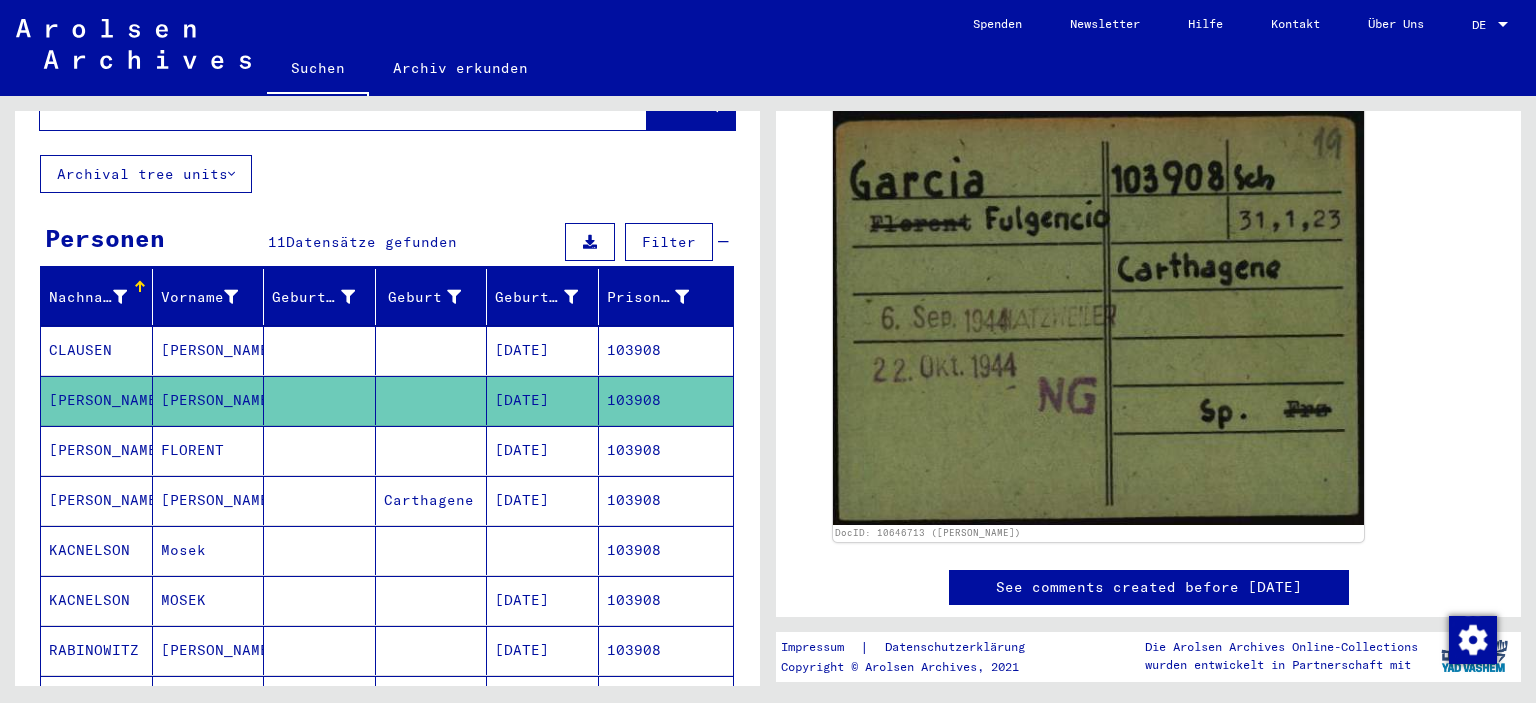 click on "FLORENT" at bounding box center [209, 500] 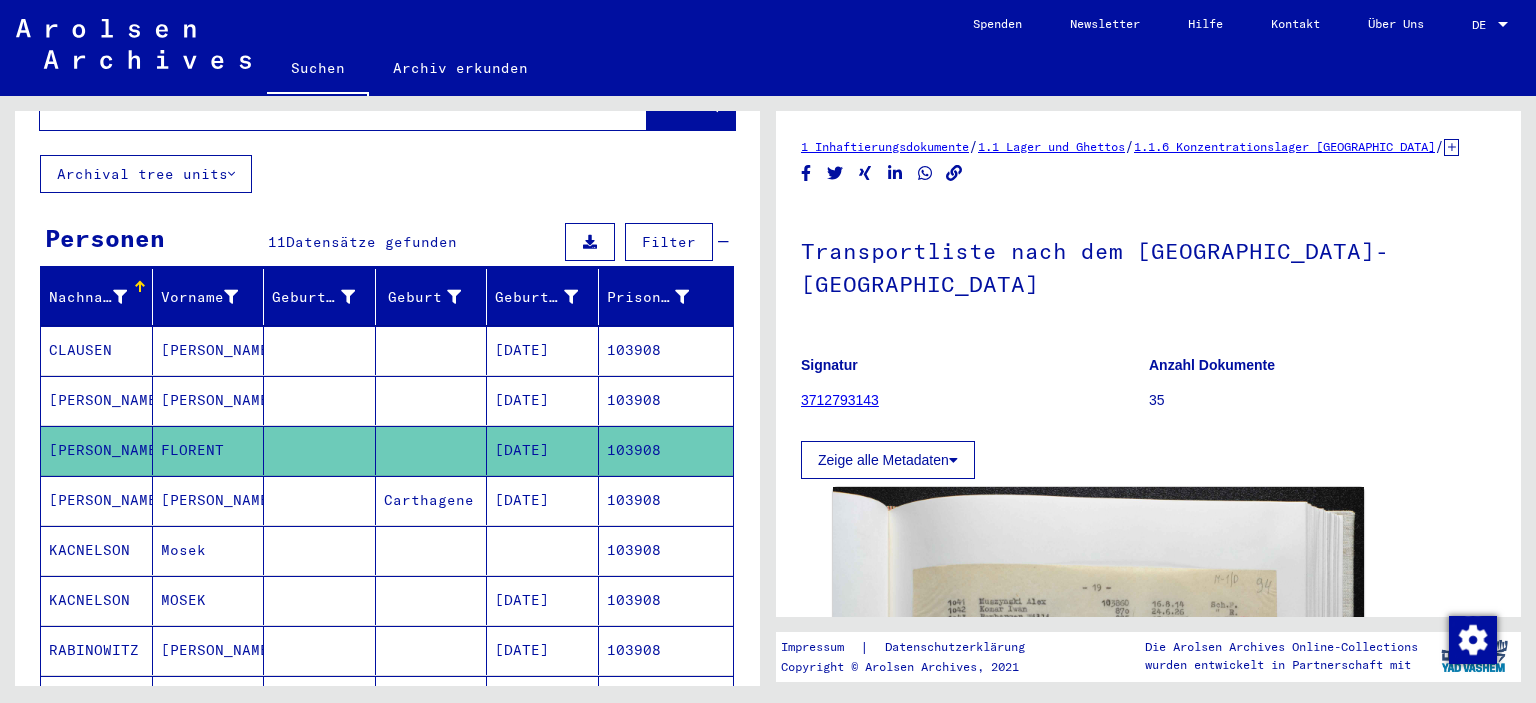 scroll, scrollTop: 0, scrollLeft: 0, axis: both 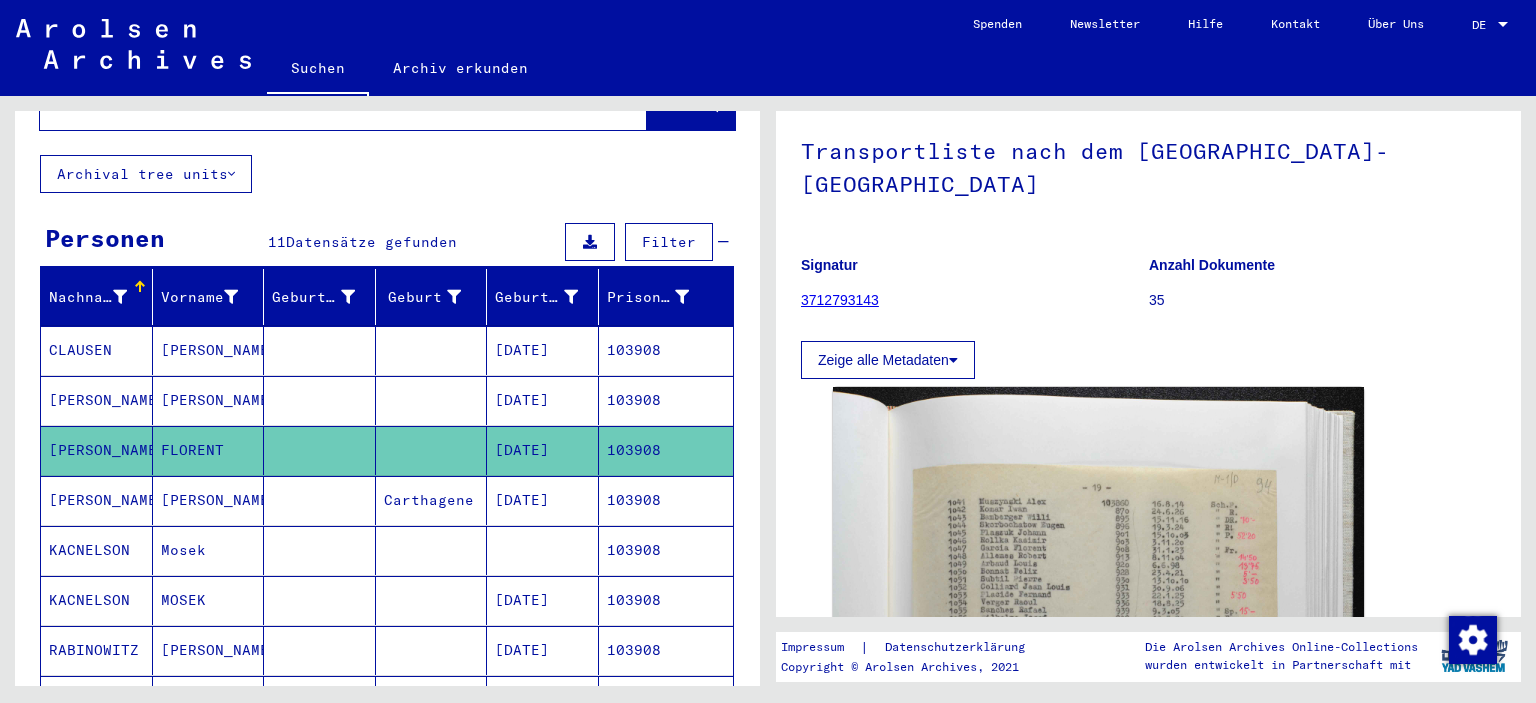 click on "[PERSON_NAME]" at bounding box center [209, 550] 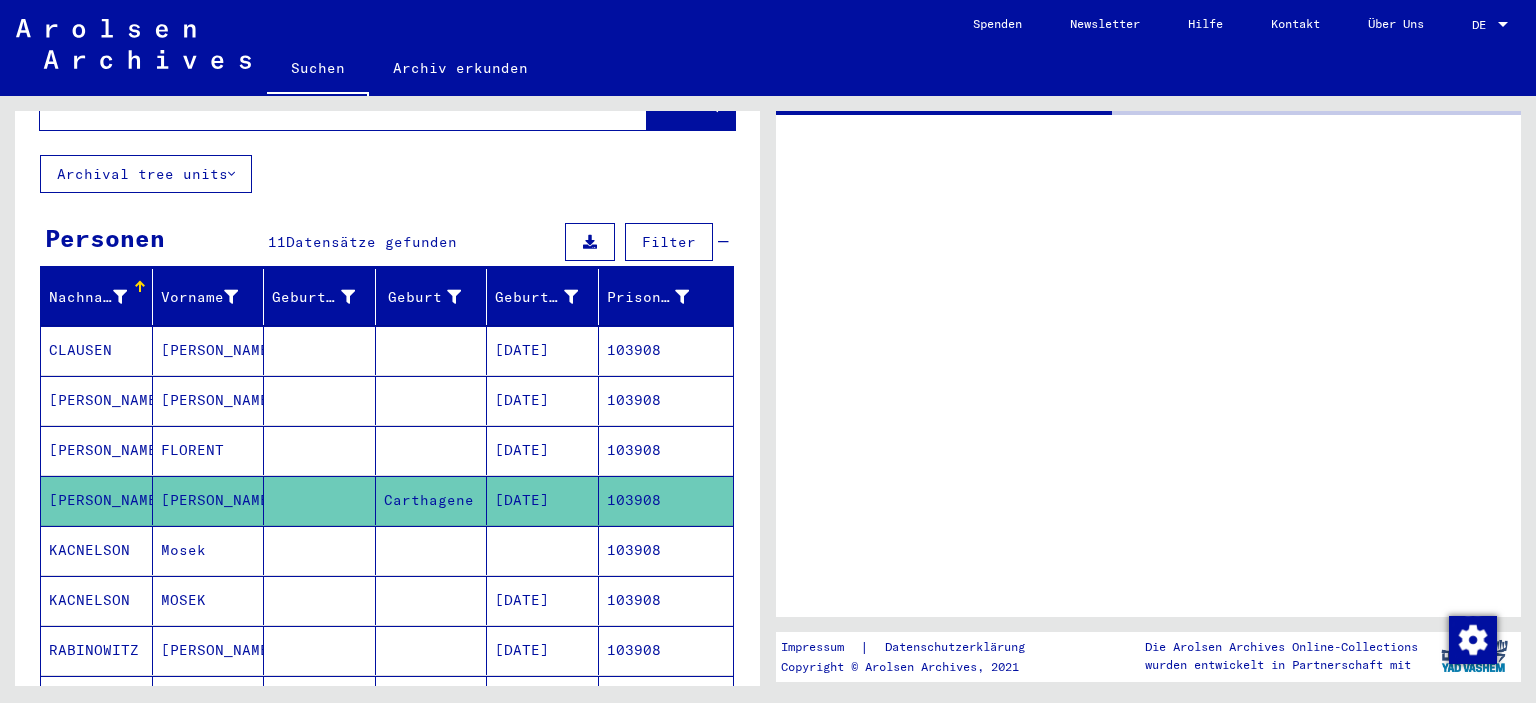 scroll, scrollTop: 0, scrollLeft: 0, axis: both 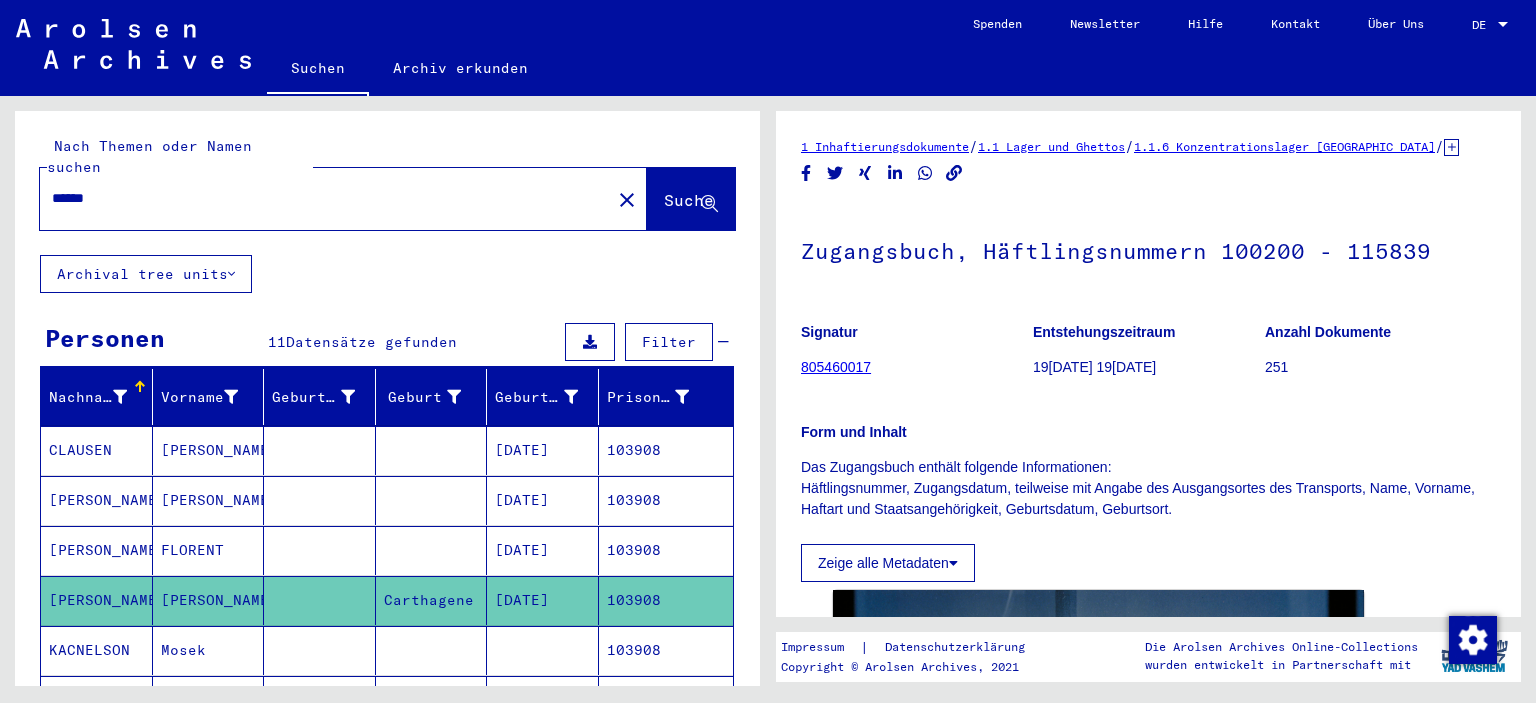 drag, startPoint x: 116, startPoint y: 175, endPoint x: 49, endPoint y: 184, distance: 67.601776 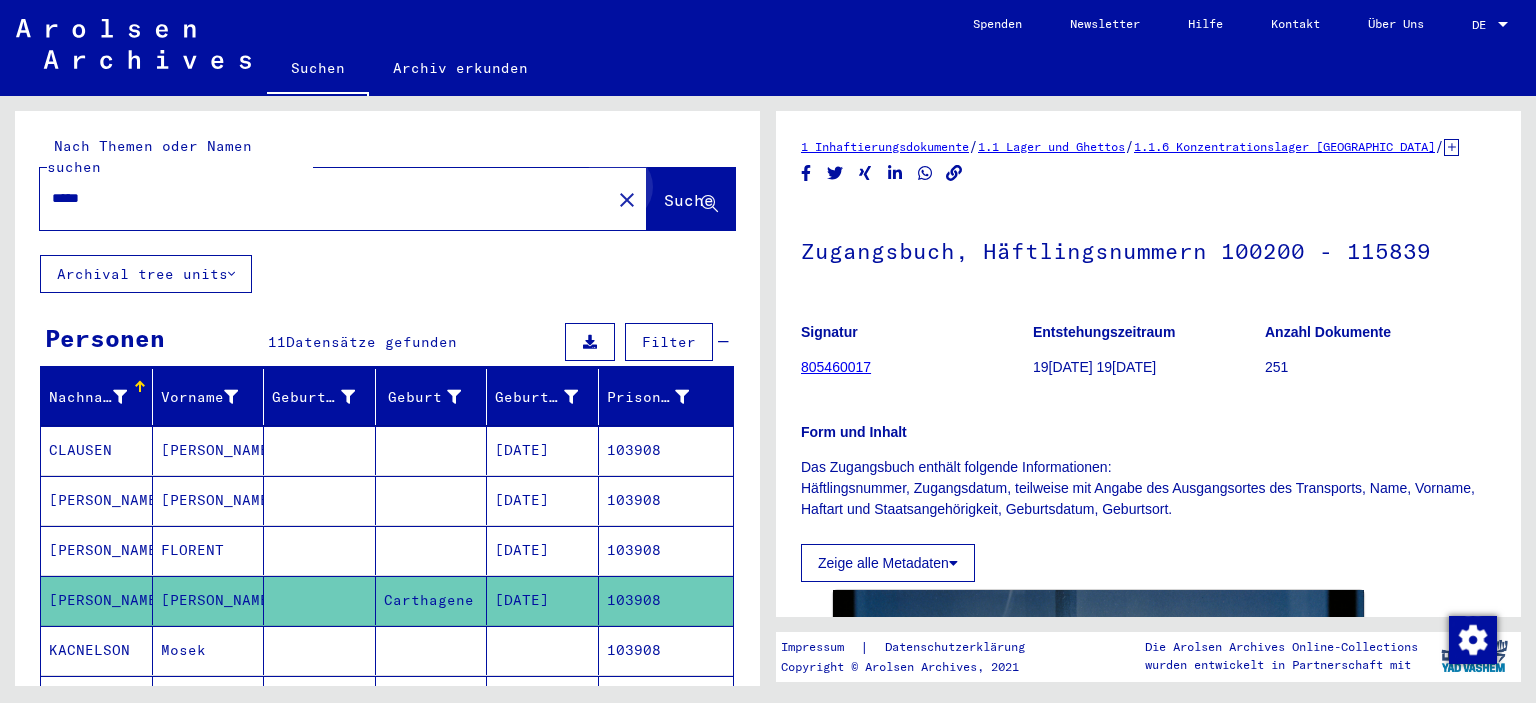 click on "Suche" 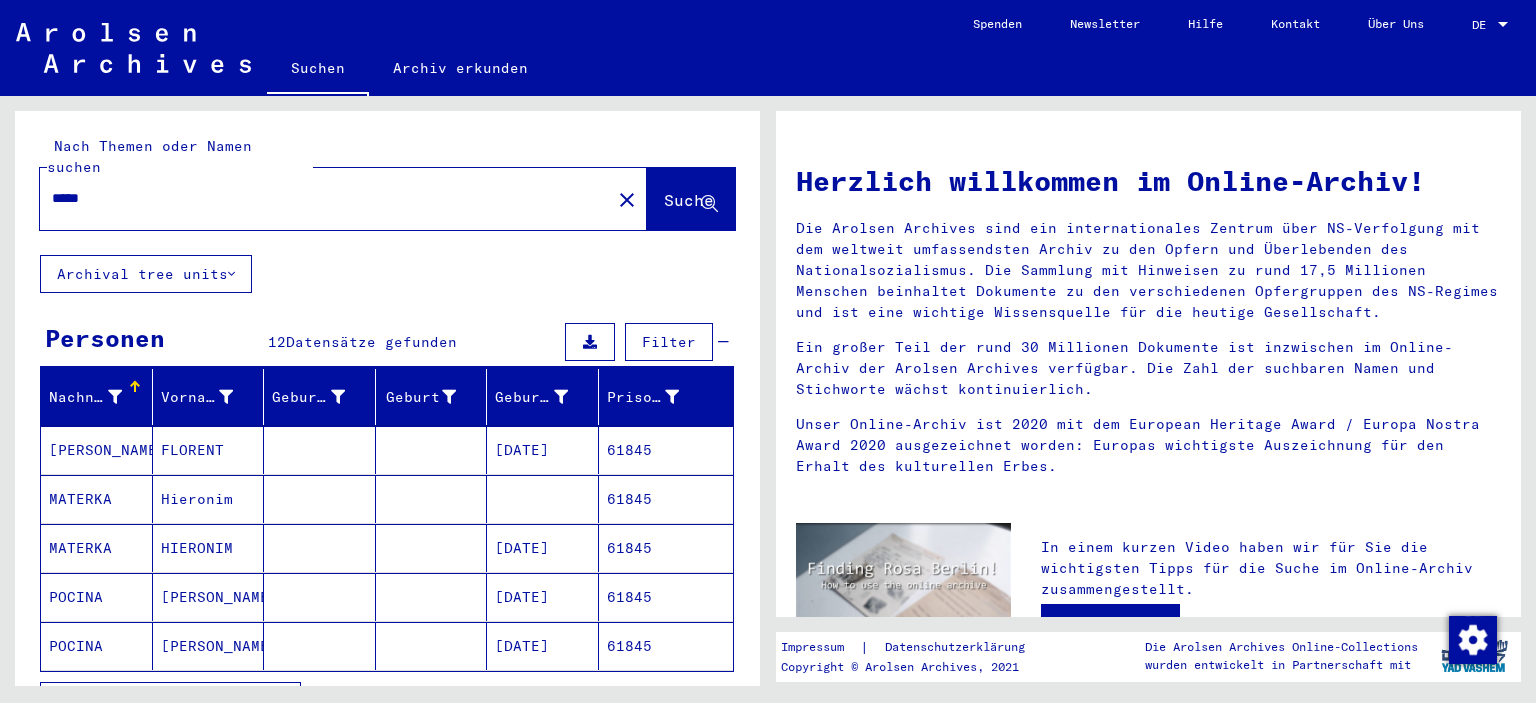 scroll, scrollTop: 100, scrollLeft: 0, axis: vertical 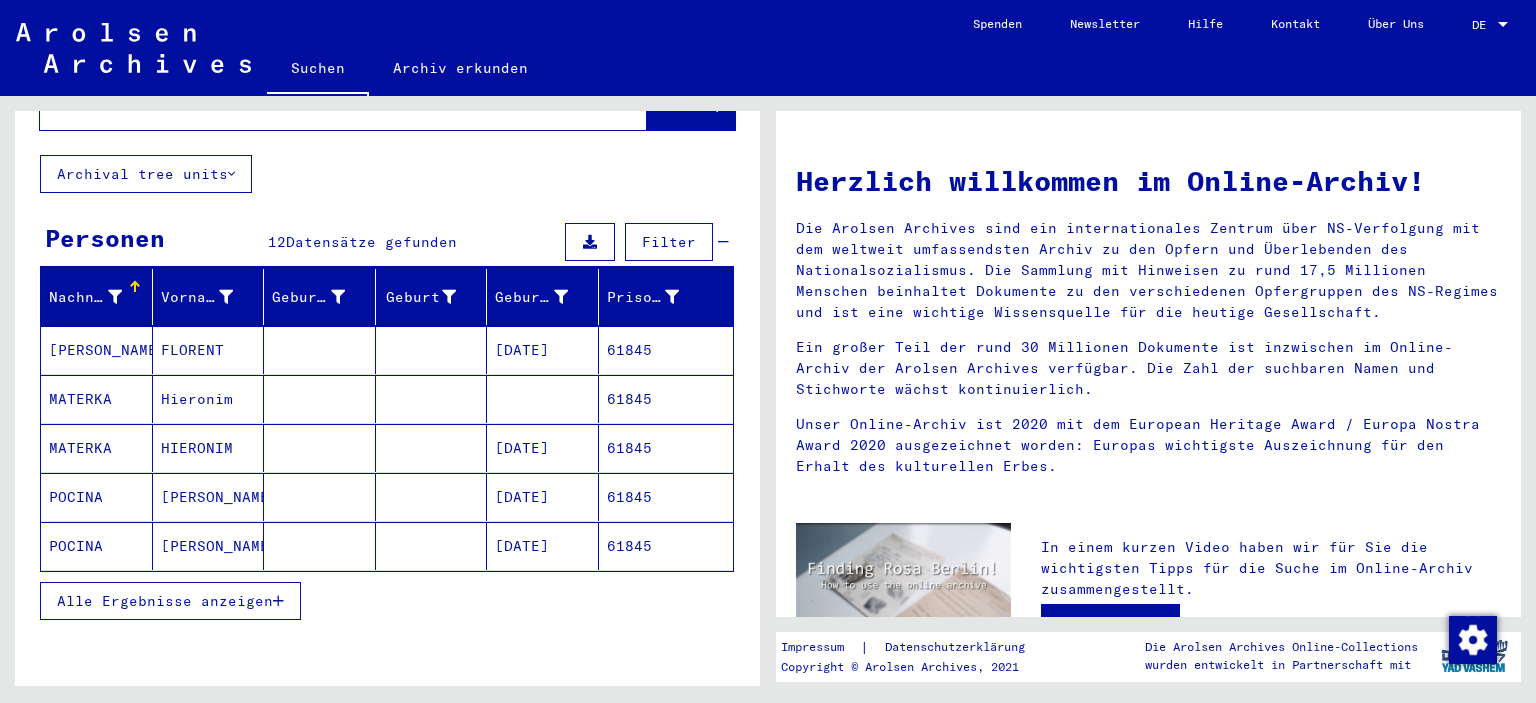 click at bounding box center [278, 601] 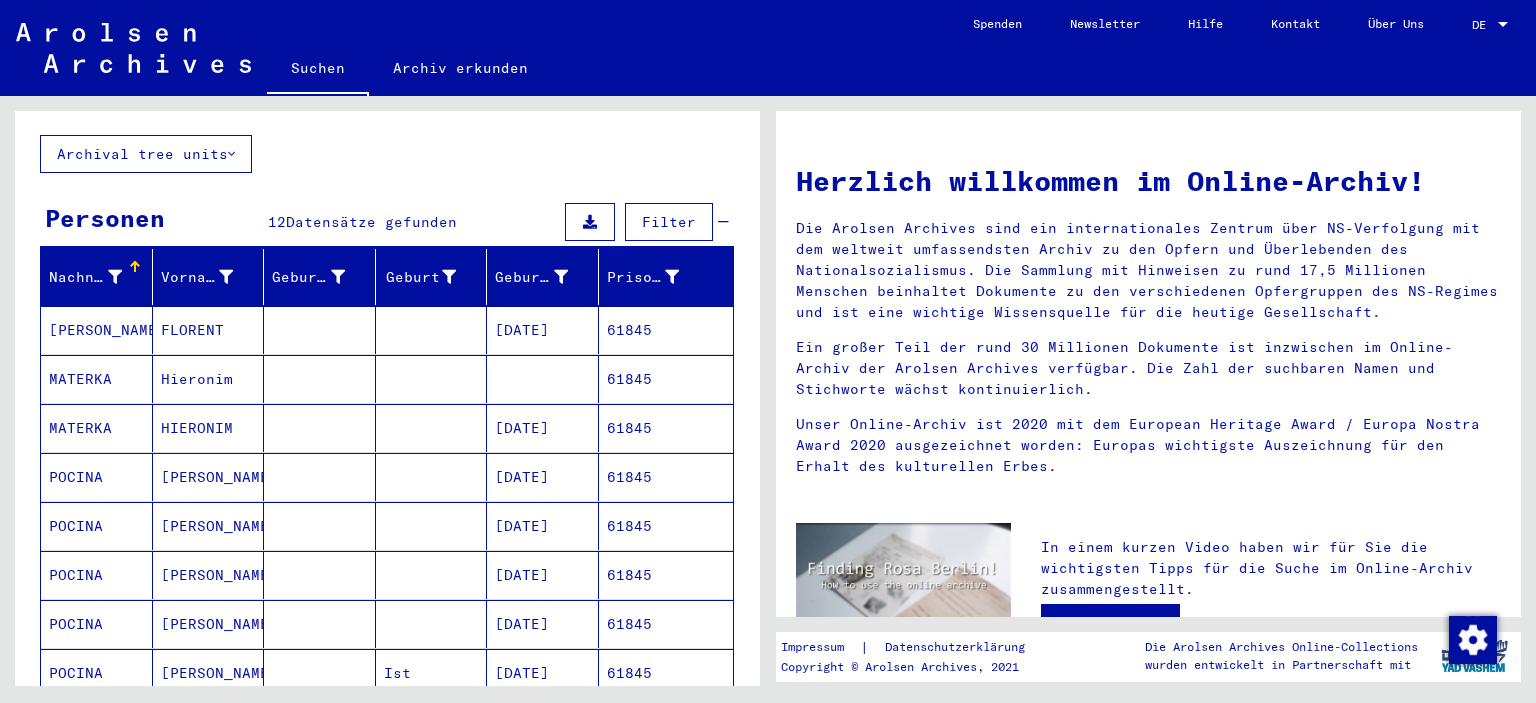 scroll, scrollTop: 100, scrollLeft: 0, axis: vertical 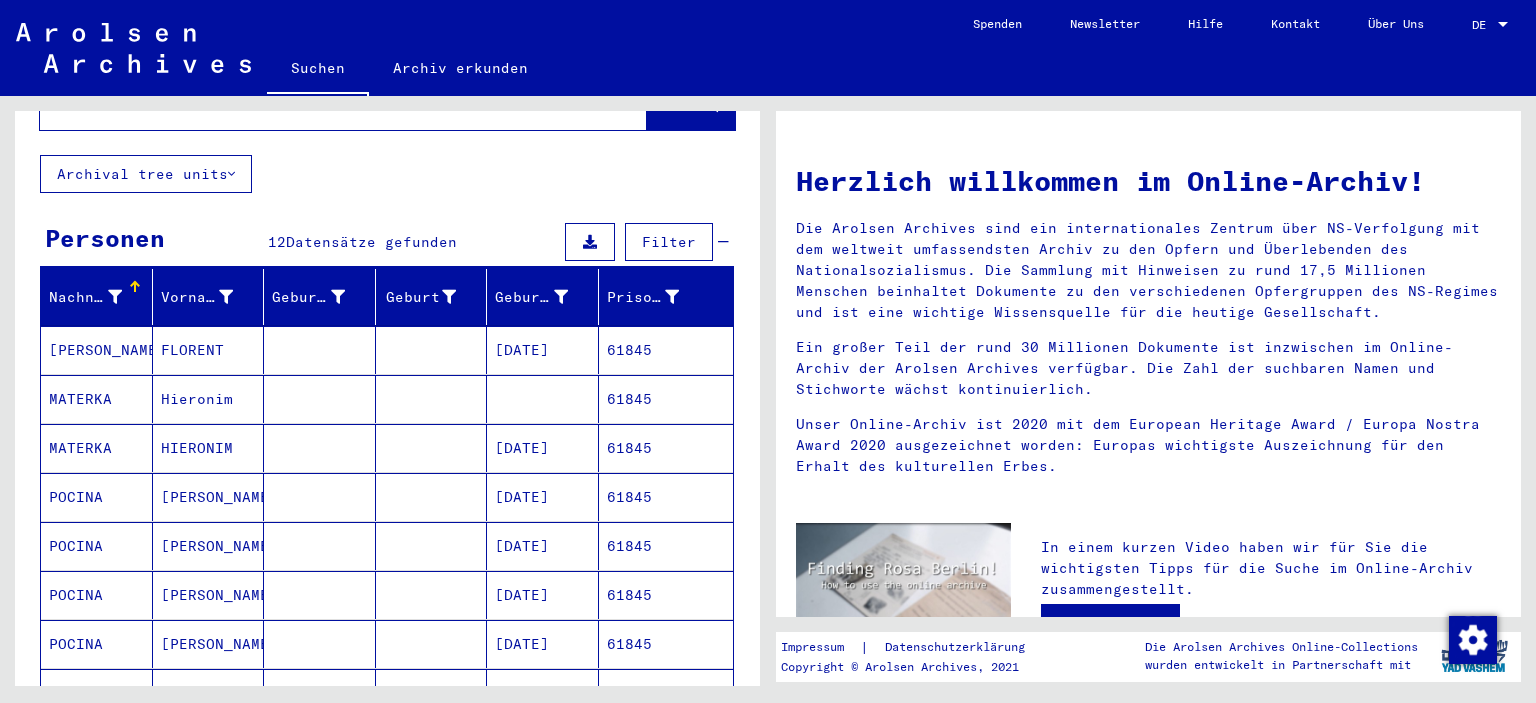 click on "FLORENT" at bounding box center (209, 399) 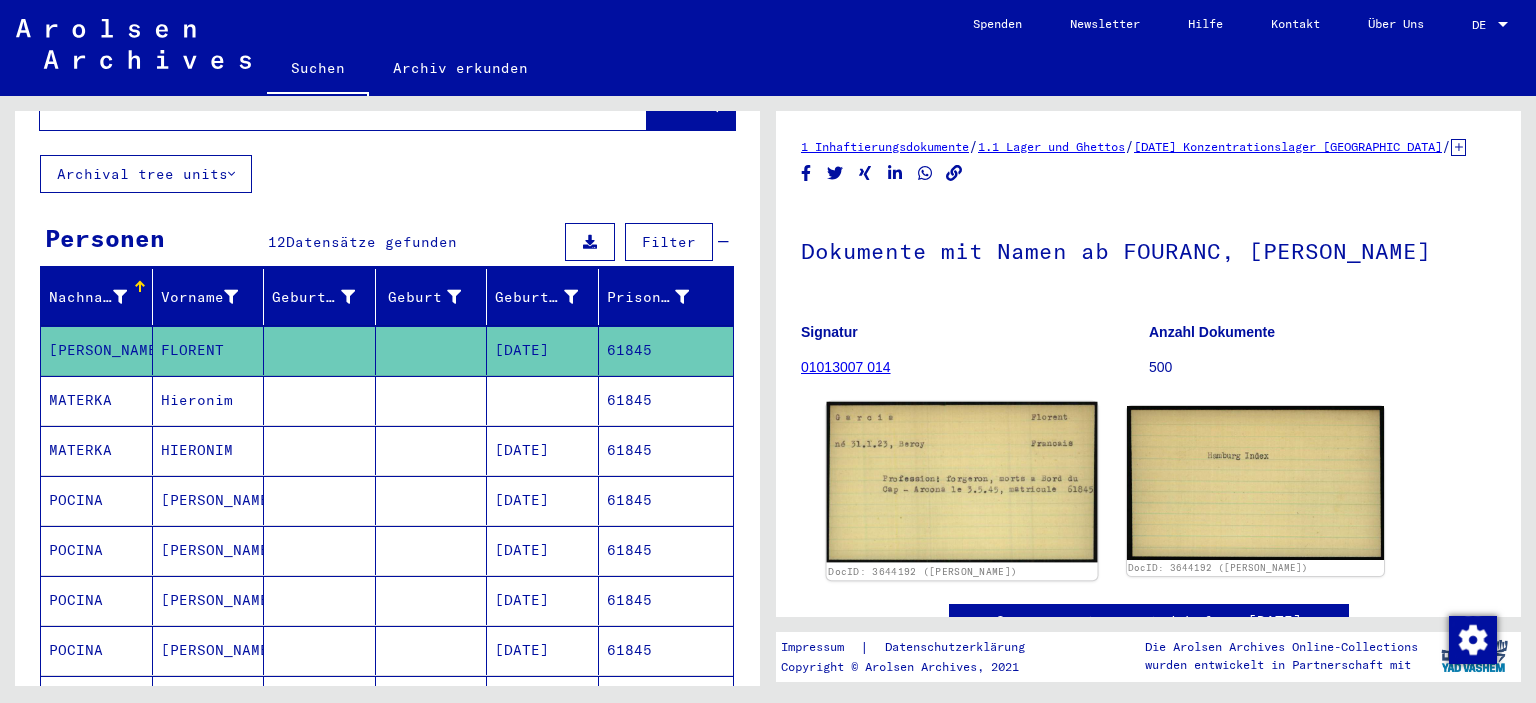 scroll, scrollTop: 0, scrollLeft: 0, axis: both 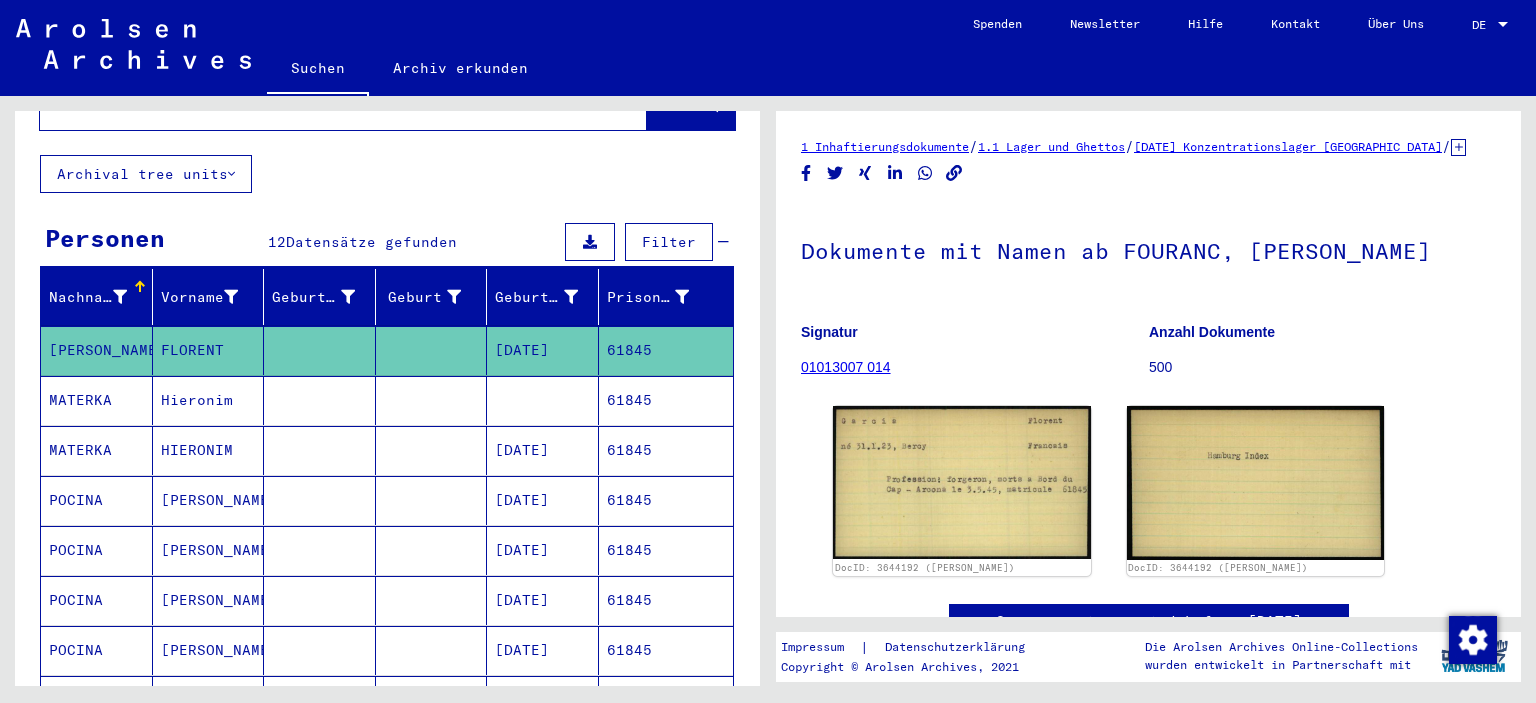 click 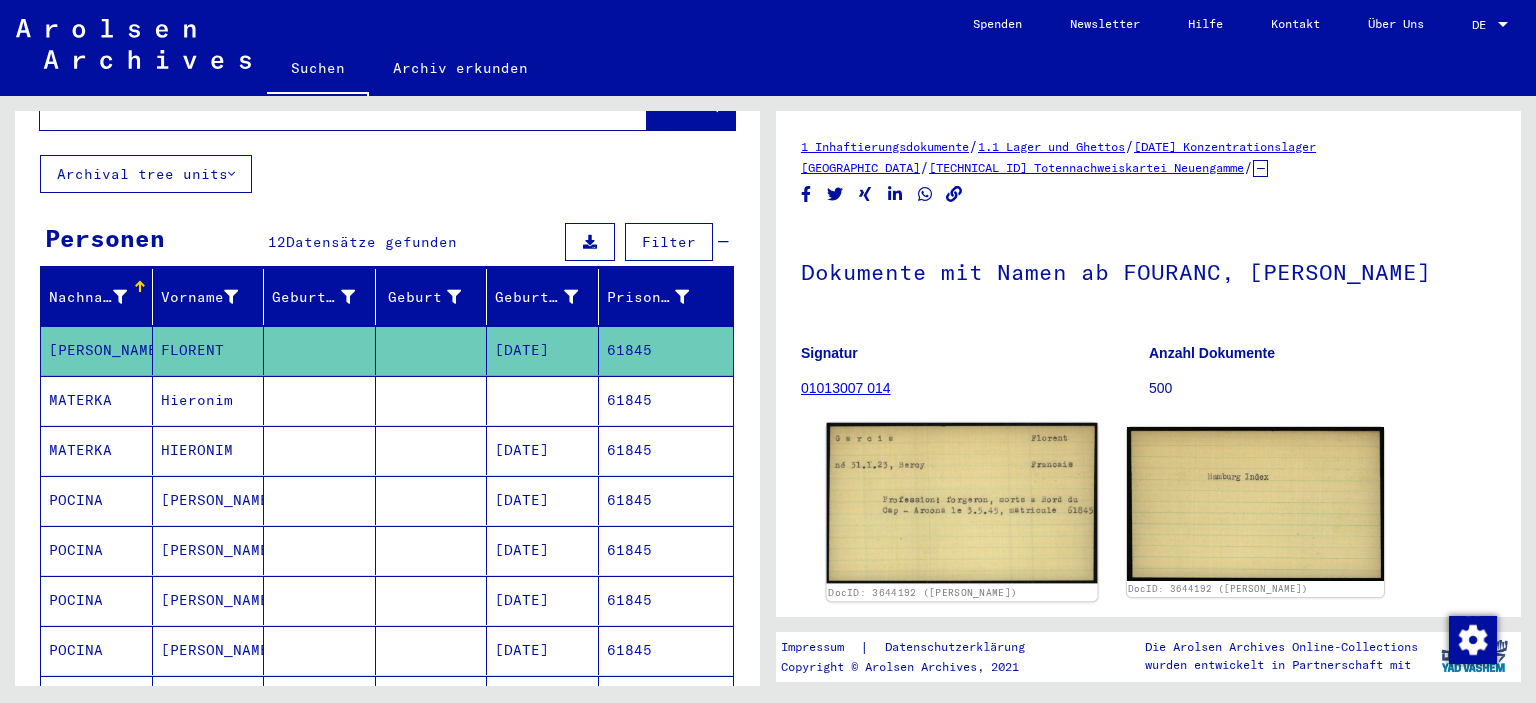 click 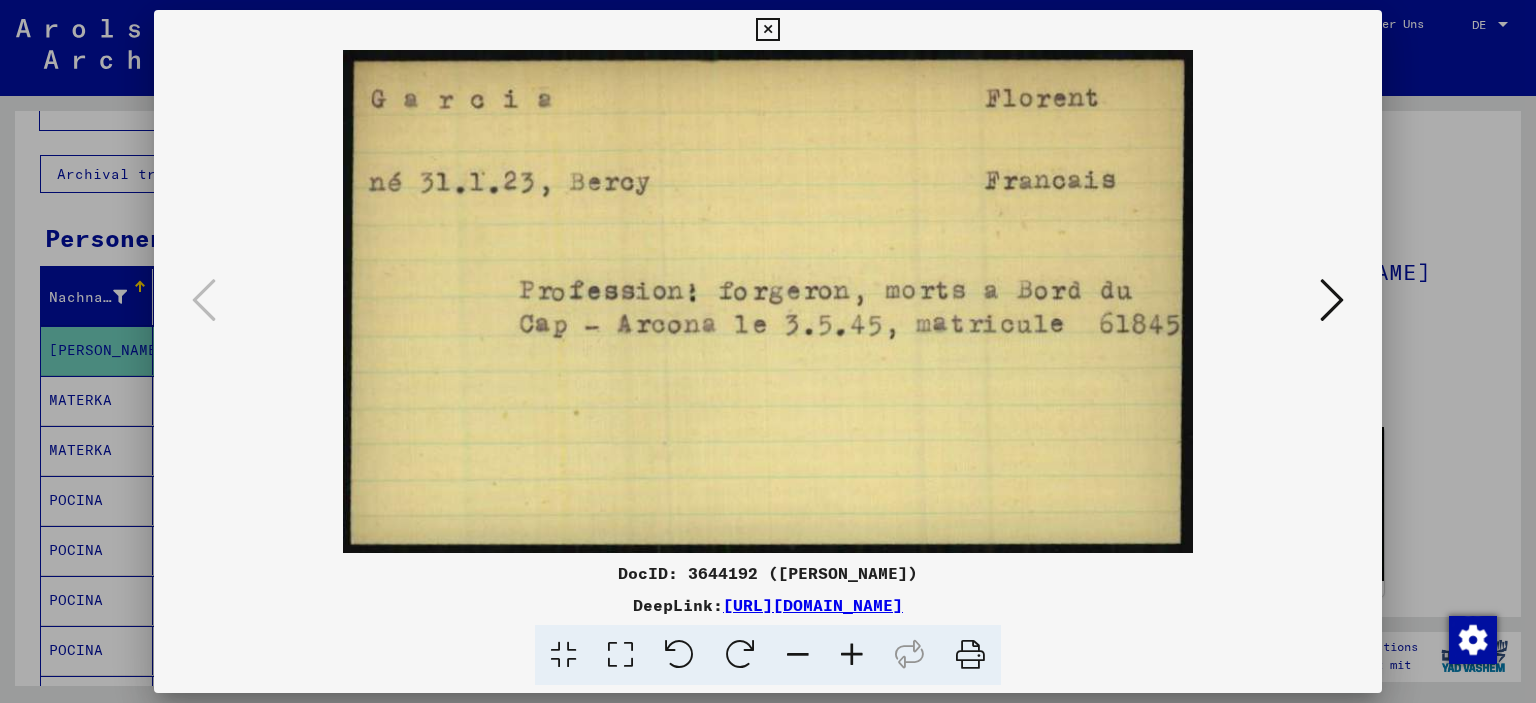 click at bounding box center [767, 30] 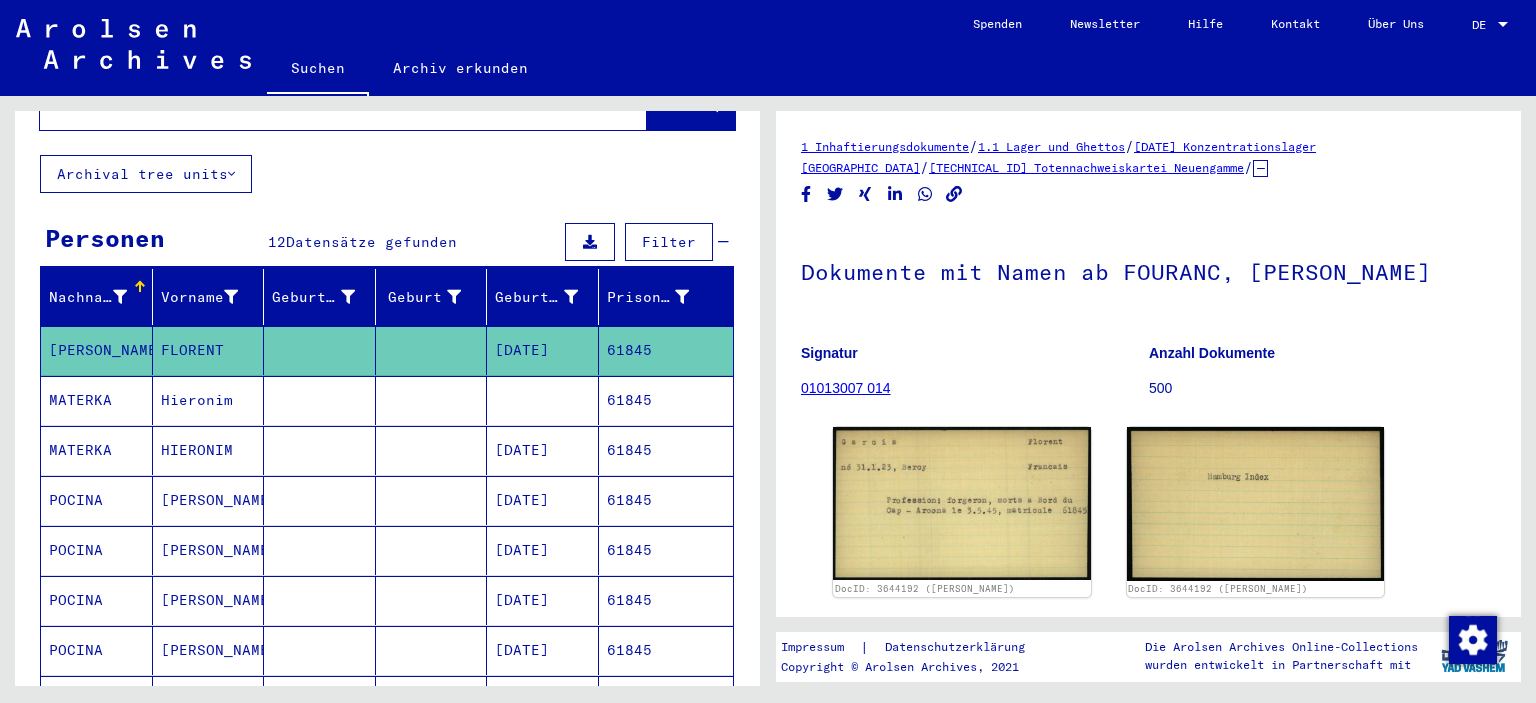 scroll, scrollTop: 0, scrollLeft: 0, axis: both 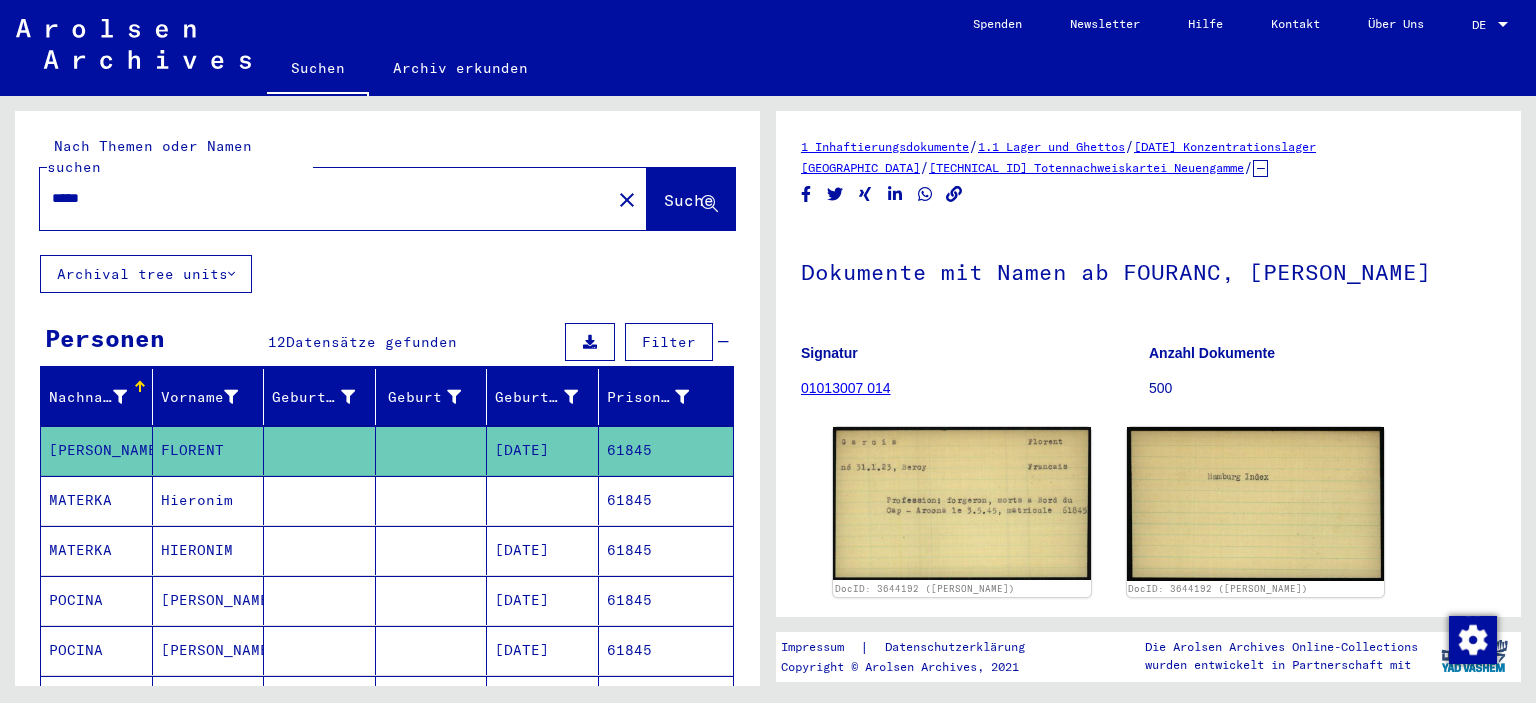 drag, startPoint x: 105, startPoint y: 175, endPoint x: 12, endPoint y: 180, distance: 93.13431 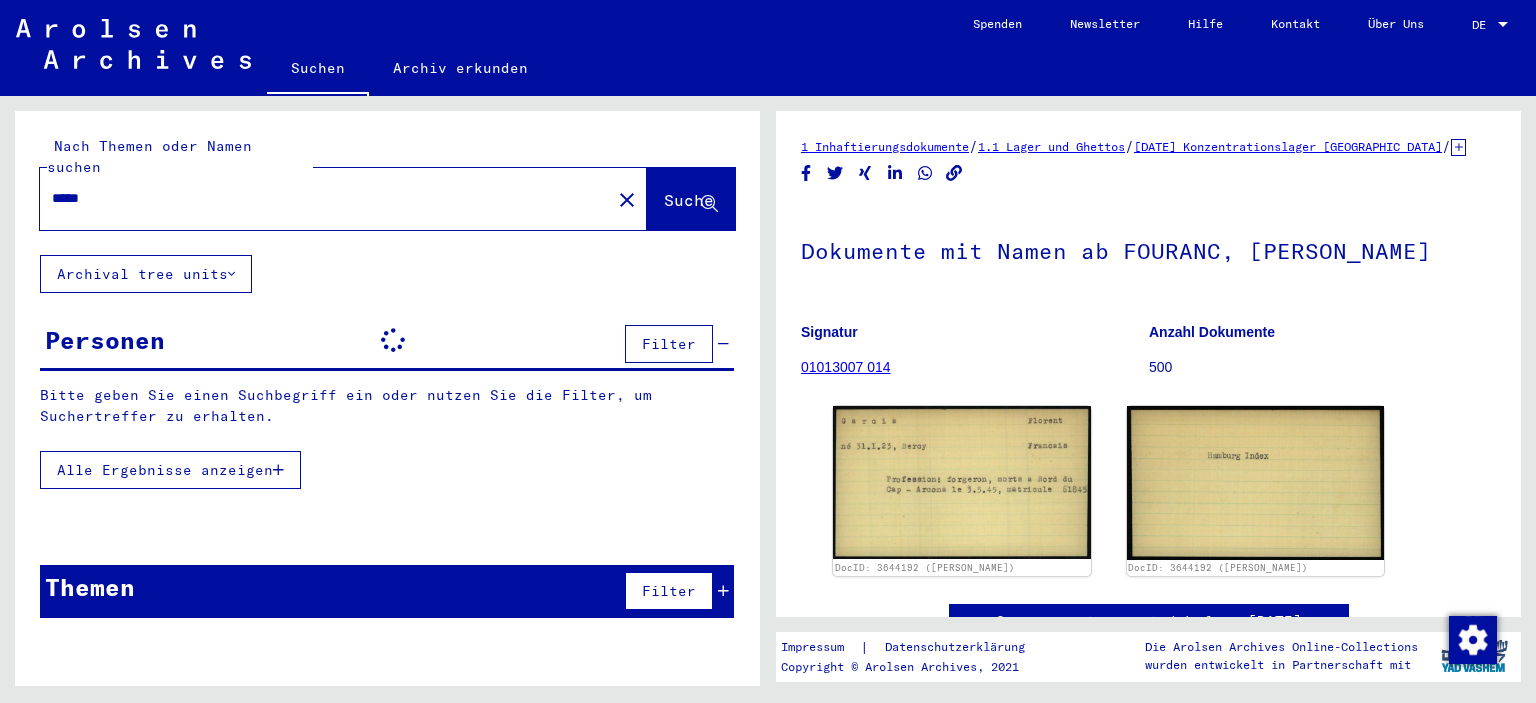 scroll, scrollTop: 0, scrollLeft: 0, axis: both 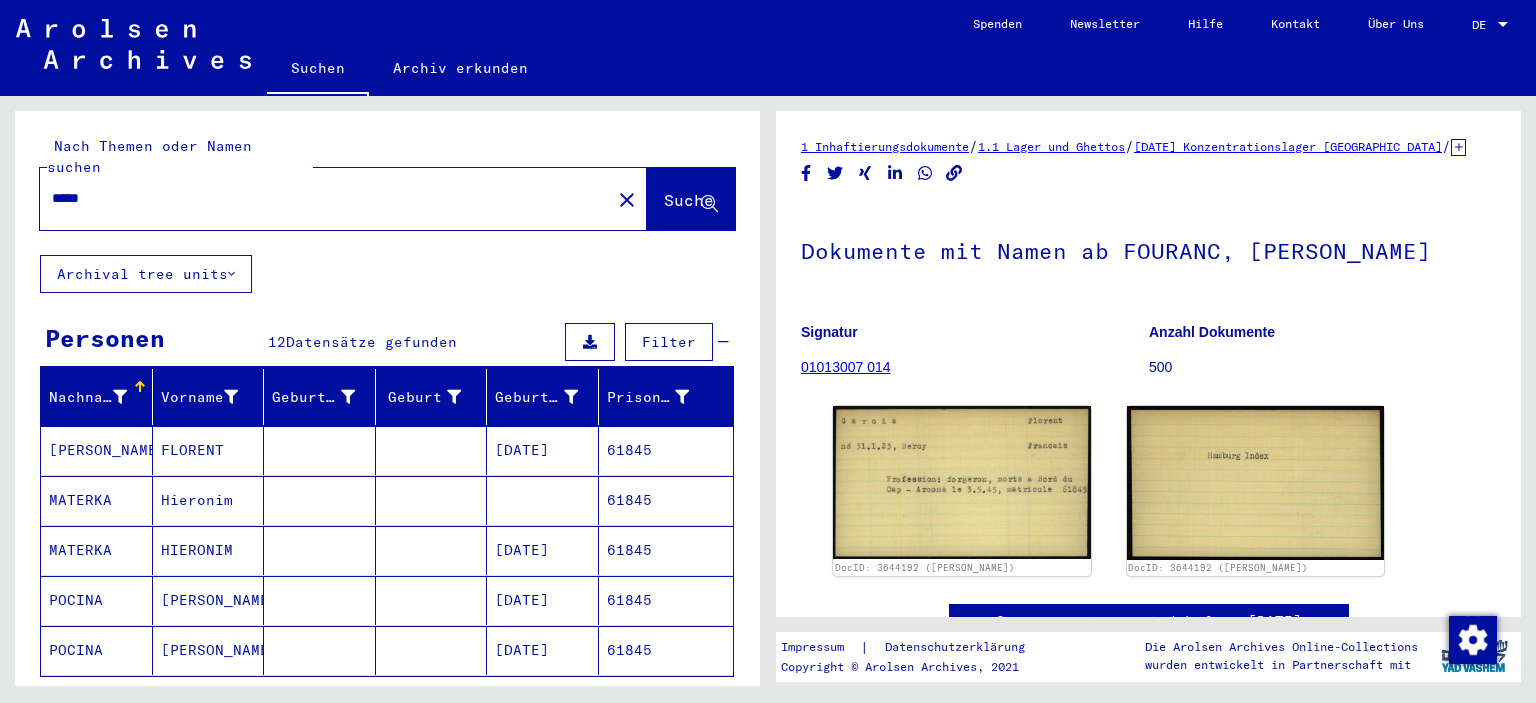 drag, startPoint x: 108, startPoint y: 180, endPoint x: 46, endPoint y: 183, distance: 62.072536 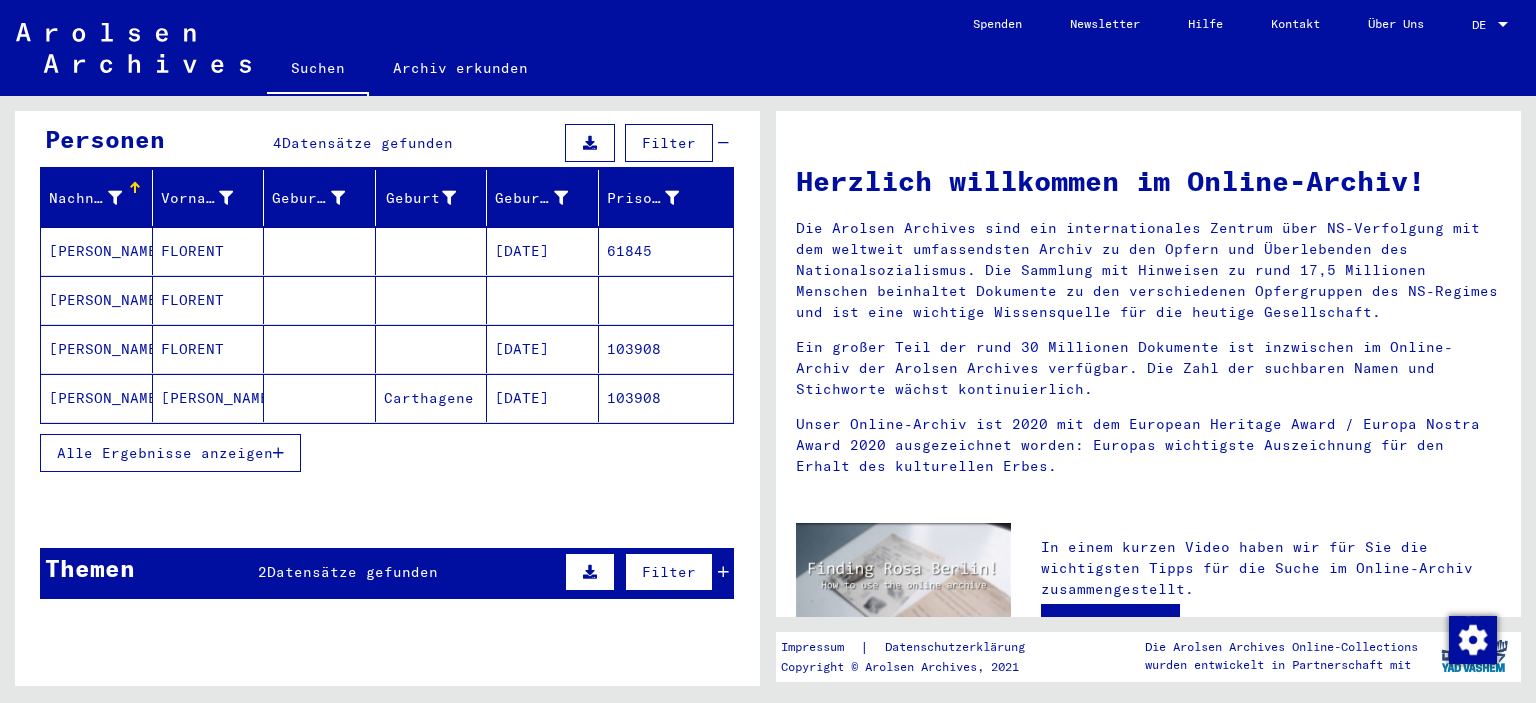 scroll, scrollTop: 200, scrollLeft: 0, axis: vertical 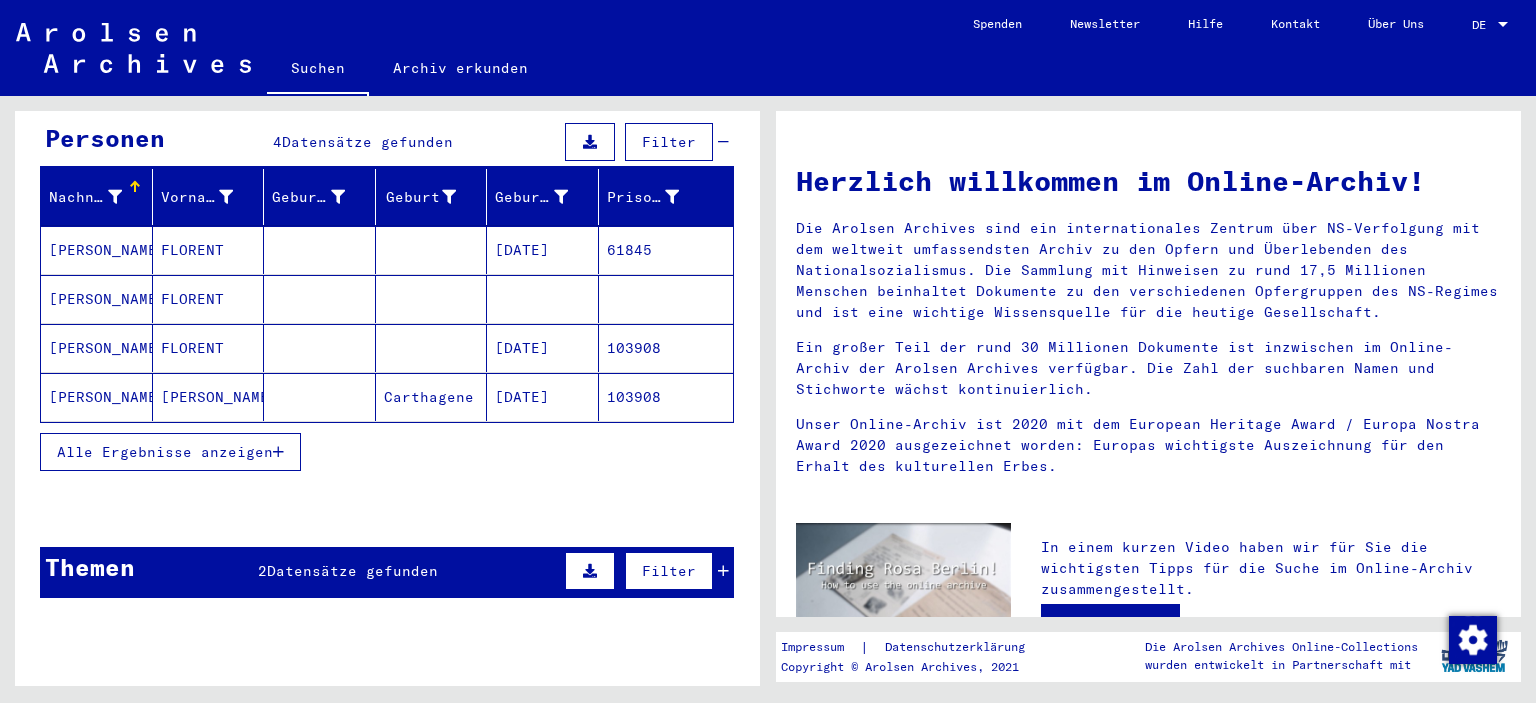 click at bounding box center (278, 452) 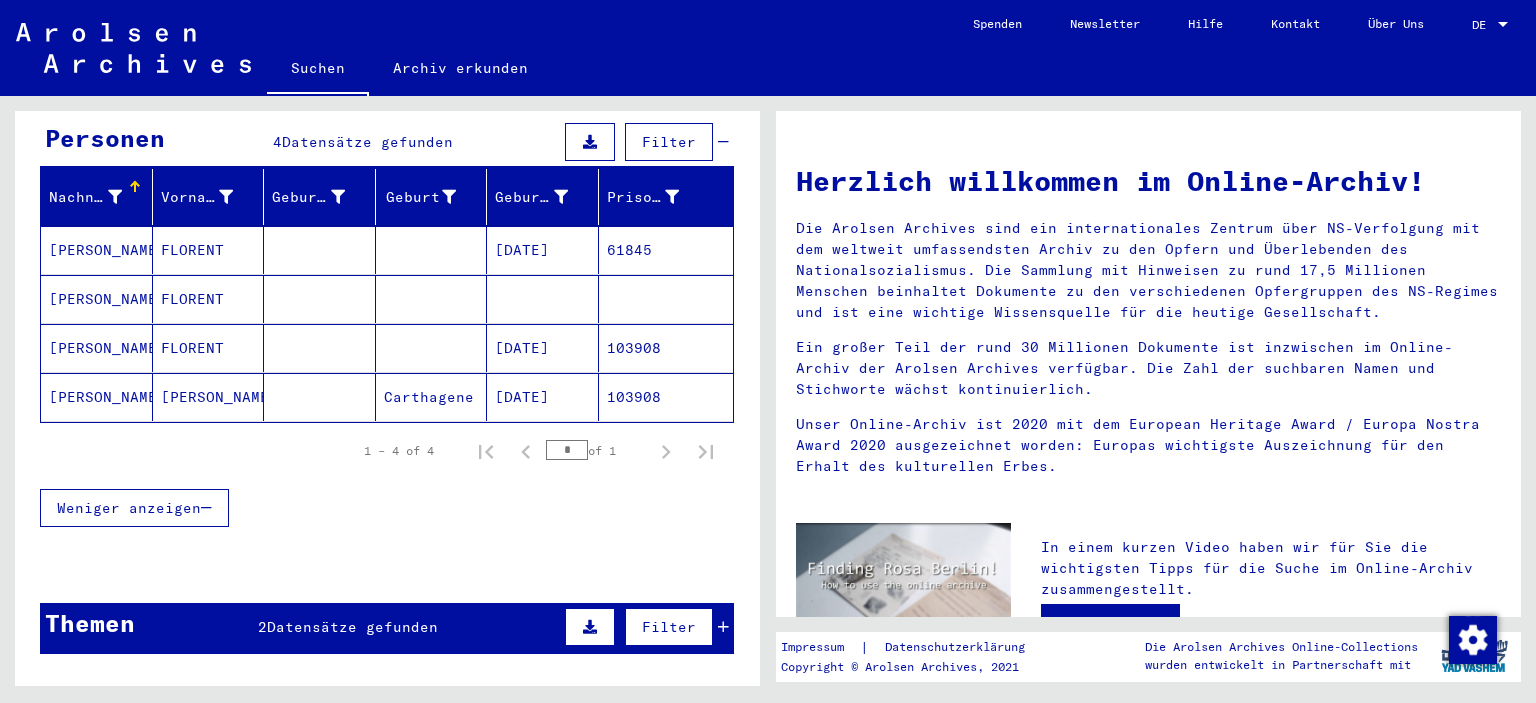 click on "[DATE]" at bounding box center (543, 299) 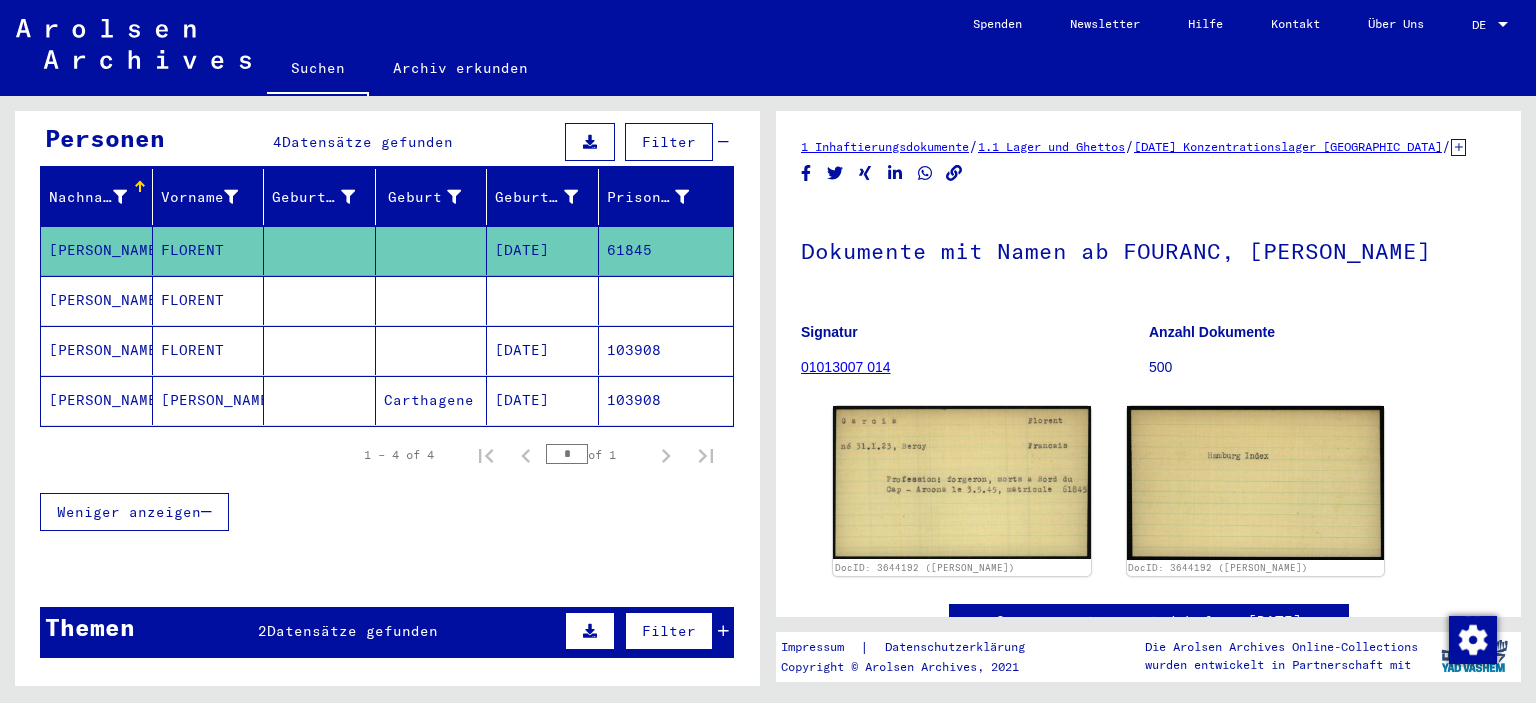 scroll, scrollTop: 0, scrollLeft: 0, axis: both 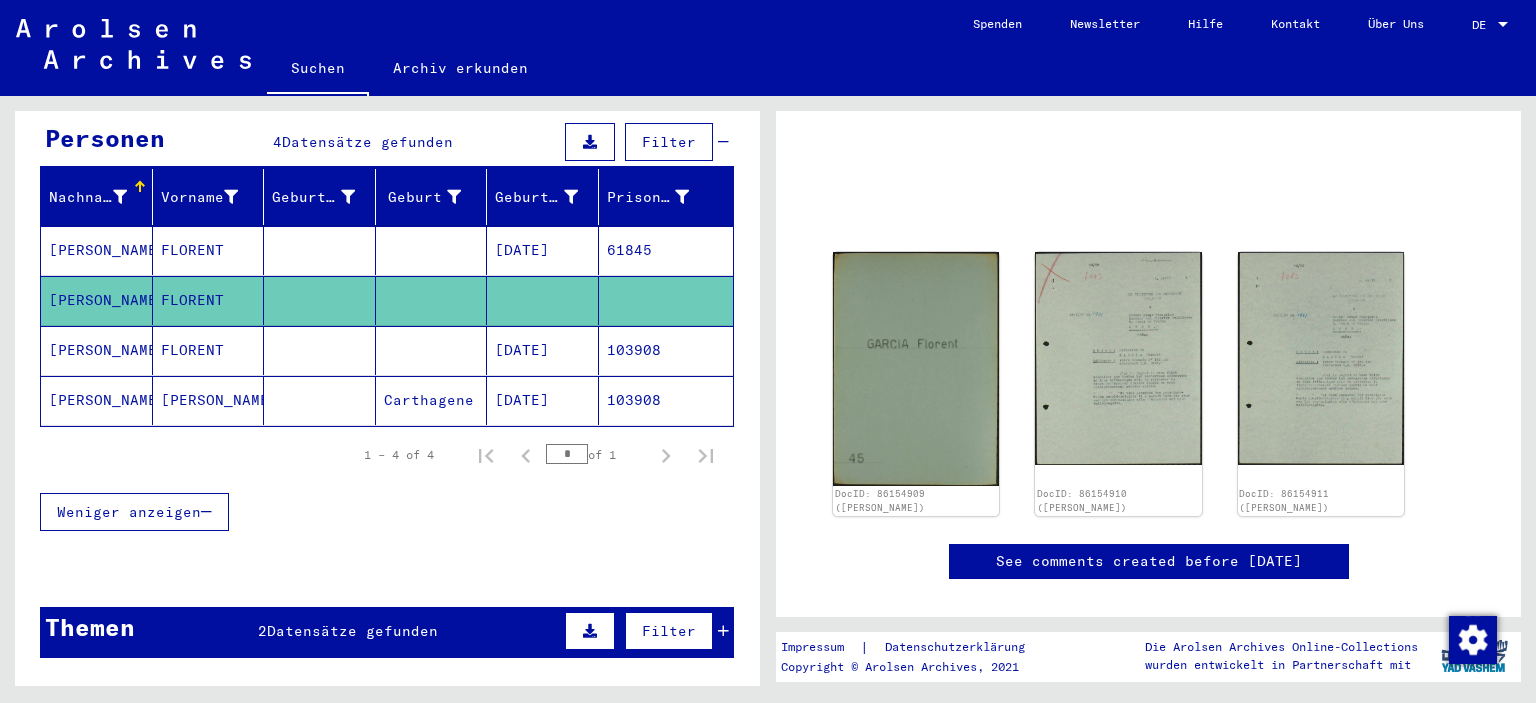 click on "FLORENT" at bounding box center [209, 400] 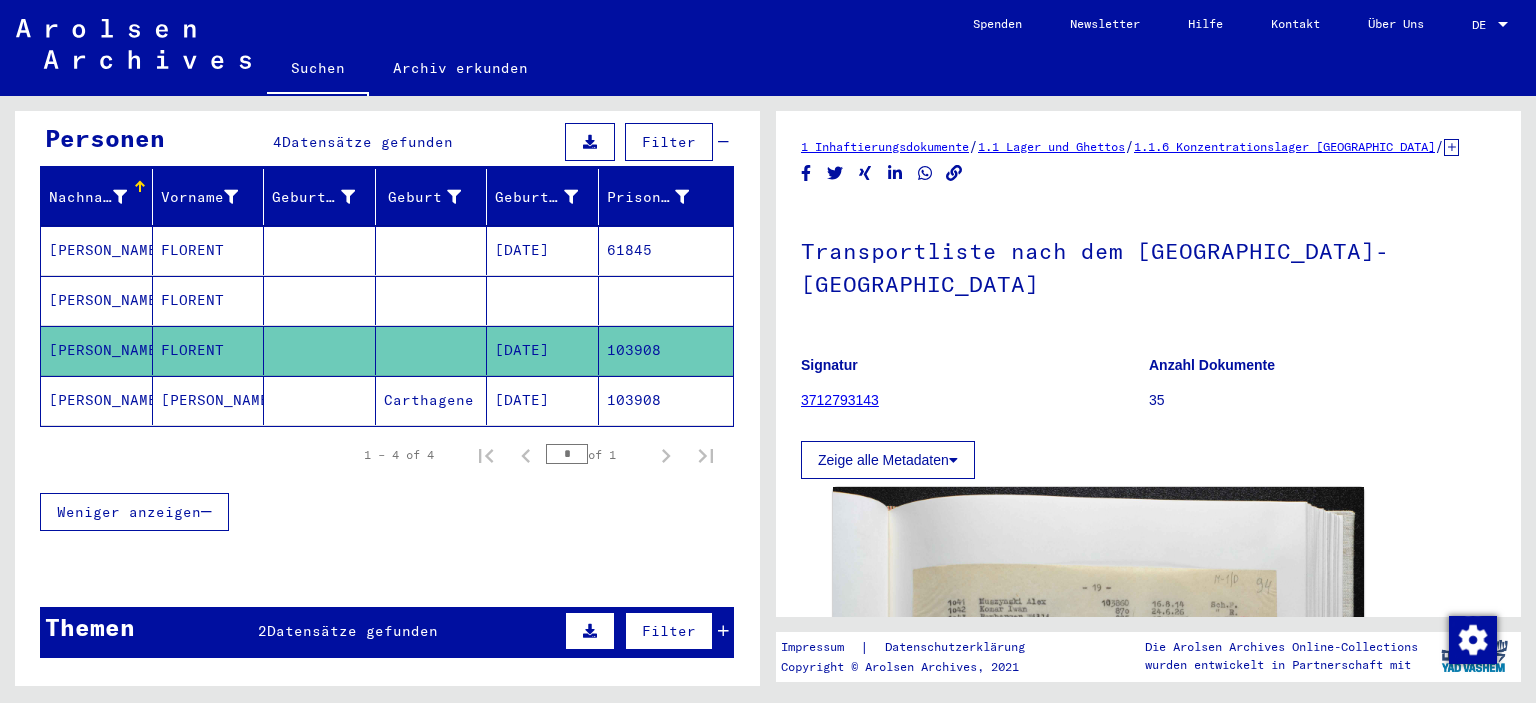 scroll, scrollTop: 0, scrollLeft: 0, axis: both 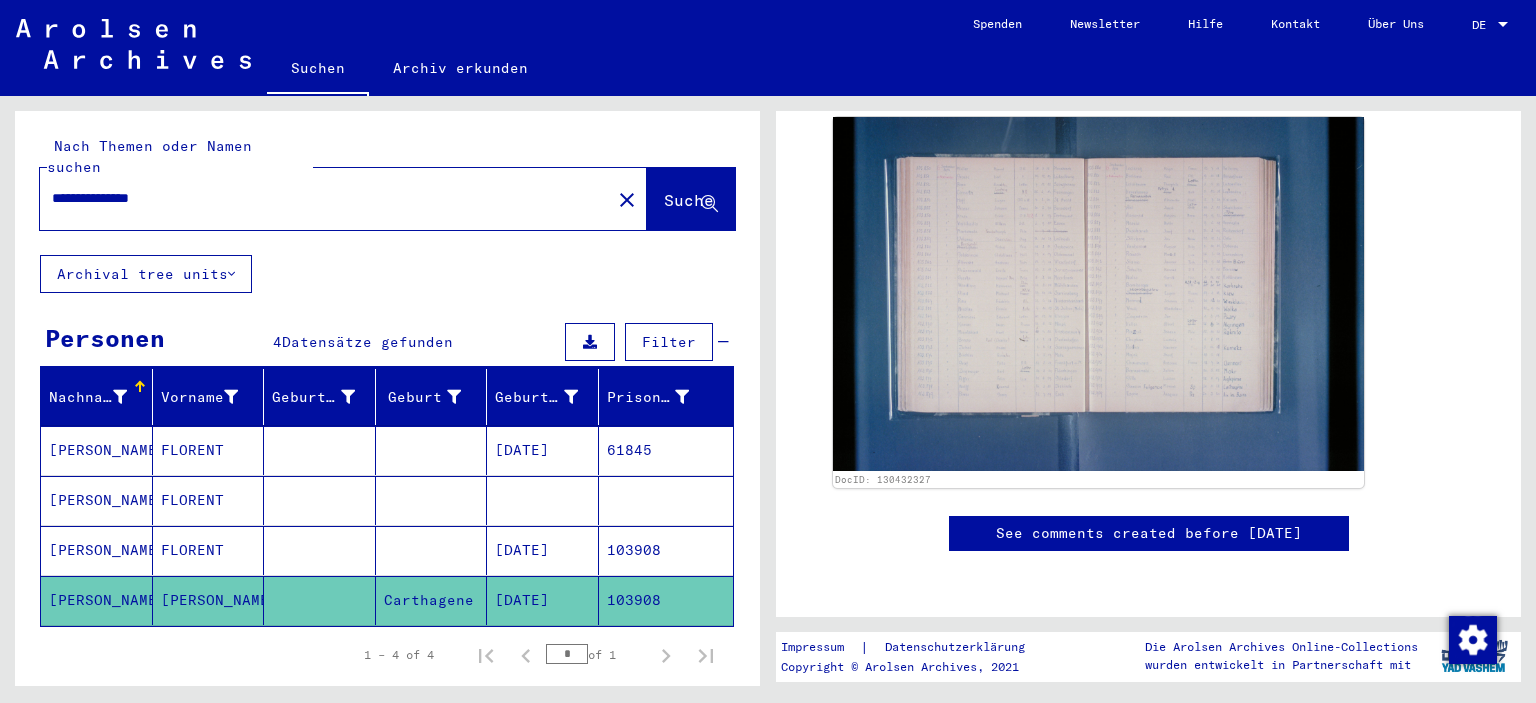 click on "**********" at bounding box center [325, 198] 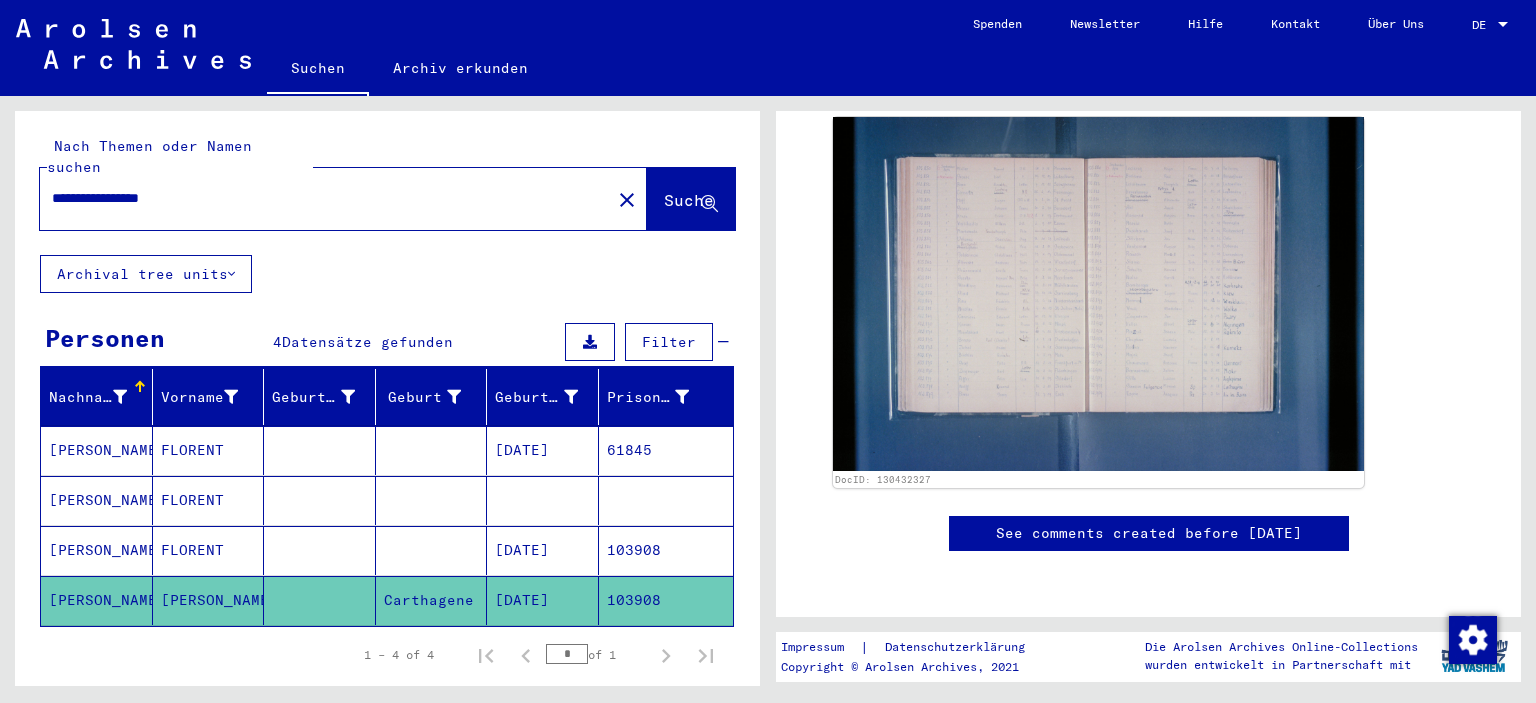 type on "**********" 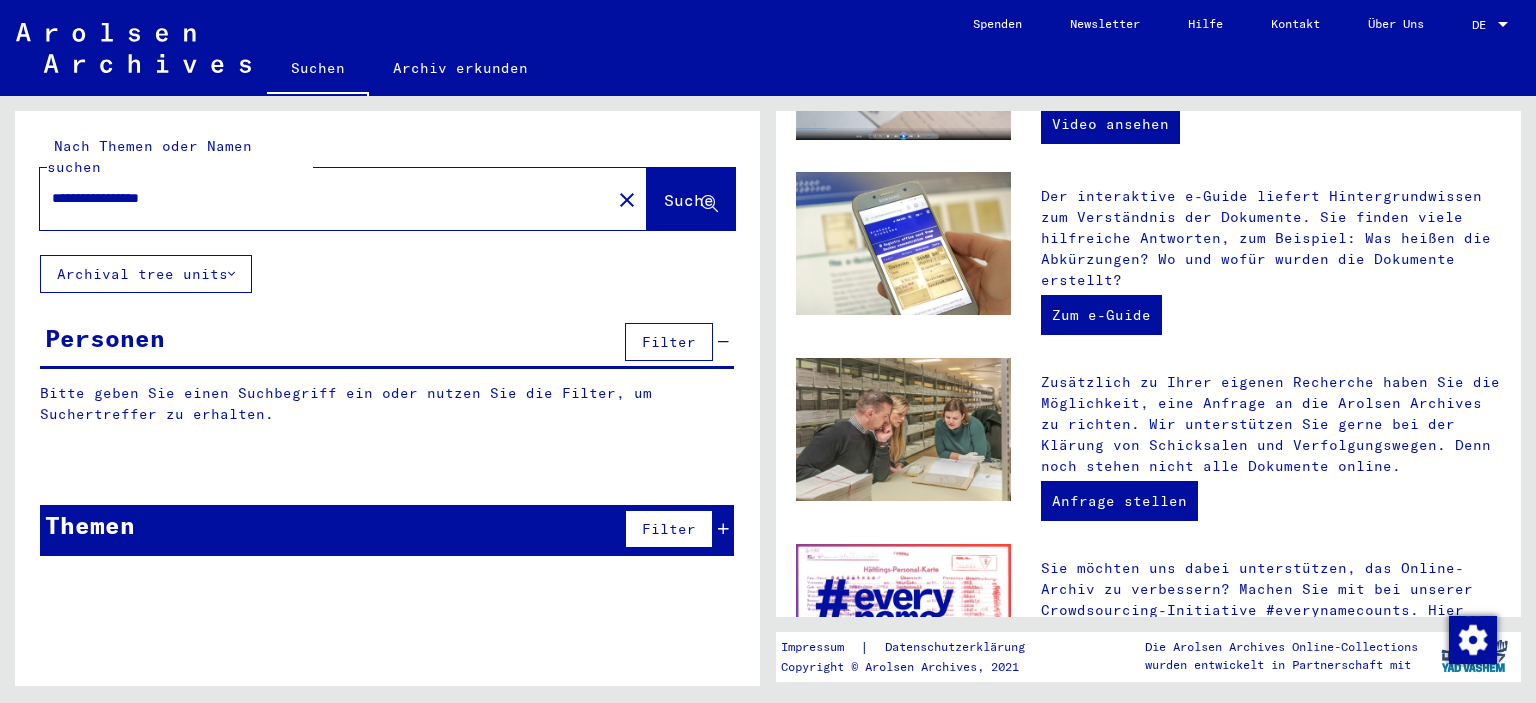 scroll, scrollTop: 0, scrollLeft: 0, axis: both 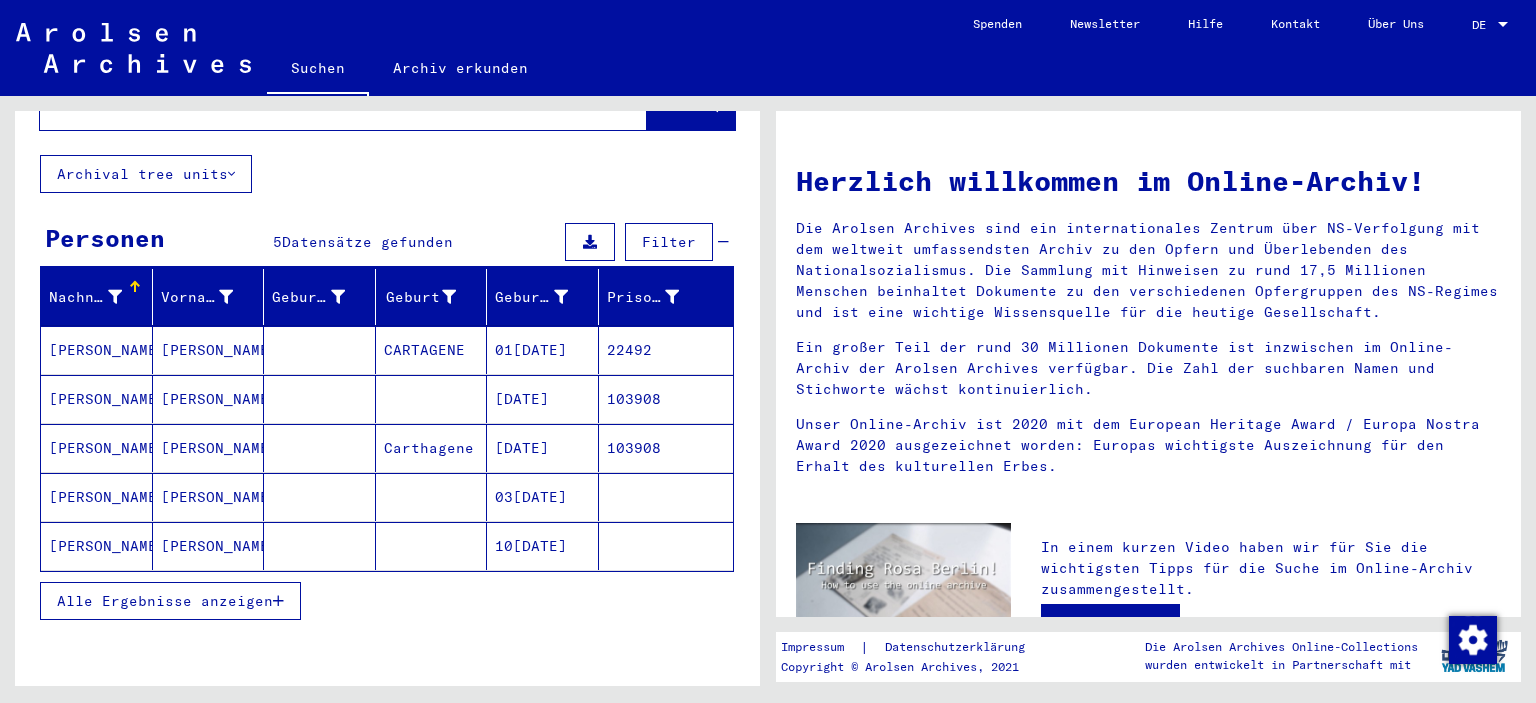click on "Alle Ergebnisse anzeigen" at bounding box center (165, 601) 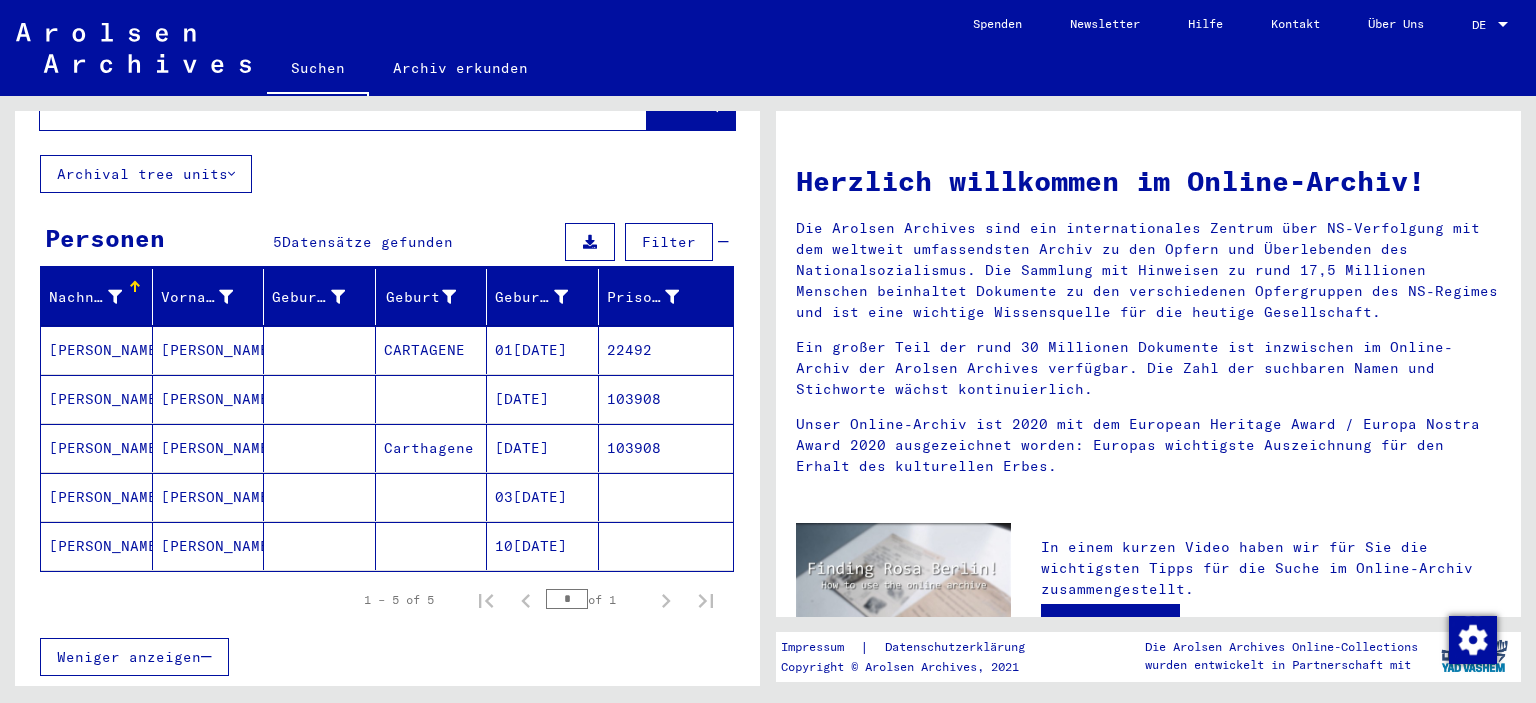 click on "[PERSON_NAME]" at bounding box center [209, 399] 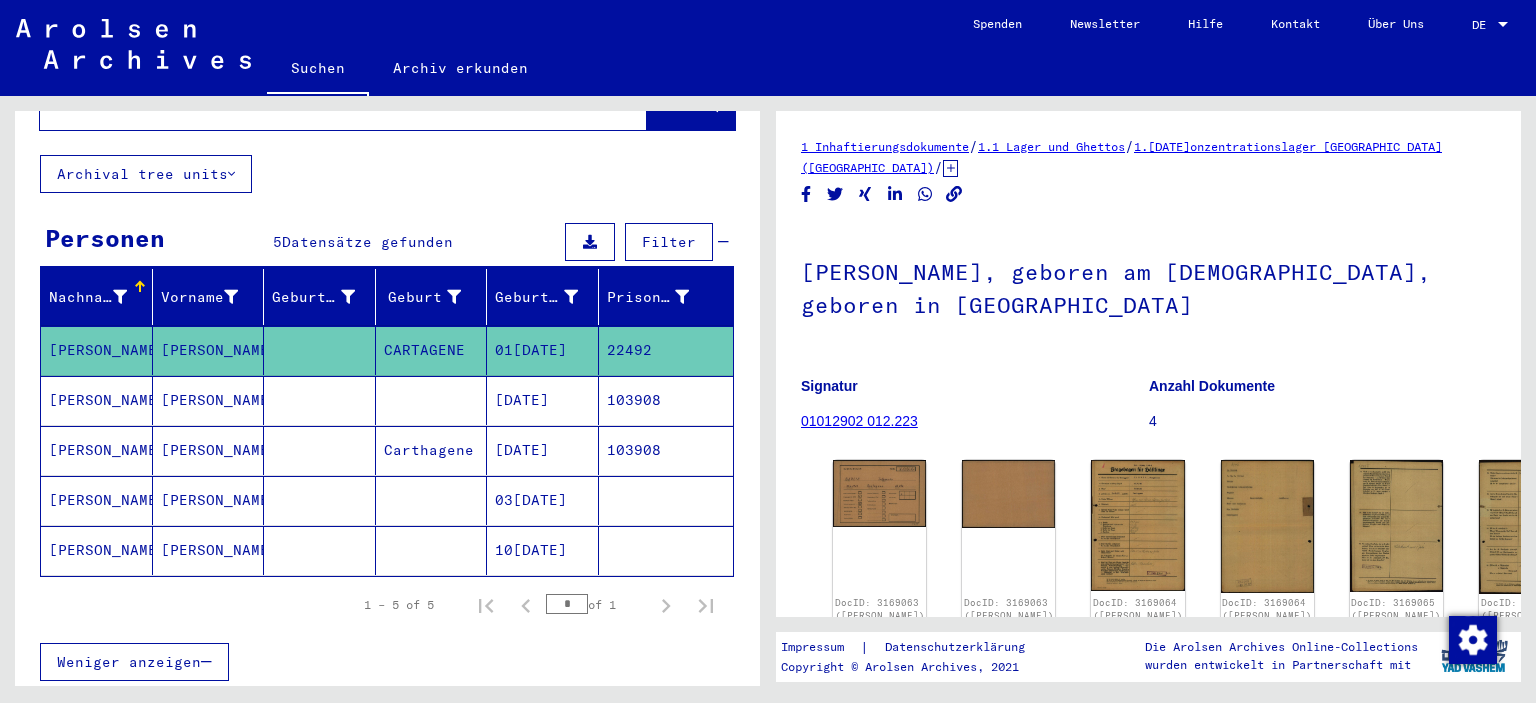 scroll, scrollTop: 0, scrollLeft: 0, axis: both 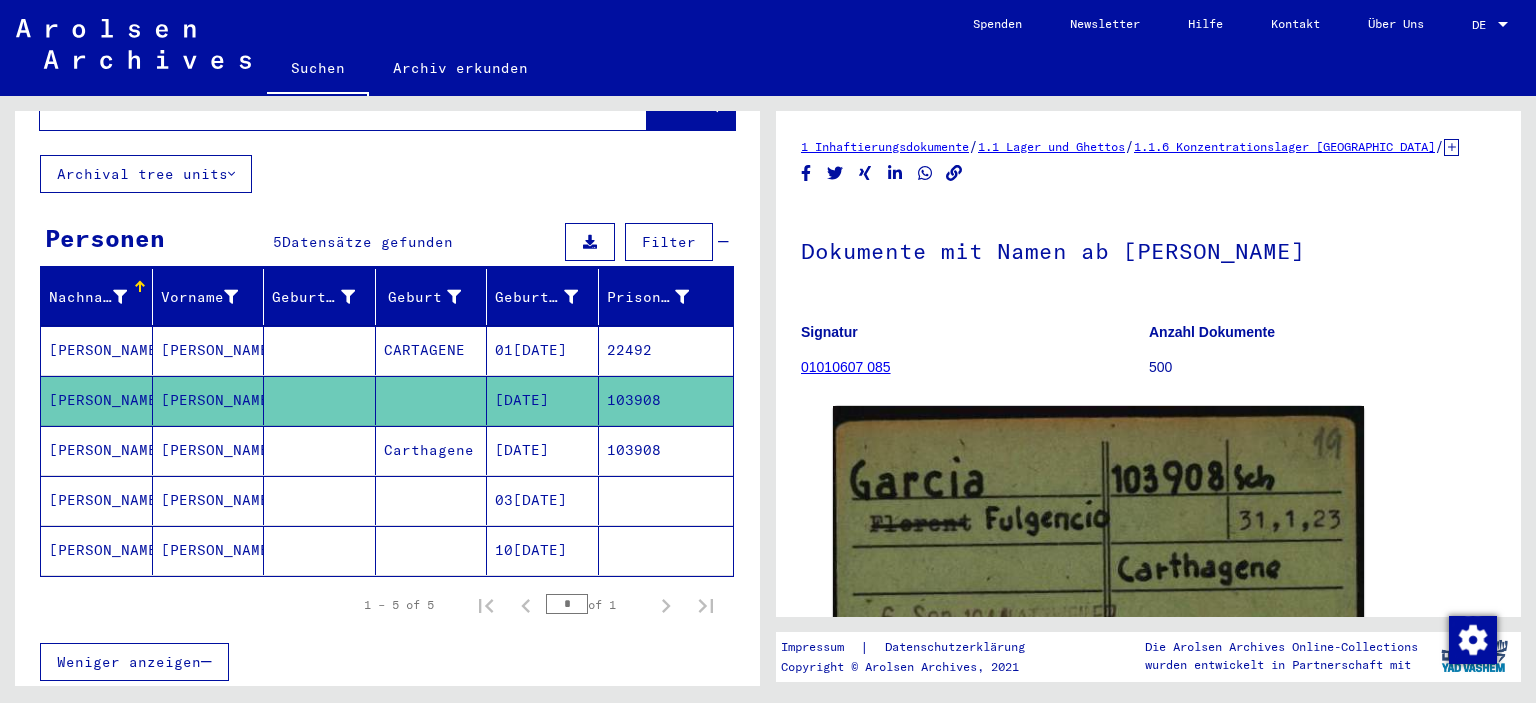 click on "[PERSON_NAME]" at bounding box center (209, 500) 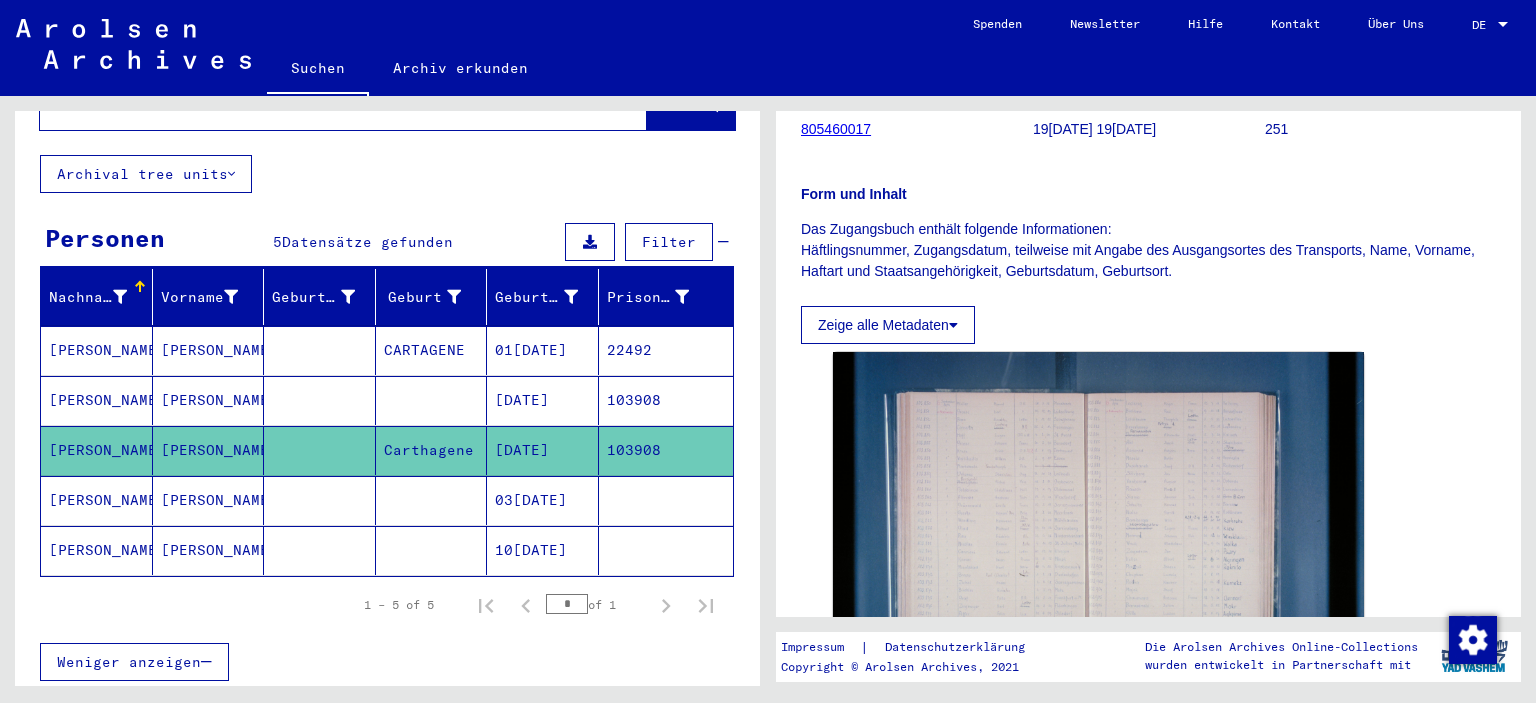 scroll, scrollTop: 0, scrollLeft: 0, axis: both 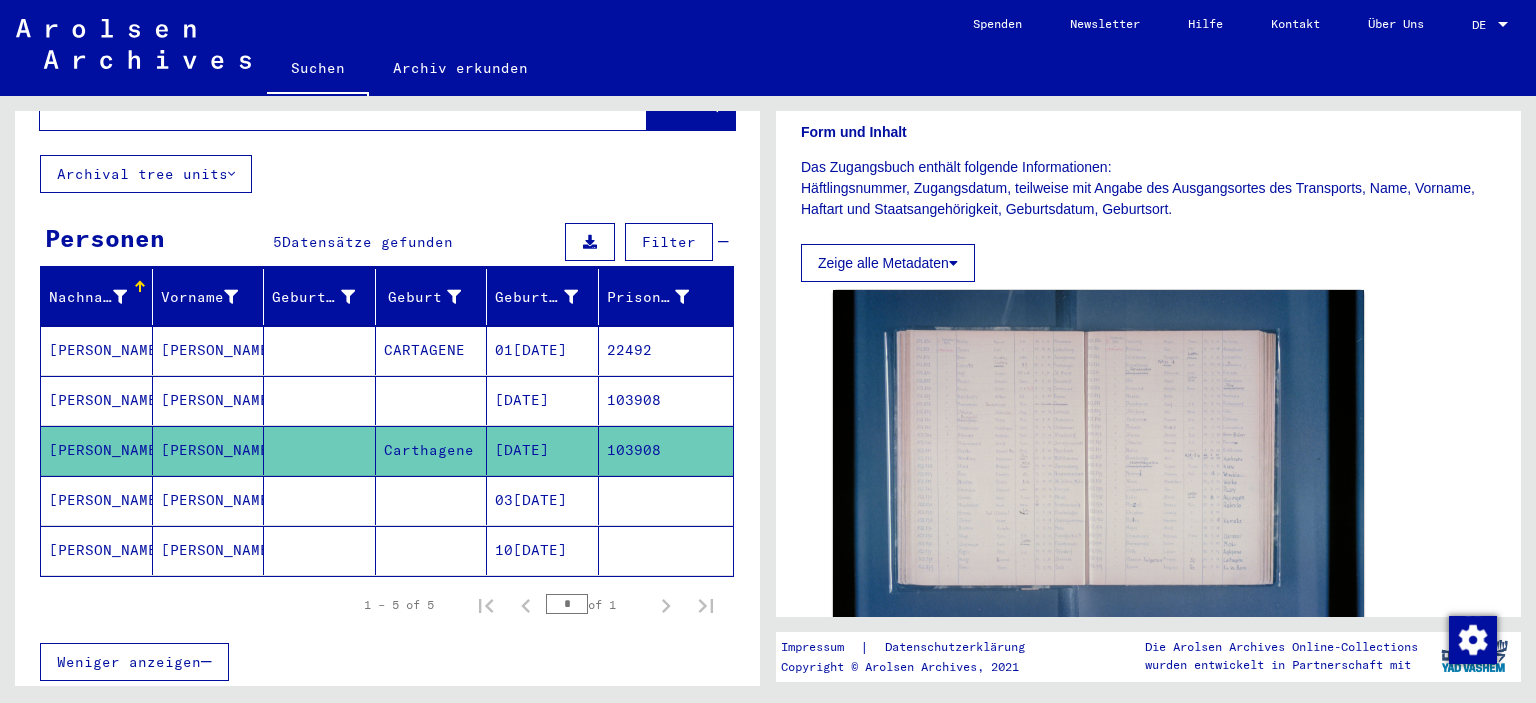 click on "[PERSON_NAME]" at bounding box center [209, 550] 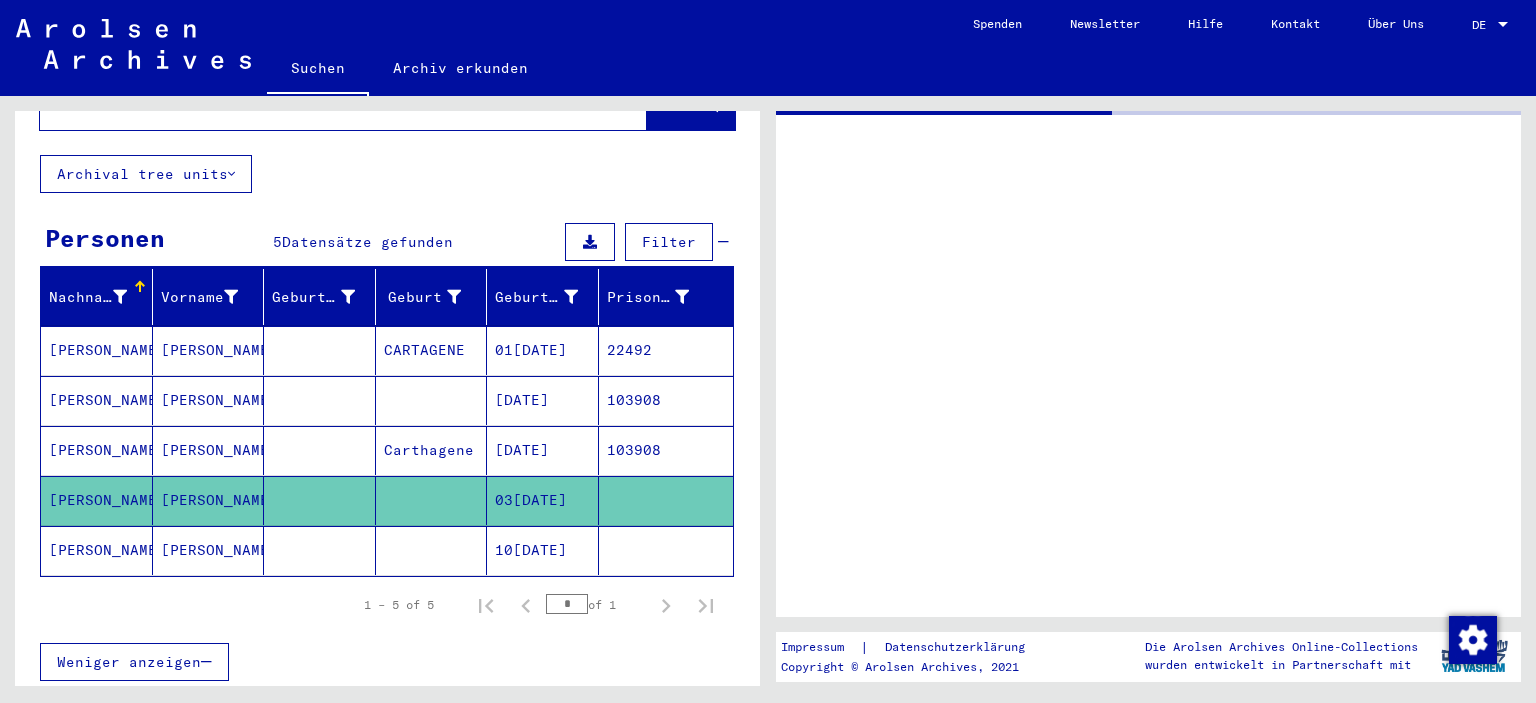 scroll, scrollTop: 0, scrollLeft: 0, axis: both 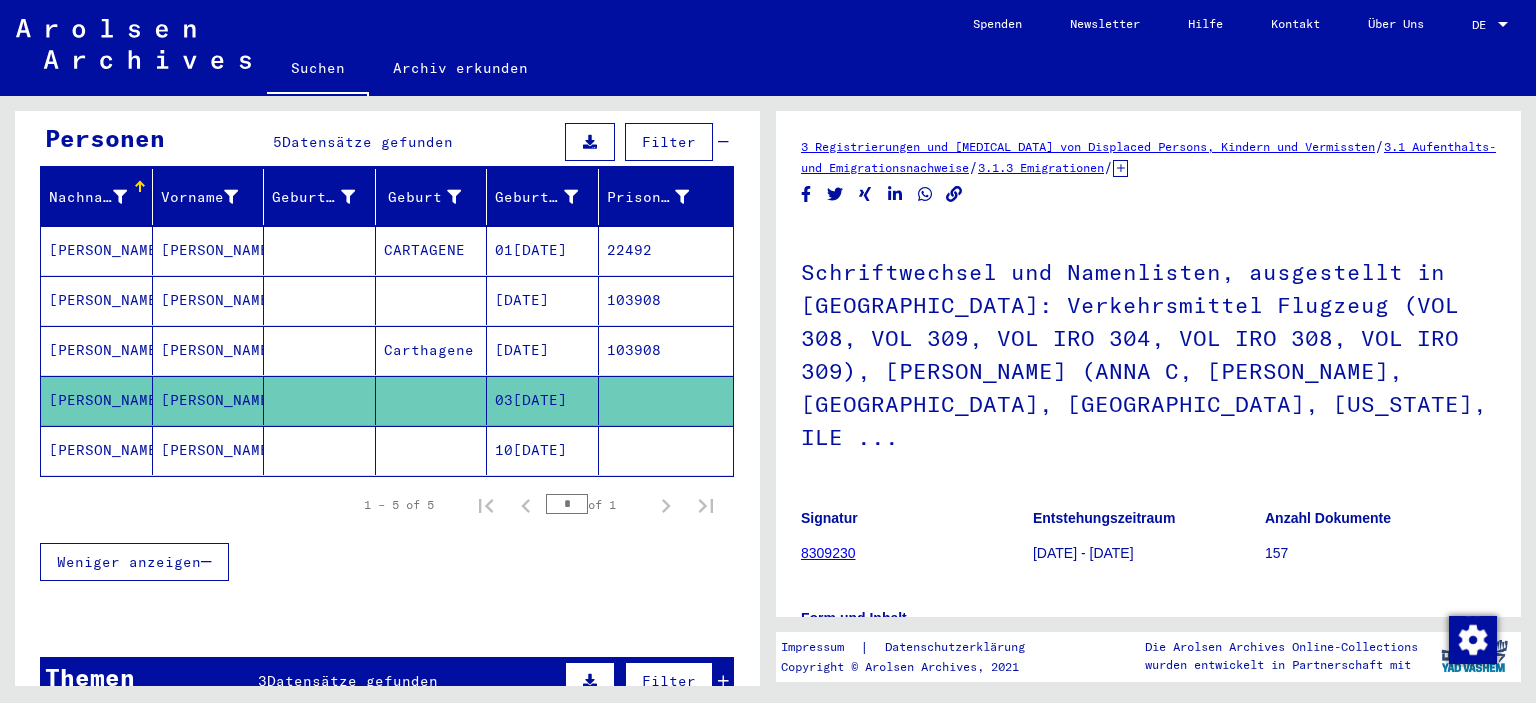 click on "[PERSON_NAME]" at bounding box center [209, 300] 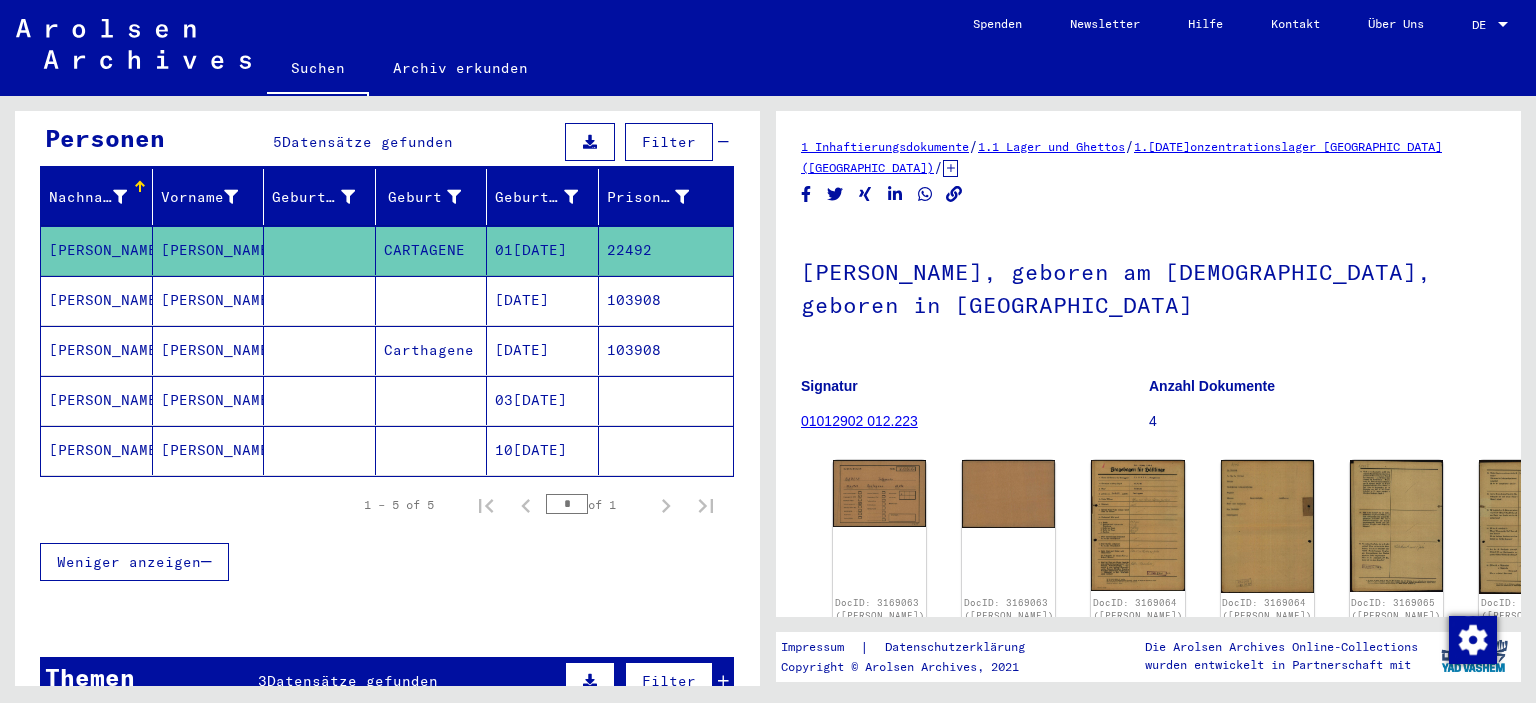 scroll, scrollTop: 0, scrollLeft: 0, axis: both 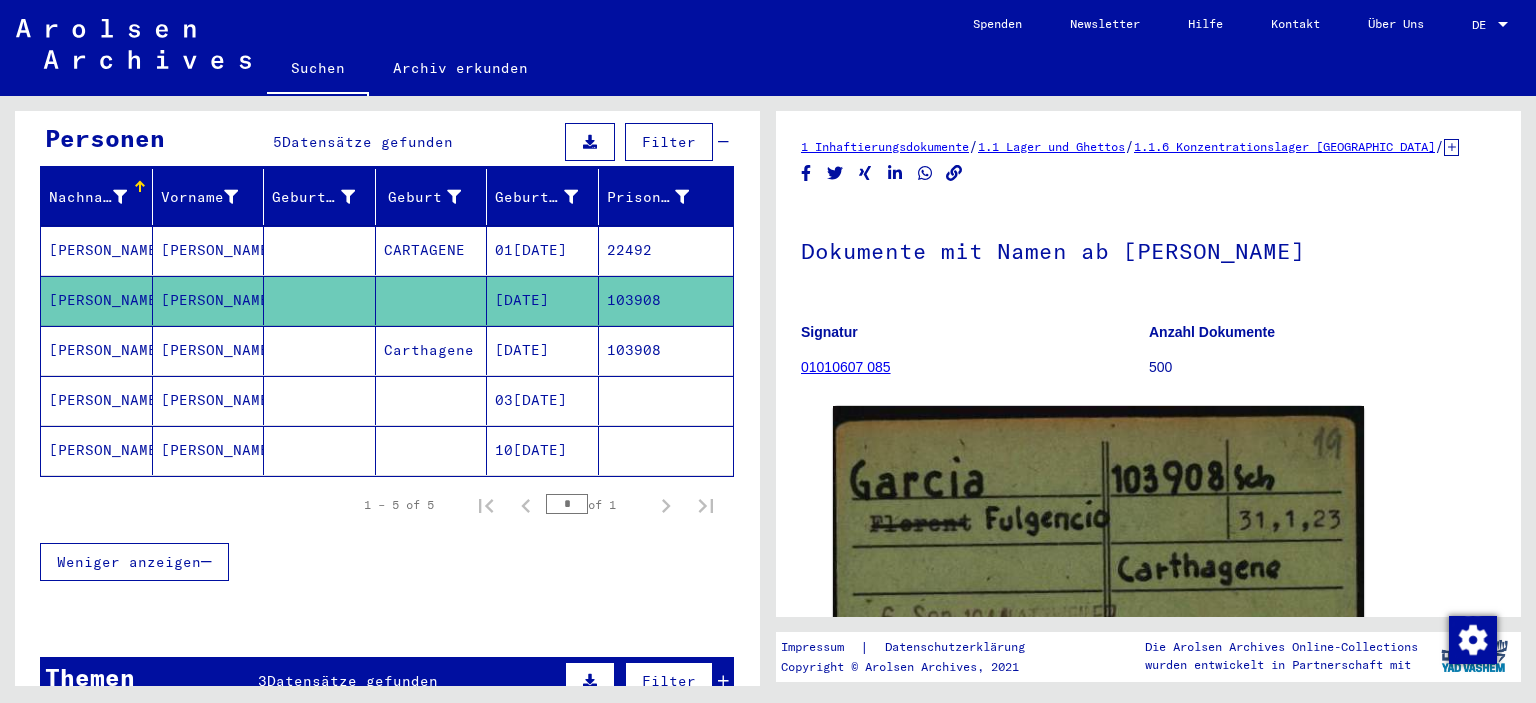 click on "[PERSON_NAME]" at bounding box center (209, 400) 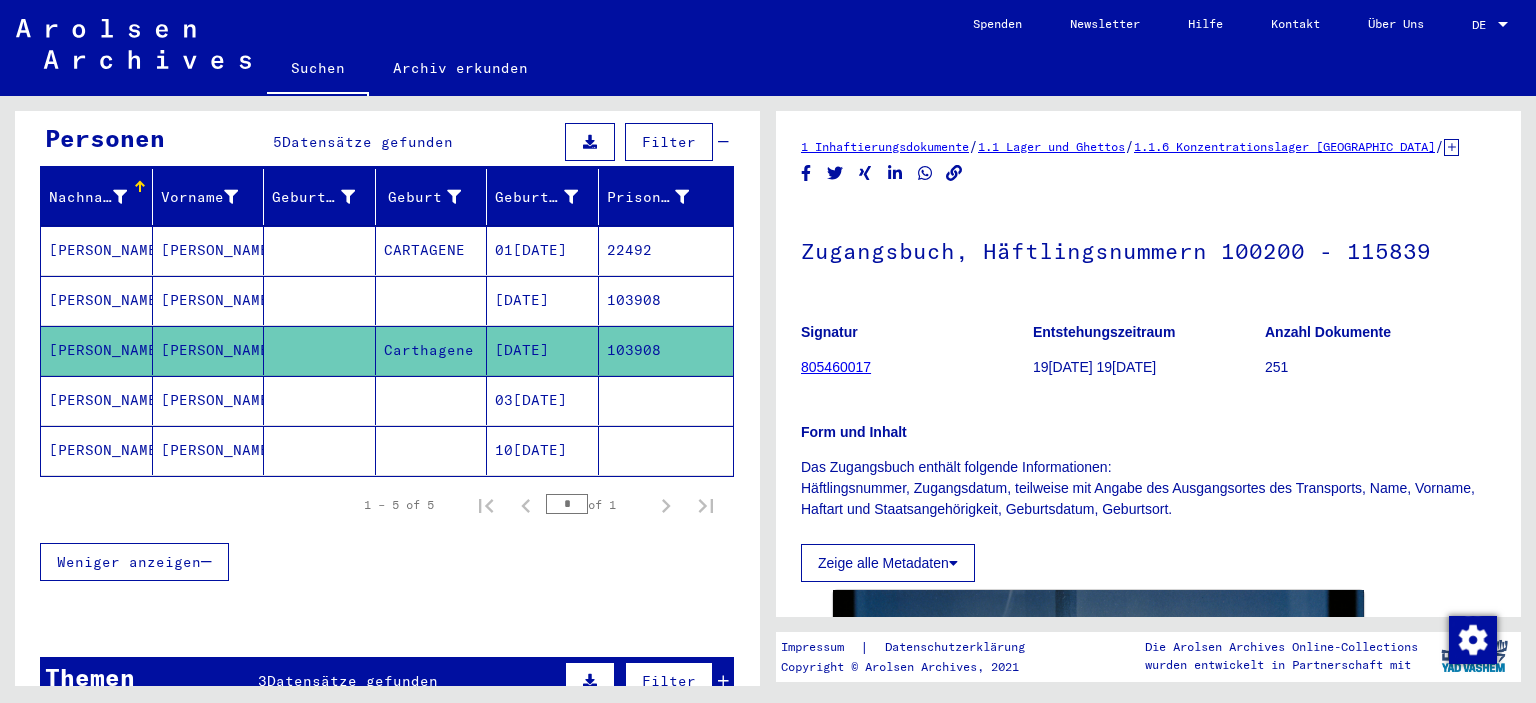scroll, scrollTop: 0, scrollLeft: 0, axis: both 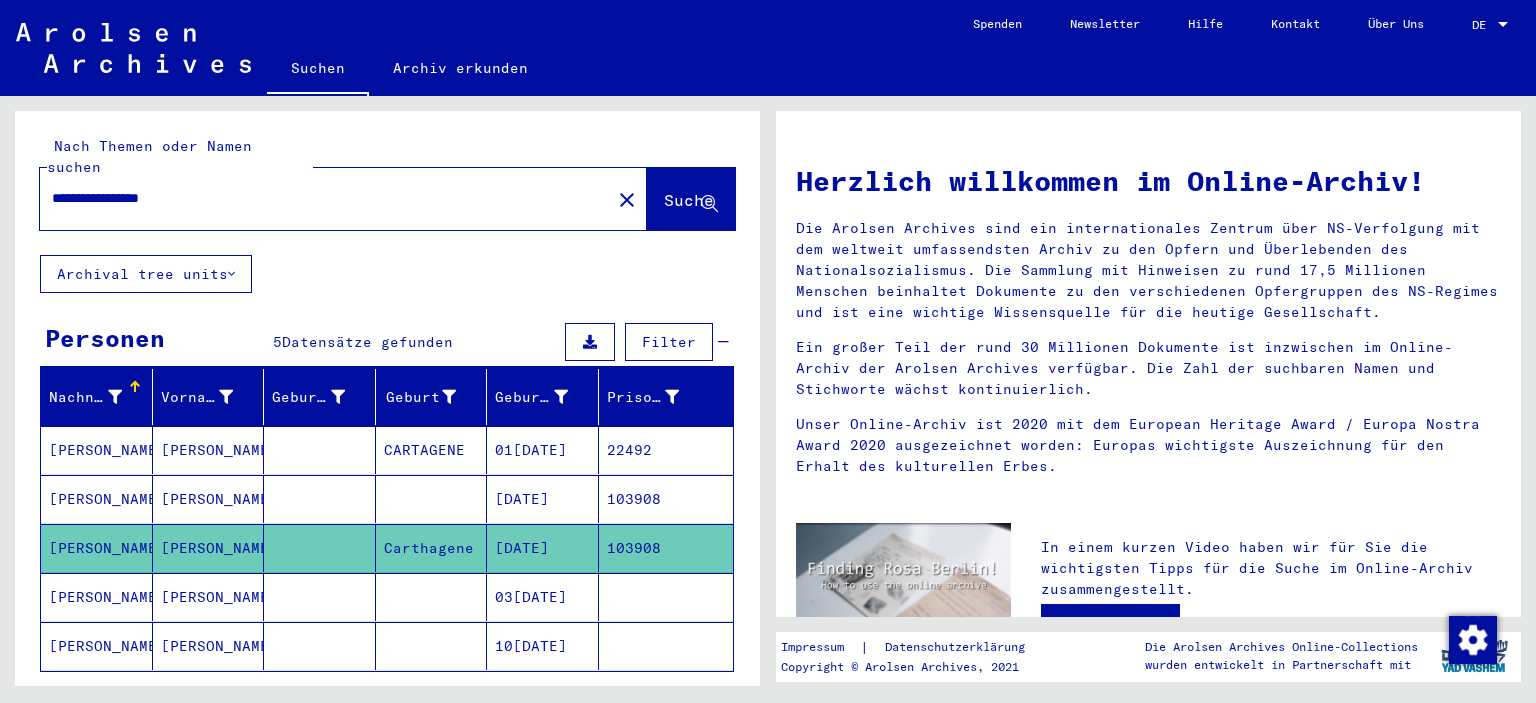 drag, startPoint x: 214, startPoint y: 181, endPoint x: 49, endPoint y: 165, distance: 165.77394 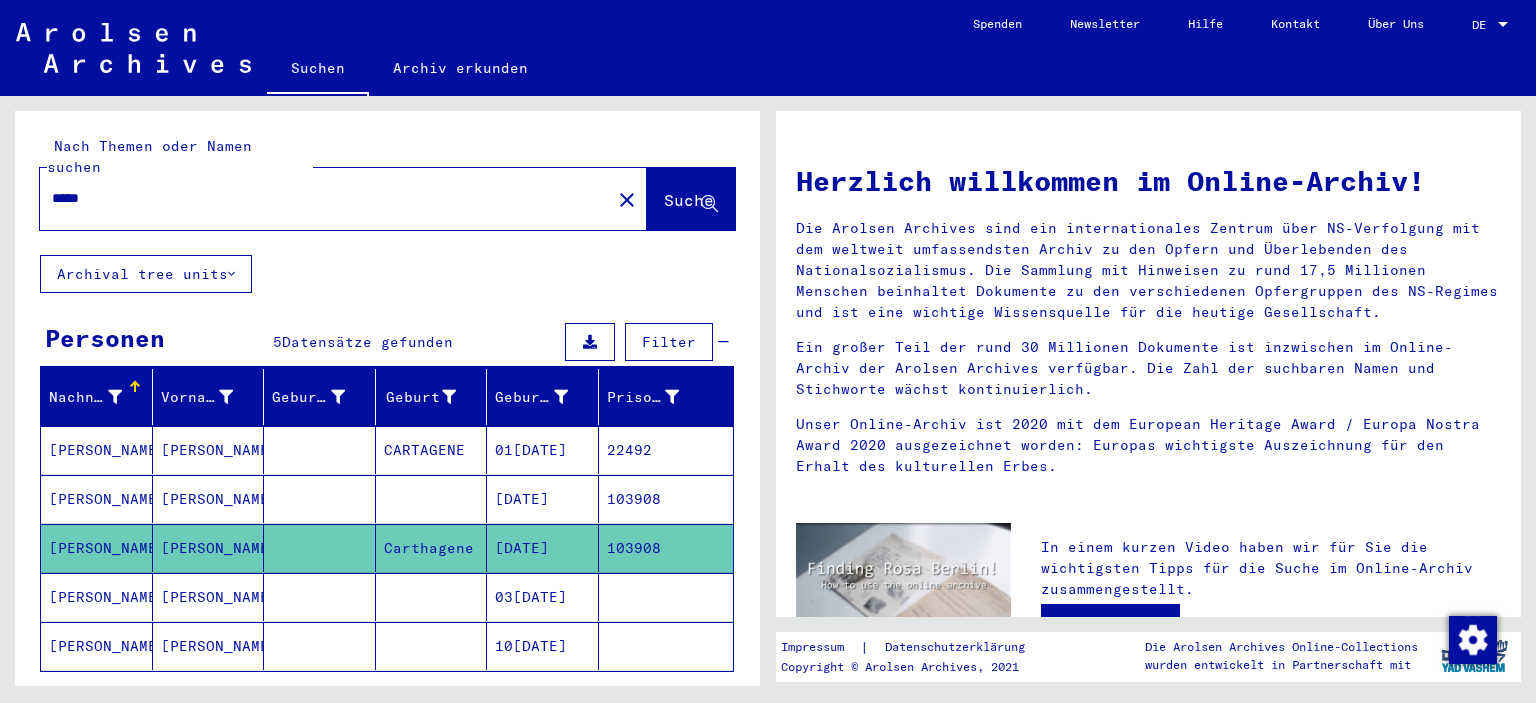 type on "*****" 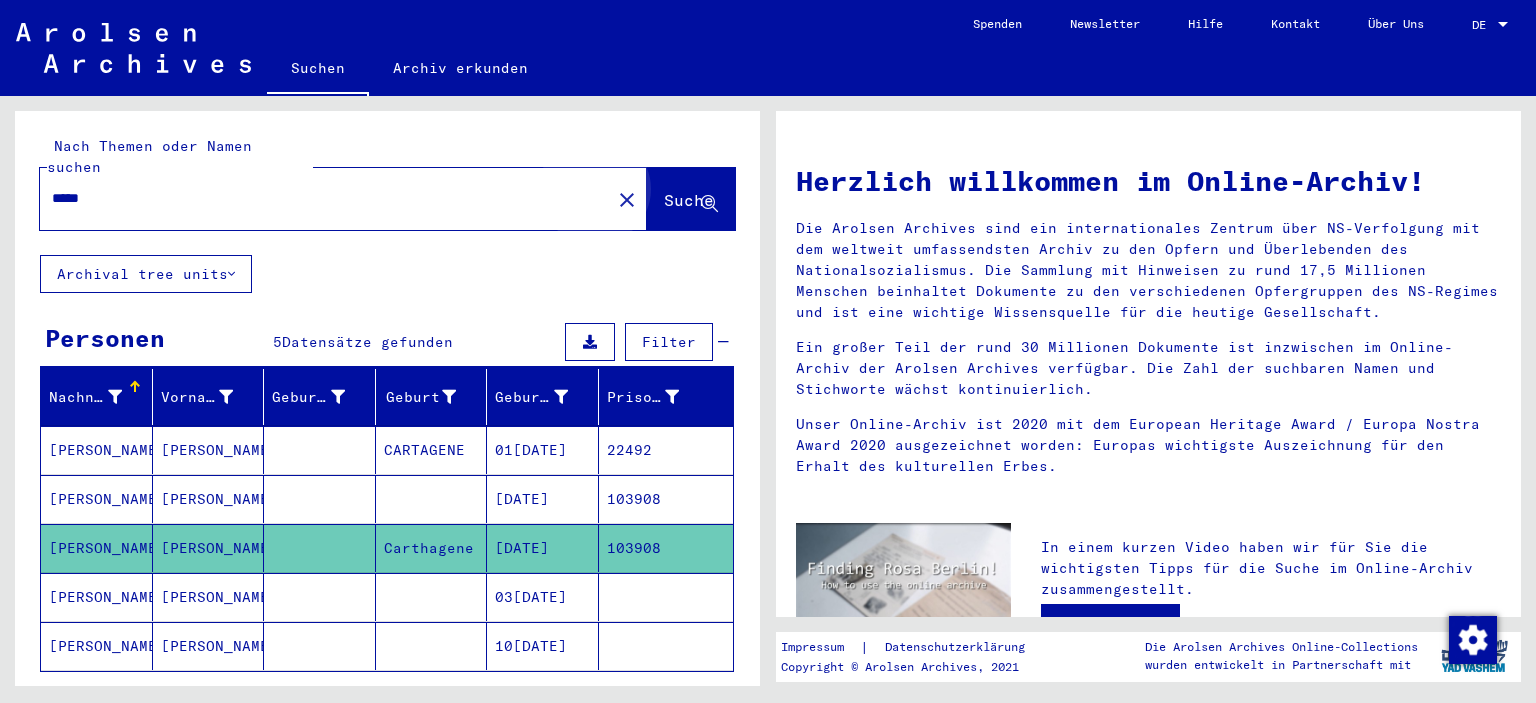 click on "Suche" 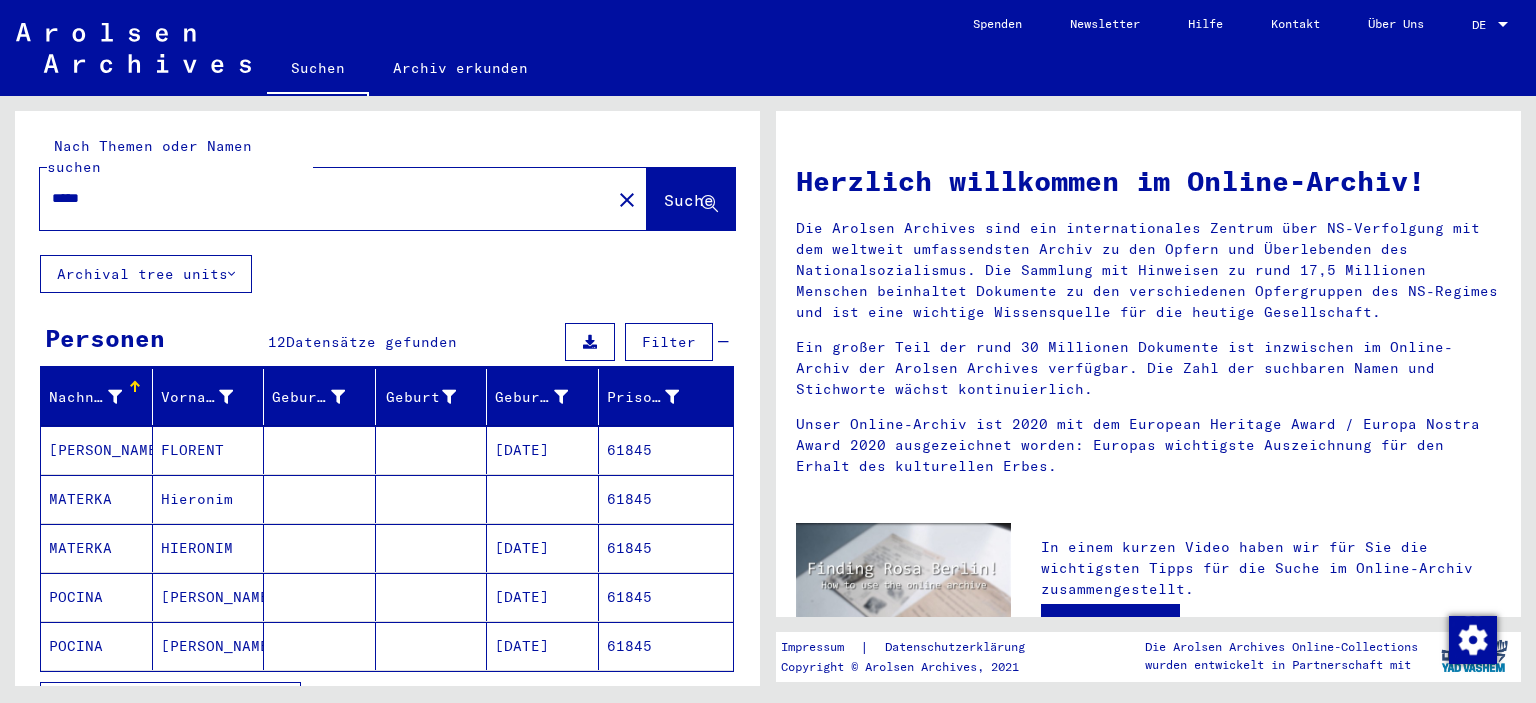 click on "[PERSON_NAME]" at bounding box center [97, 499] 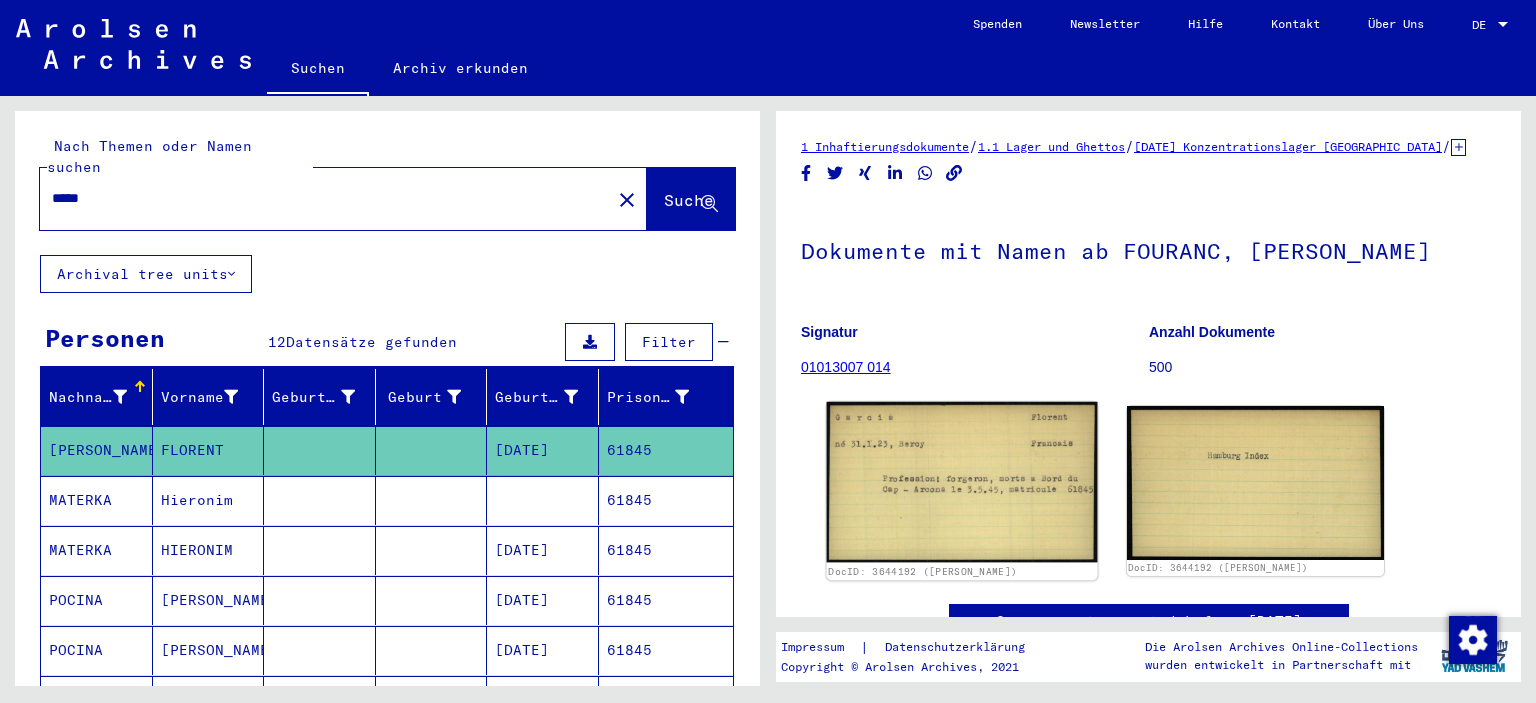 scroll, scrollTop: 0, scrollLeft: 0, axis: both 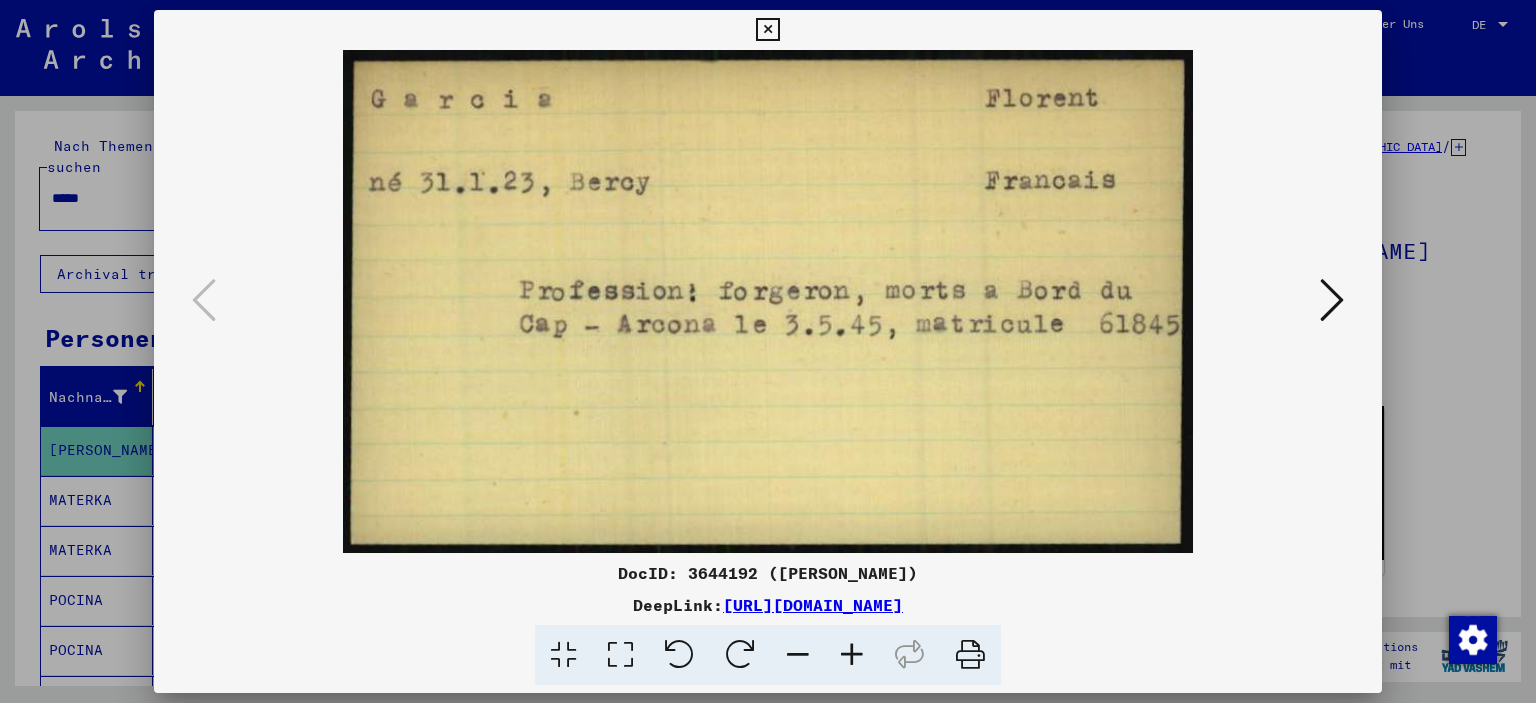 click at bounding box center (767, 30) 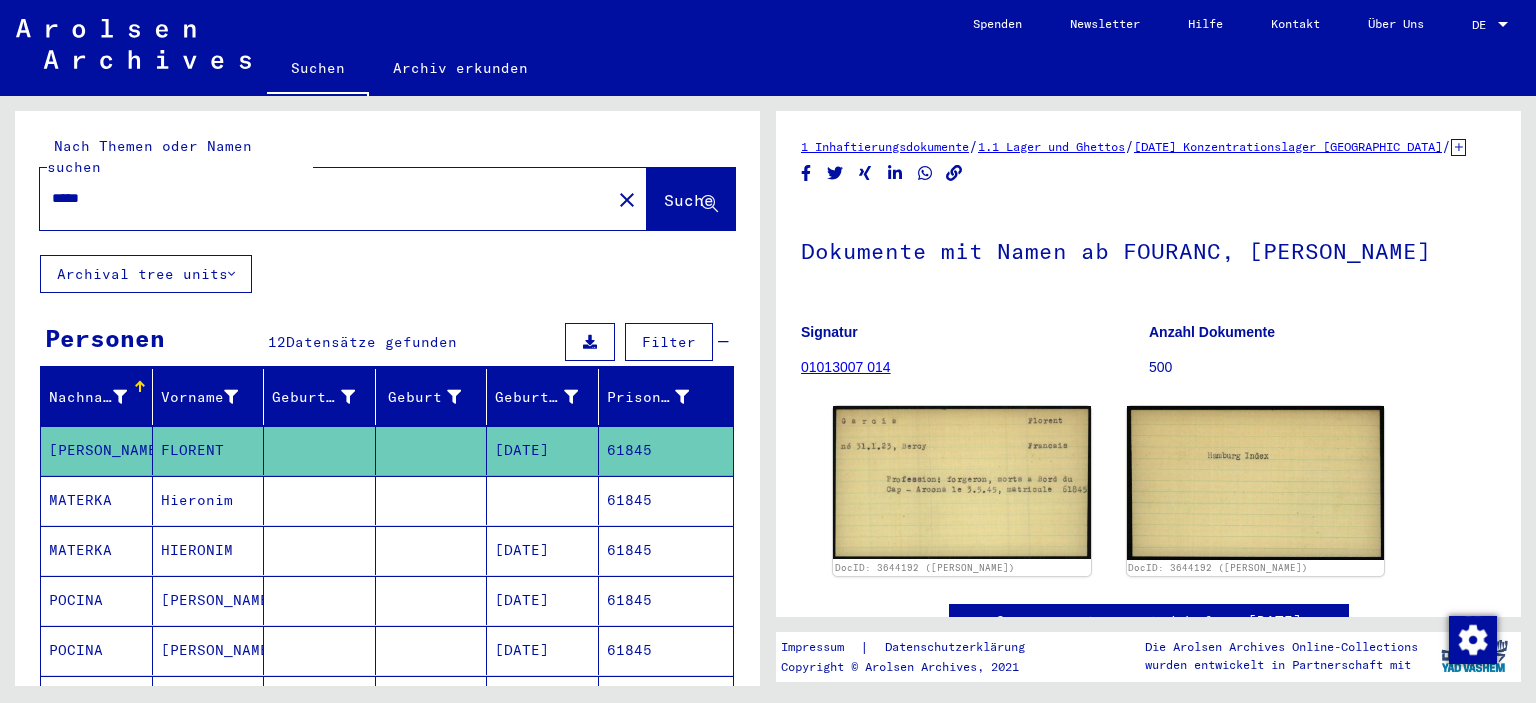 click 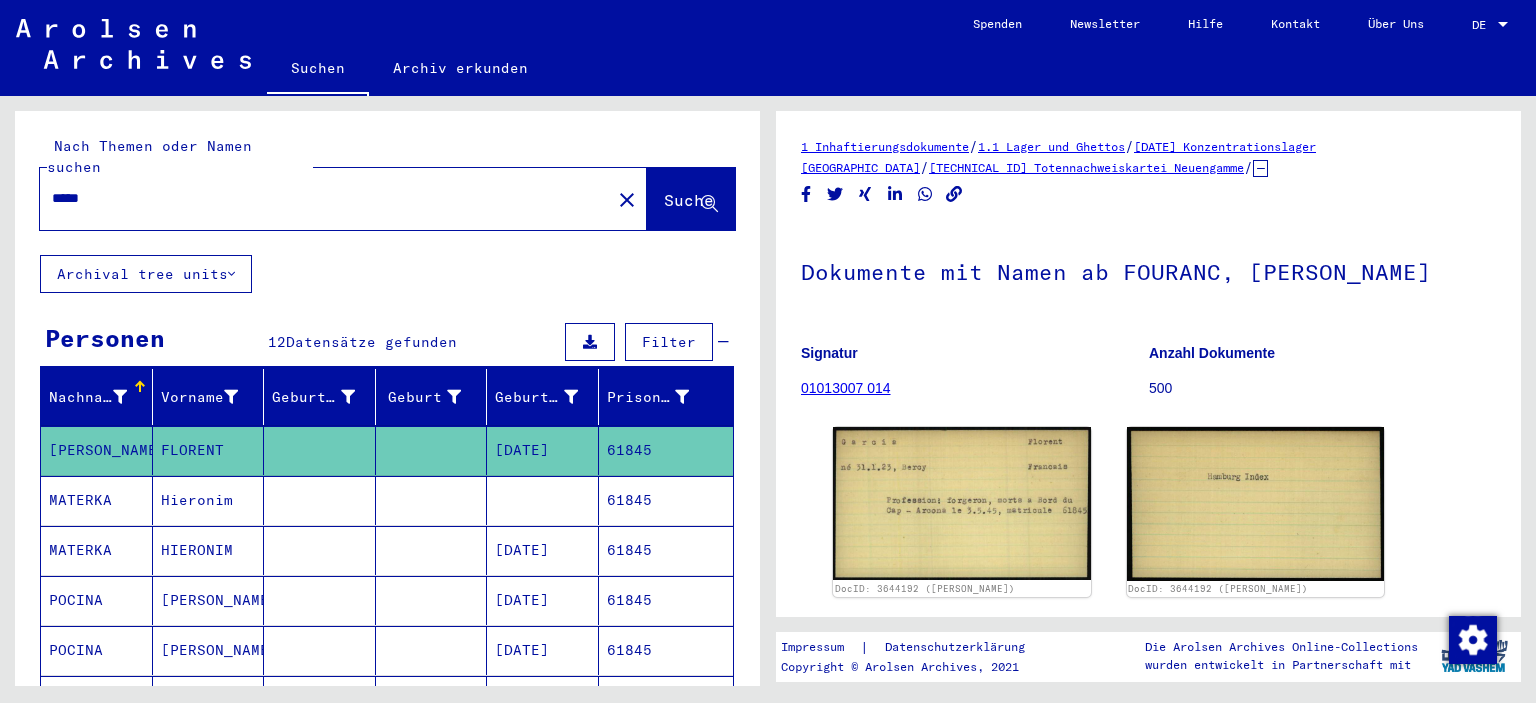 scroll, scrollTop: 100, scrollLeft: 0, axis: vertical 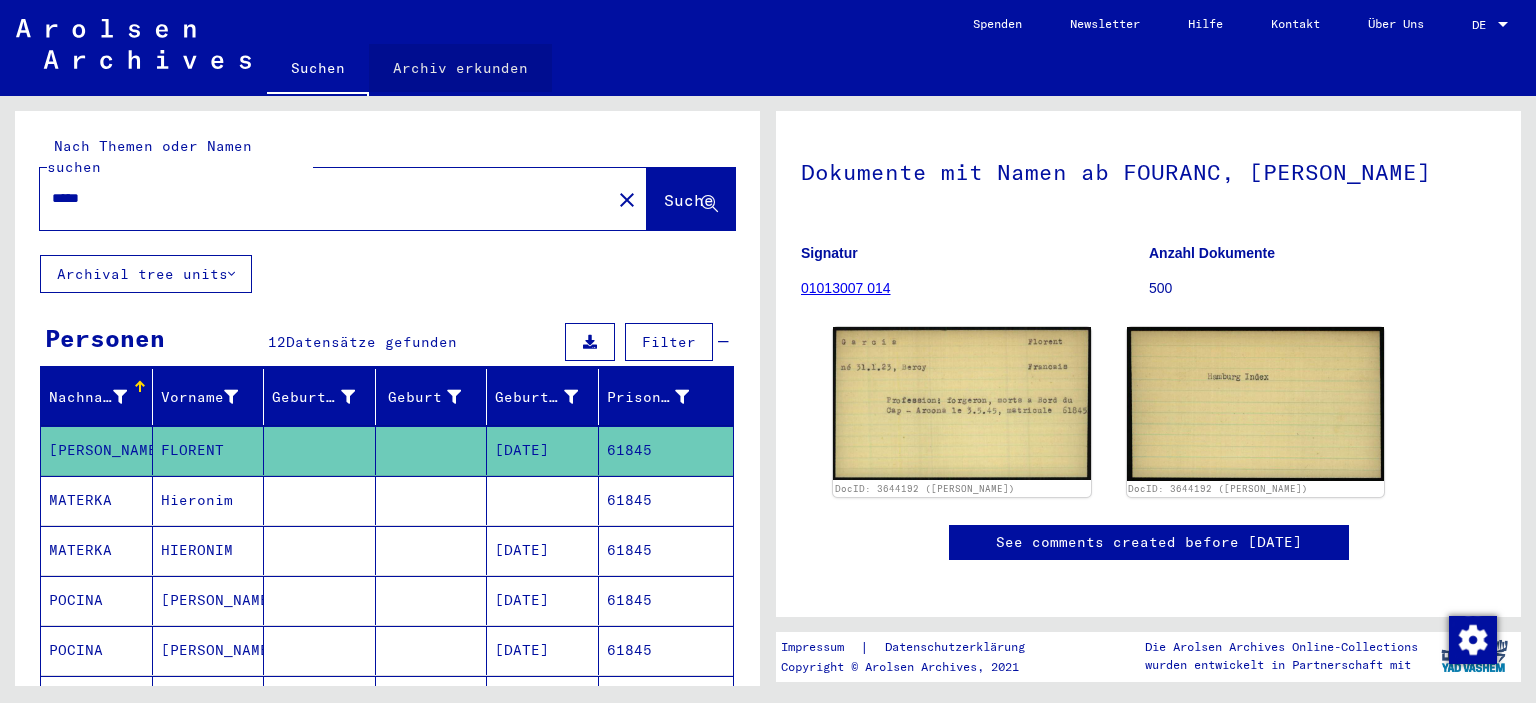 click on "Archiv erkunden" 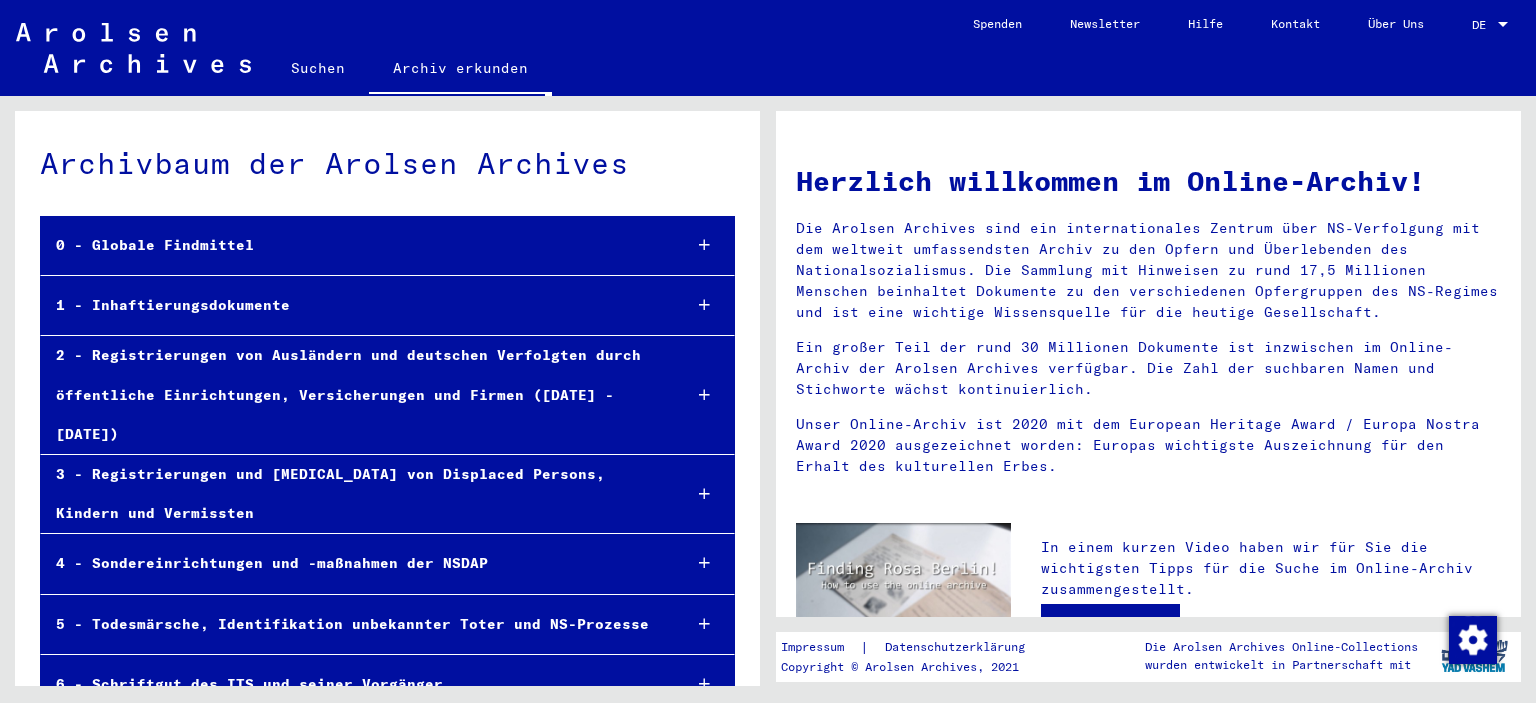 click at bounding box center [704, 305] 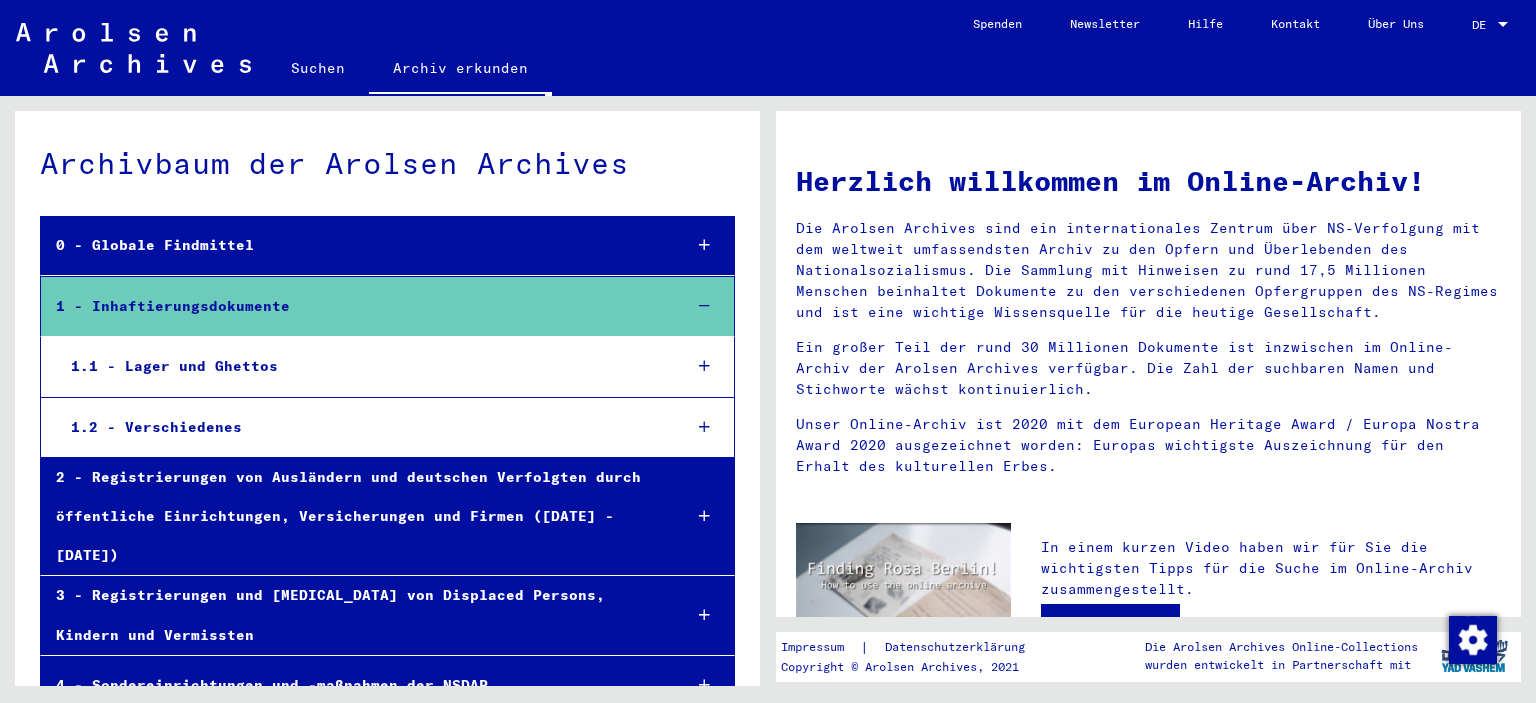 click at bounding box center [704, 366] 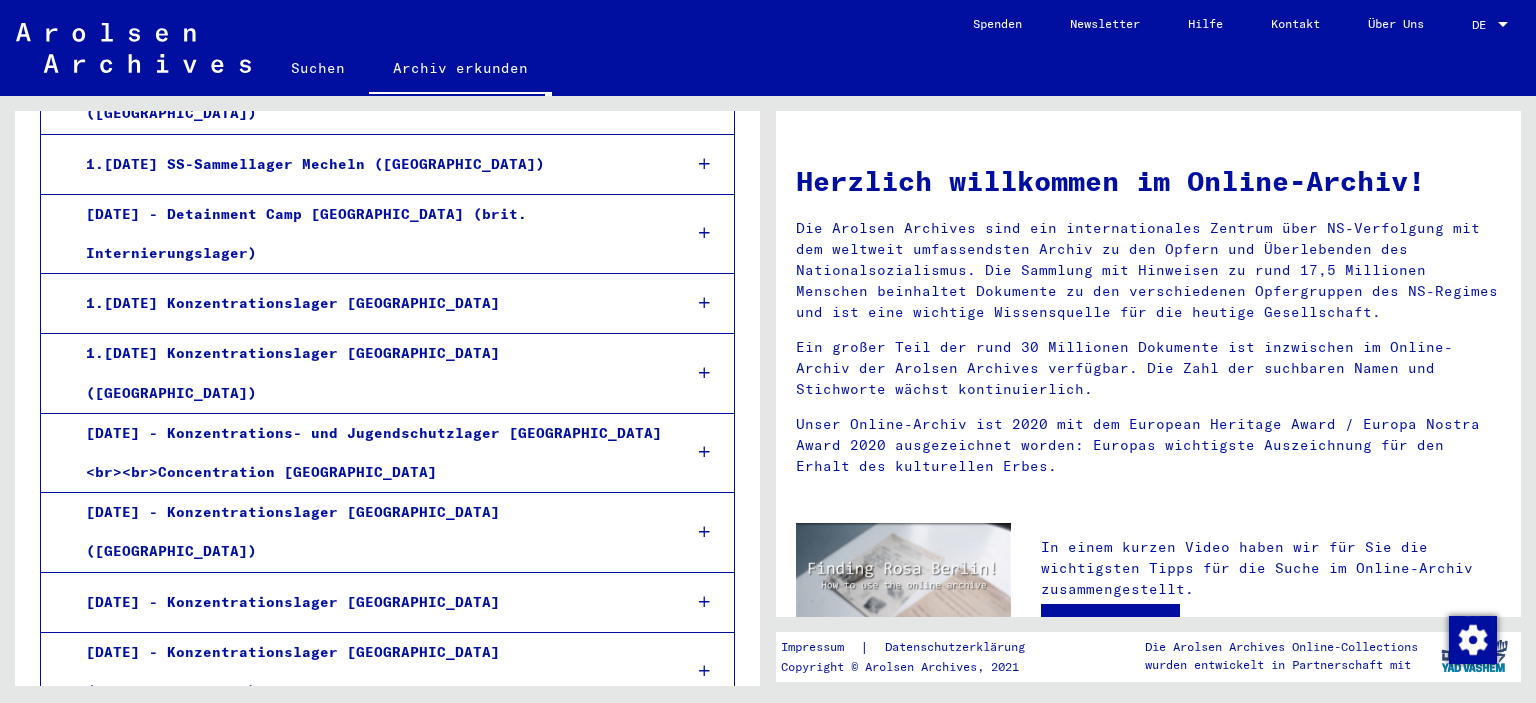 scroll, scrollTop: 1800, scrollLeft: 0, axis: vertical 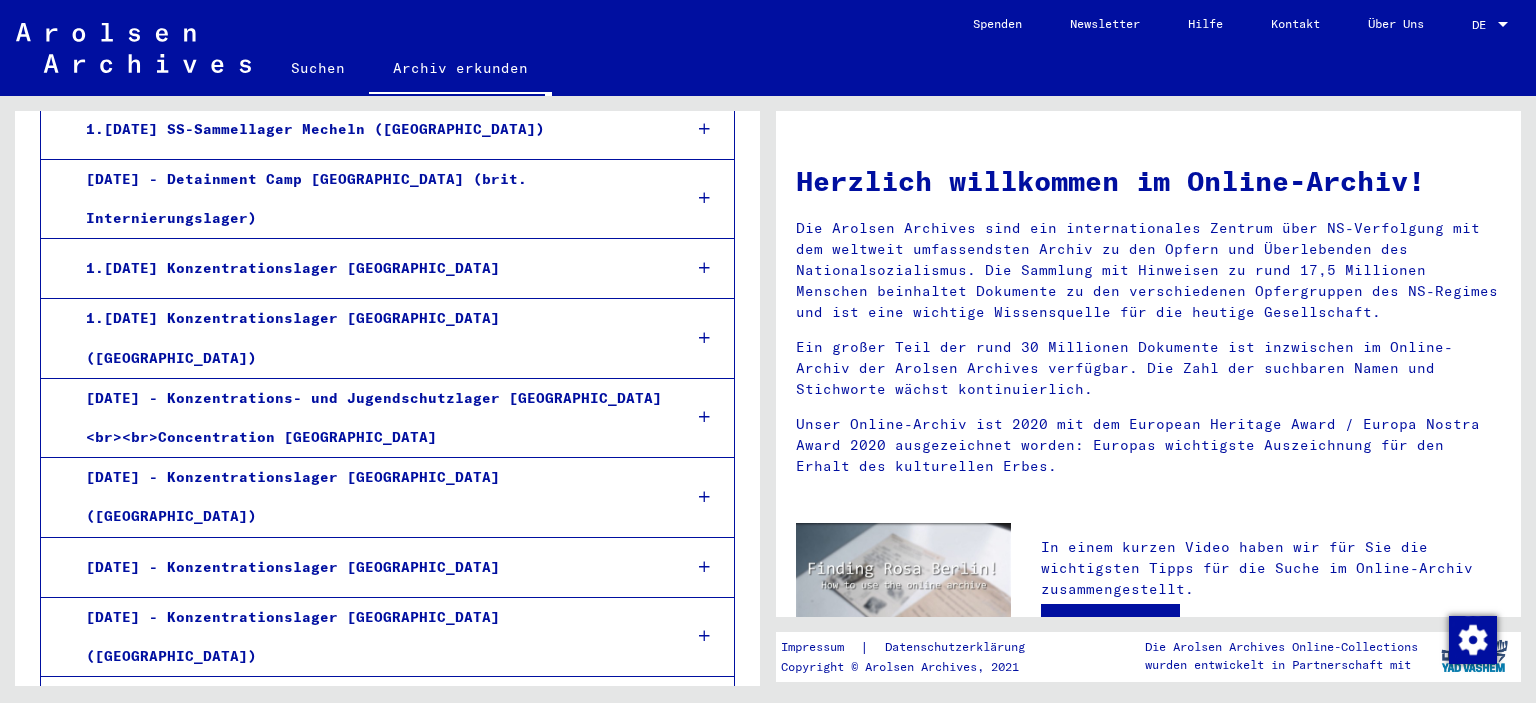 click at bounding box center [704, 567] 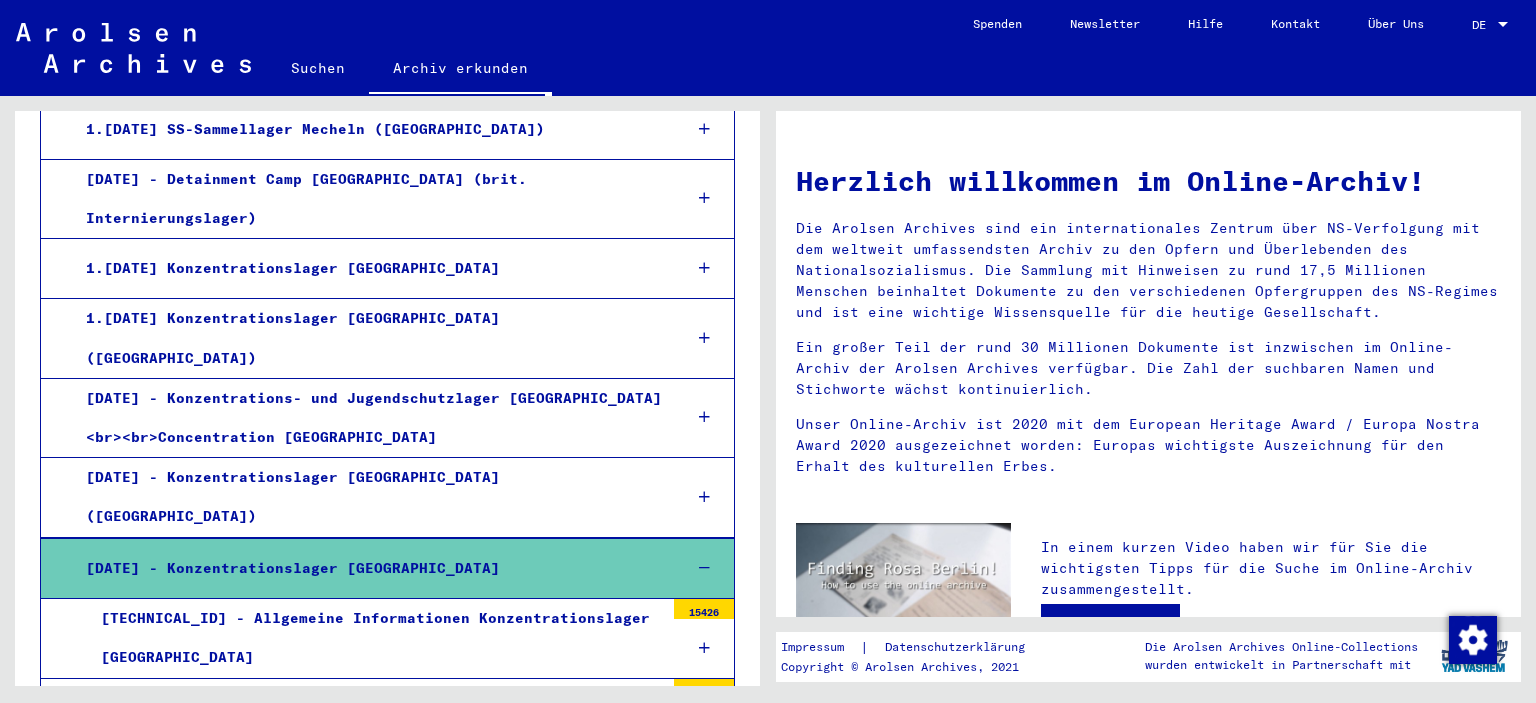 scroll, scrollTop: 1899, scrollLeft: 0, axis: vertical 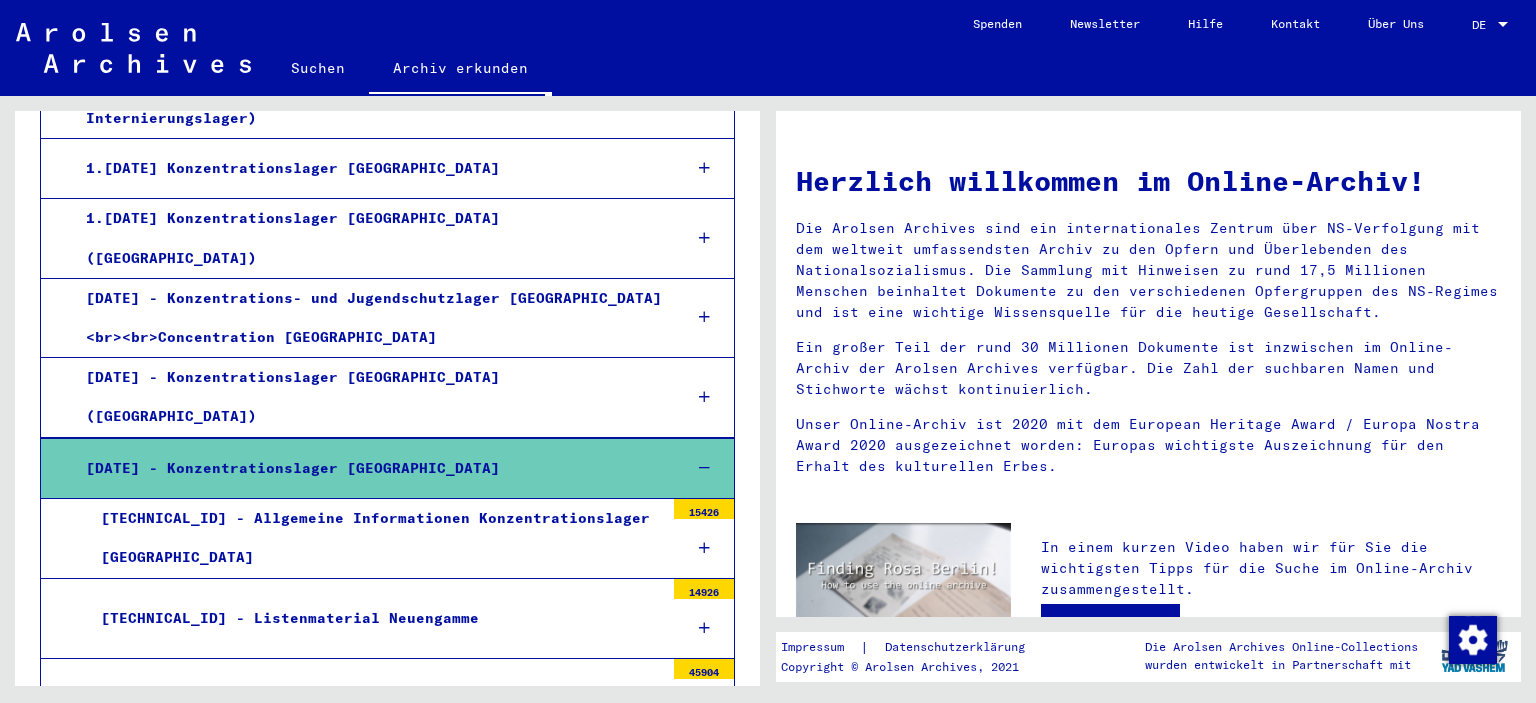 click at bounding box center [704, 628] 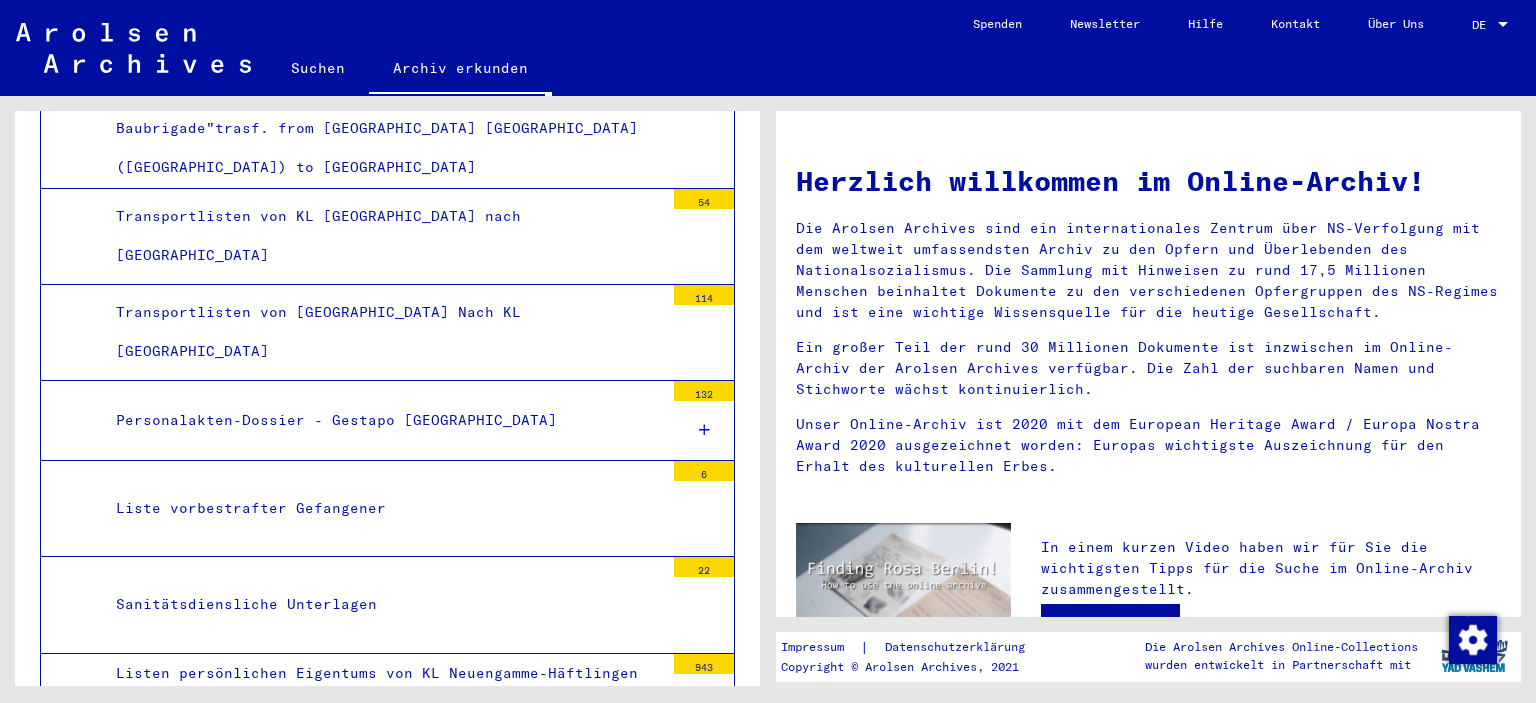 scroll, scrollTop: 2899, scrollLeft: 0, axis: vertical 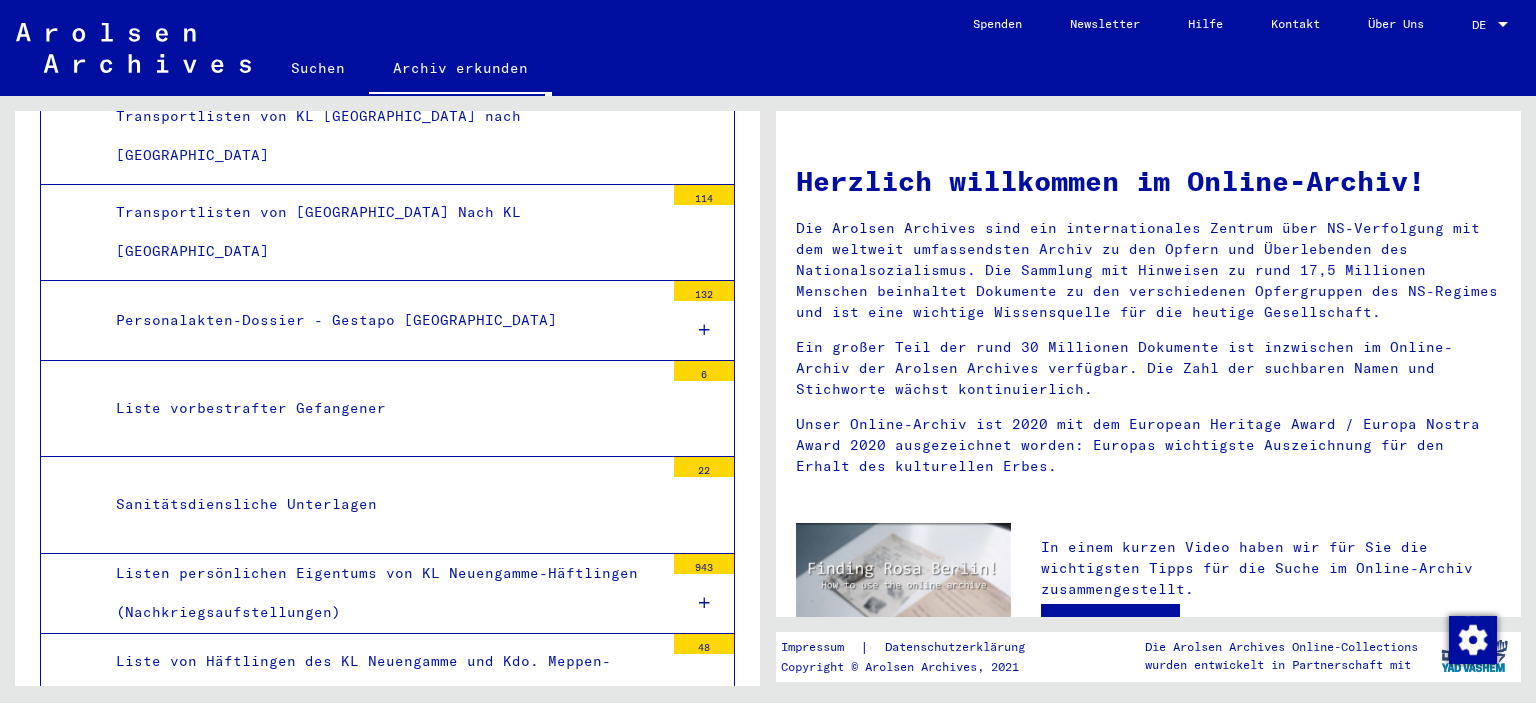 click on "Liste von Häftlingen des KL Neuengamme und Kdo. Meppen-Versen" at bounding box center (382, 681) 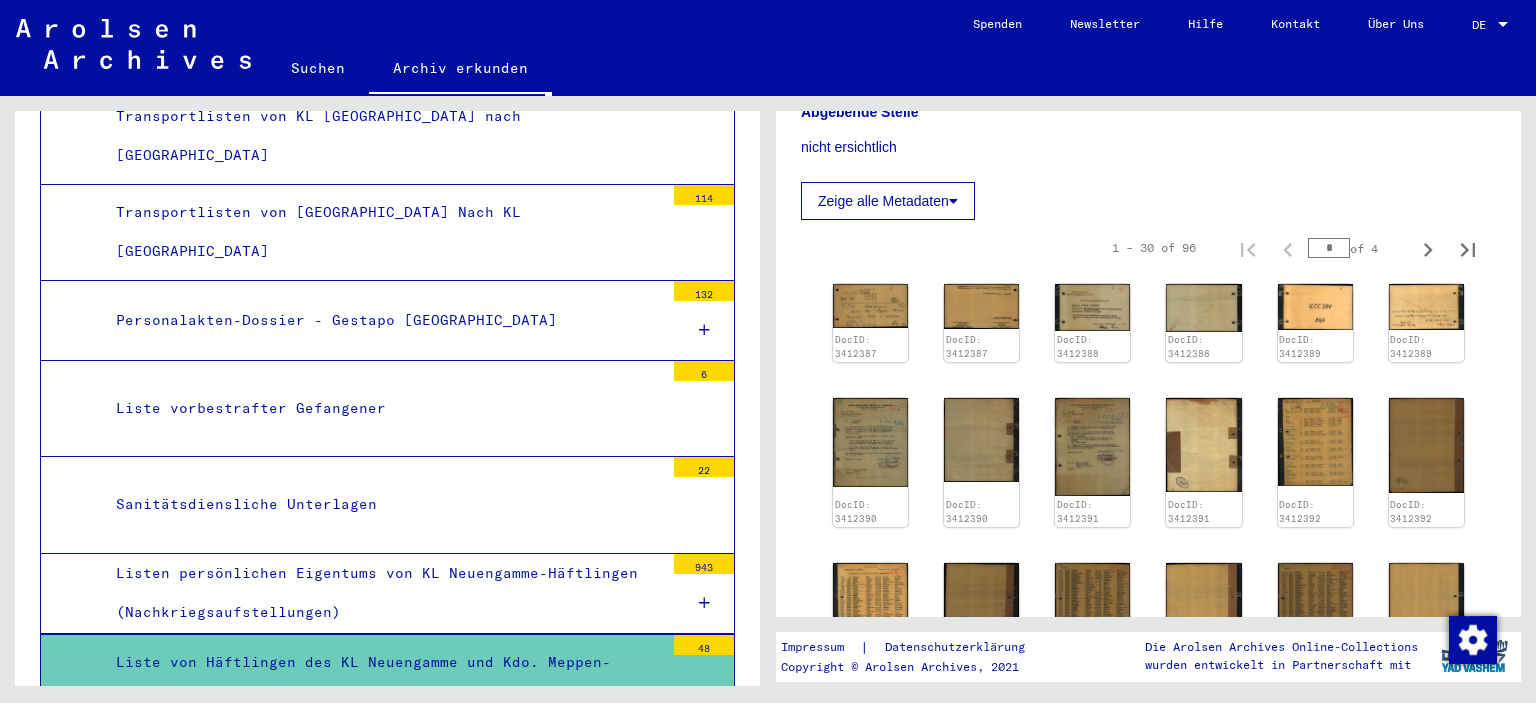 scroll, scrollTop: 500, scrollLeft: 0, axis: vertical 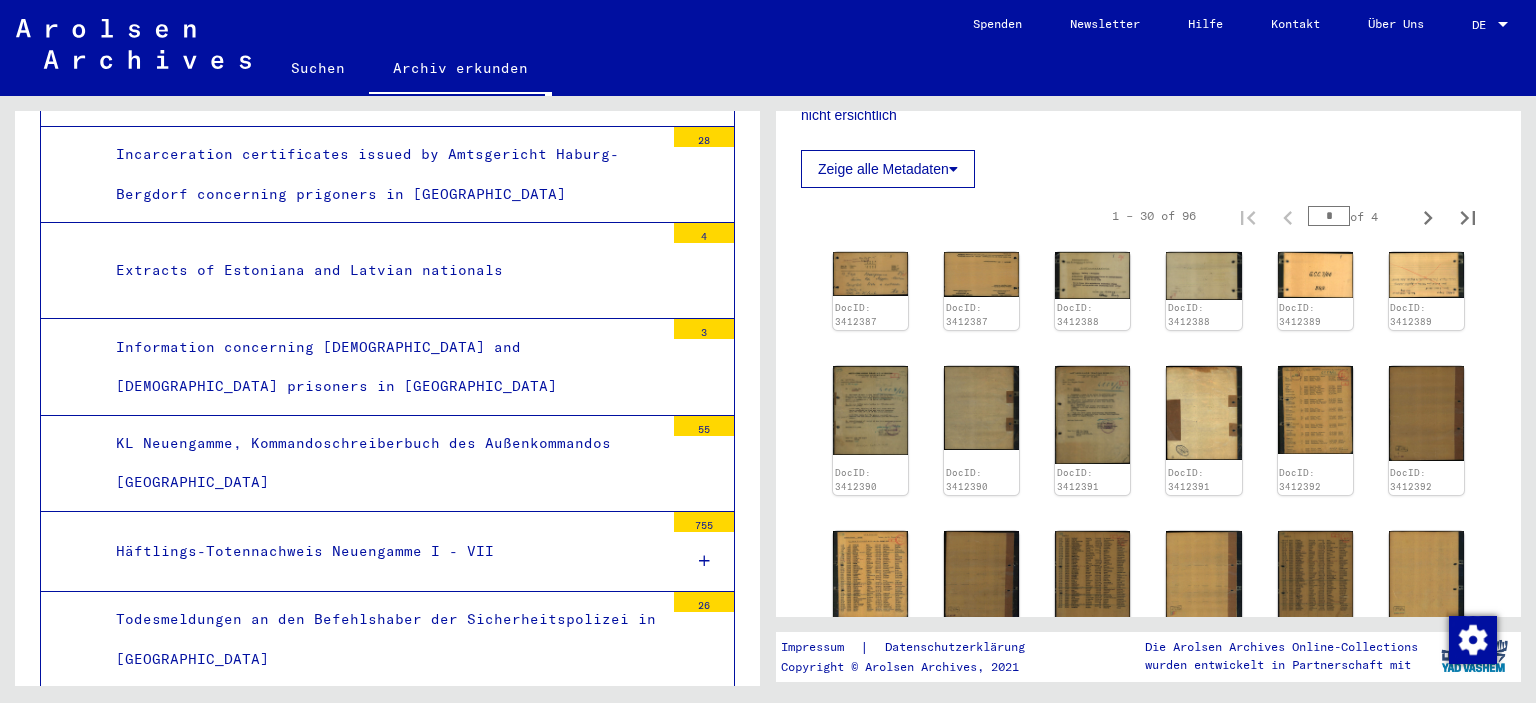 click on "Todesmeldungen an den Befehlshaber der Sicherheitspolizei in [GEOGRAPHIC_DATA]" at bounding box center [382, 639] 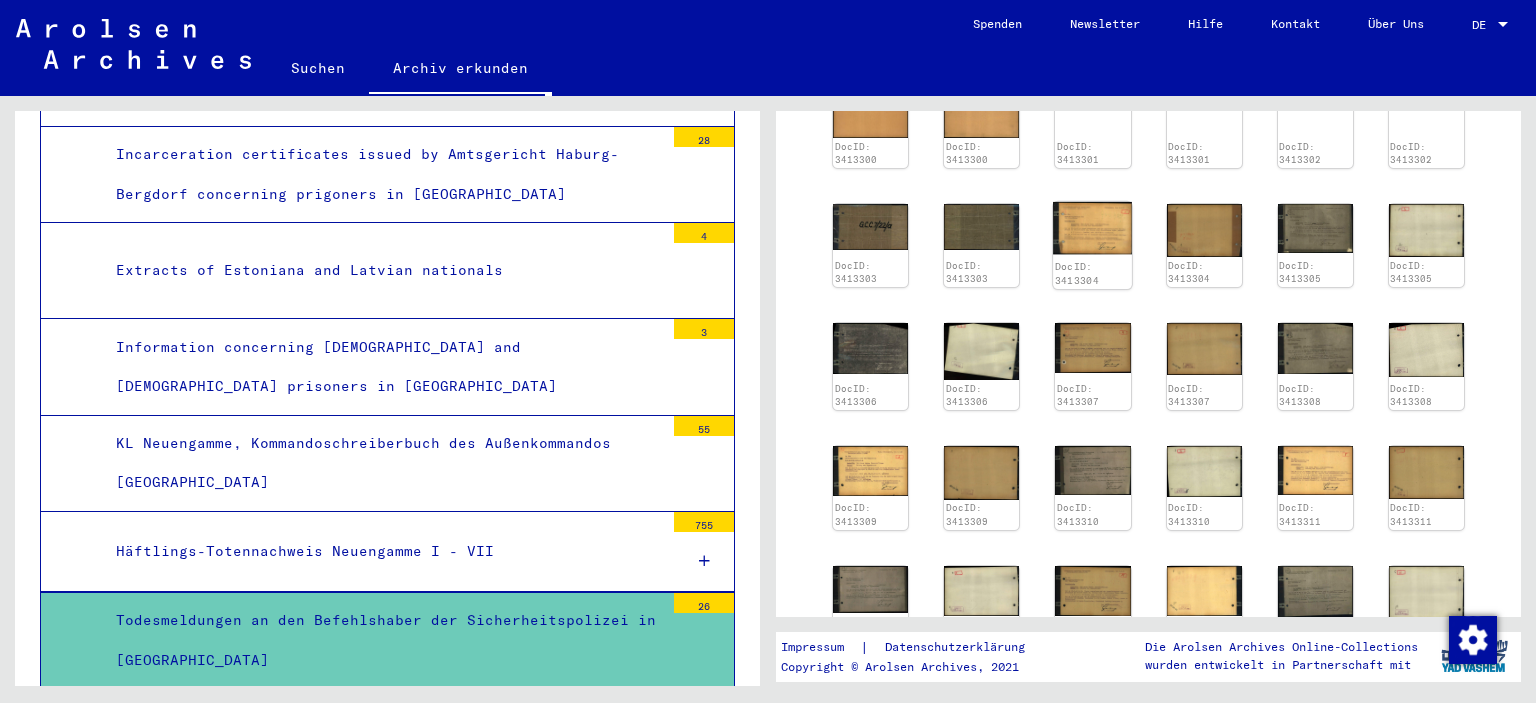 scroll, scrollTop: 800, scrollLeft: 0, axis: vertical 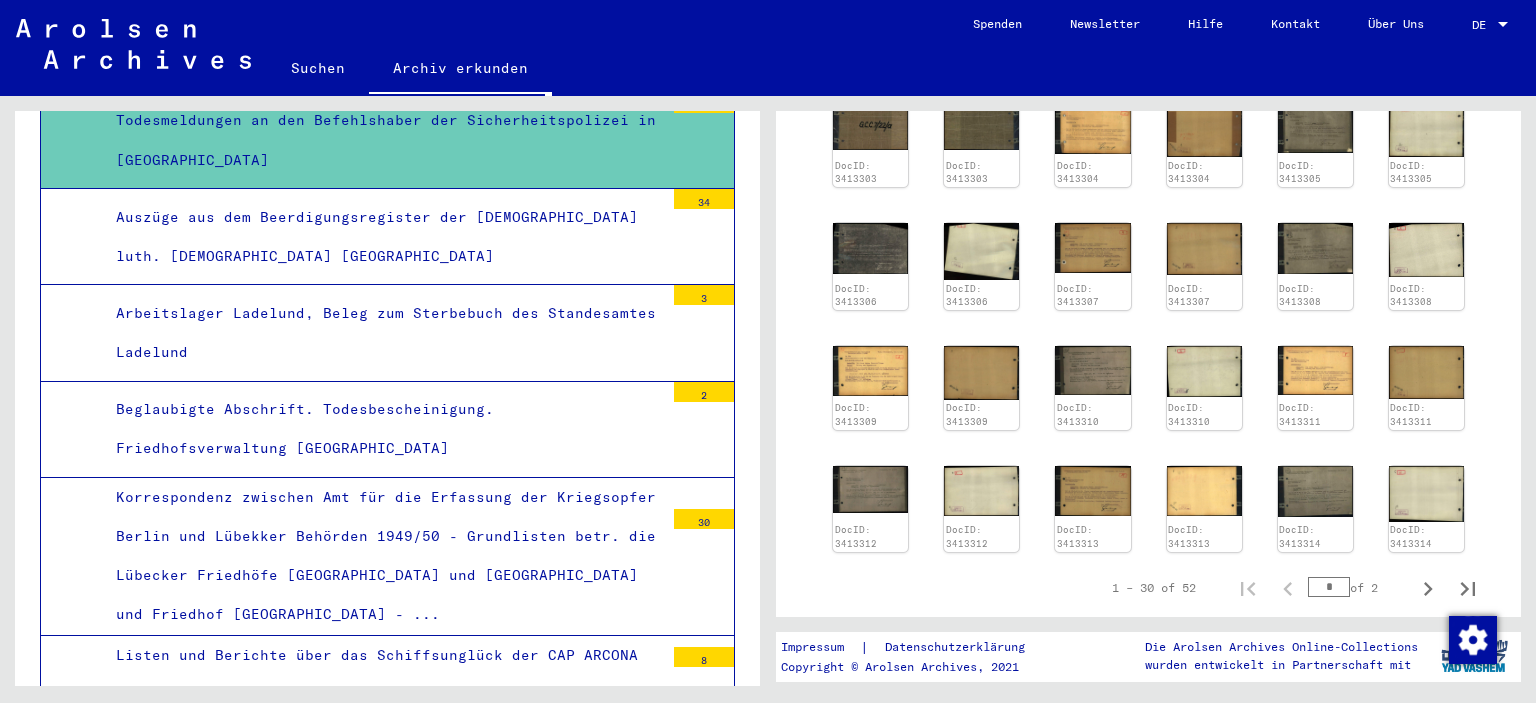 click on "Listen und Berichte über das Schiffsunglück der CAP ARCONA und [PERSON_NAME] in der [GEOGRAPHIC_DATA] (Nachkriegsaufstellungen) -  ..." at bounding box center [382, 695] 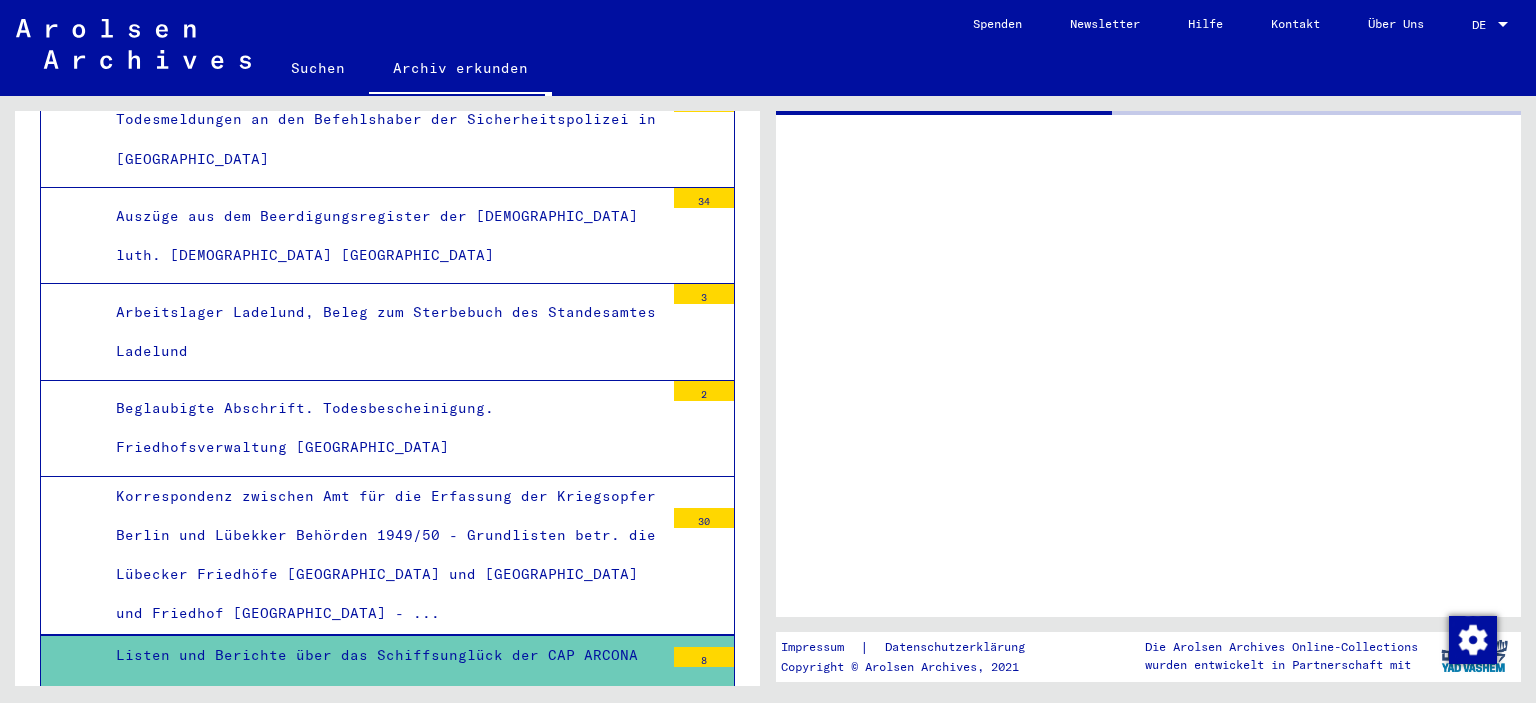 scroll, scrollTop: 0, scrollLeft: 0, axis: both 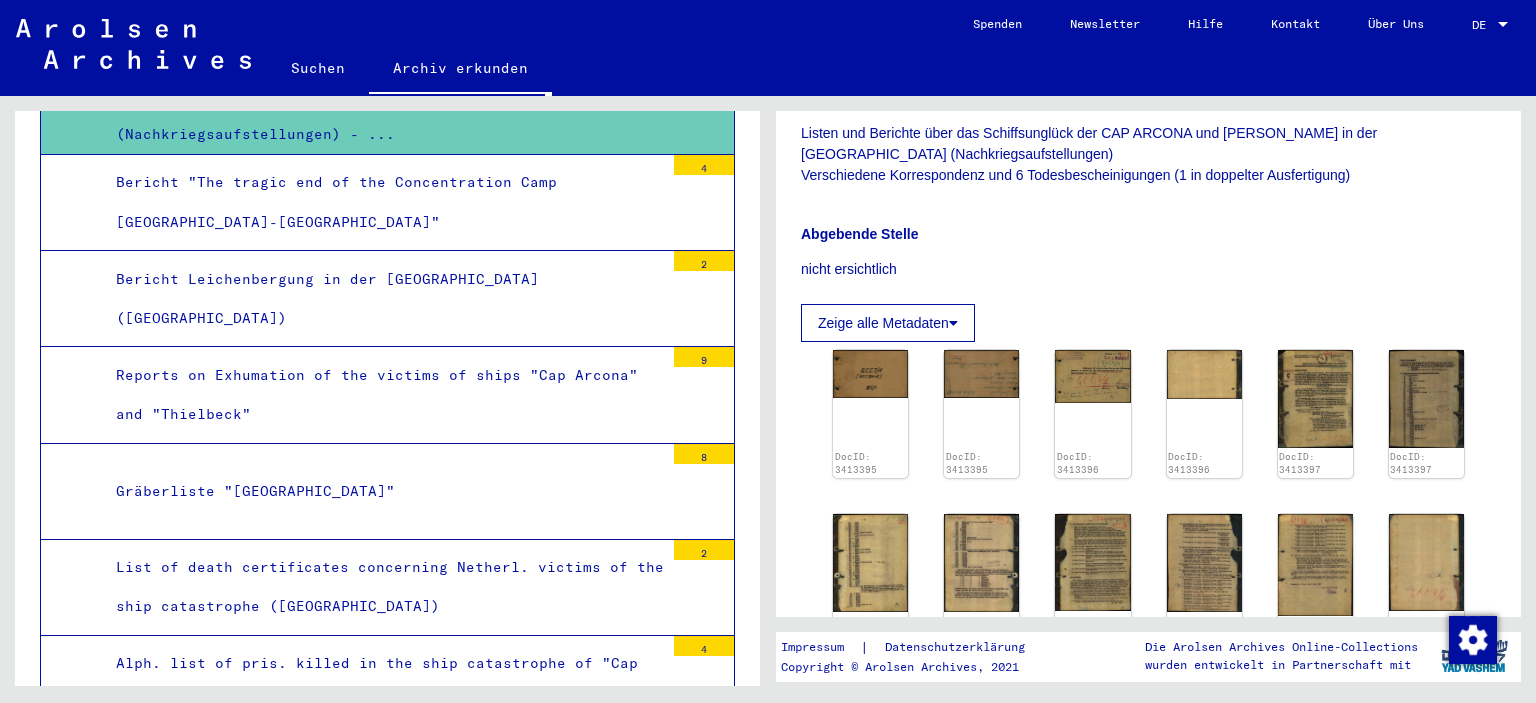 click on "Alph. list of pris. killed in the ship catastrophe of "Cap Arcona" and      "Thielbeck" at bounding box center (382, 683) 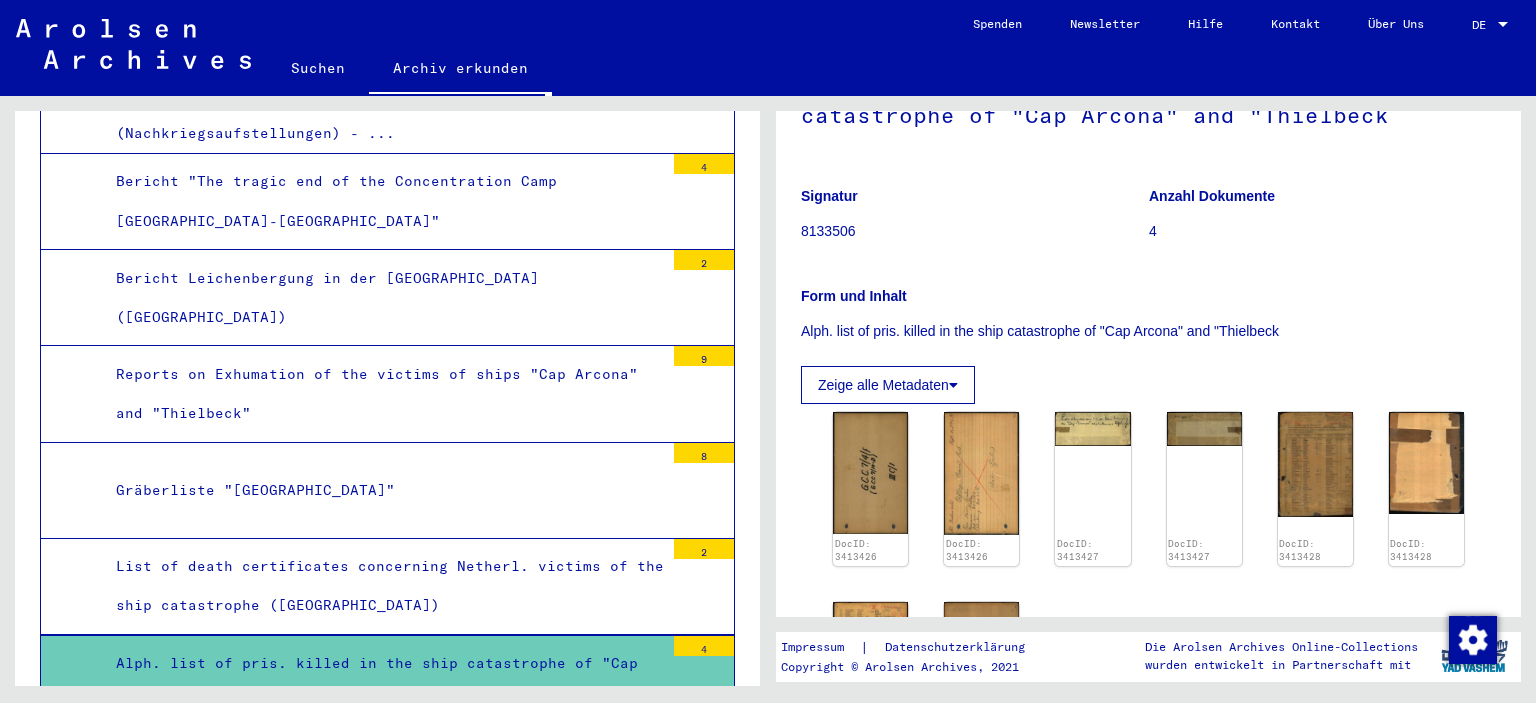 scroll, scrollTop: 200, scrollLeft: 0, axis: vertical 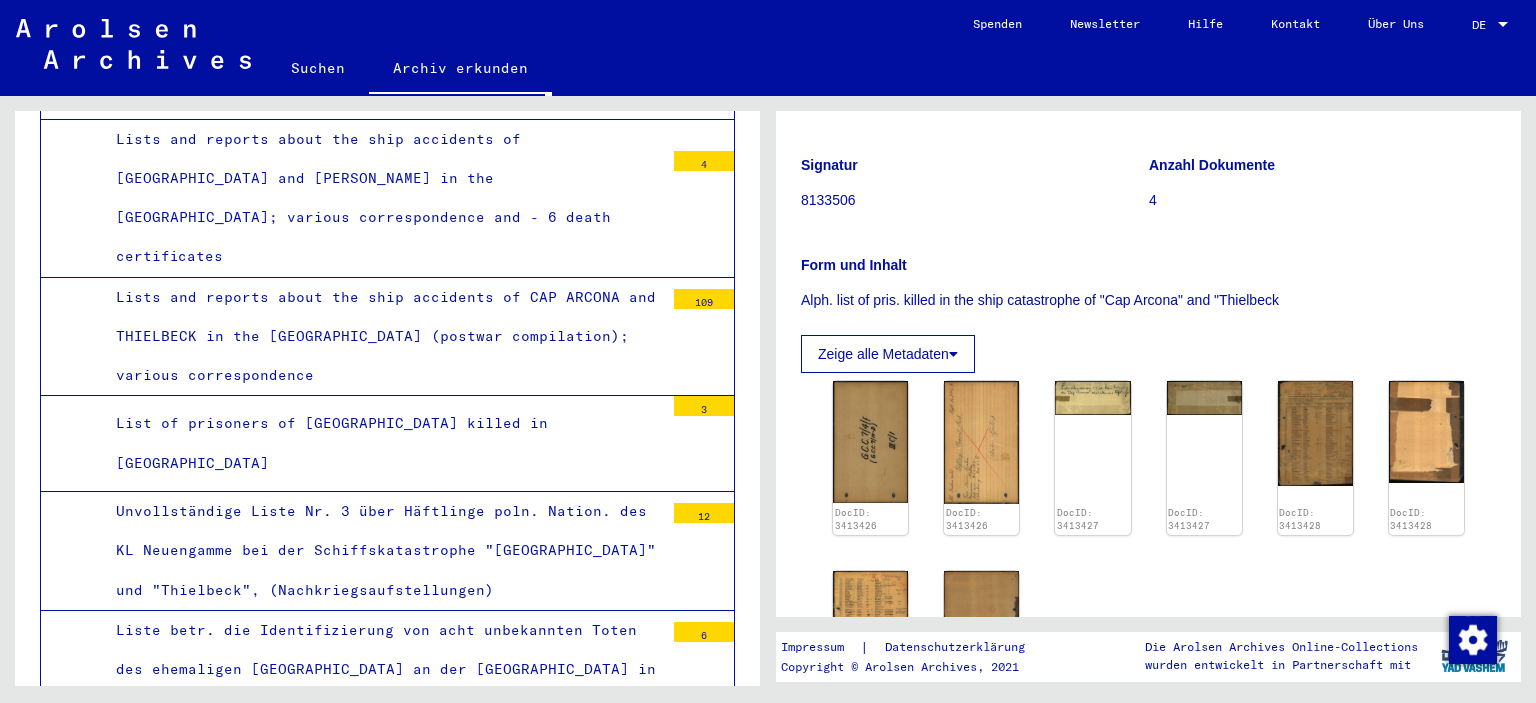 click on "Bericht der Wasserschutzpolizei Lübeck vom [DATE] betr. die      Leichenbergungsarbeiten auf dem Wrack der THIELBECK und Rapportes der      Mission Francaise de Recherches Lübeck" at bounding box center (382, 788) 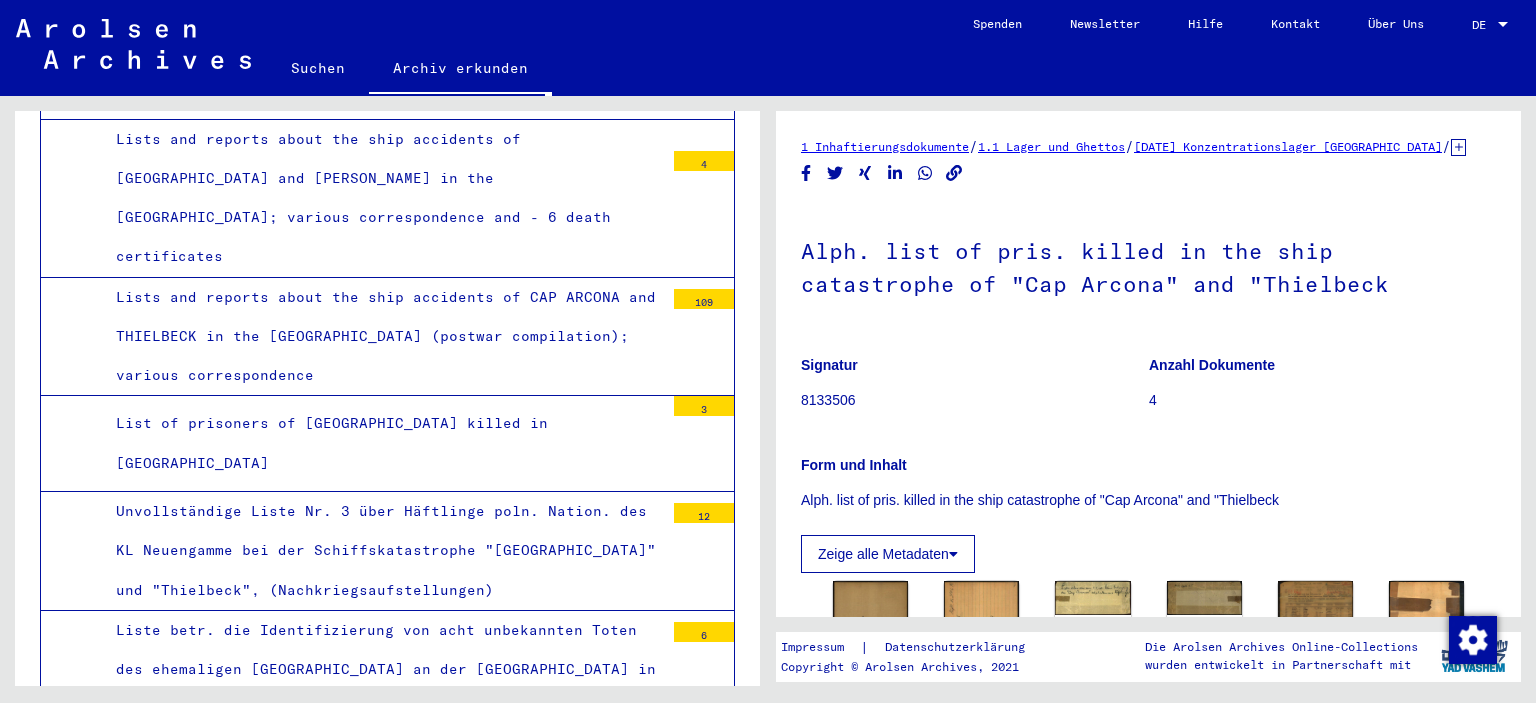 scroll, scrollTop: 6795, scrollLeft: 0, axis: vertical 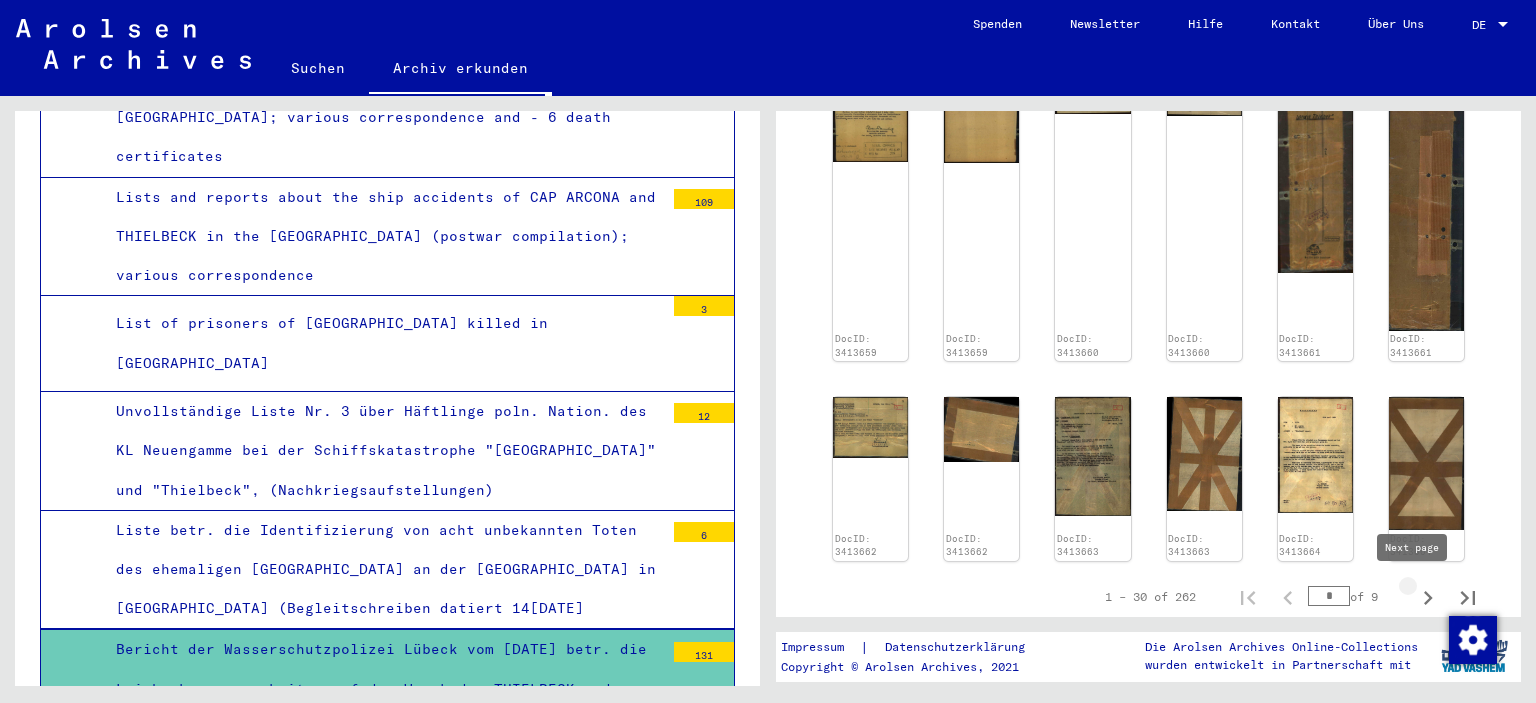 click 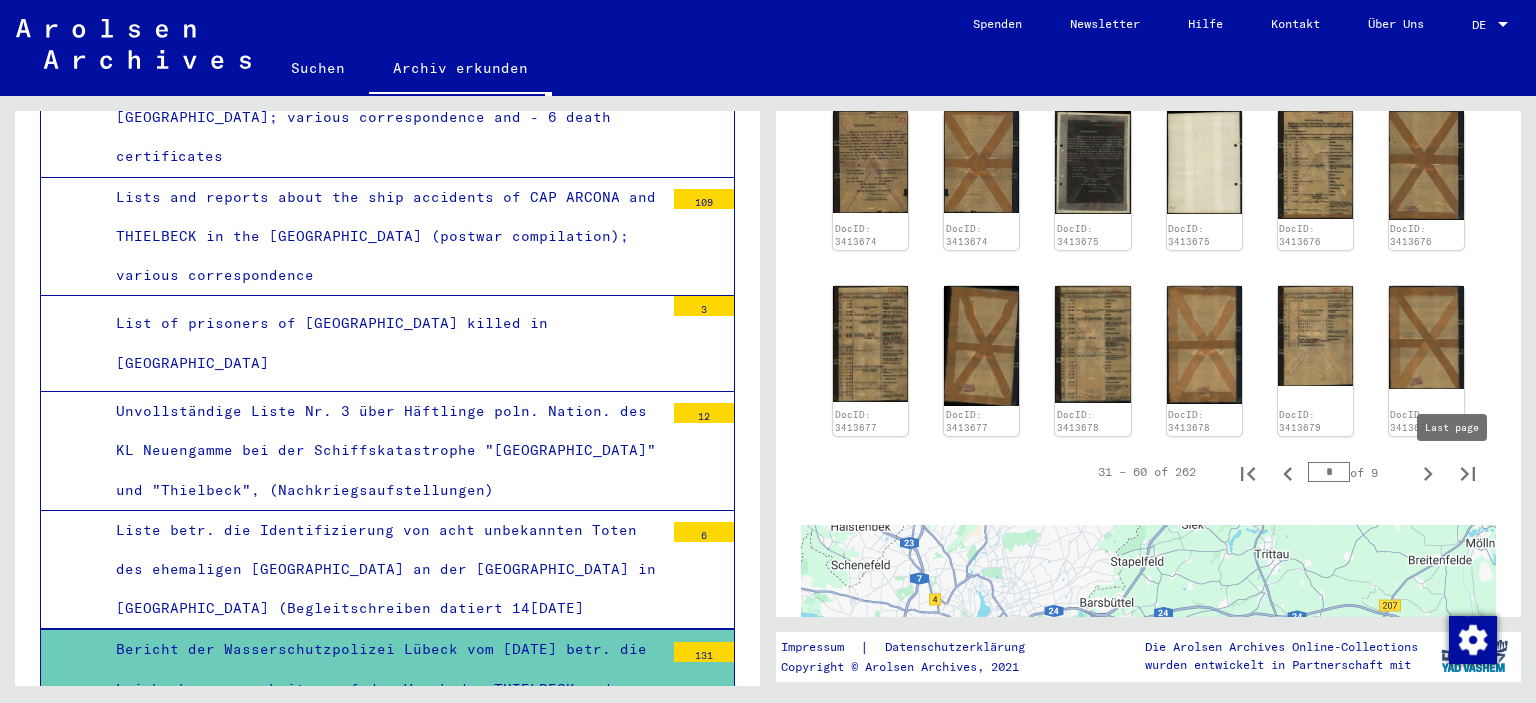 click 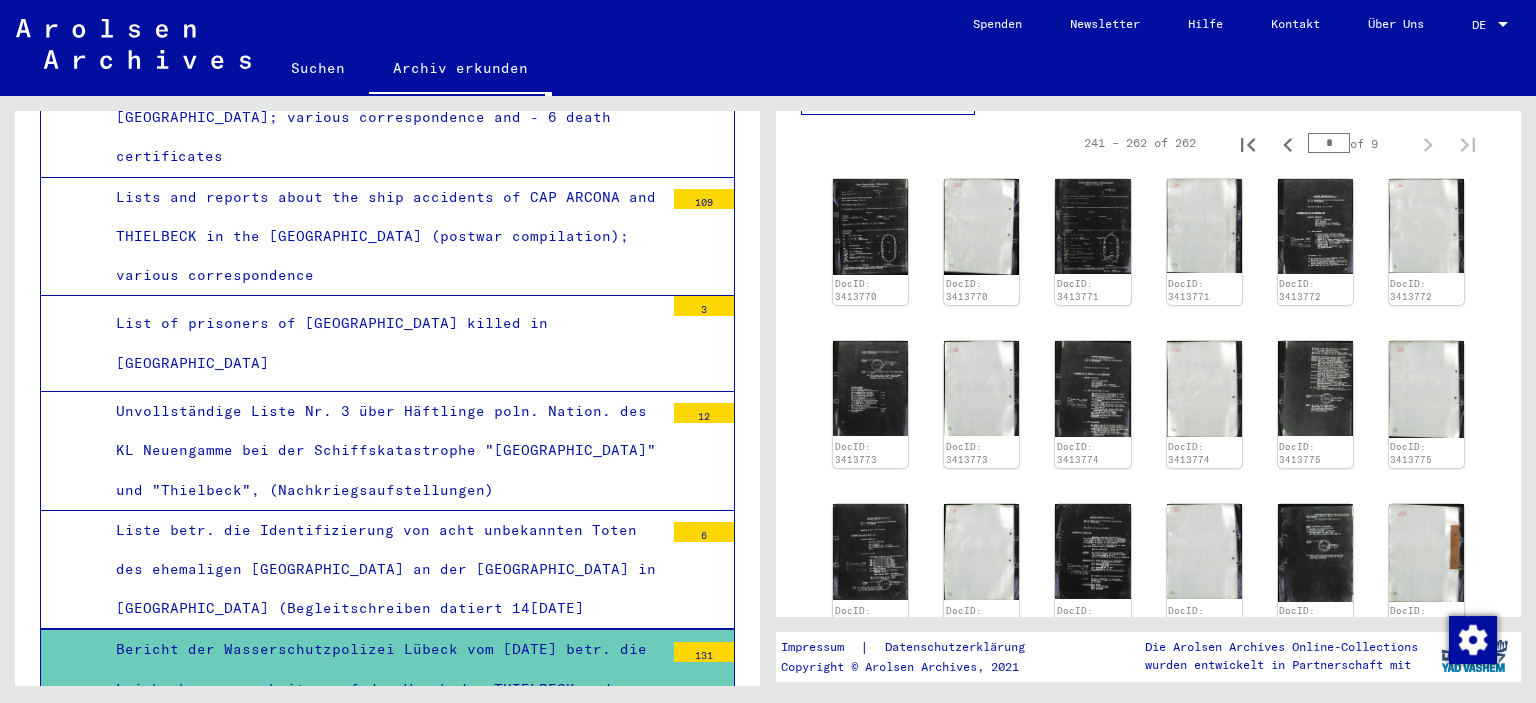 scroll, scrollTop: 700, scrollLeft: 0, axis: vertical 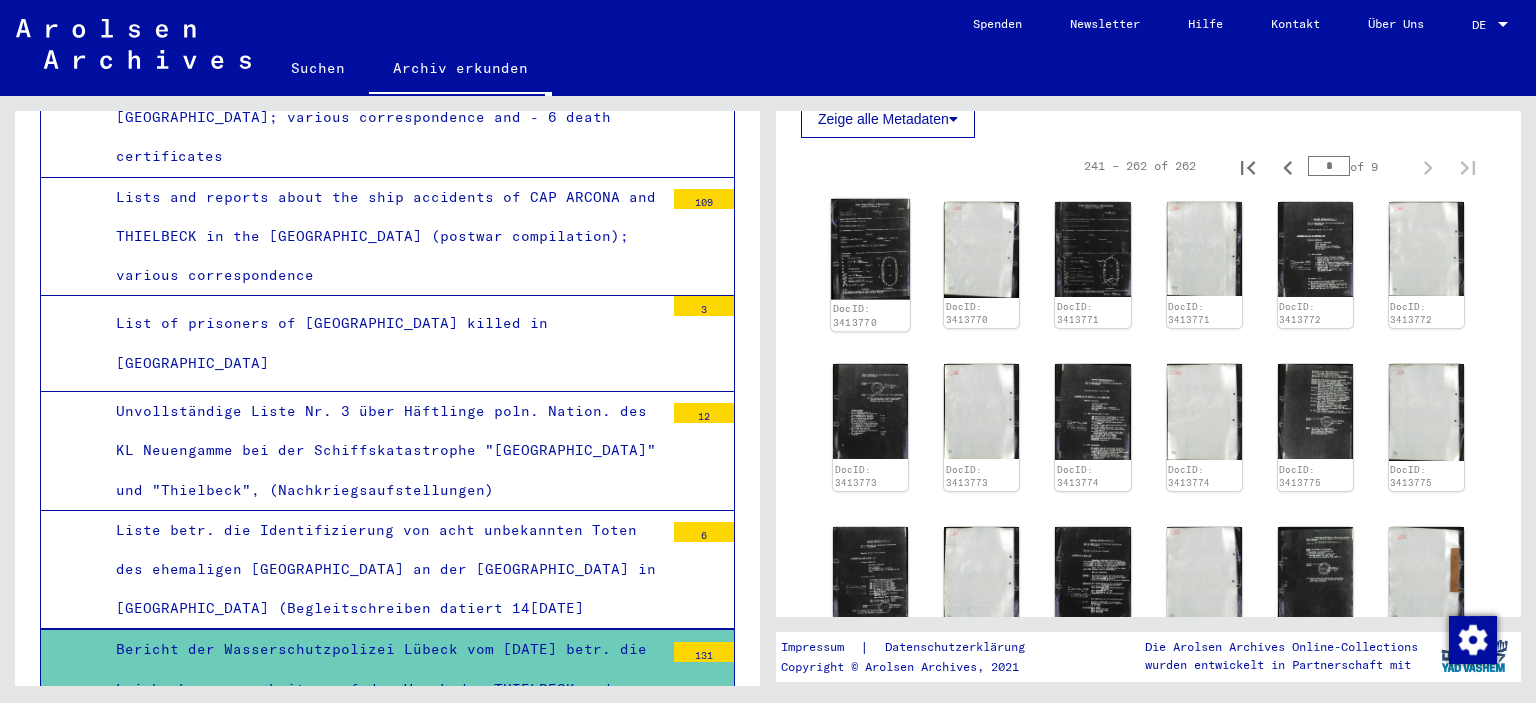 click 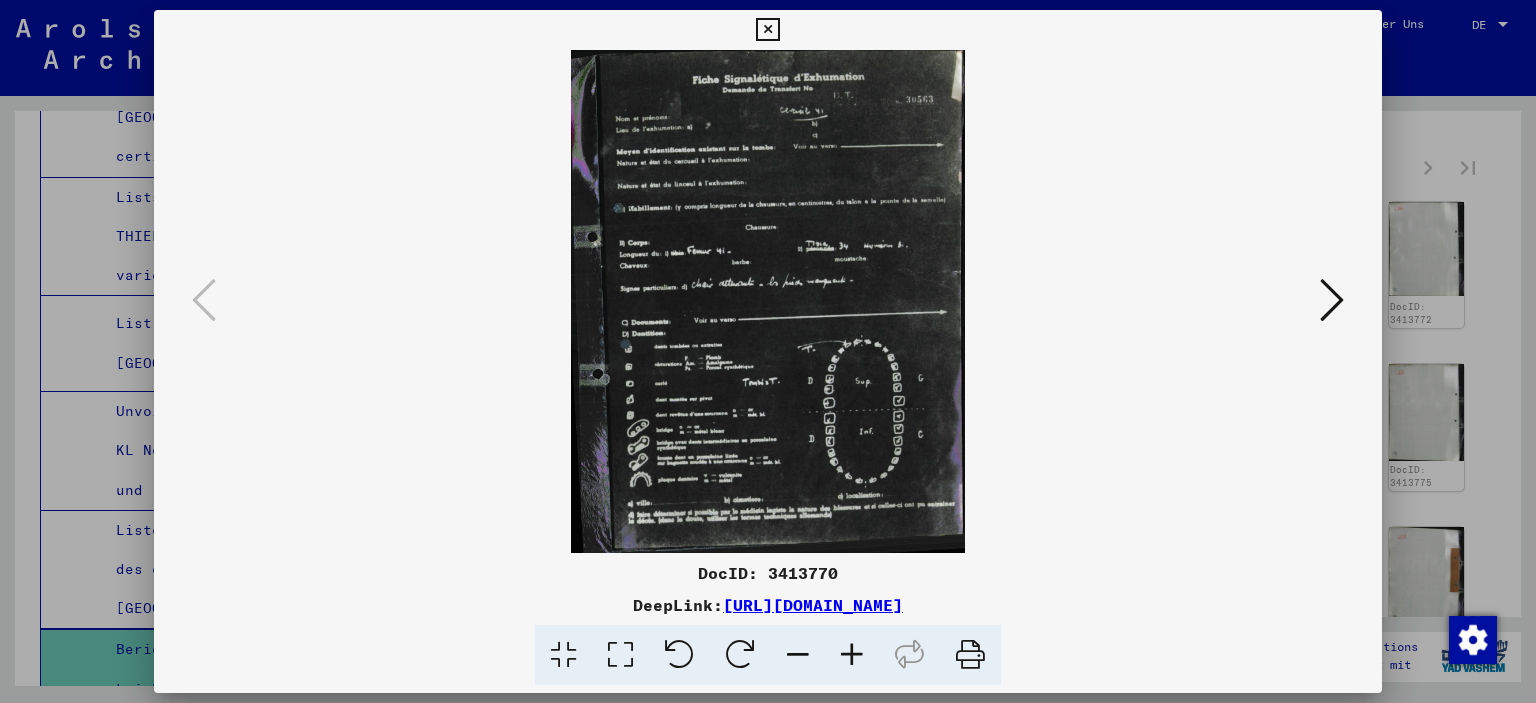 click at bounding box center (620, 655) 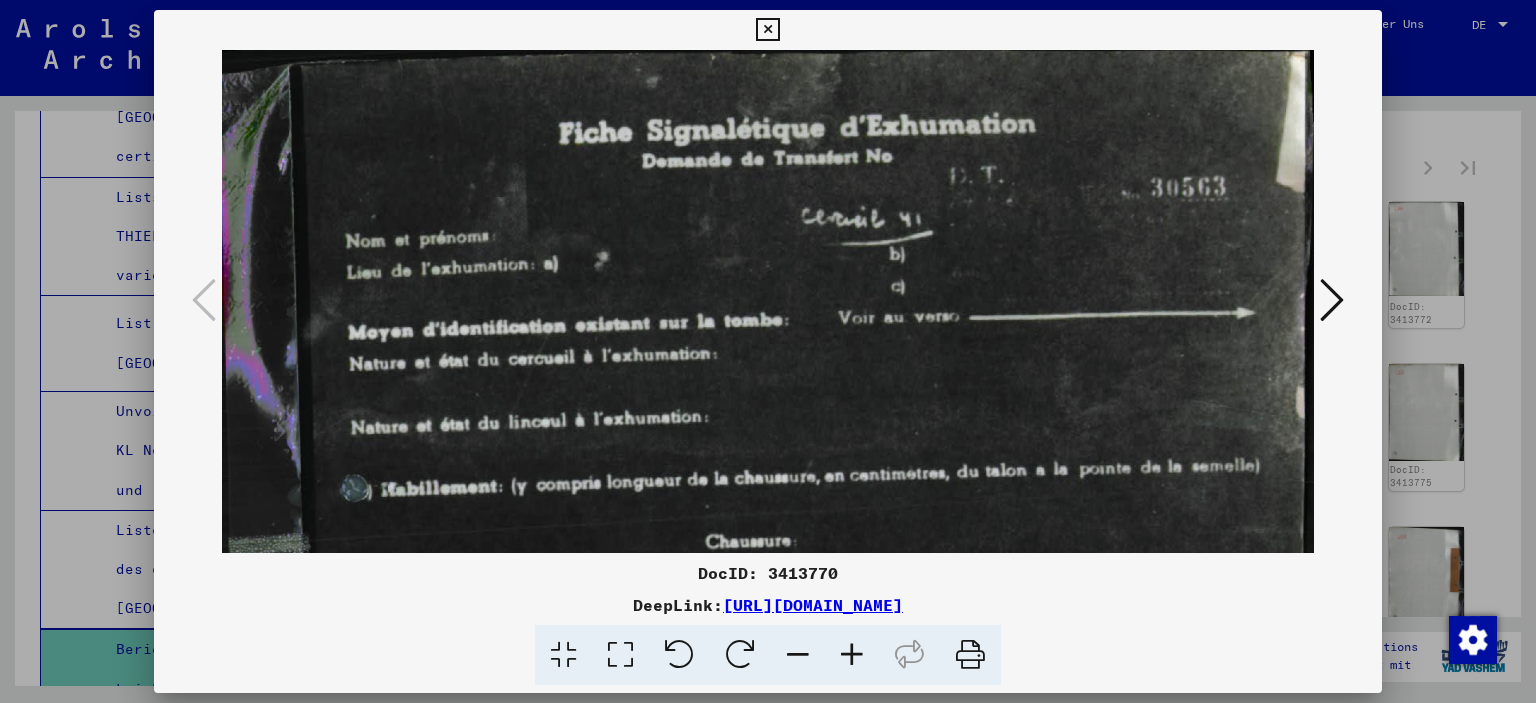 click at bounding box center [767, 30] 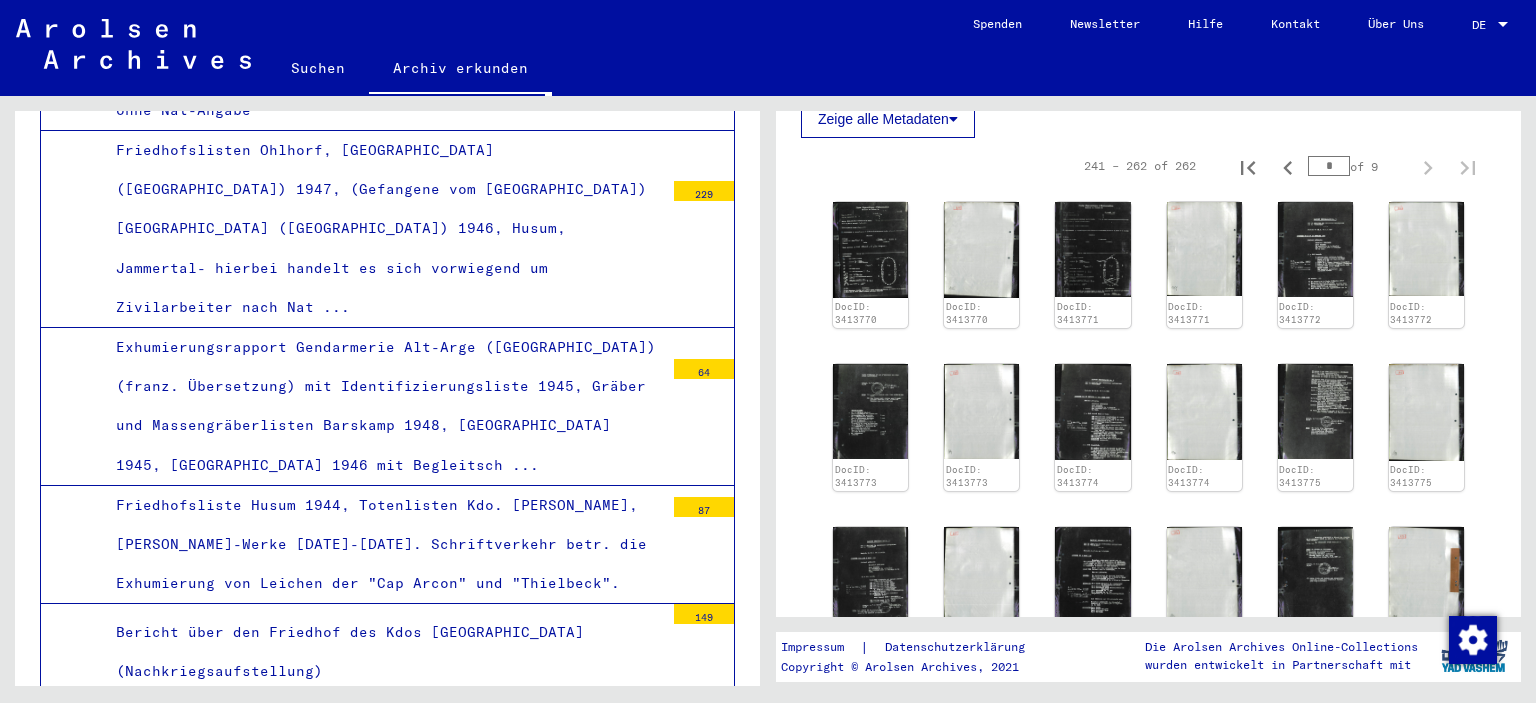 scroll, scrollTop: 8595, scrollLeft: 0, axis: vertical 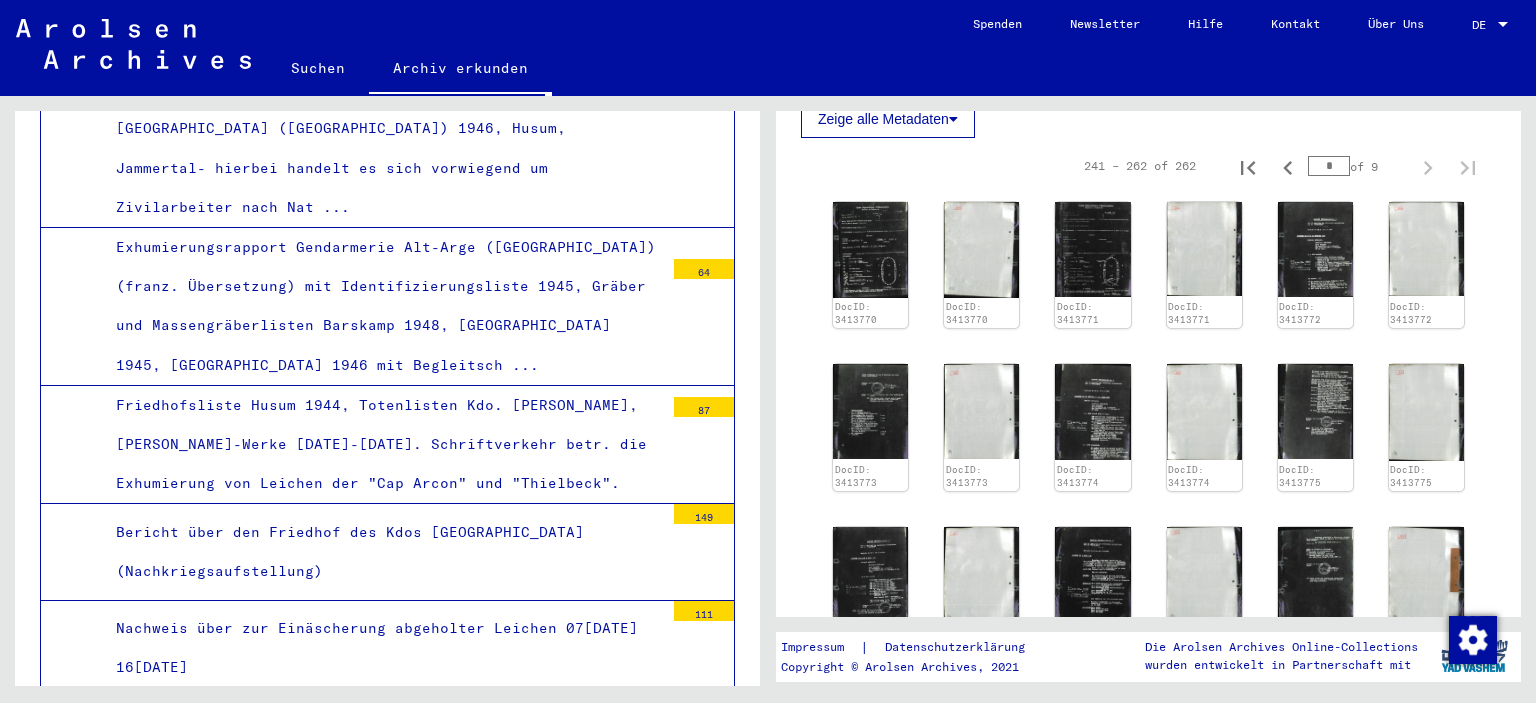 click on "Alphabetische Liste verstorbener Häftlinge, deren Tod beim Standesamt [GEOGRAPHIC_DATA]-[GEOGRAPHIC_DATA] registriert ist. A-L" at bounding box center (382, 756) 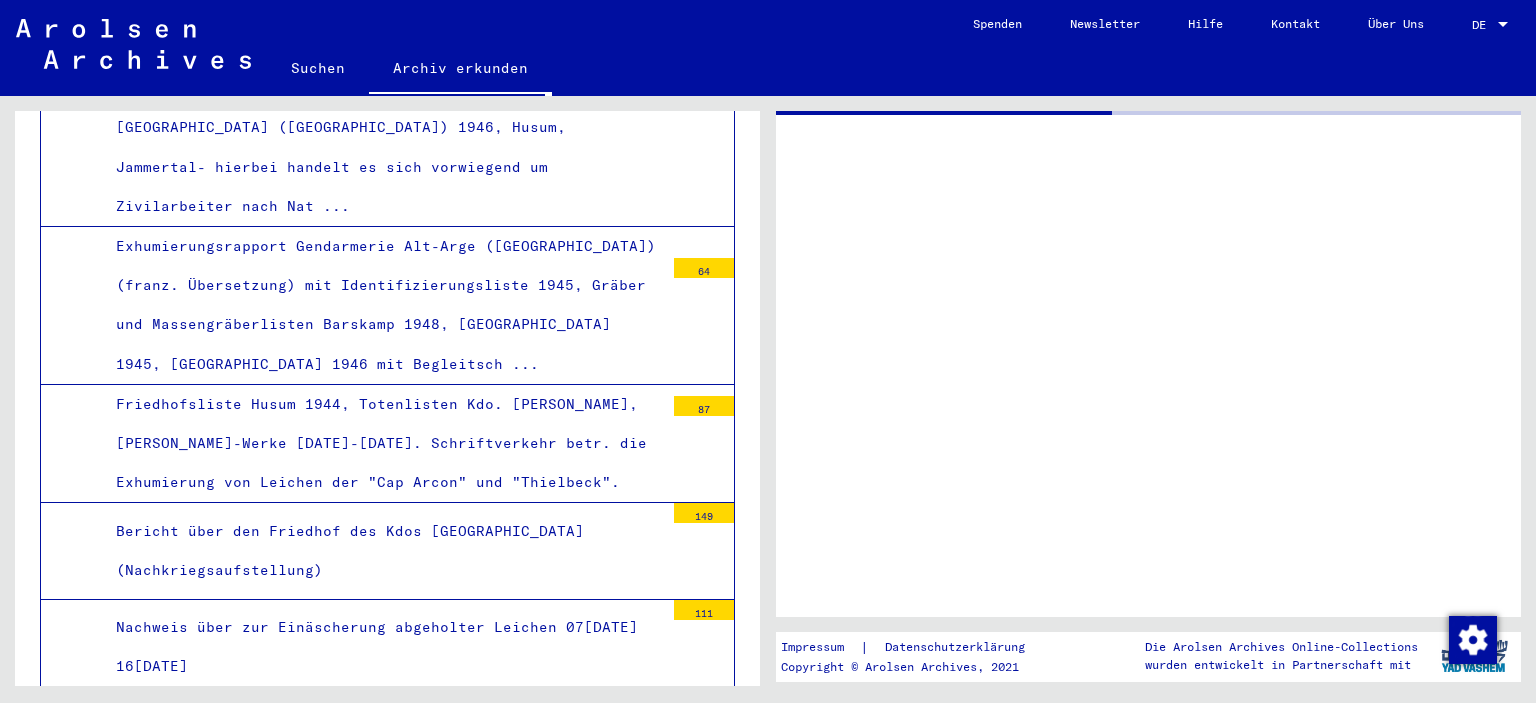scroll, scrollTop: 0, scrollLeft: 0, axis: both 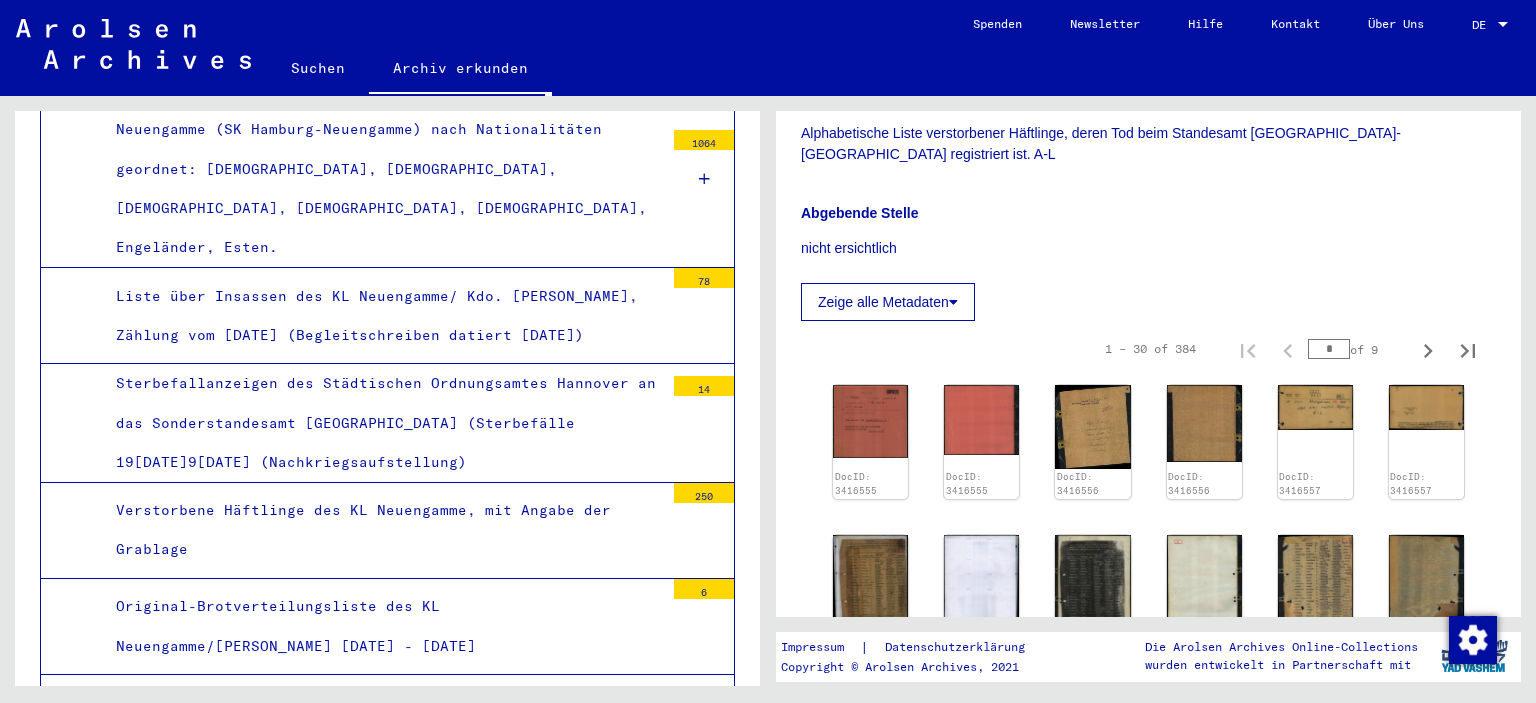 click on "Alphabetisches Verzeichnis von Häftlingen des [GEOGRAPHIC_DATA], überwiegend [DEMOGRAPHIC_DATA] Staatsangehörige [DATE]-[DATE] (Nachkriegsaufstellung)" at bounding box center (382, 971) 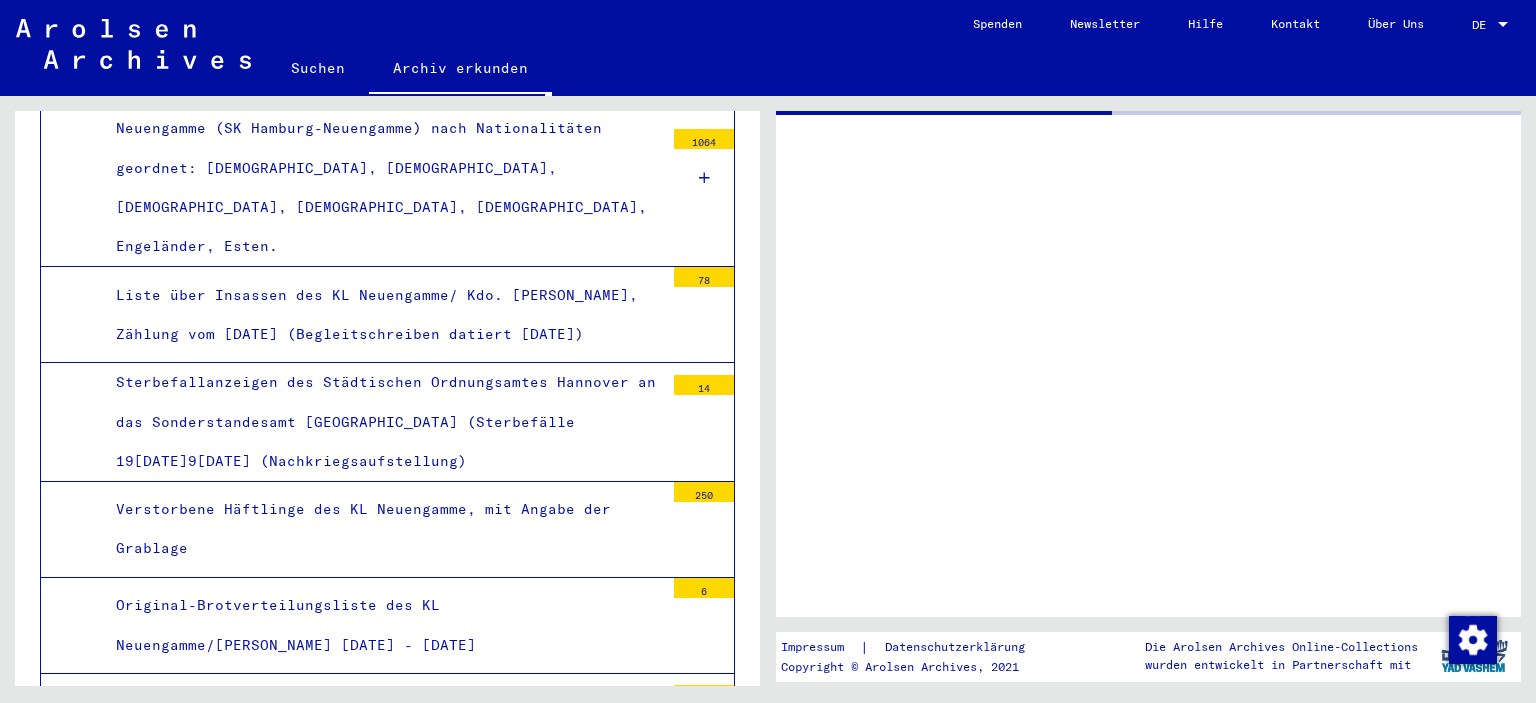 scroll, scrollTop: 0, scrollLeft: 0, axis: both 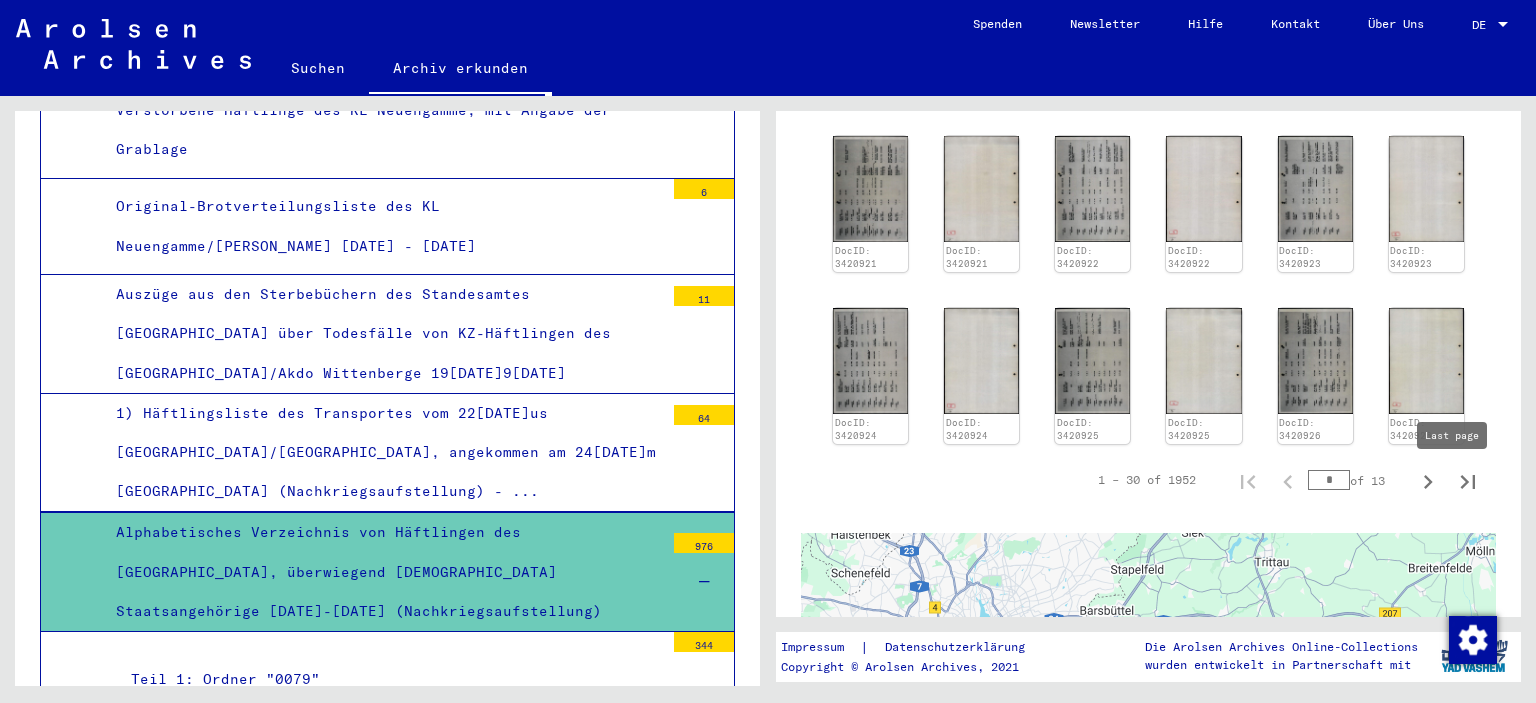 click 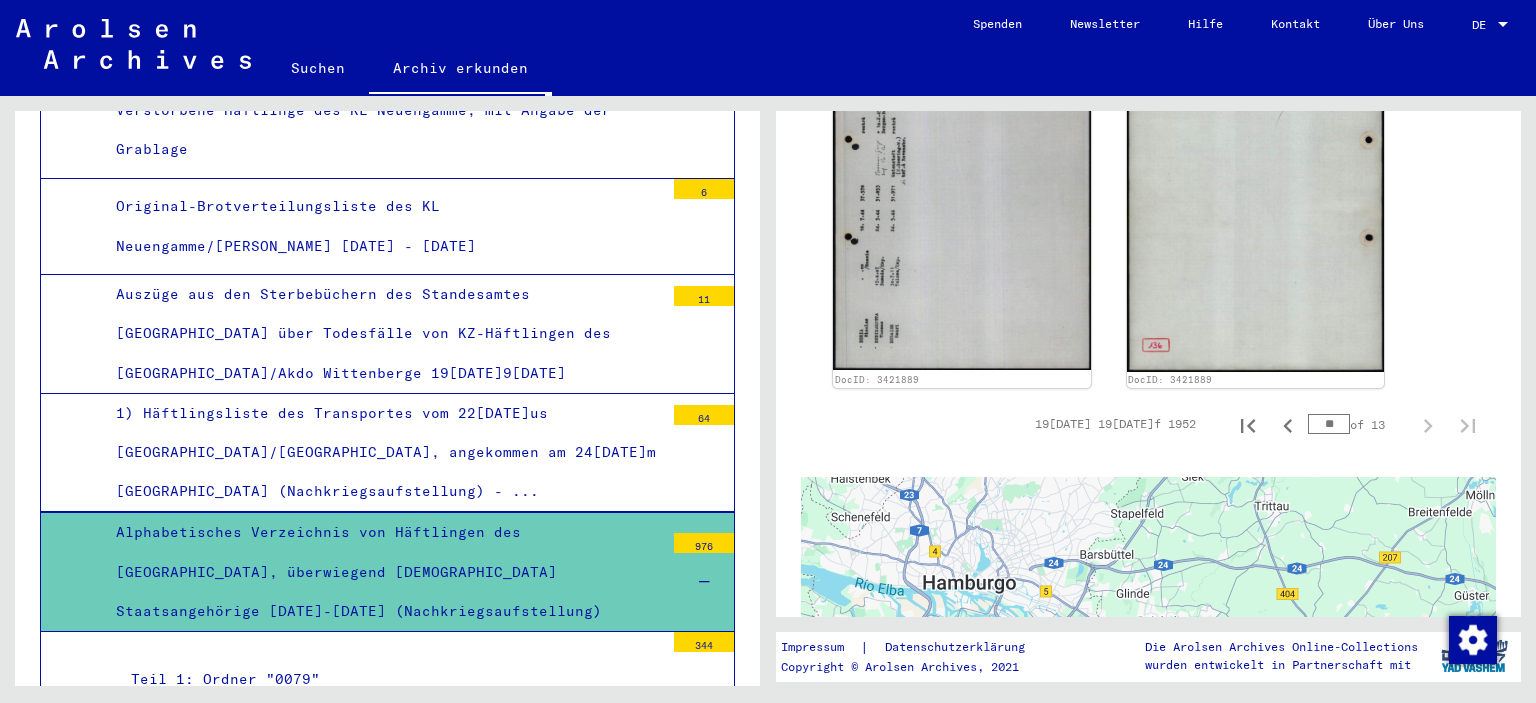 scroll, scrollTop: 800, scrollLeft: 0, axis: vertical 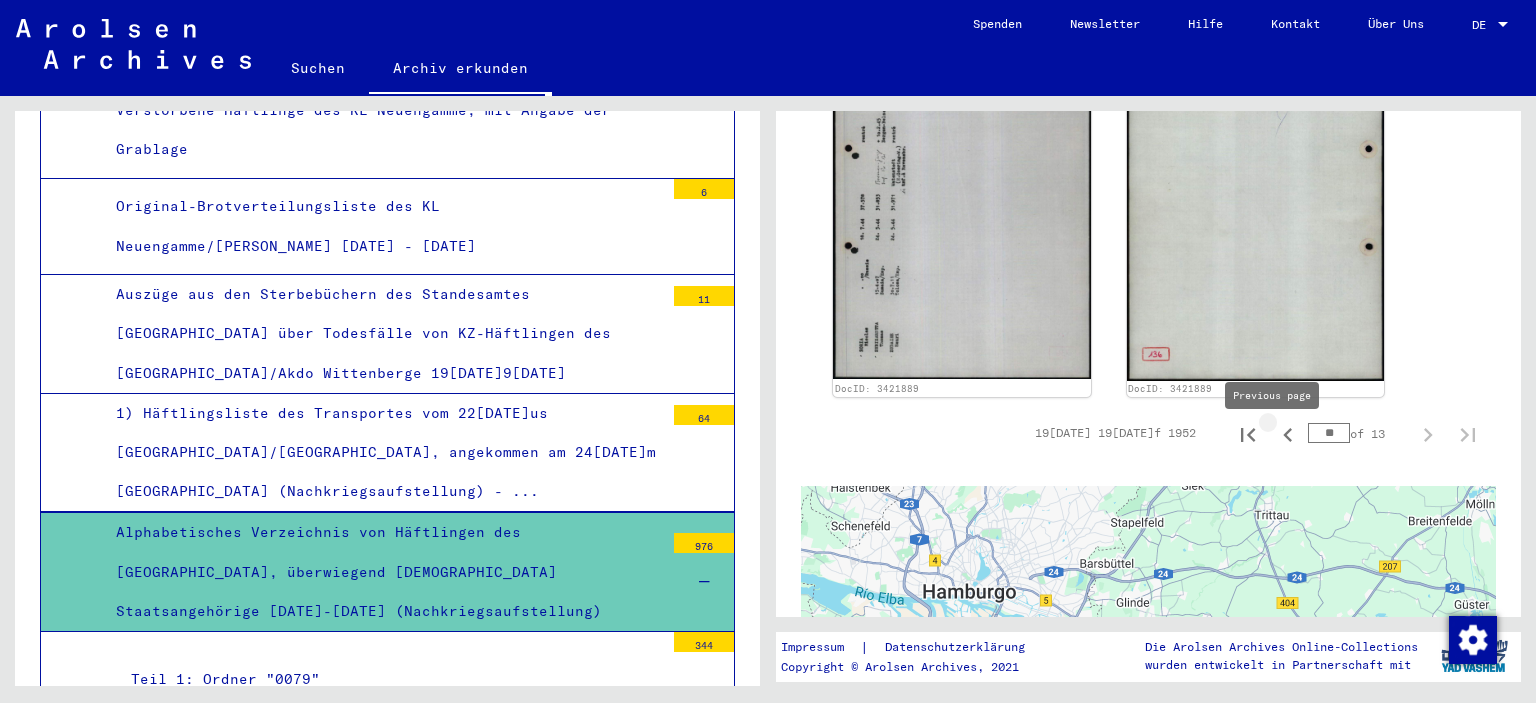 click 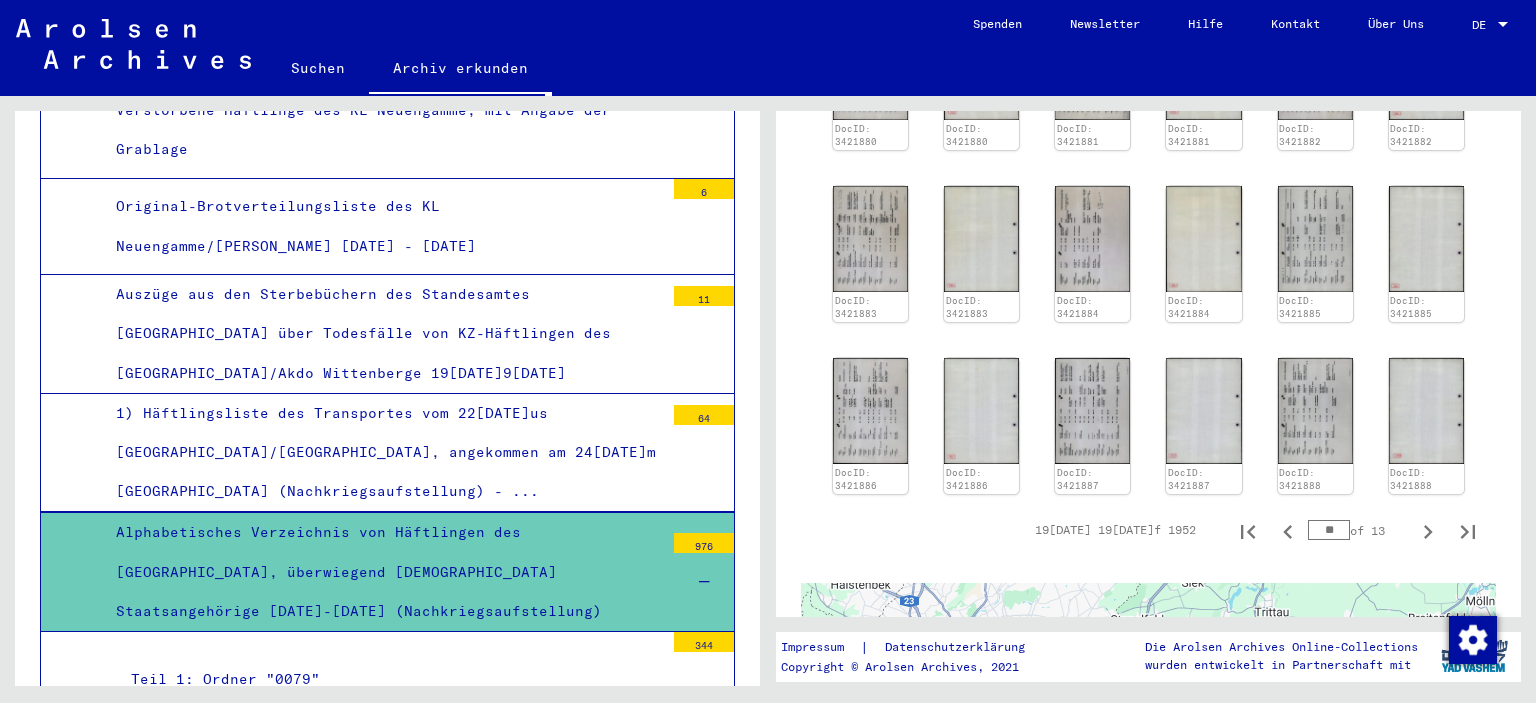 scroll, scrollTop: 1300, scrollLeft: 0, axis: vertical 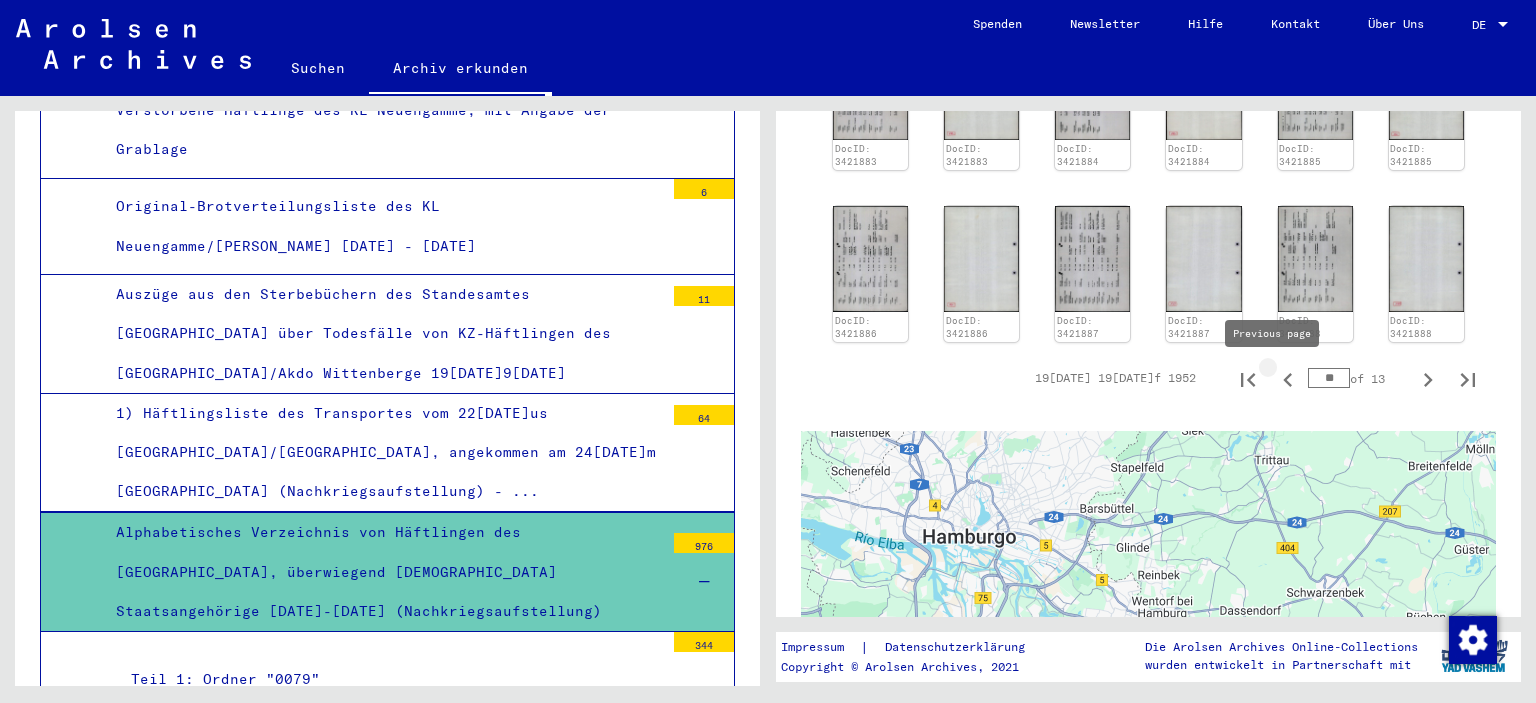 click 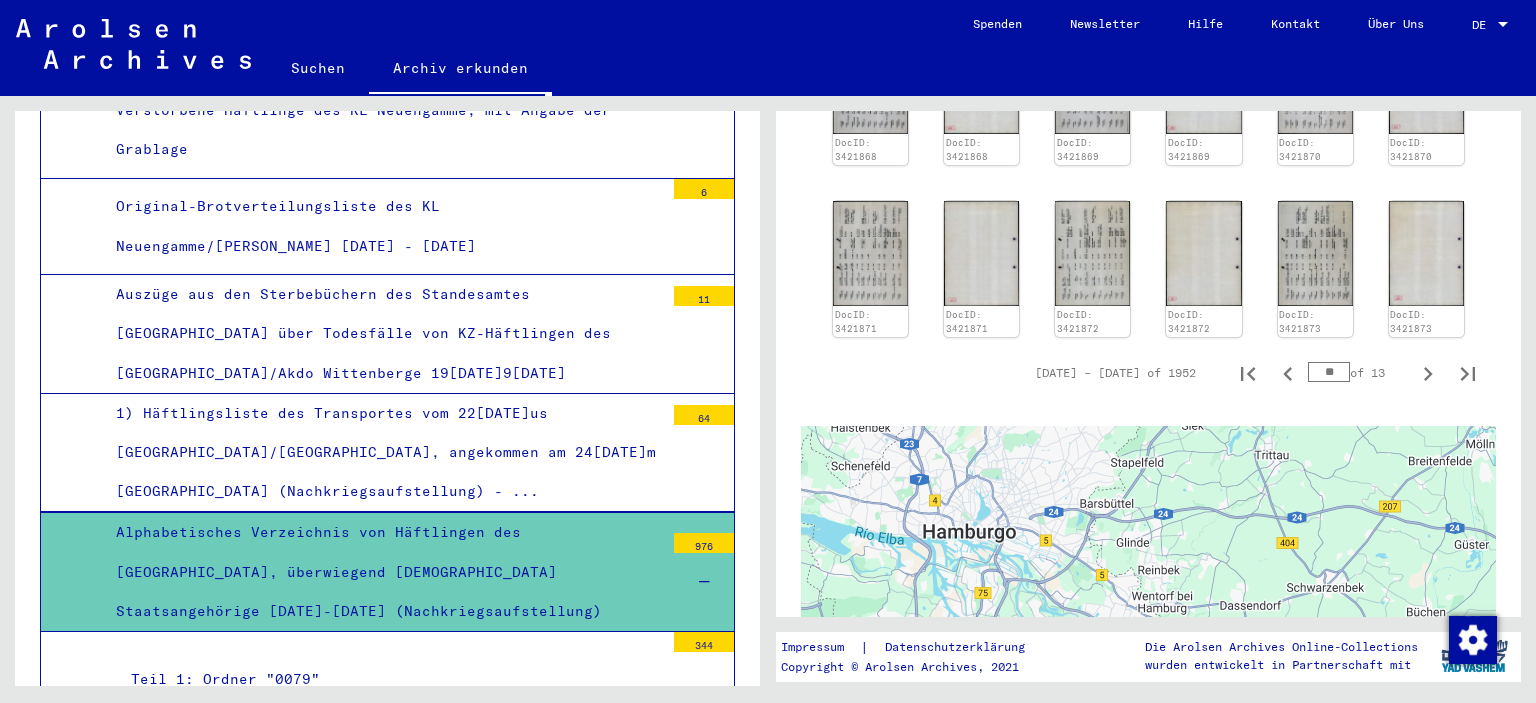 scroll, scrollTop: 1410, scrollLeft: 0, axis: vertical 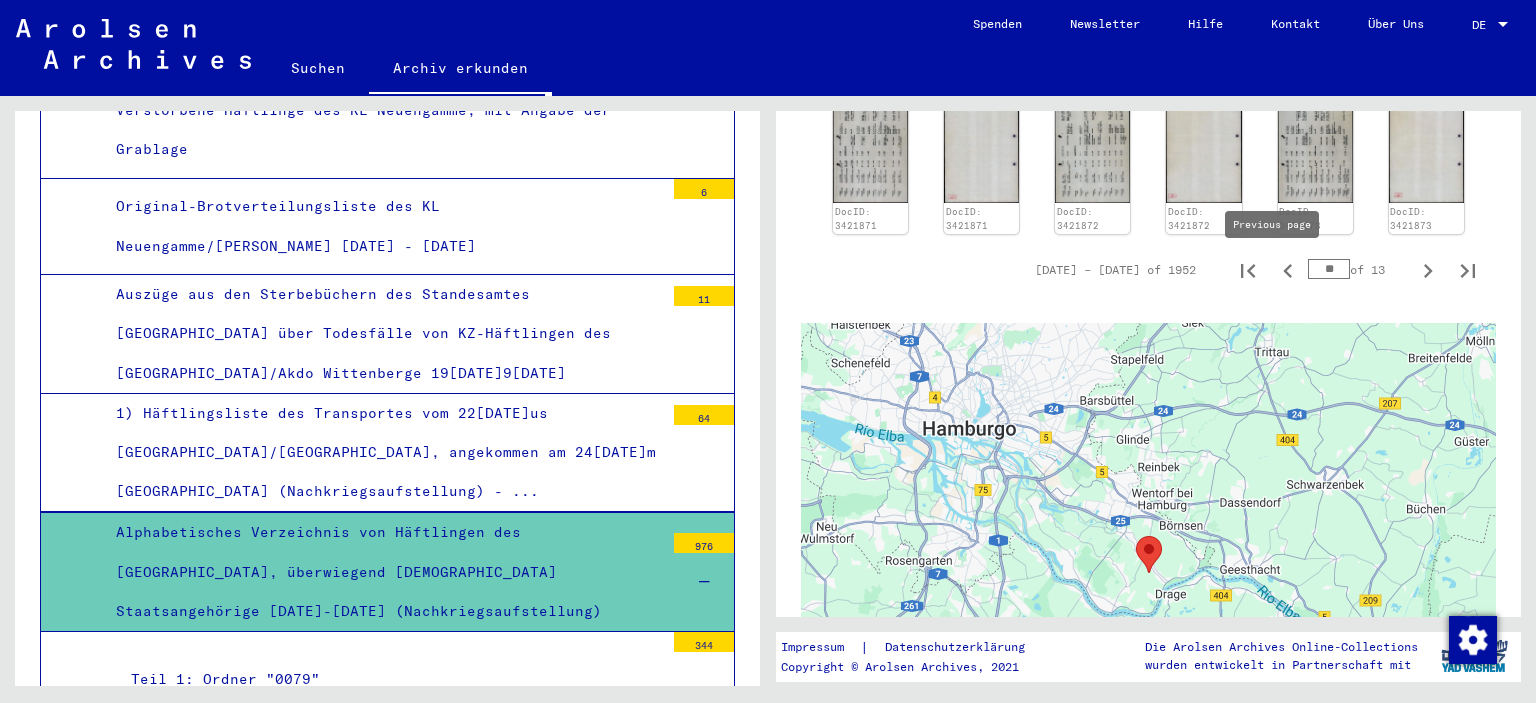 click 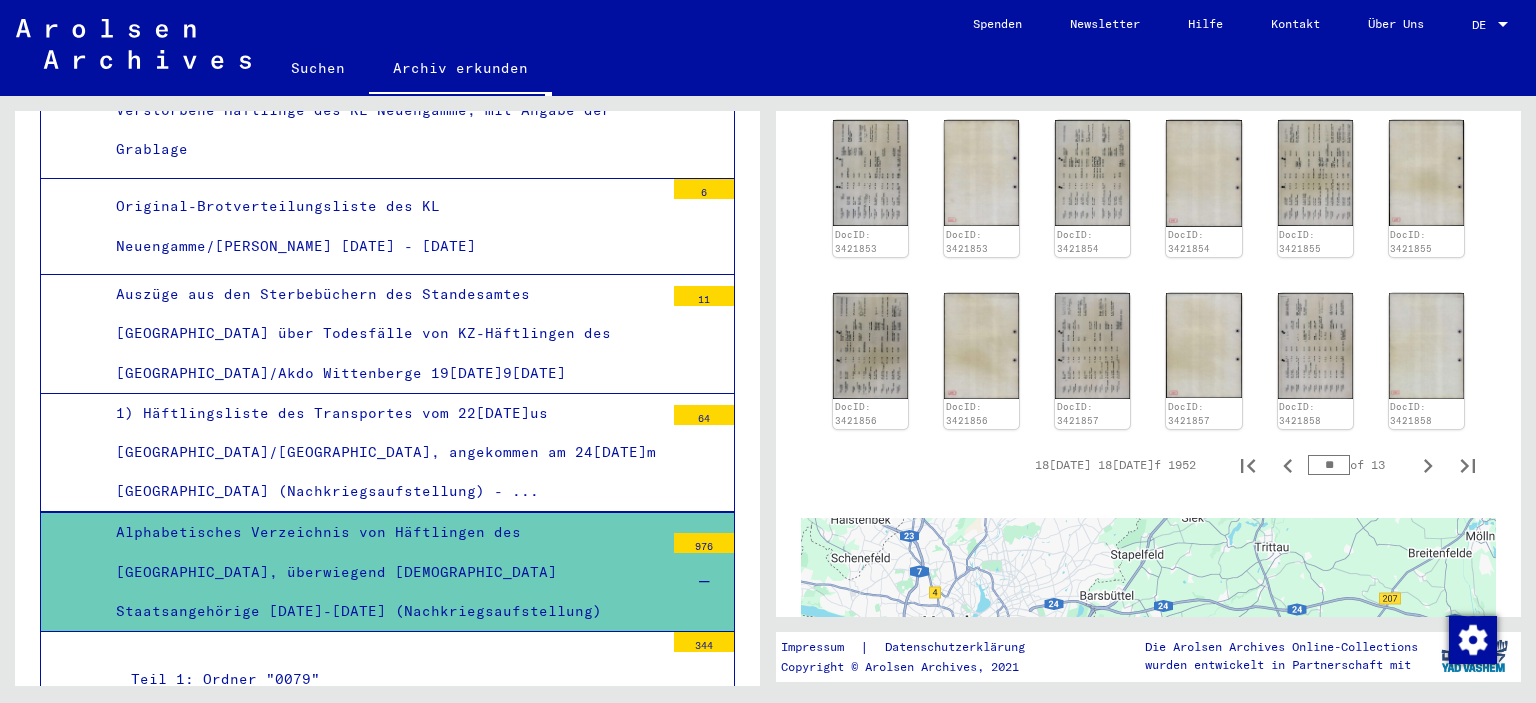 scroll, scrollTop: 1210, scrollLeft: 0, axis: vertical 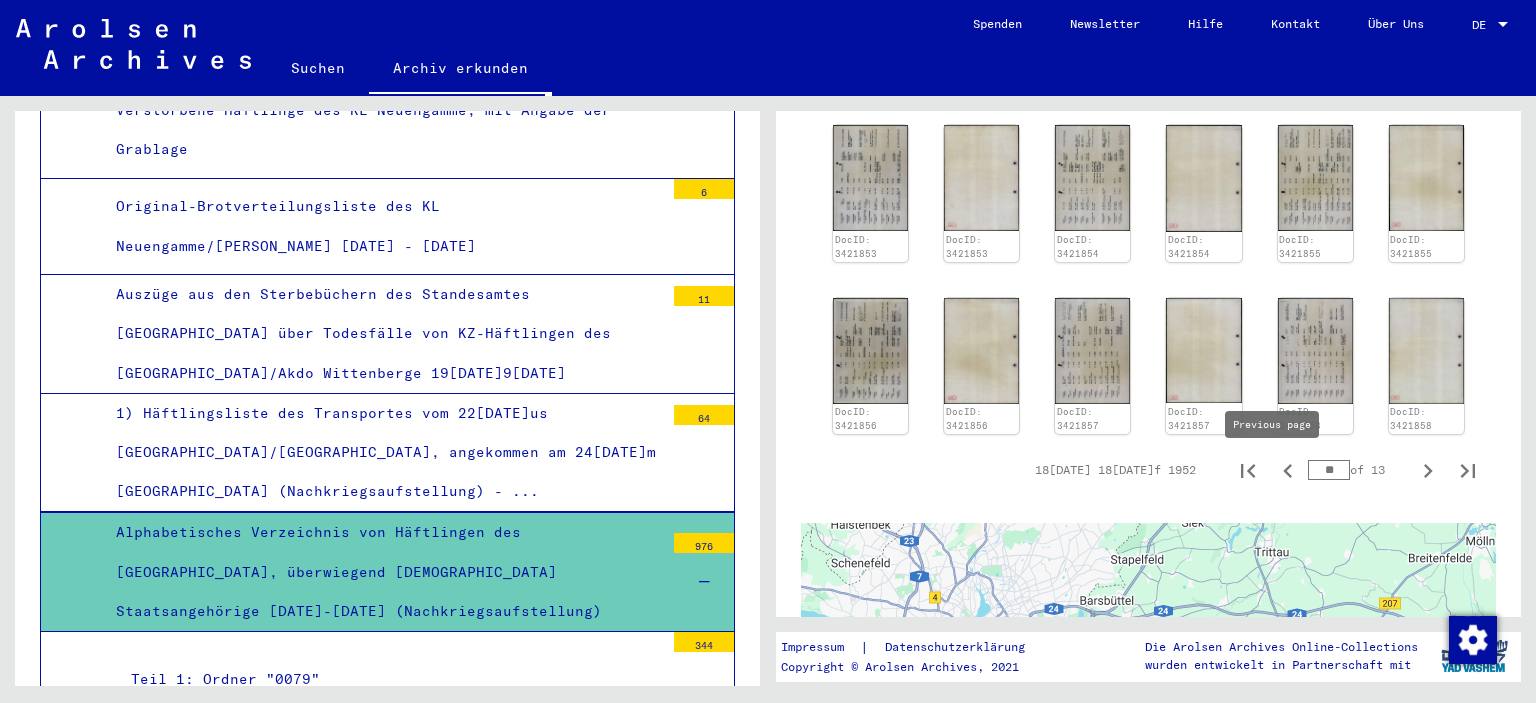 click 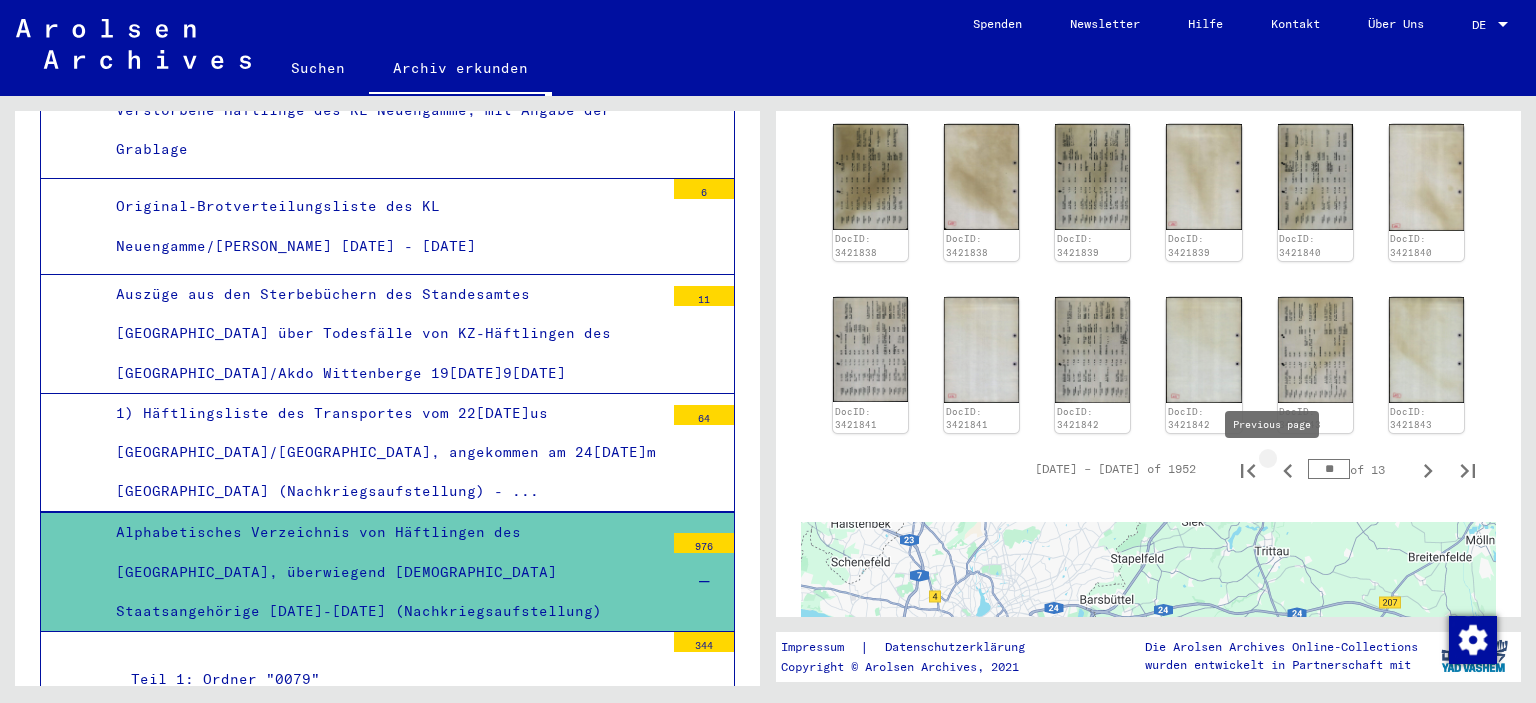 type on "**" 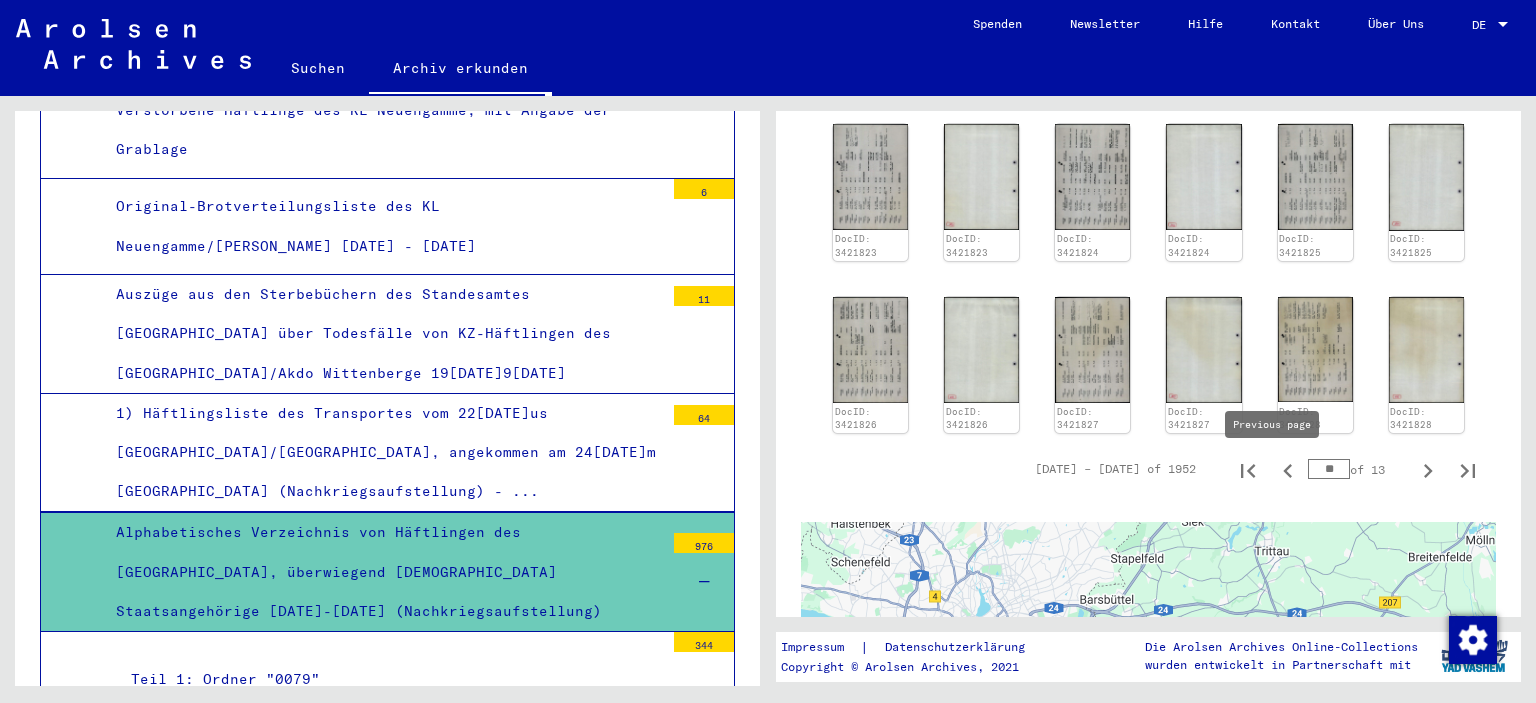 click 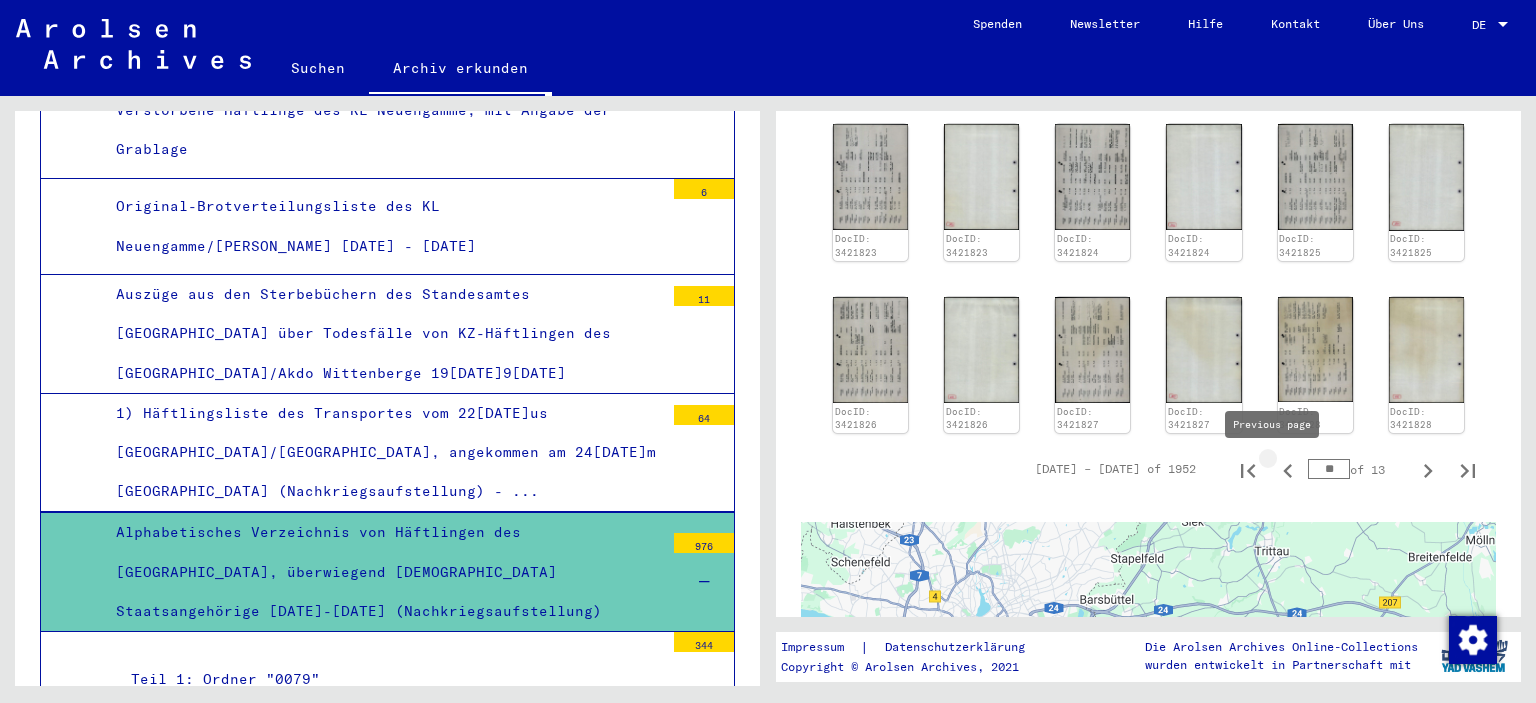 type on "**" 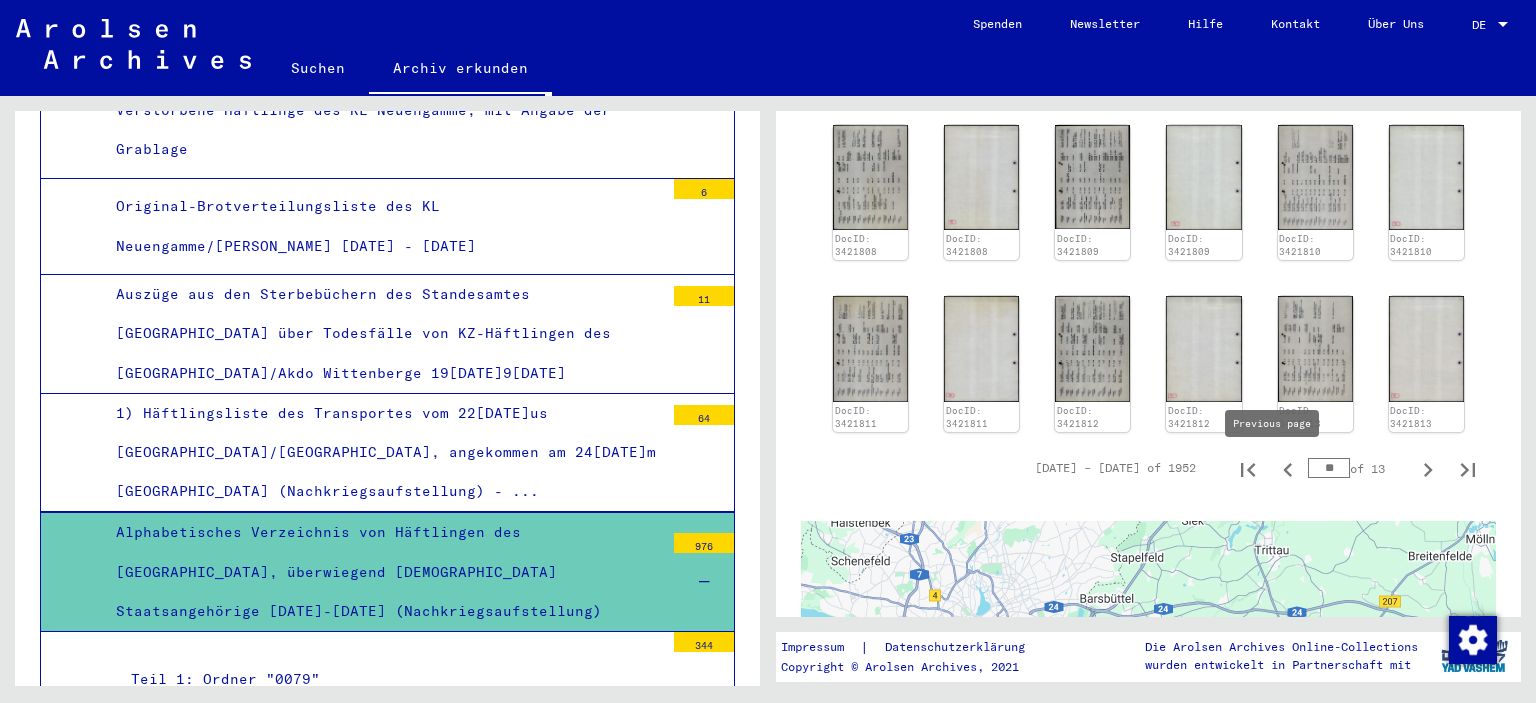 click 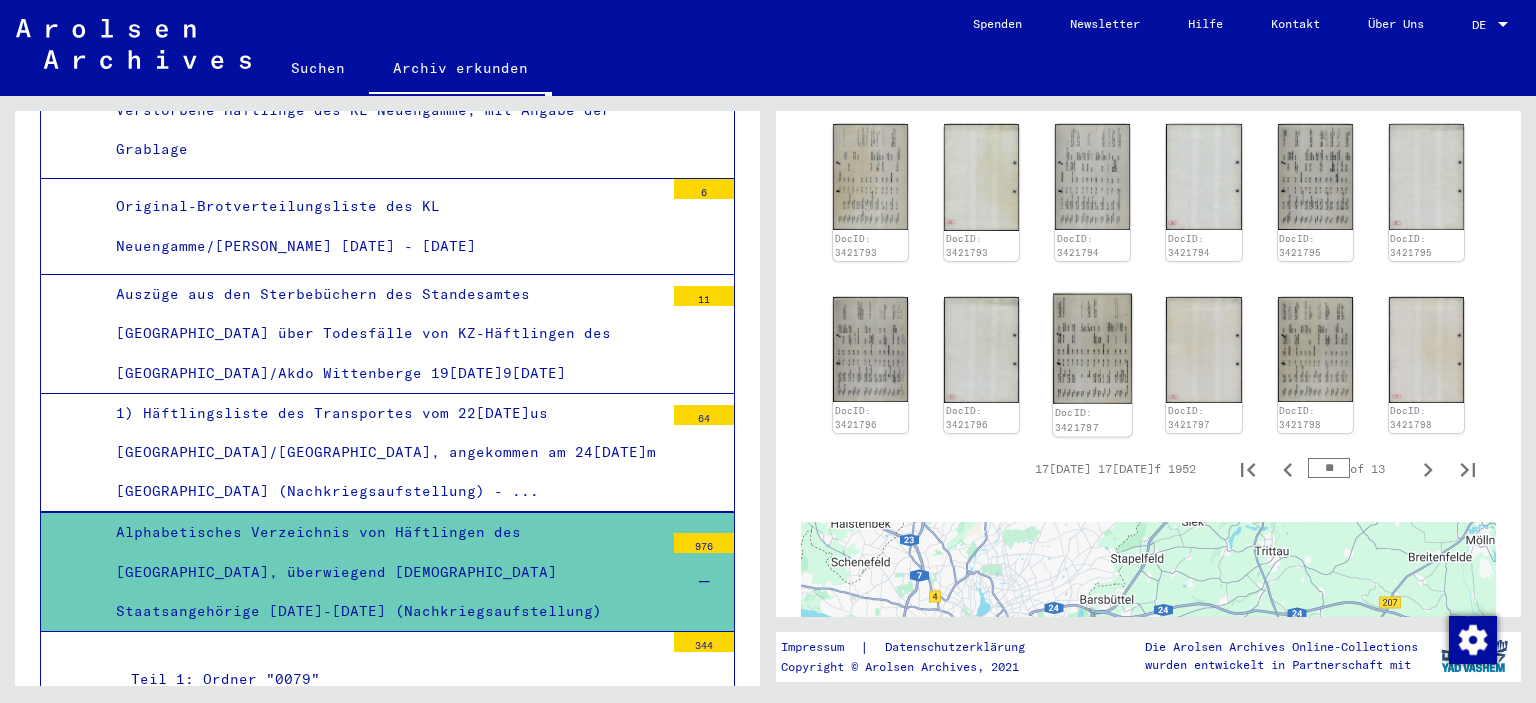 click 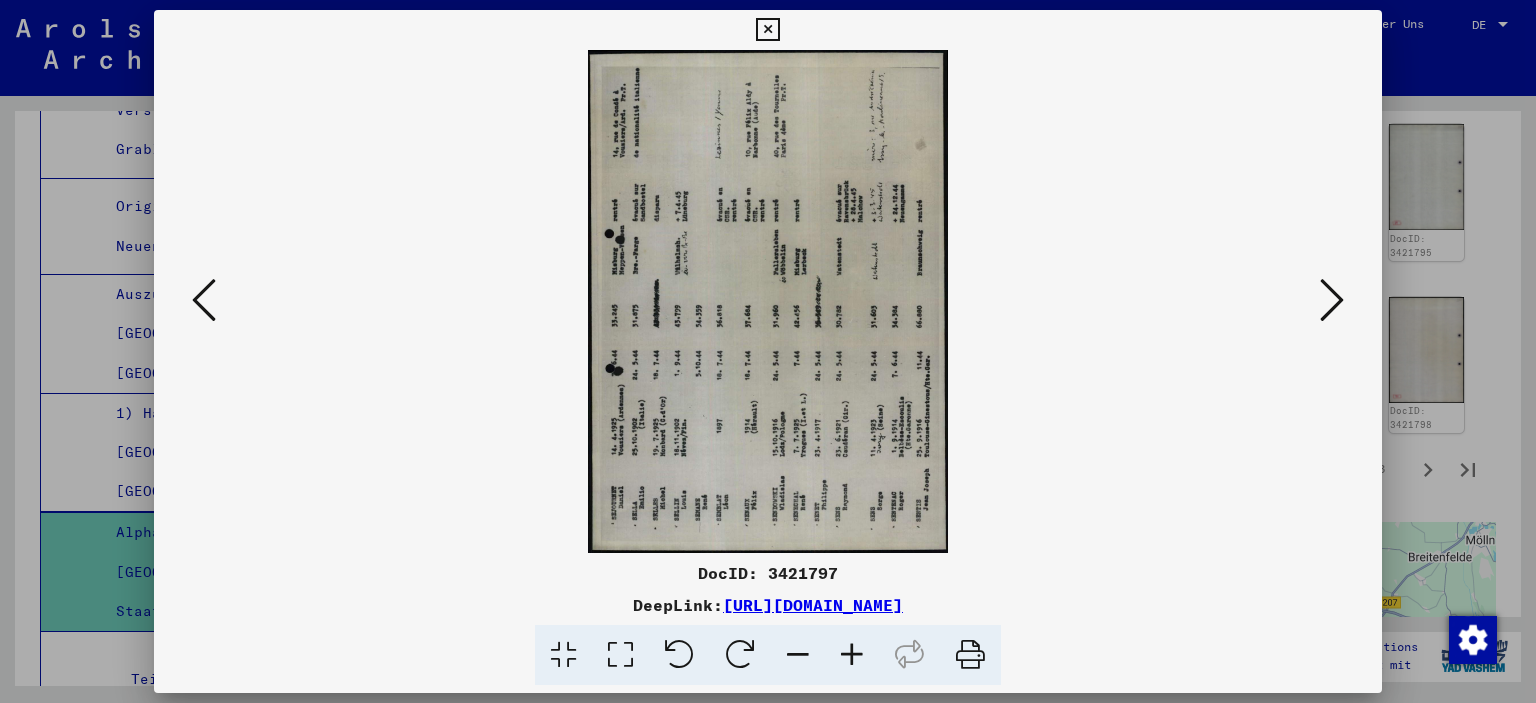 click at bounding box center (620, 655) 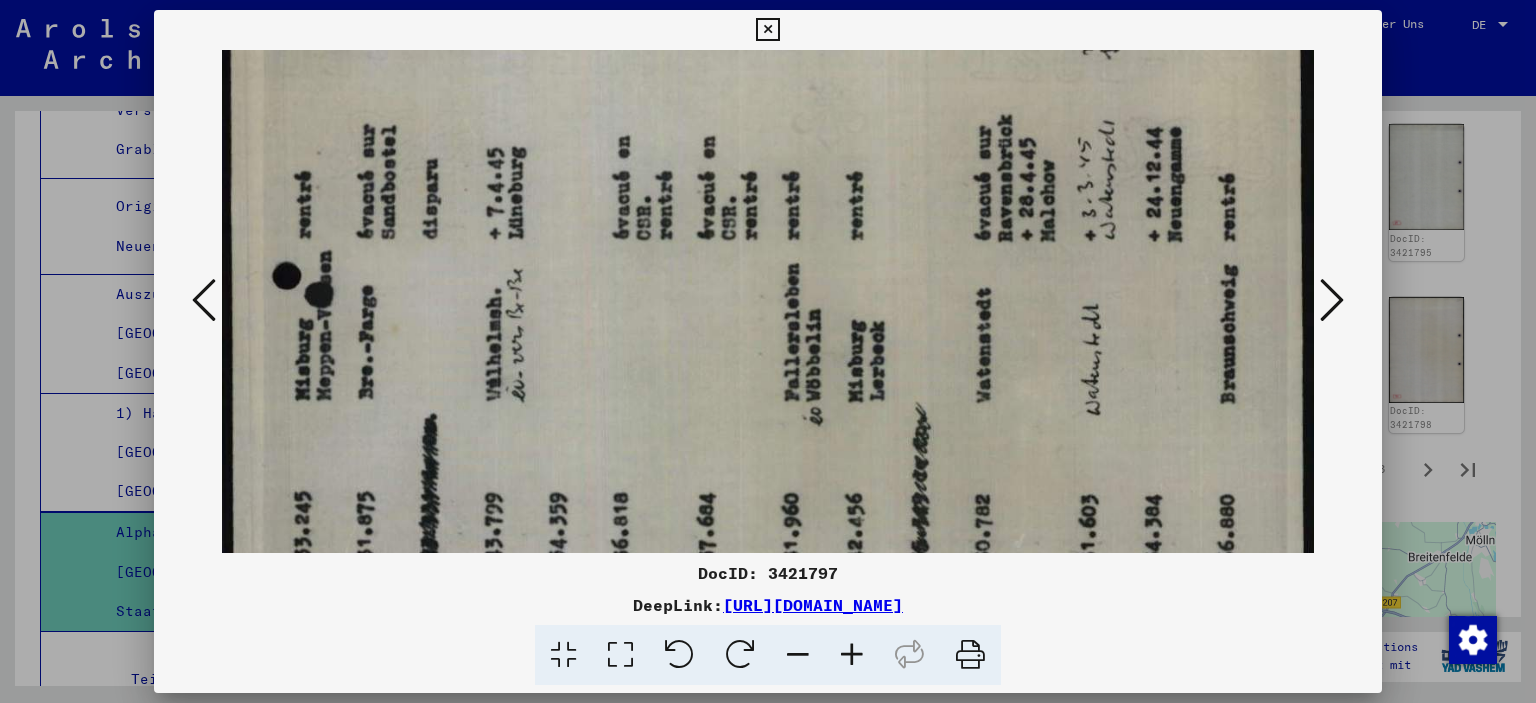 drag, startPoint x: 660, startPoint y: 477, endPoint x: 700, endPoint y: 130, distance: 349.29788 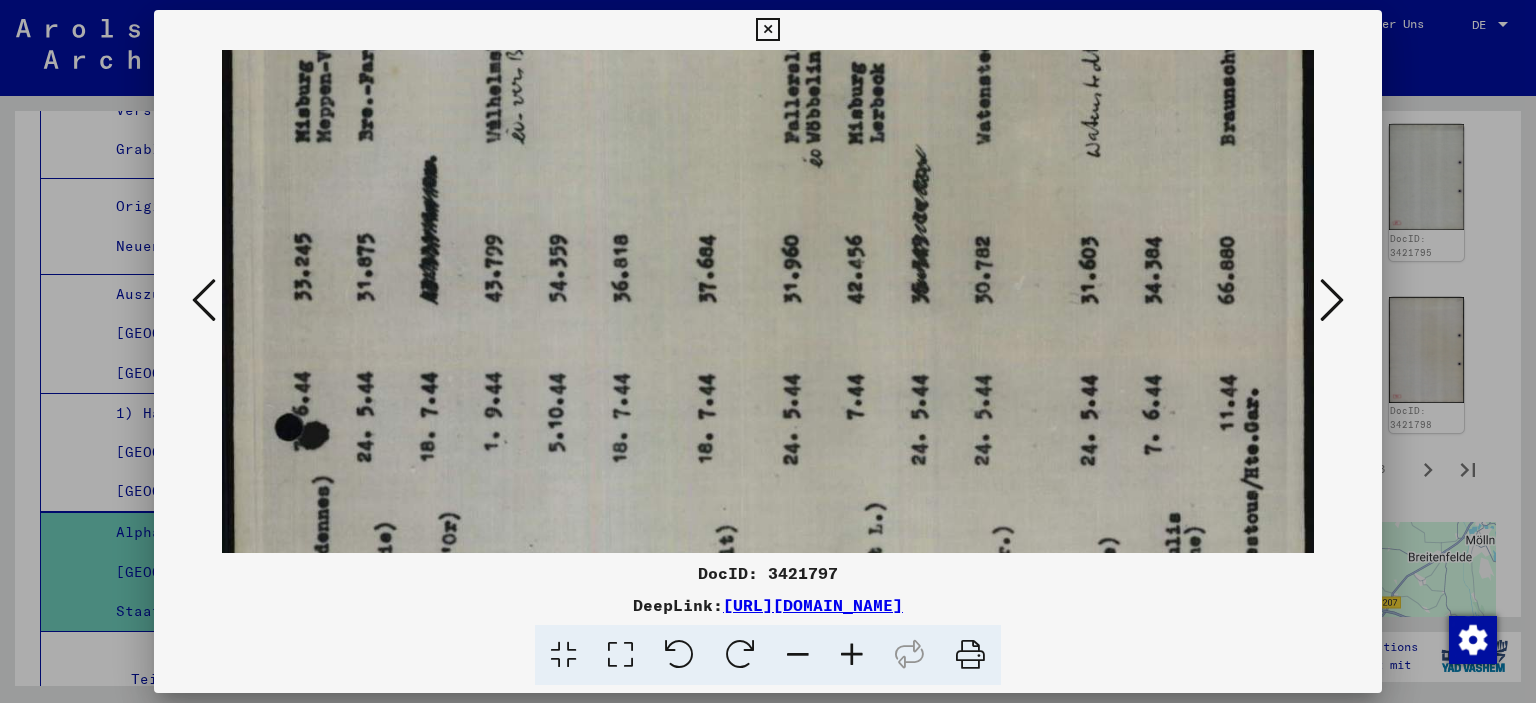 drag, startPoint x: 636, startPoint y: 406, endPoint x: 652, endPoint y: 163, distance: 243.52618 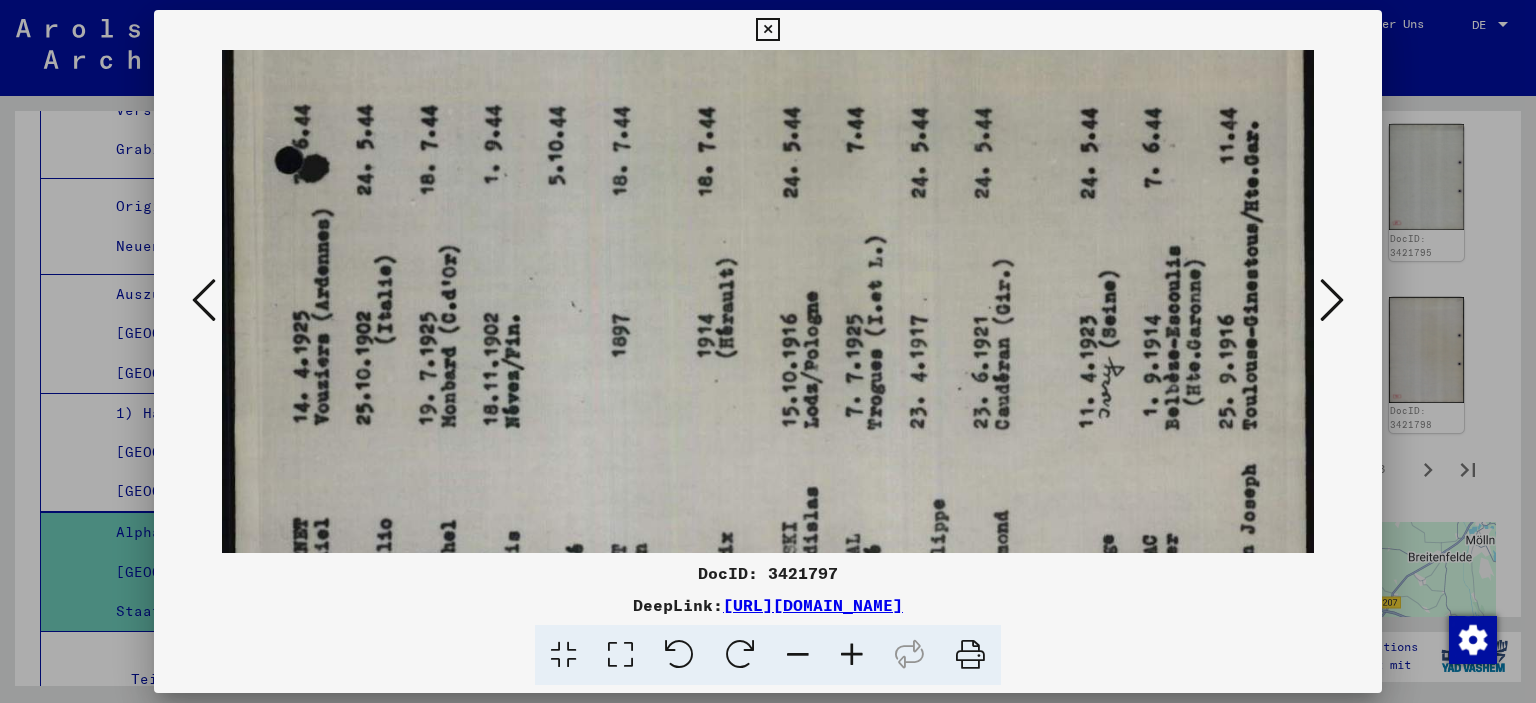 drag, startPoint x: 610, startPoint y: 487, endPoint x: 626, endPoint y: 224, distance: 263.48624 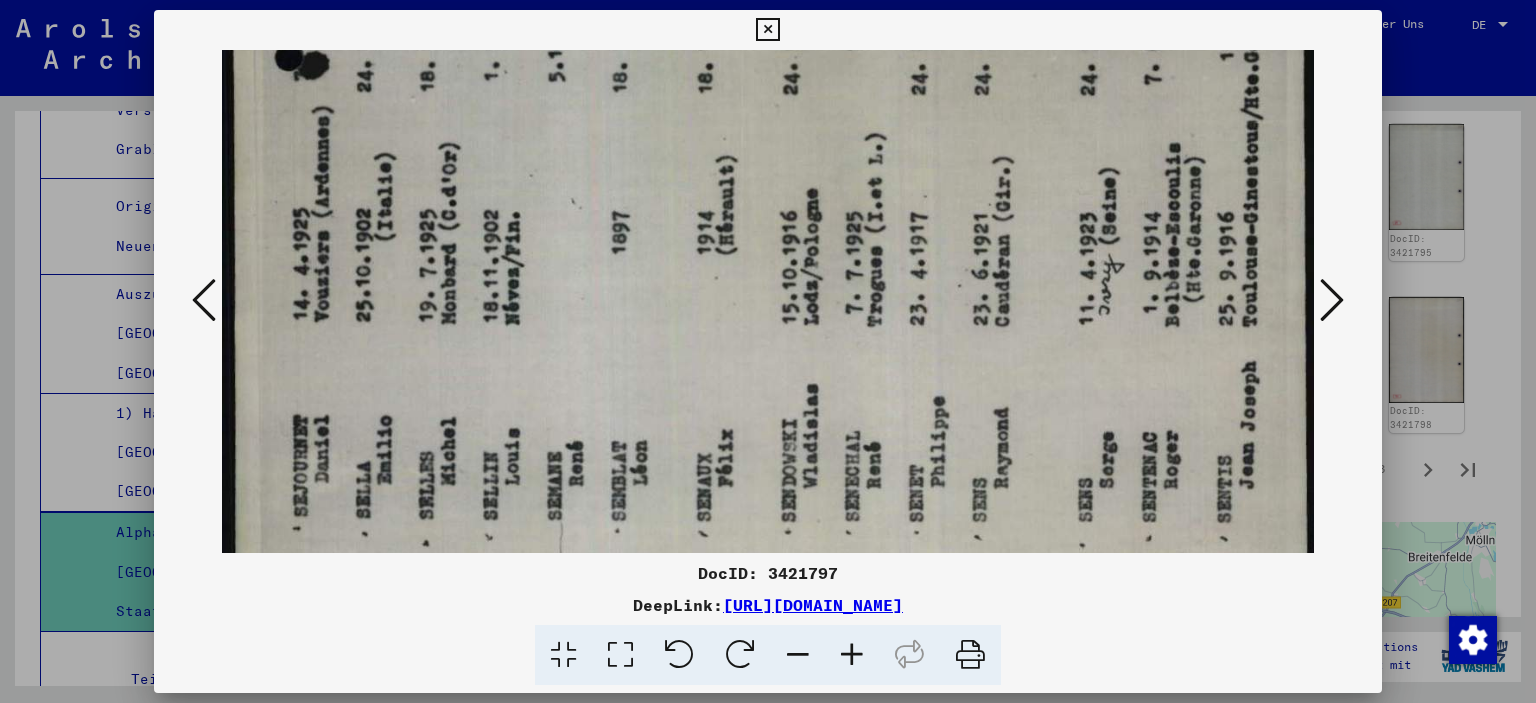 scroll, scrollTop: 1025, scrollLeft: 0, axis: vertical 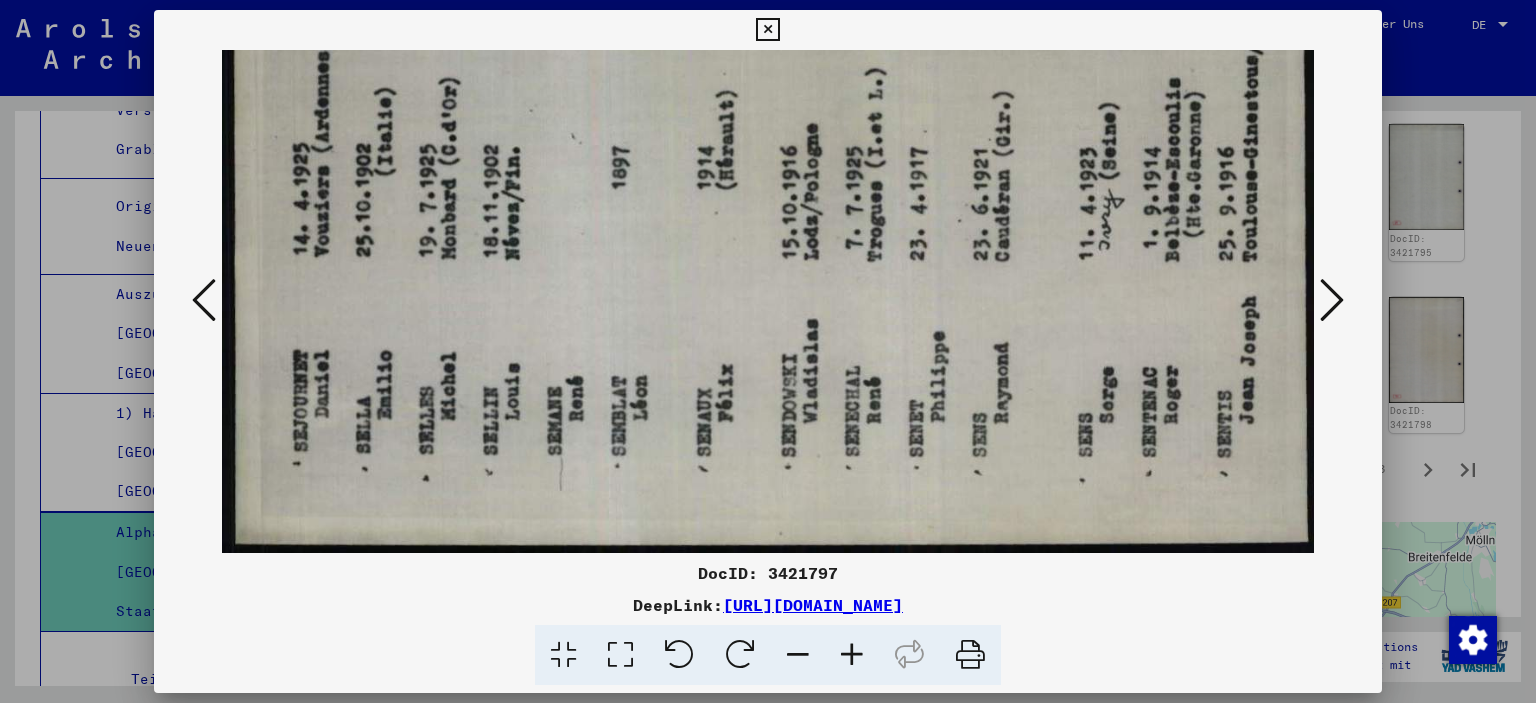 drag, startPoint x: 599, startPoint y: 454, endPoint x: 608, endPoint y: 259, distance: 195.20758 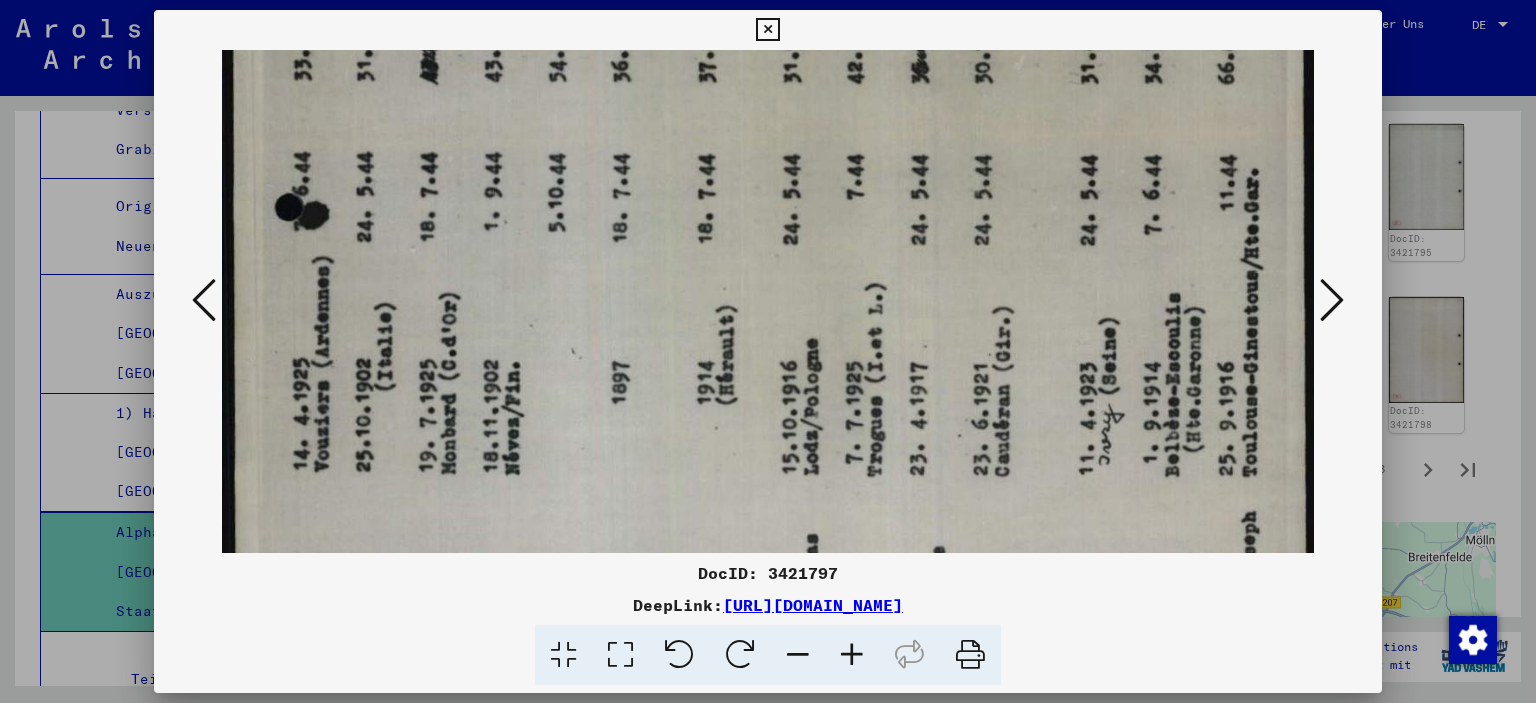 scroll, scrollTop: 813, scrollLeft: 0, axis: vertical 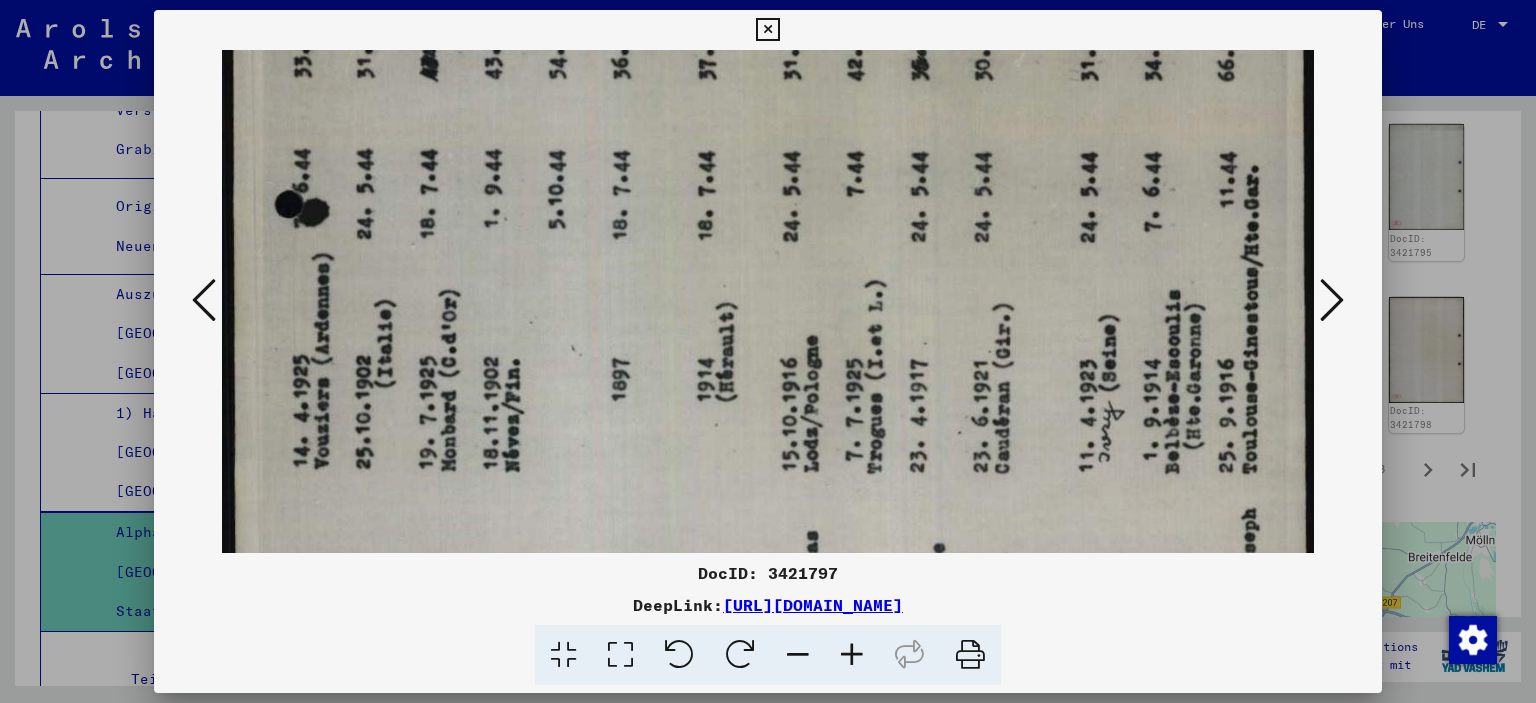 drag, startPoint x: 691, startPoint y: 194, endPoint x: 702, endPoint y: 433, distance: 239.253 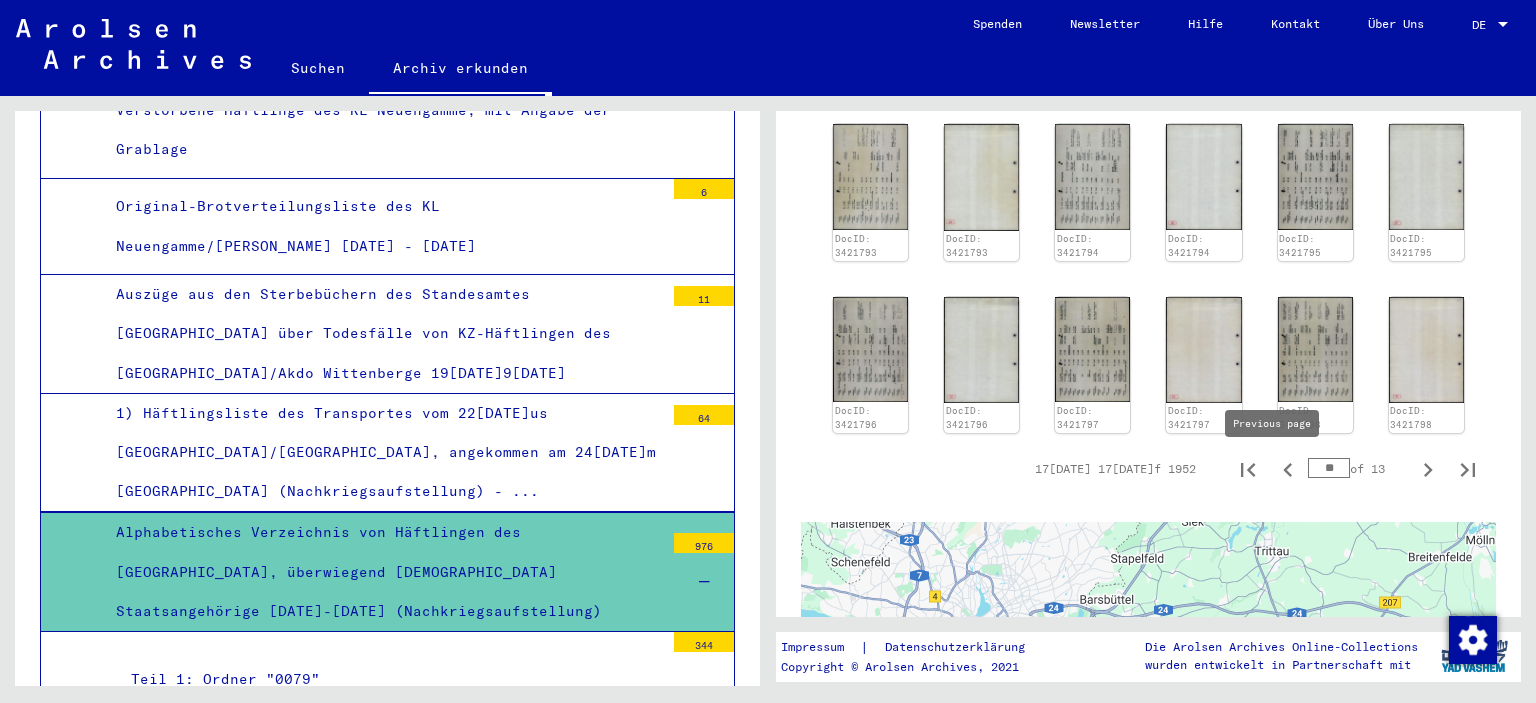 click 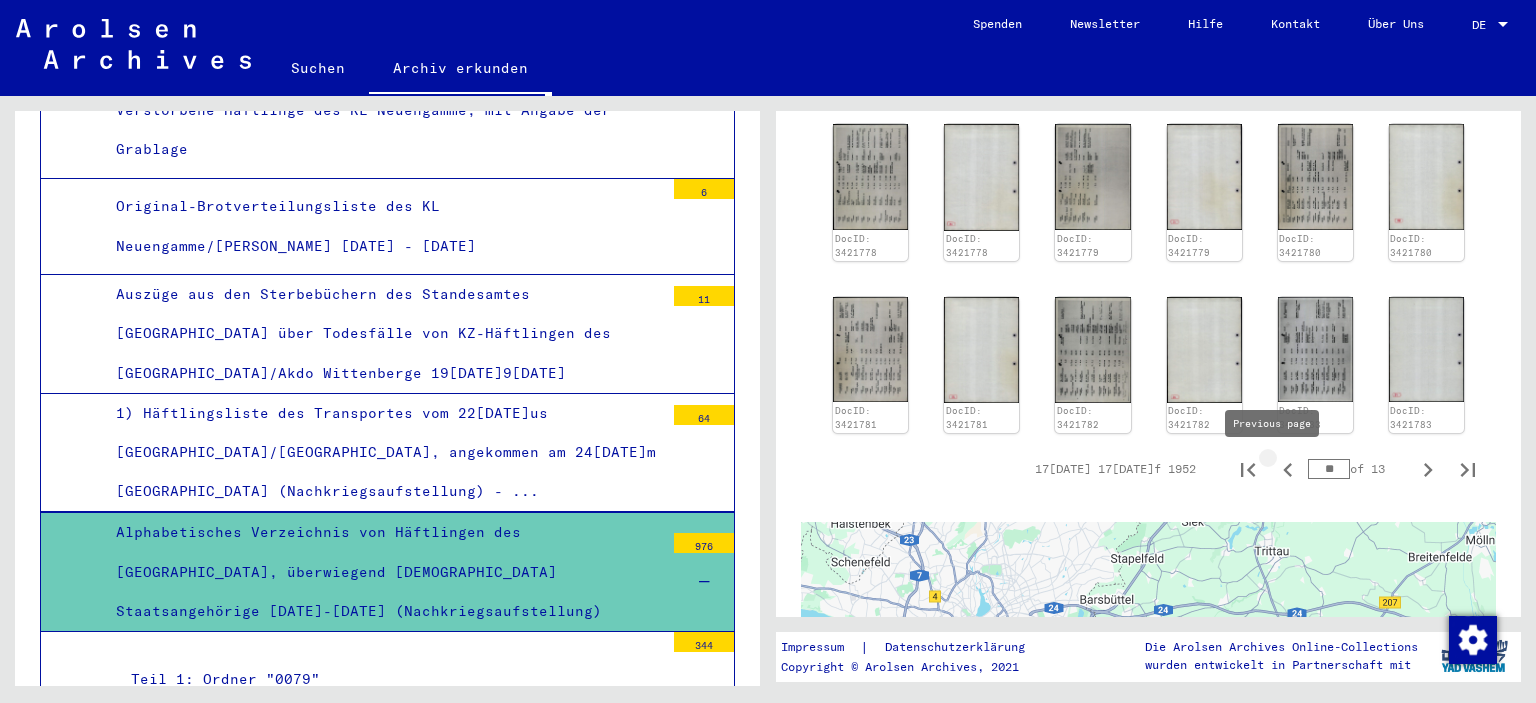 click 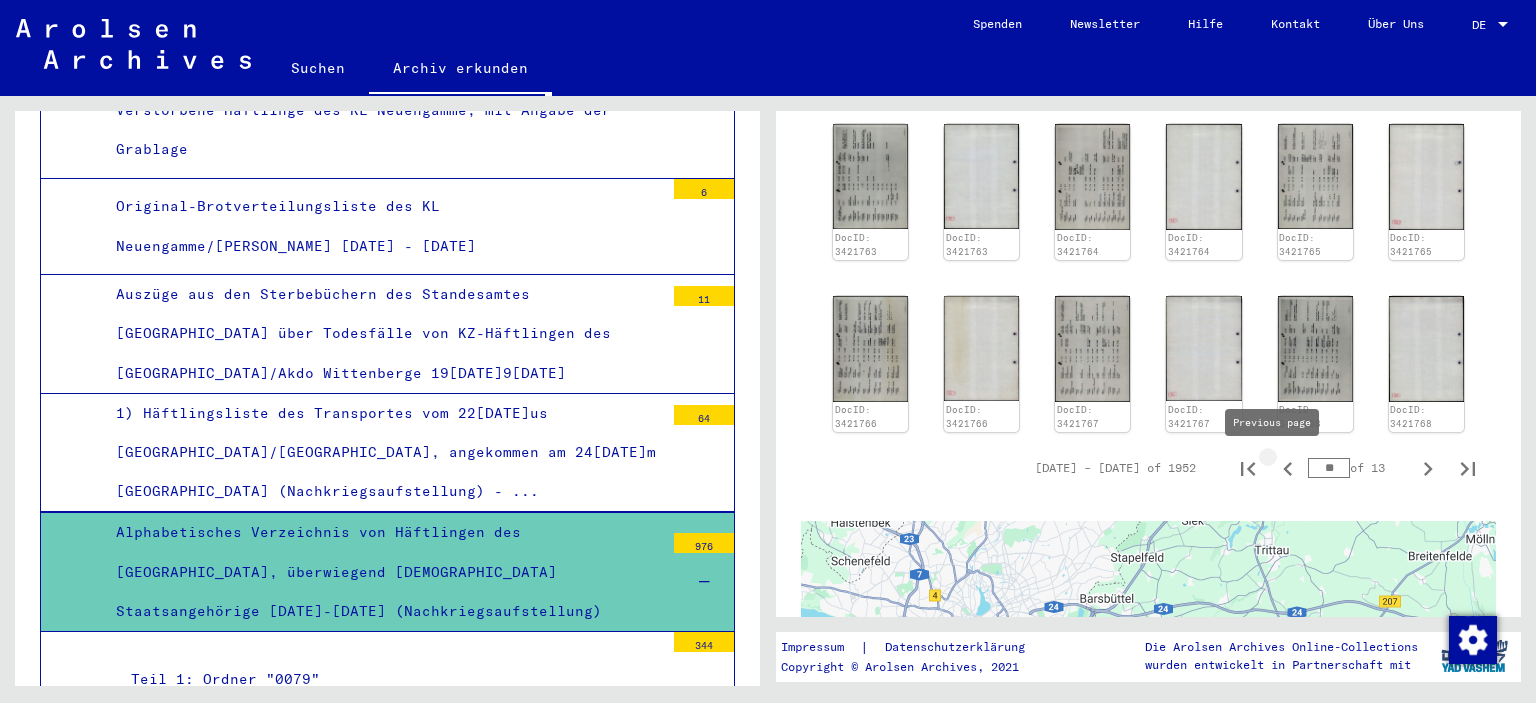 click 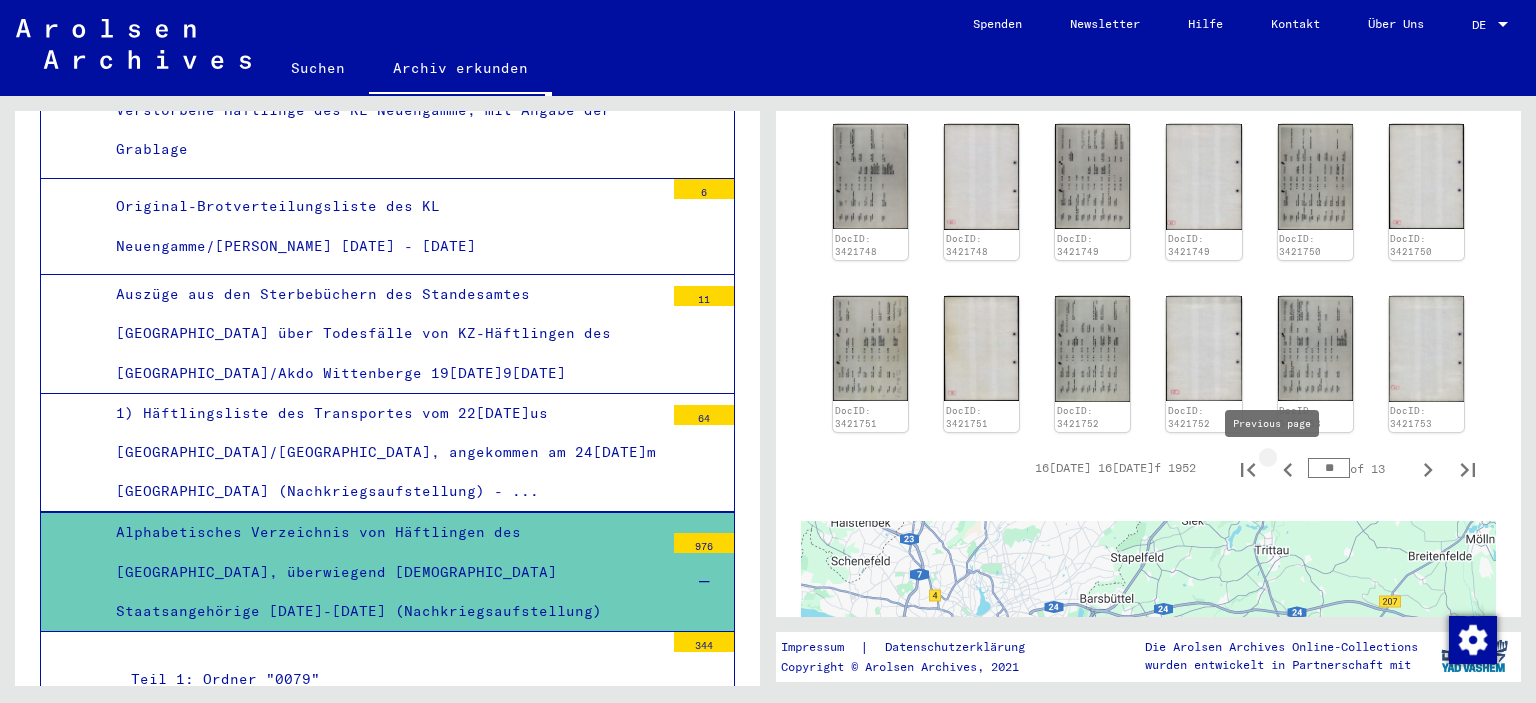 click 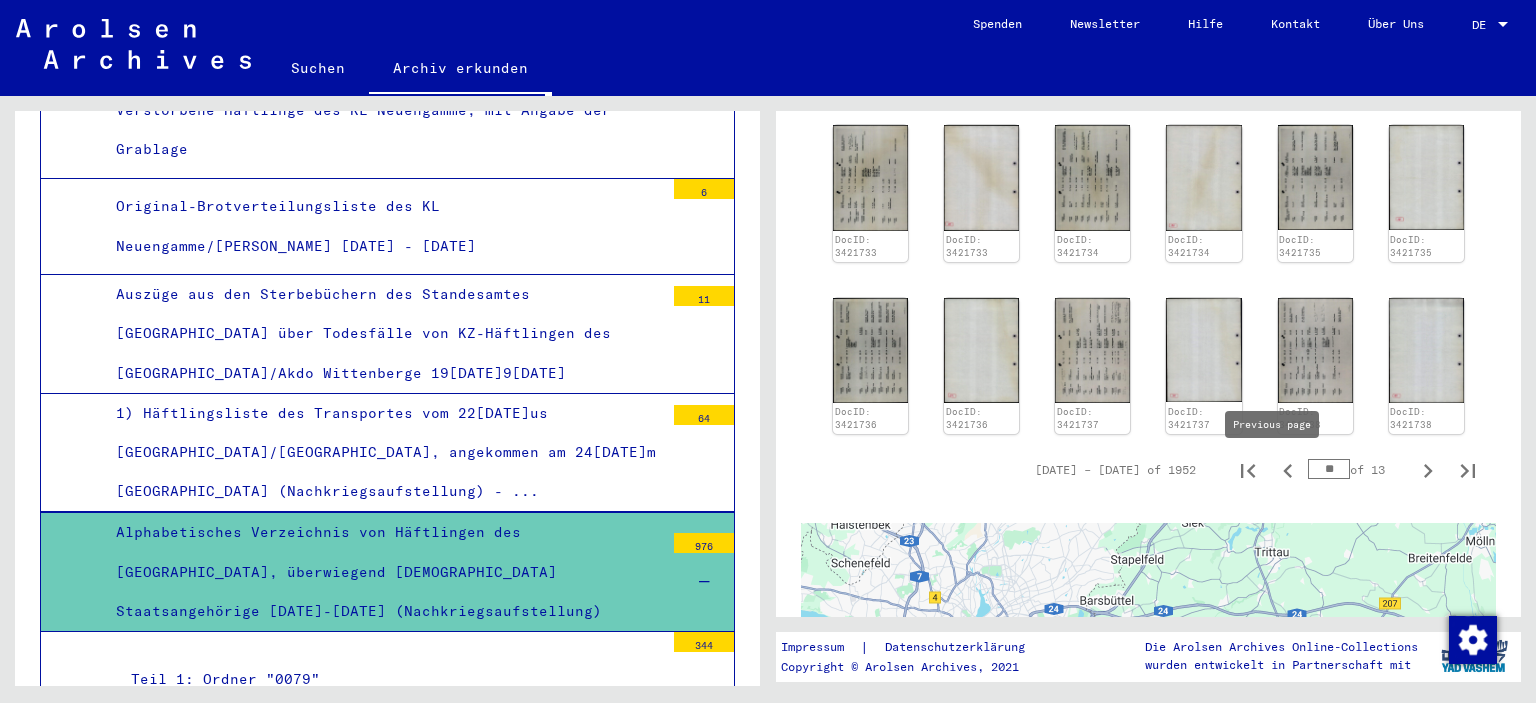 click 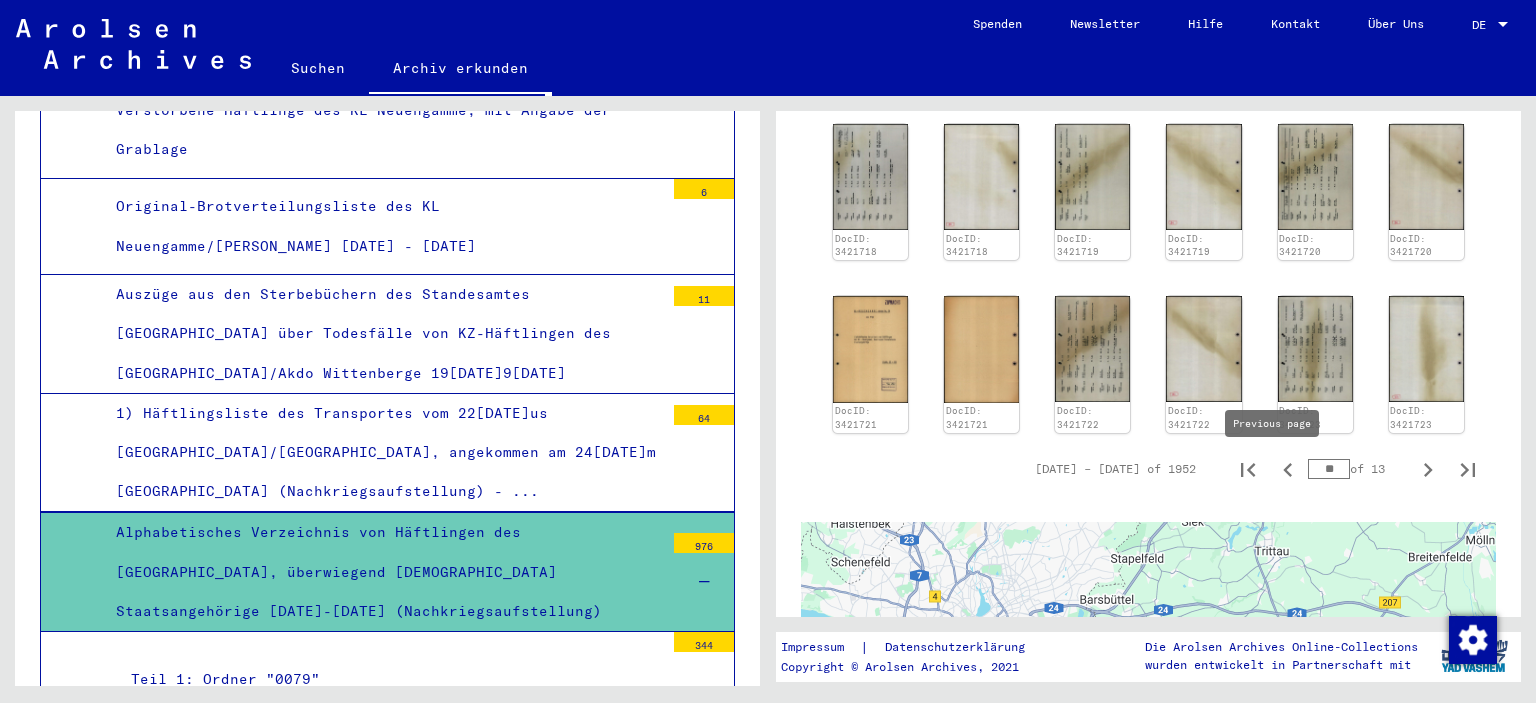 click 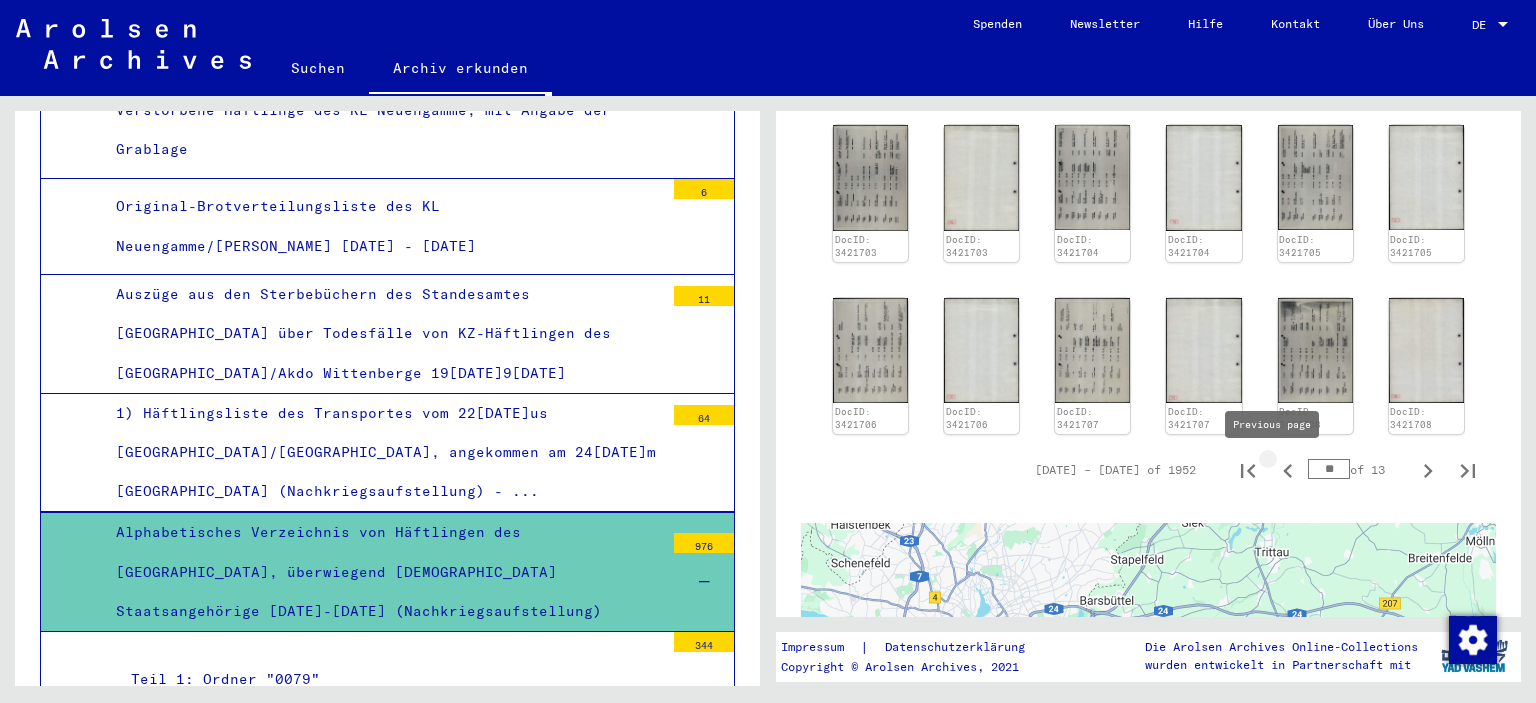 click 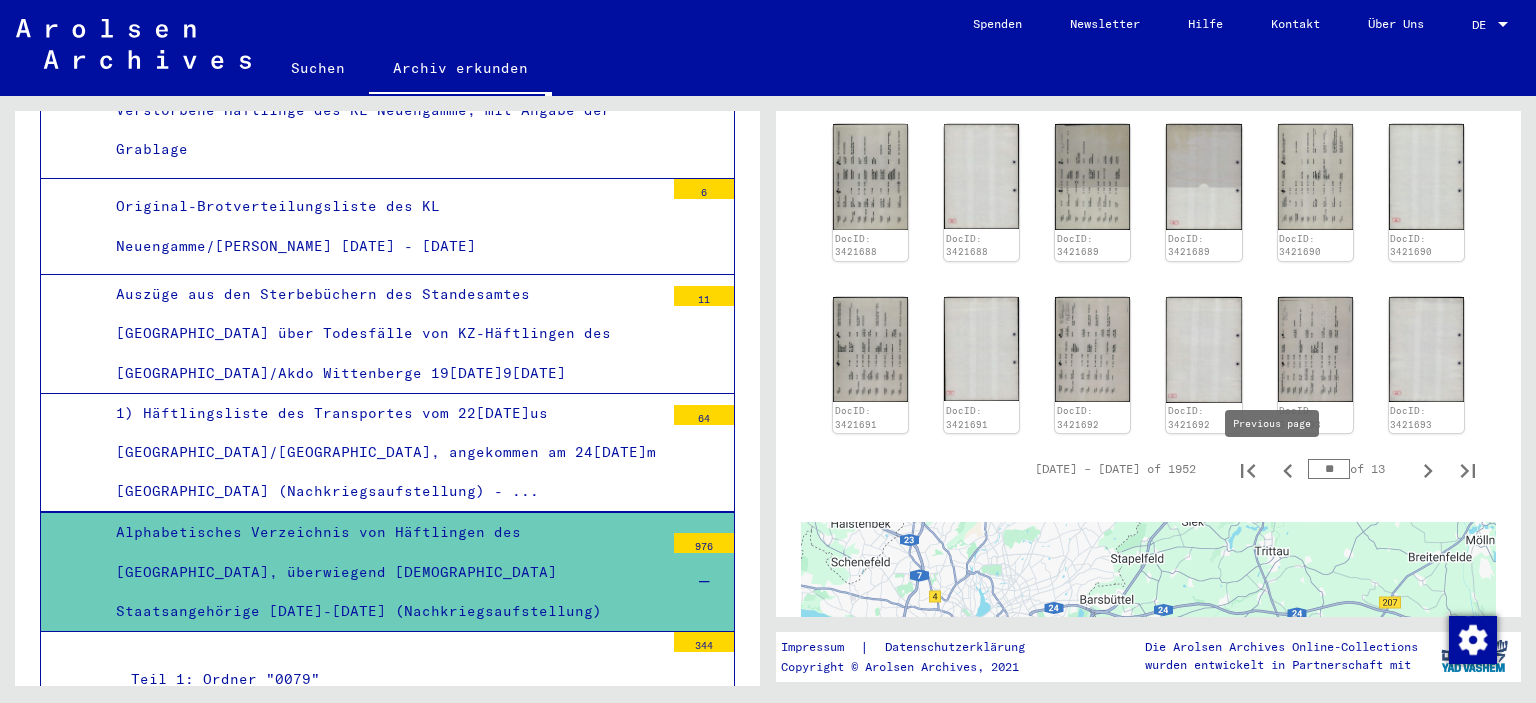 click 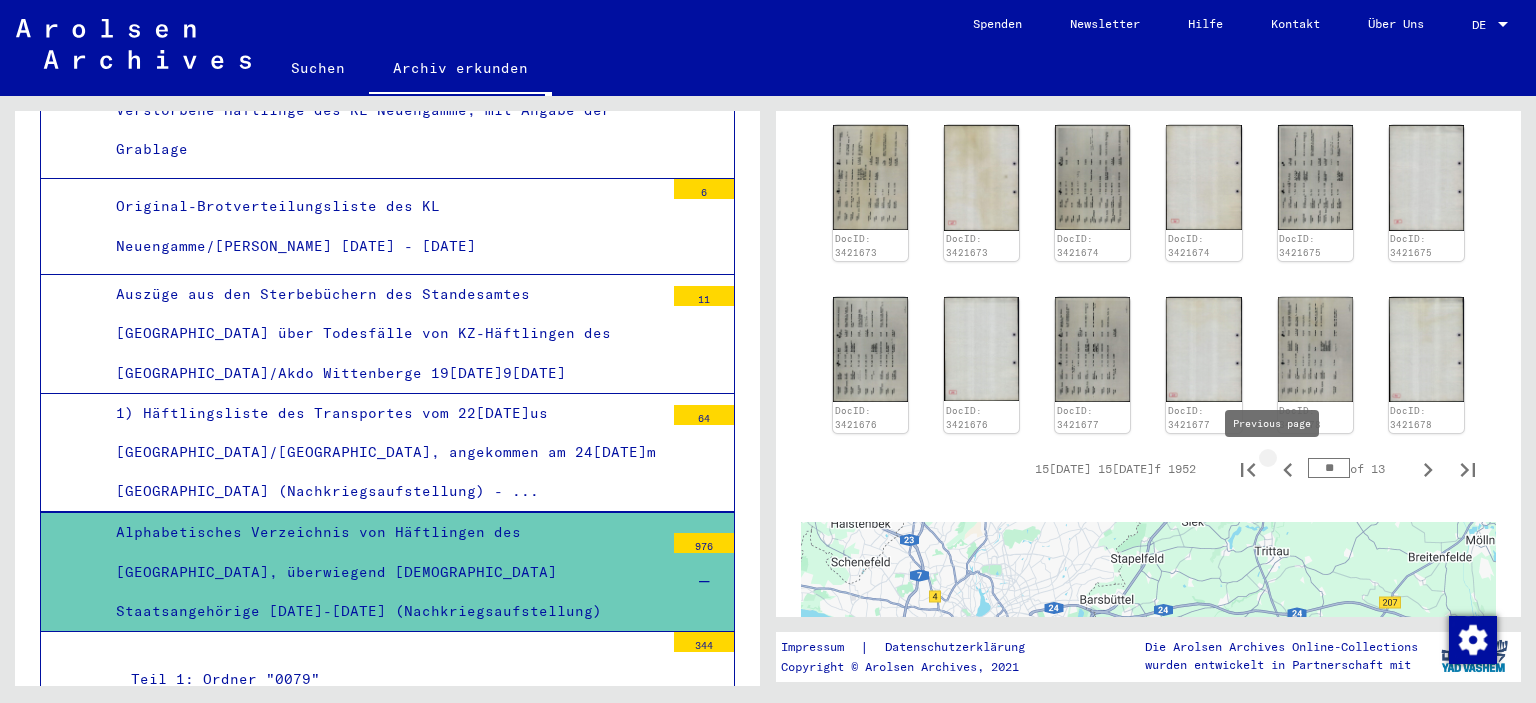 click 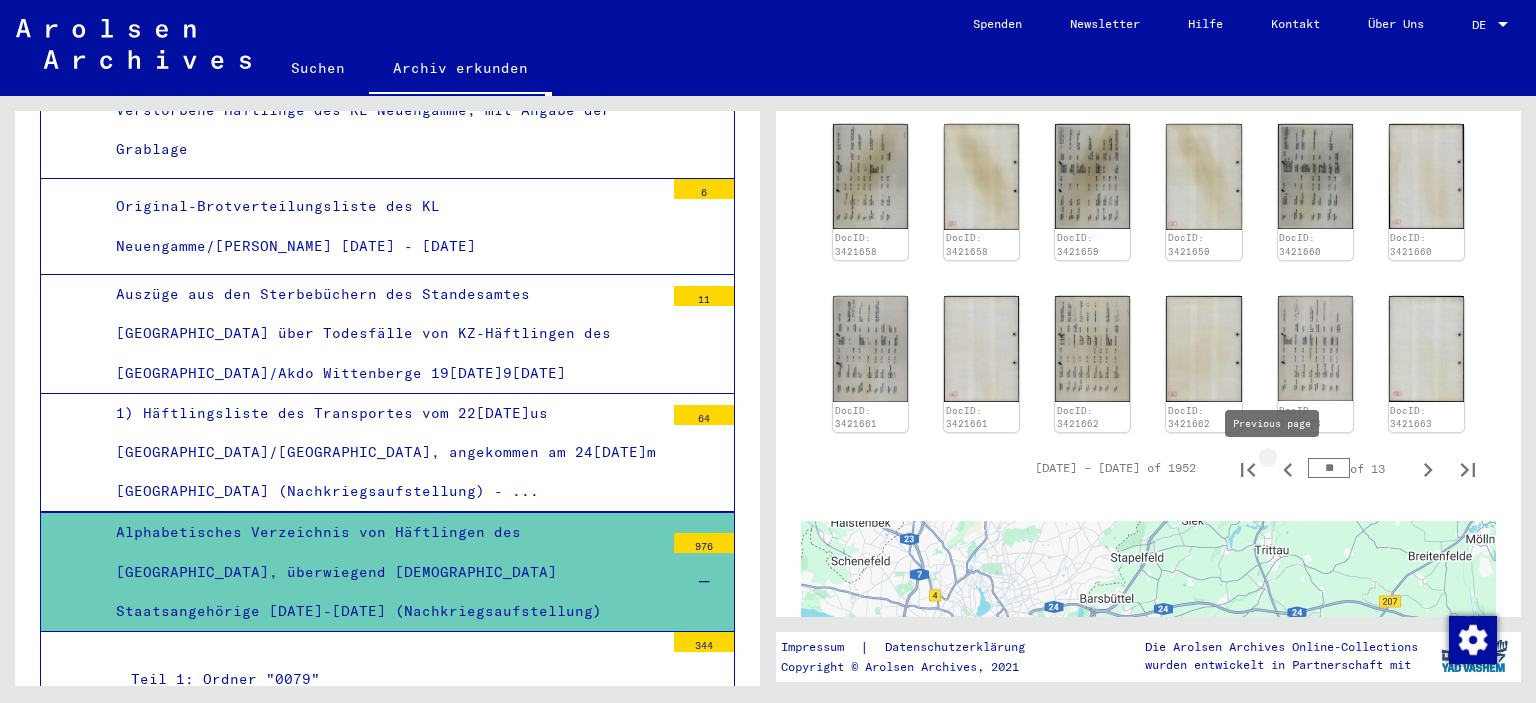 click 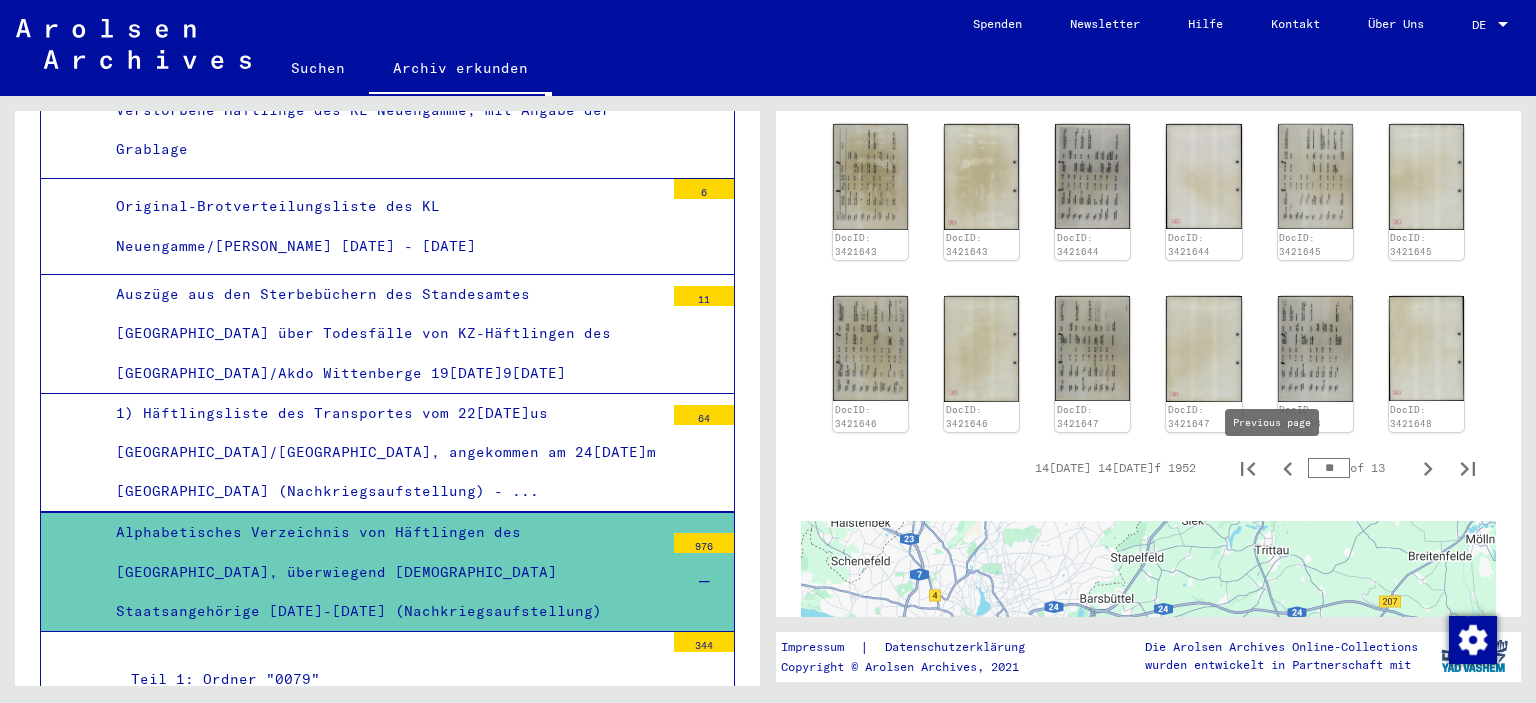 click 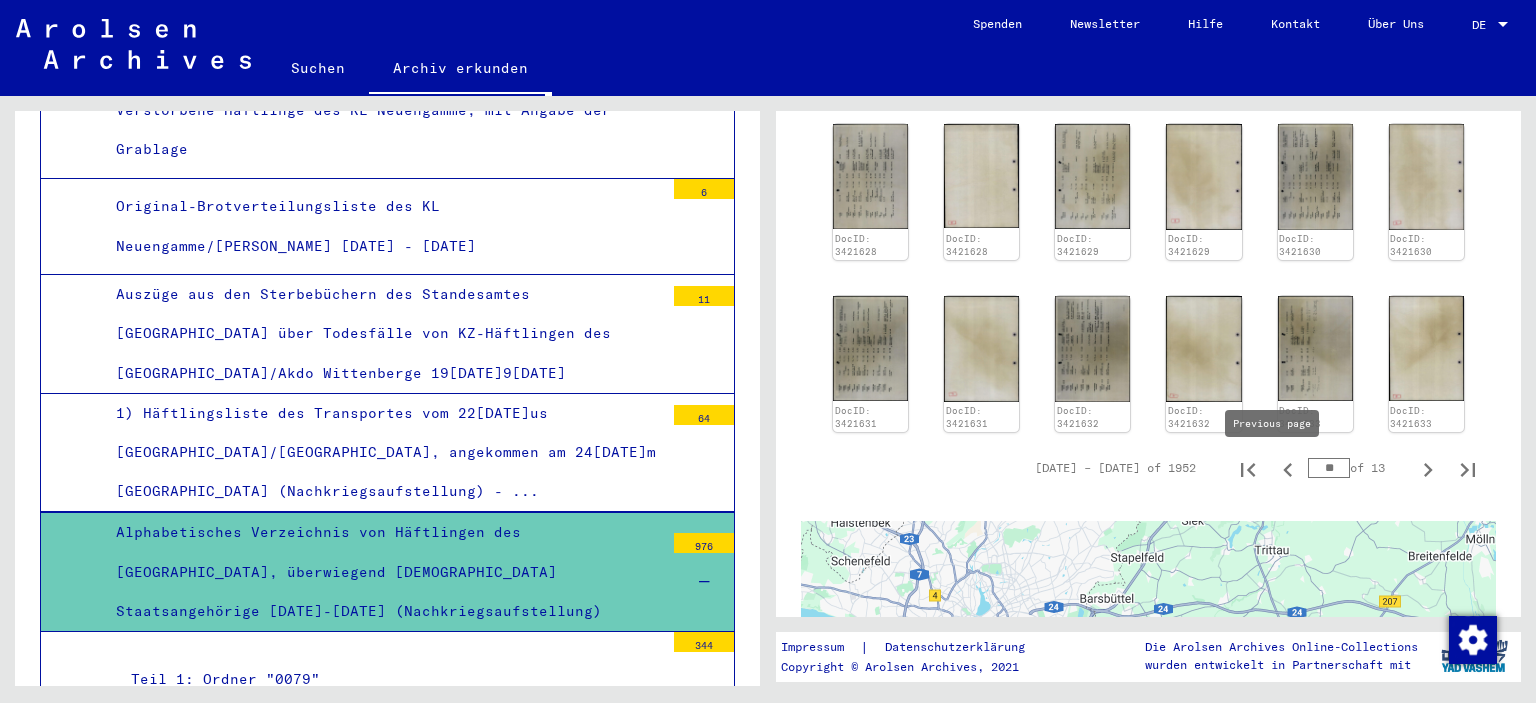 click 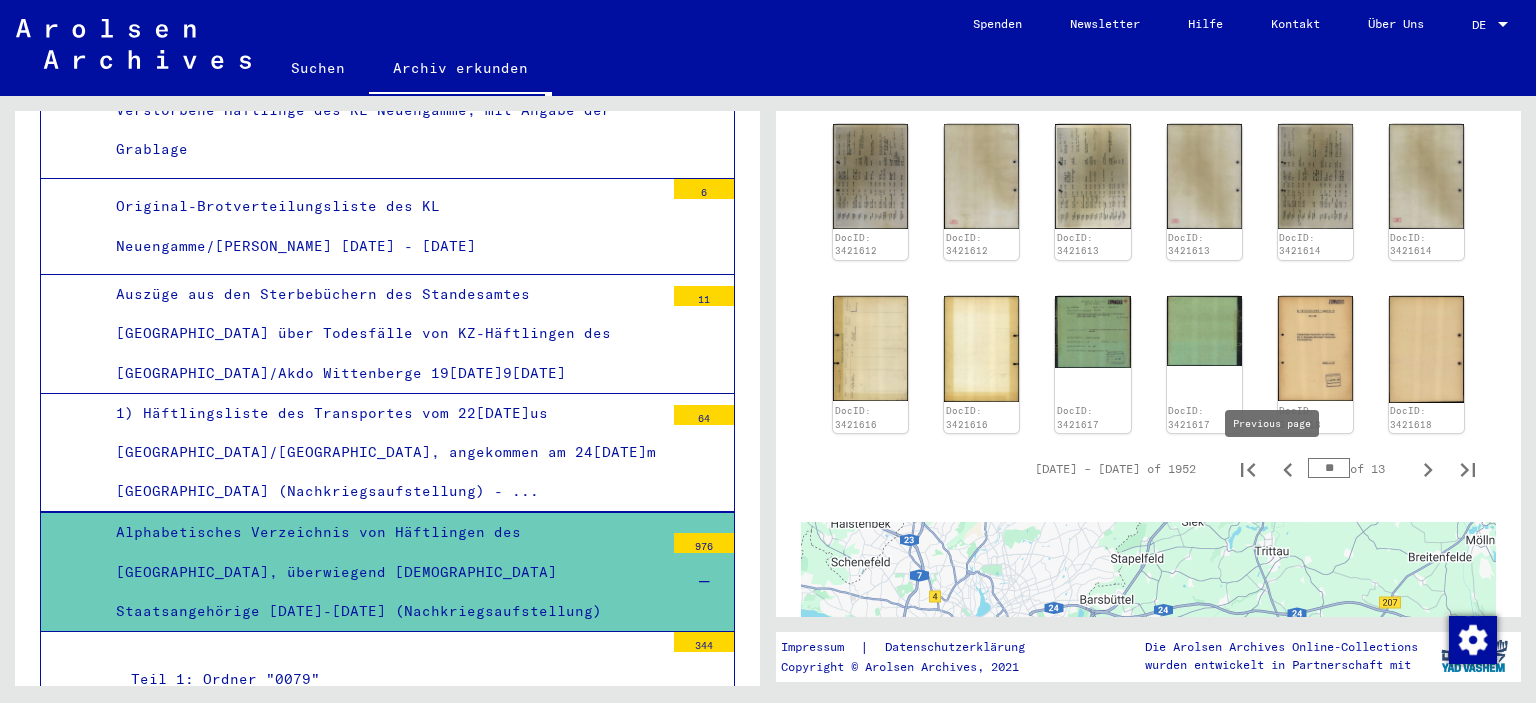click 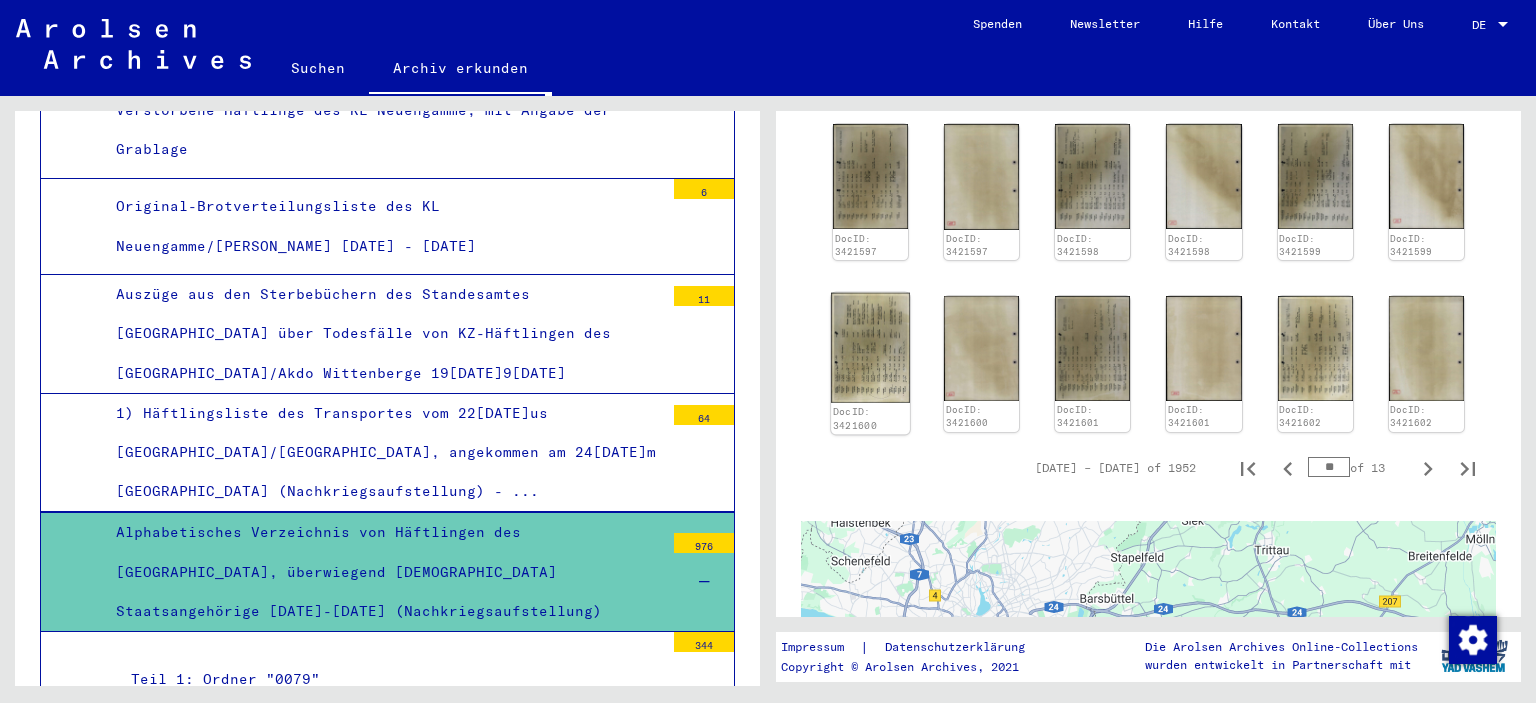 click 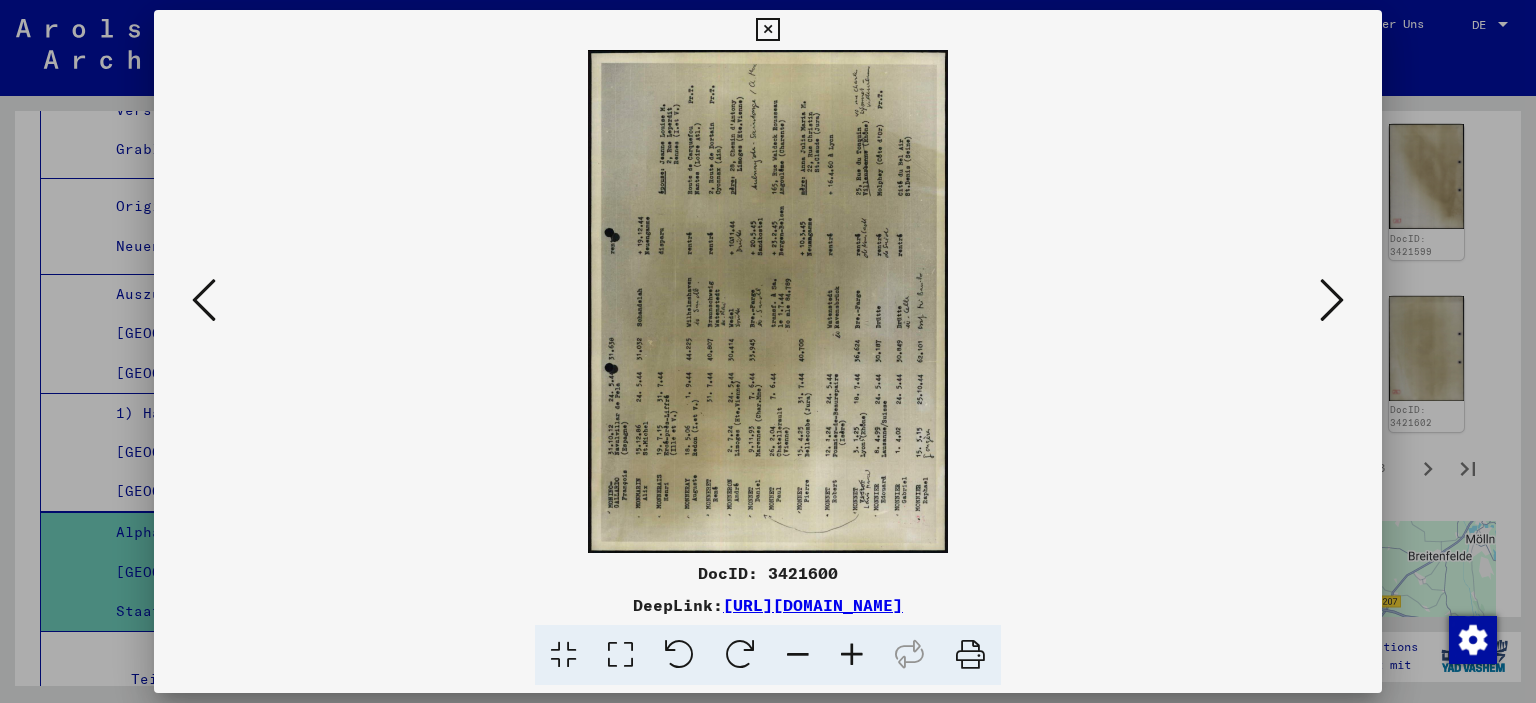 click at bounding box center [620, 655] 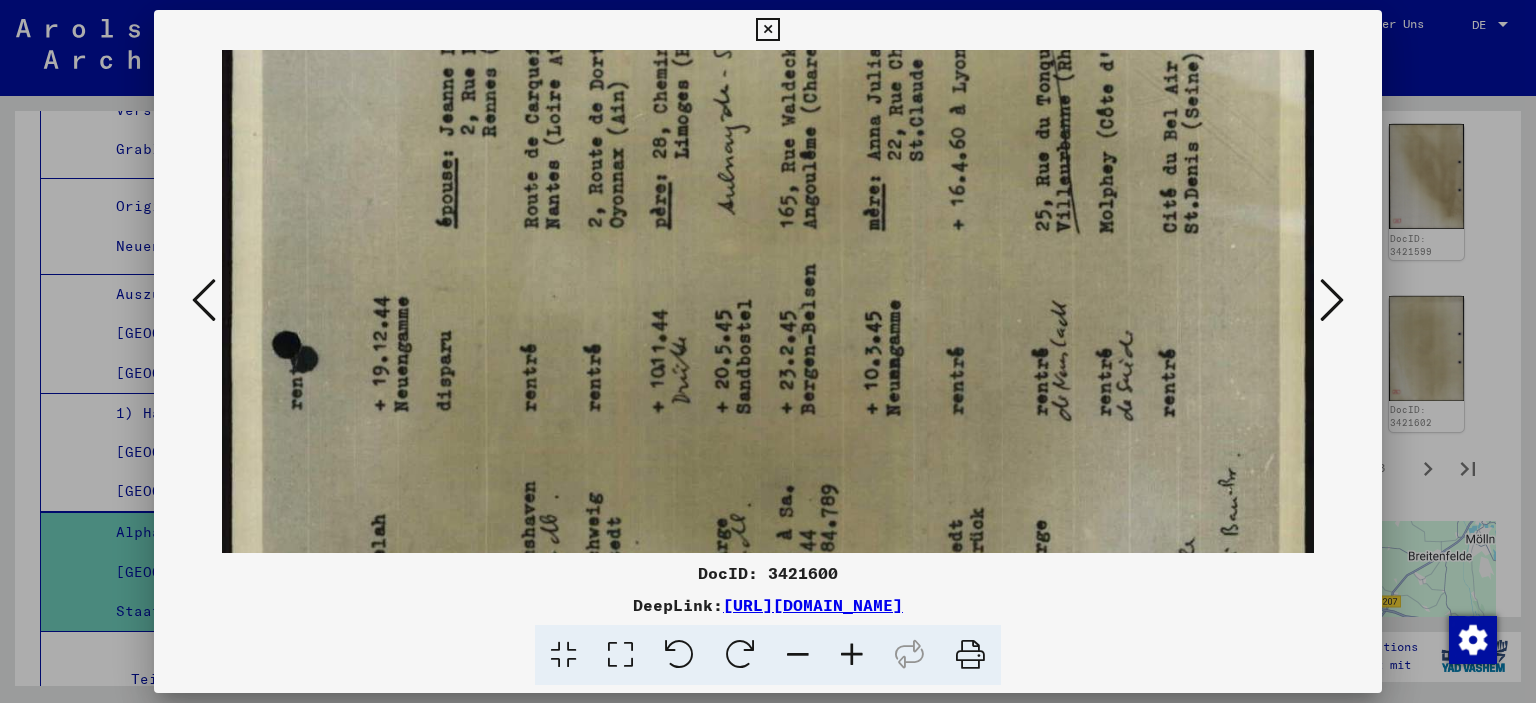 drag, startPoint x: 644, startPoint y: 424, endPoint x: 672, endPoint y: 108, distance: 317.23807 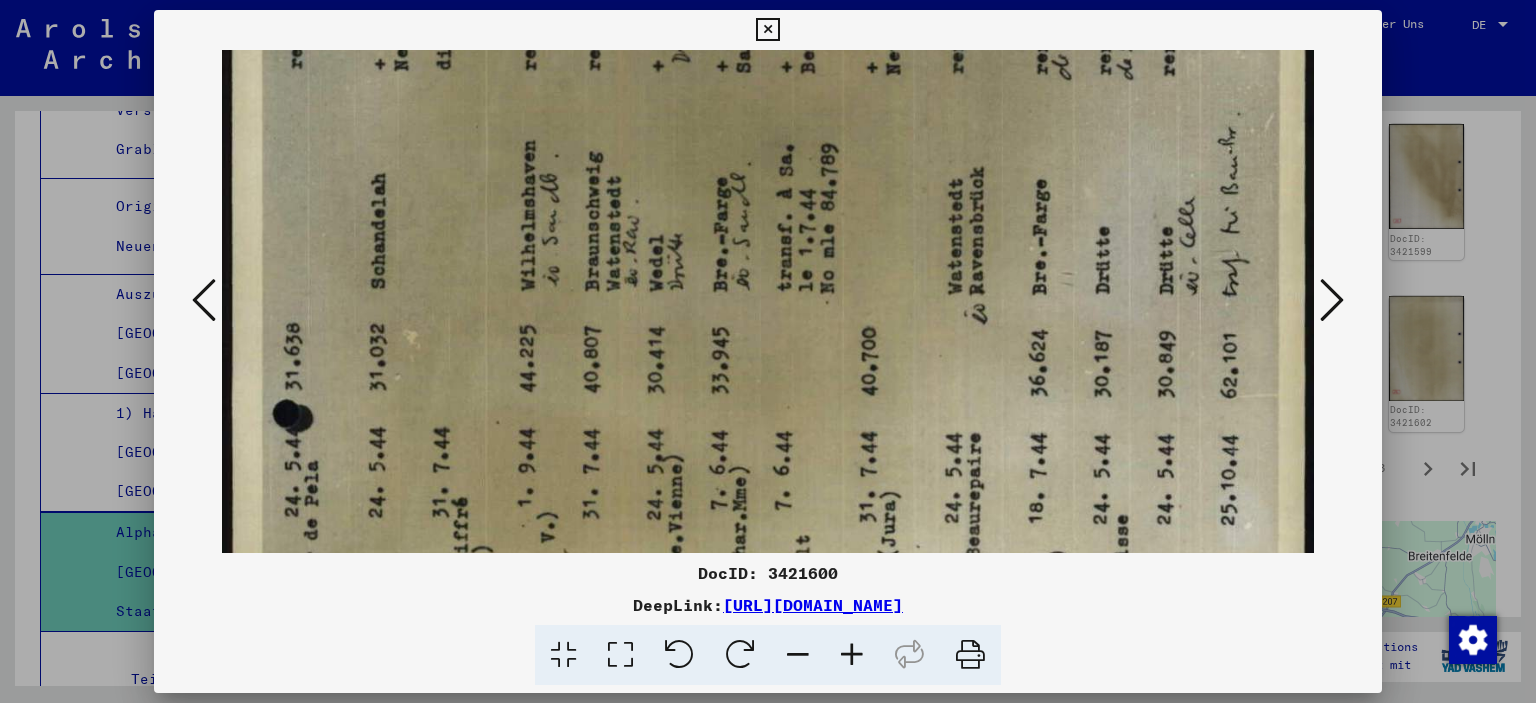 drag, startPoint x: 644, startPoint y: 451, endPoint x: 649, endPoint y: 172, distance: 279.0448 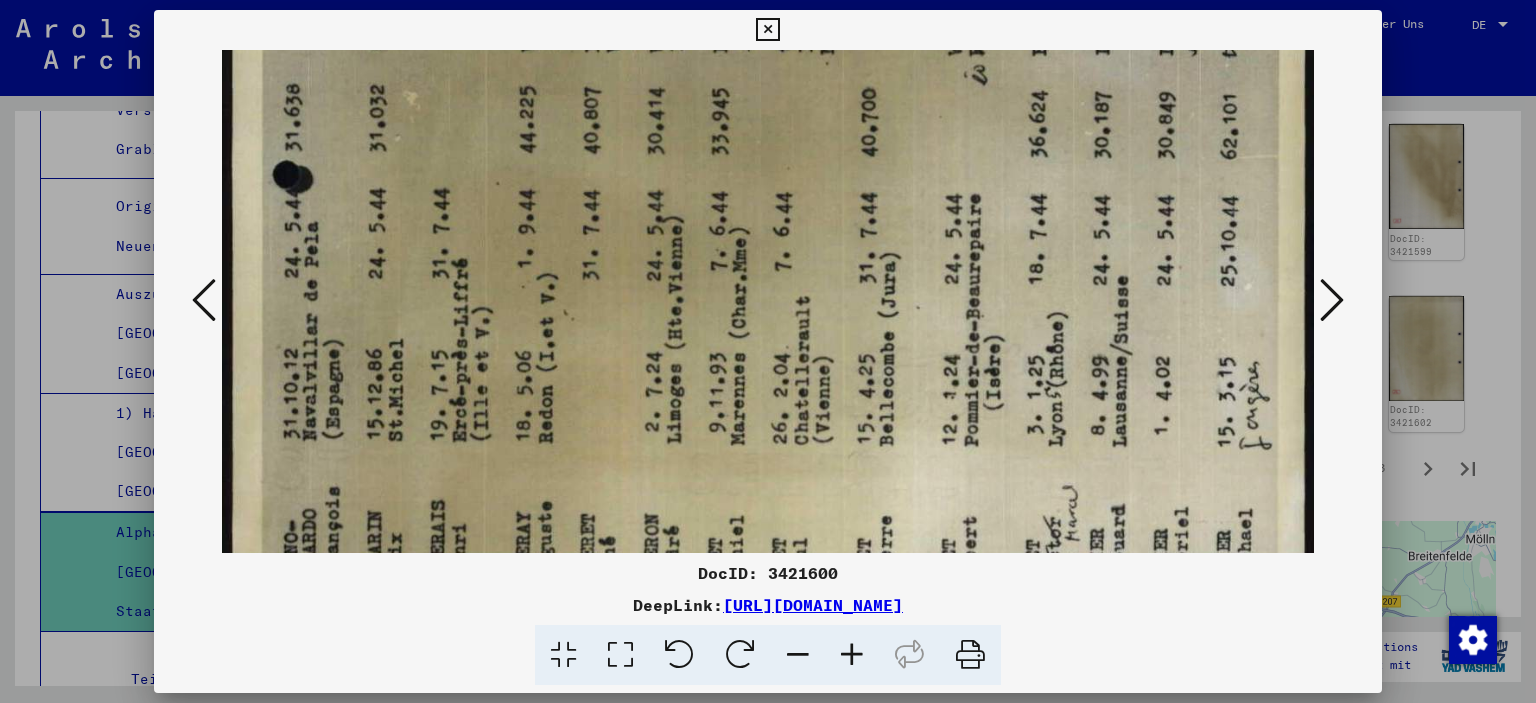 drag, startPoint x: 665, startPoint y: 424, endPoint x: 655, endPoint y: 179, distance: 245.204 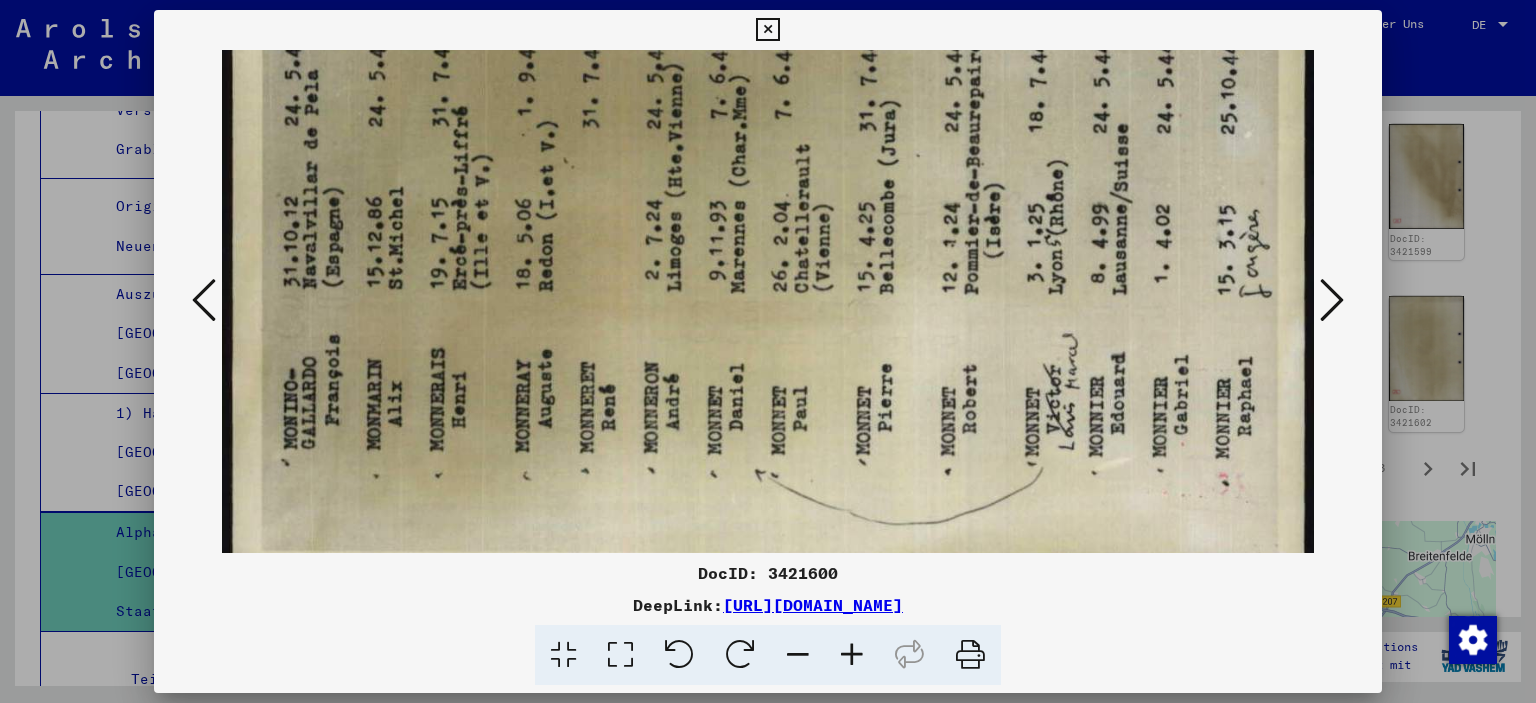 scroll, scrollTop: 1025, scrollLeft: 0, axis: vertical 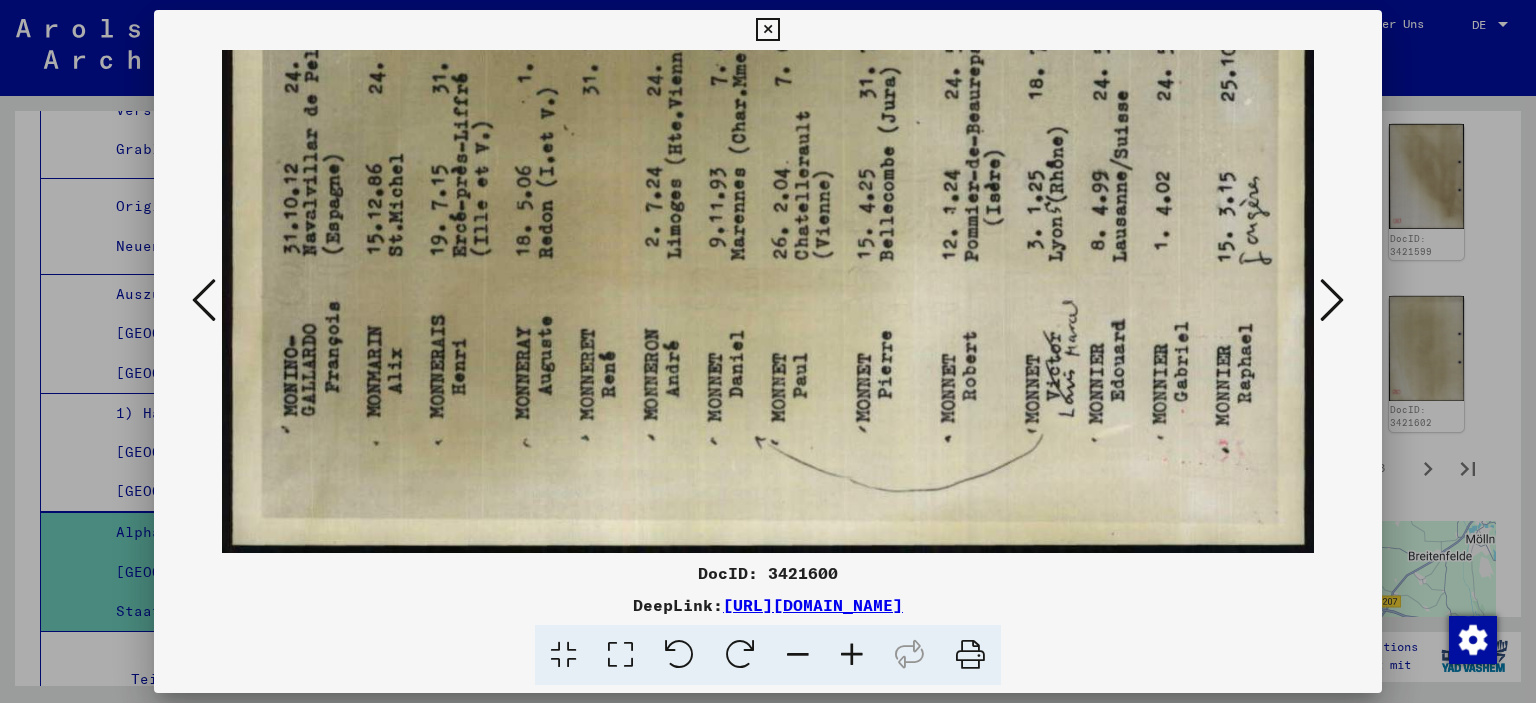 drag, startPoint x: 637, startPoint y: 451, endPoint x: 648, endPoint y: 209, distance: 242.24988 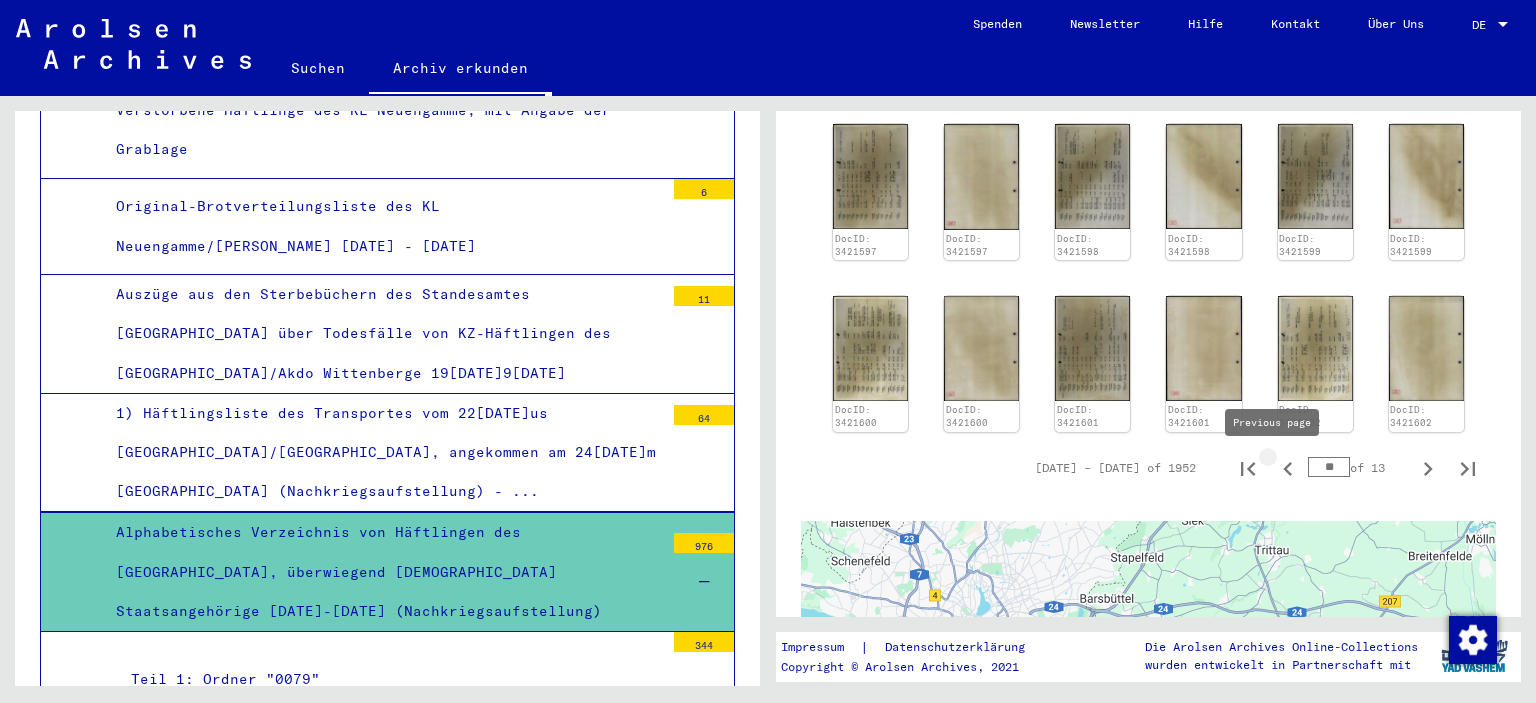 click 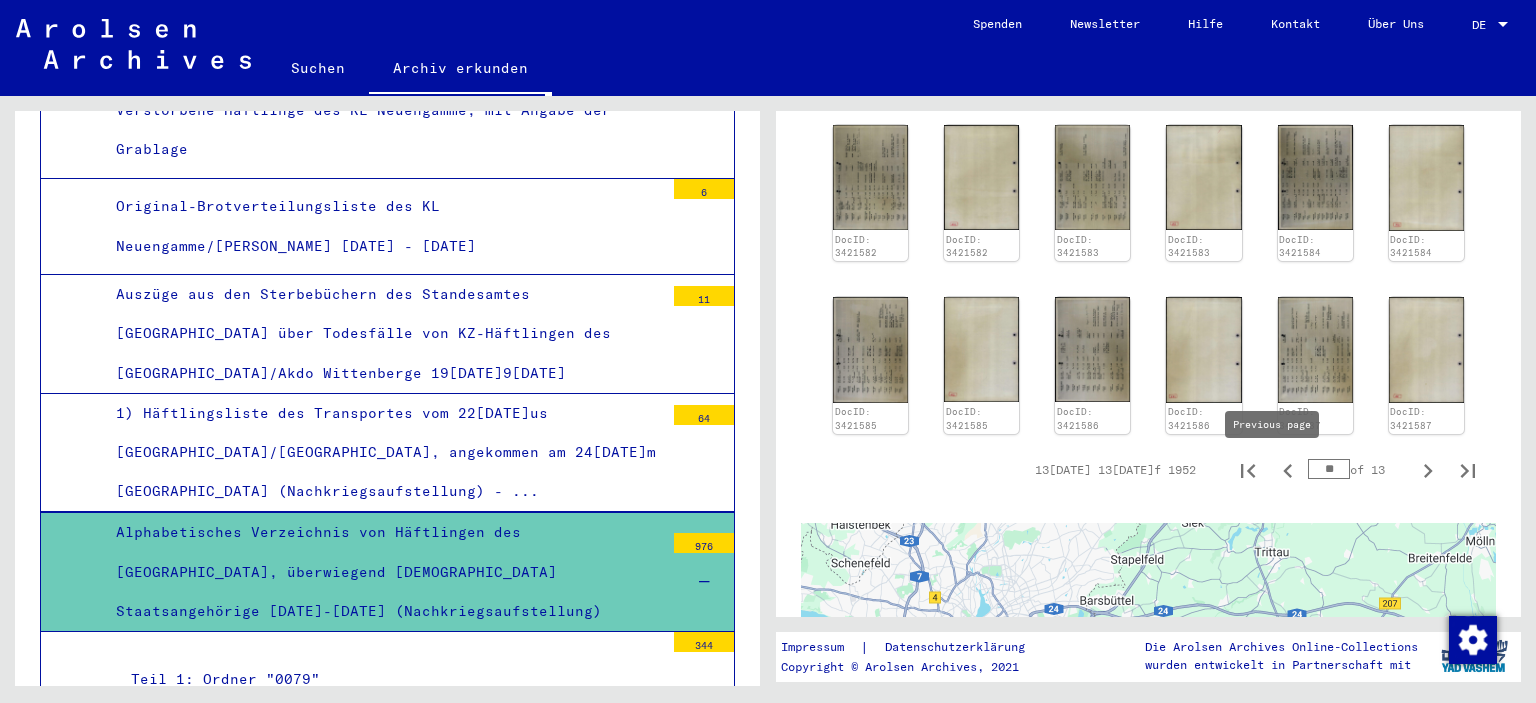click 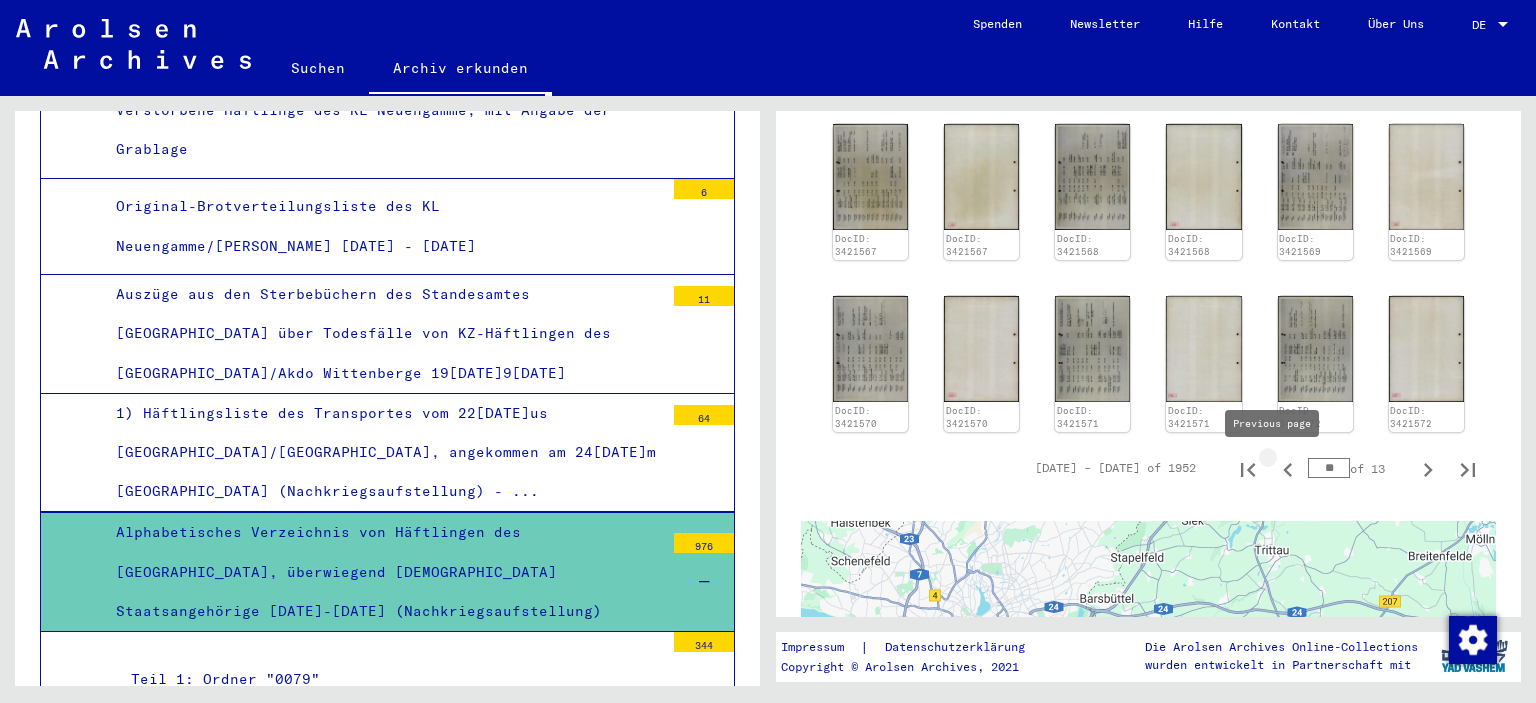 click 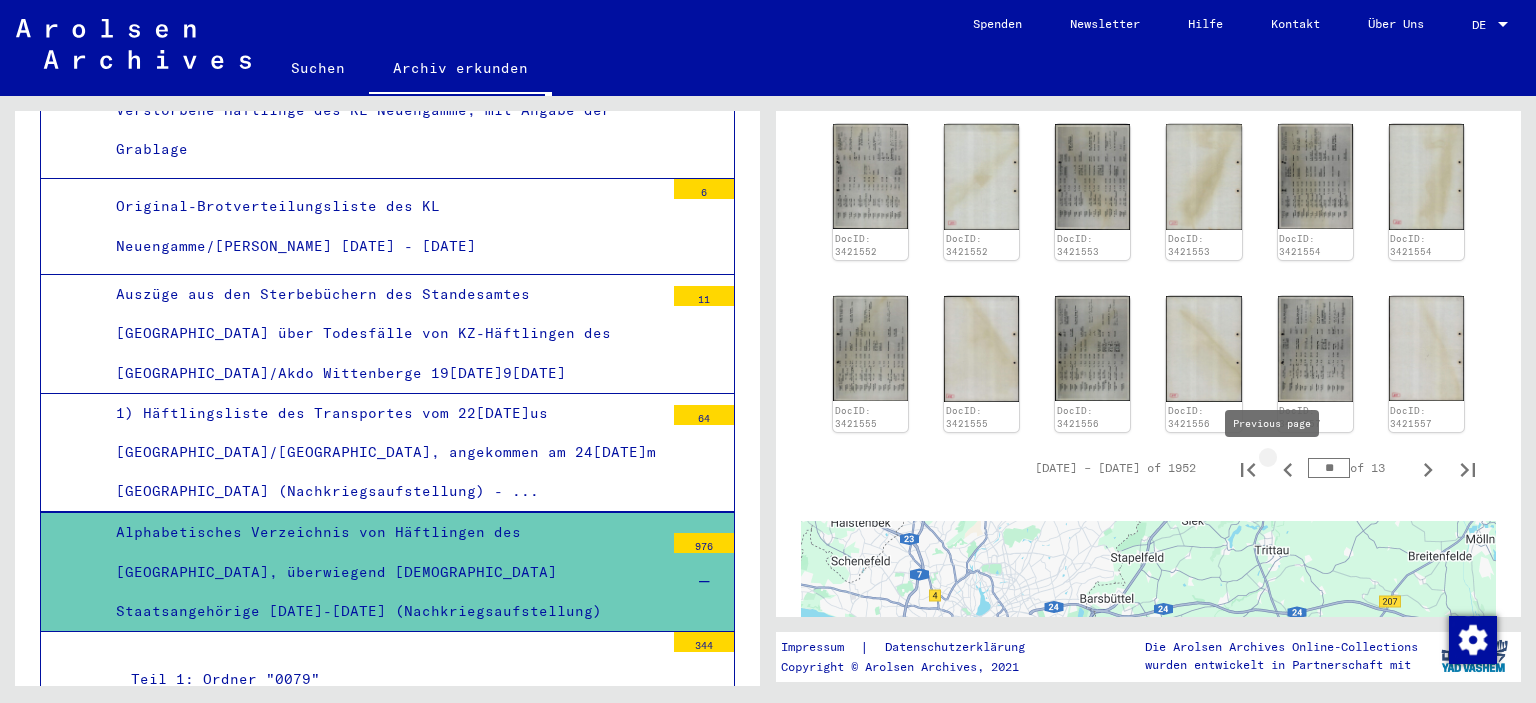 click 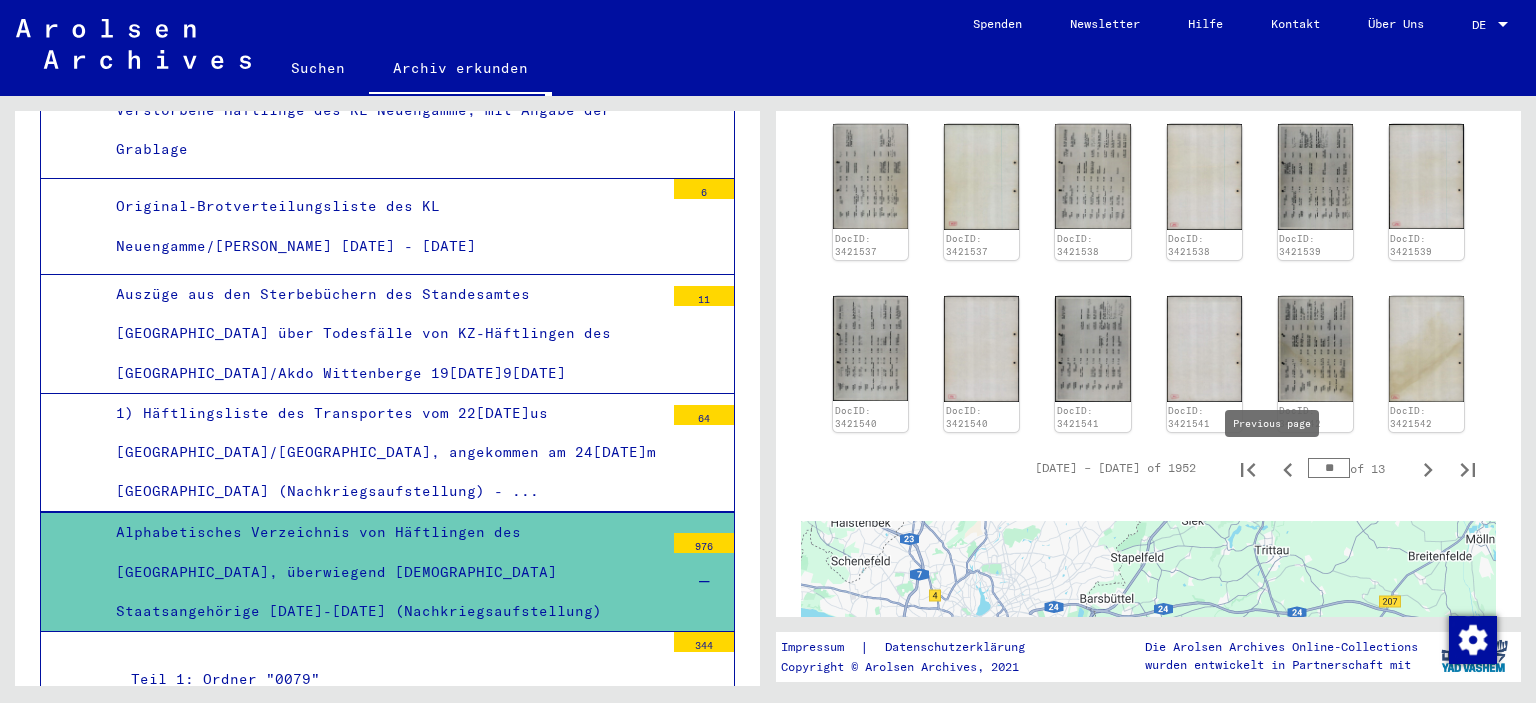 click 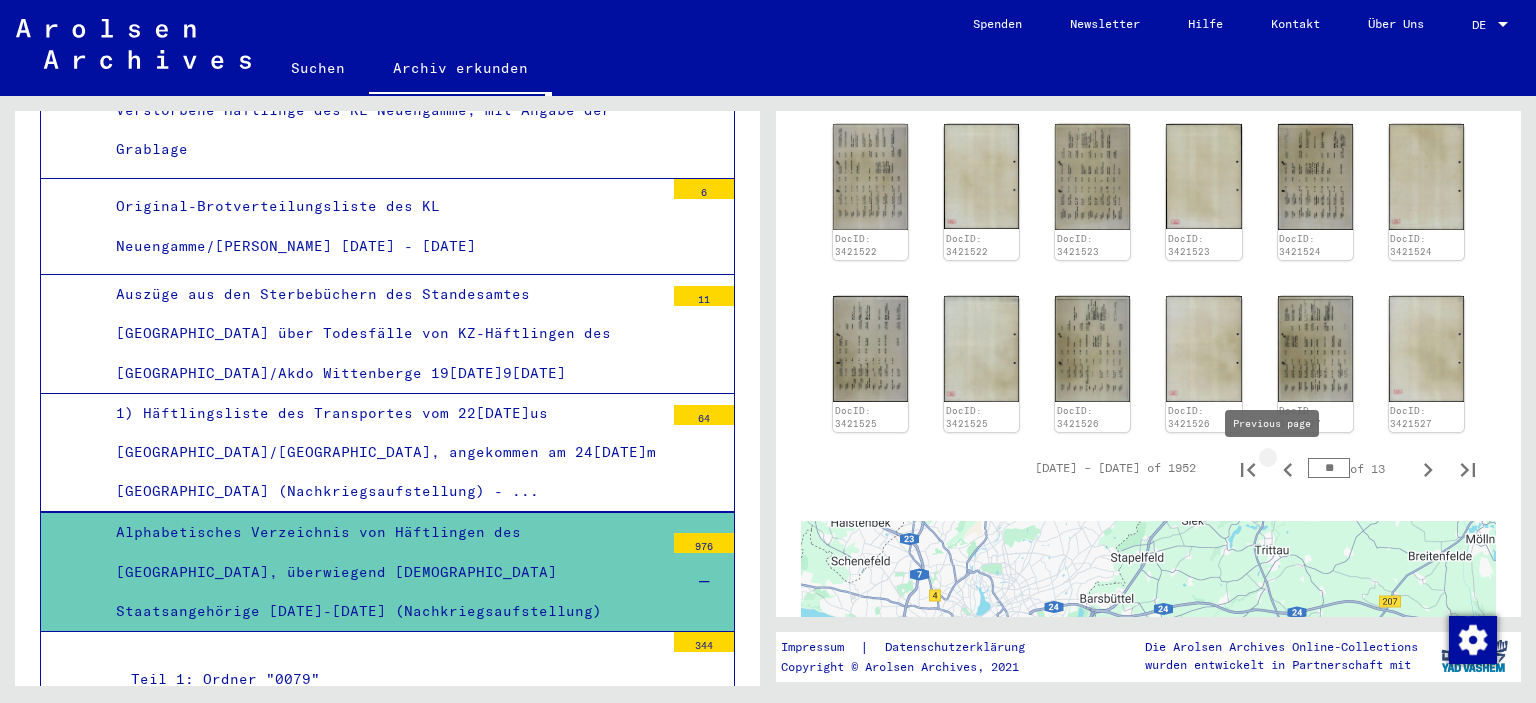 click 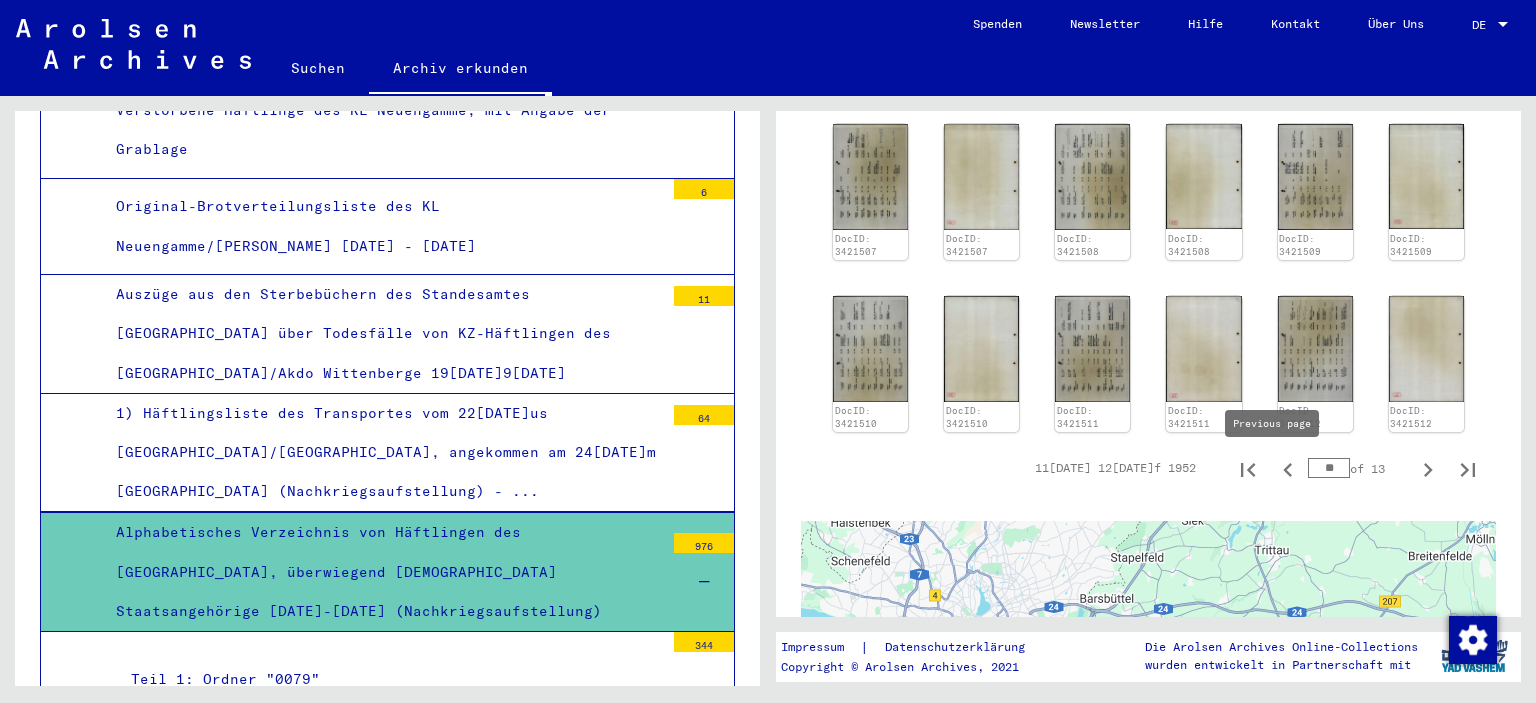 click 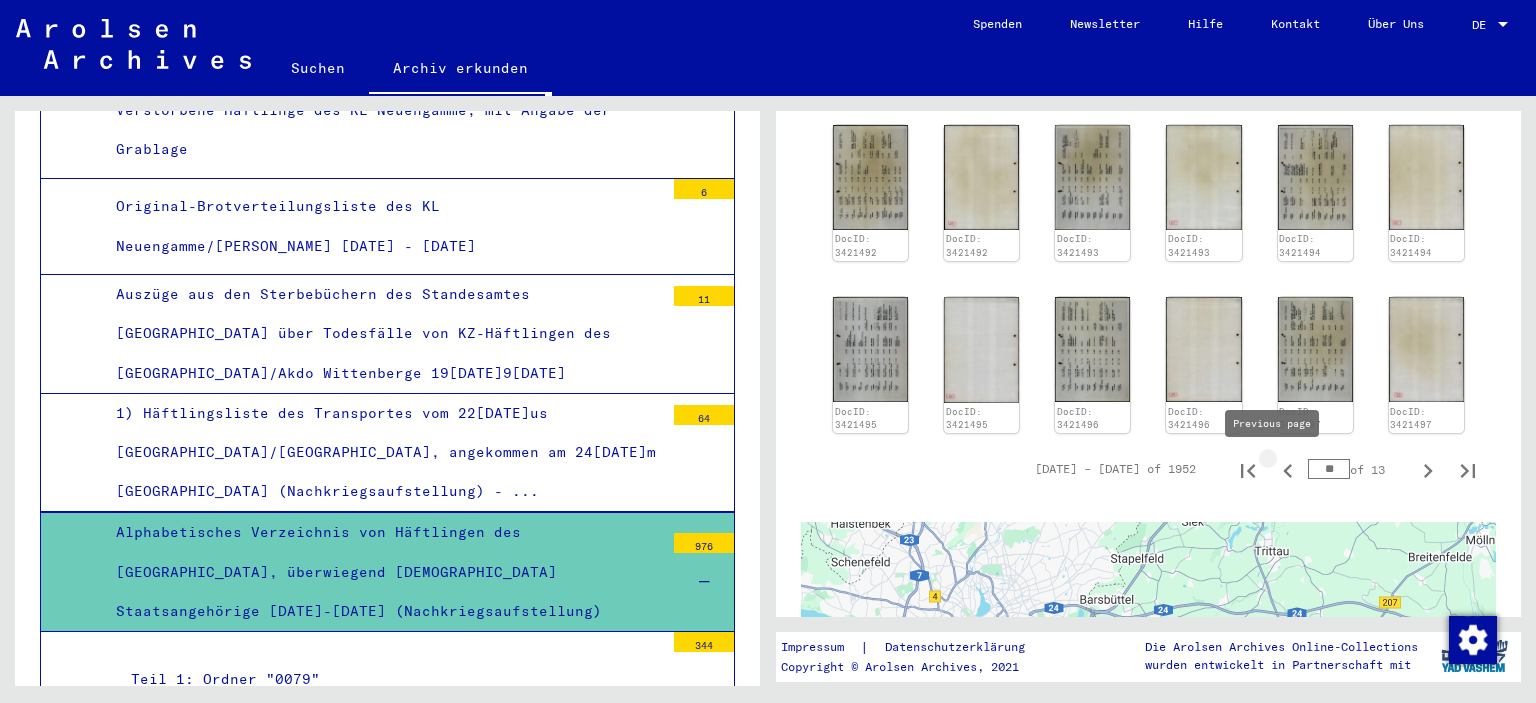 type on "**" 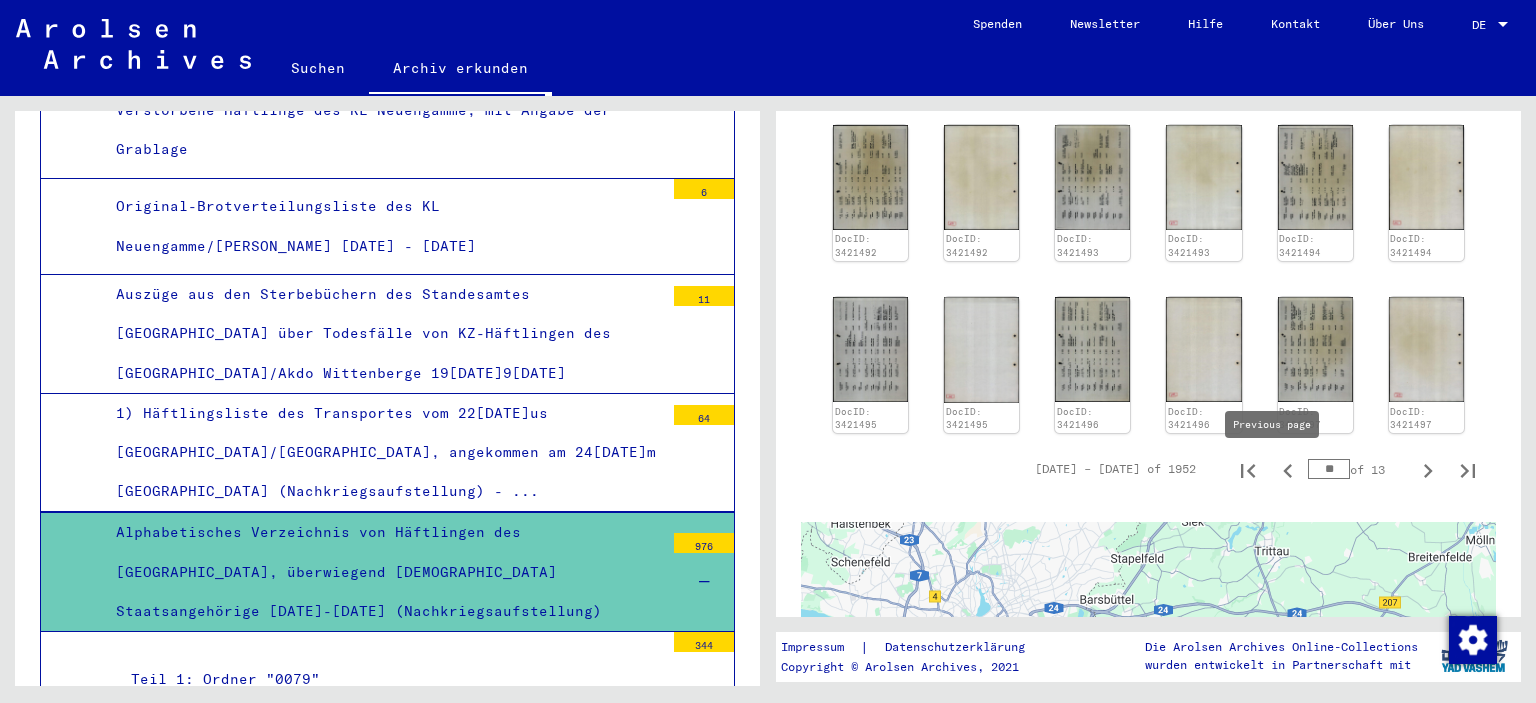 click 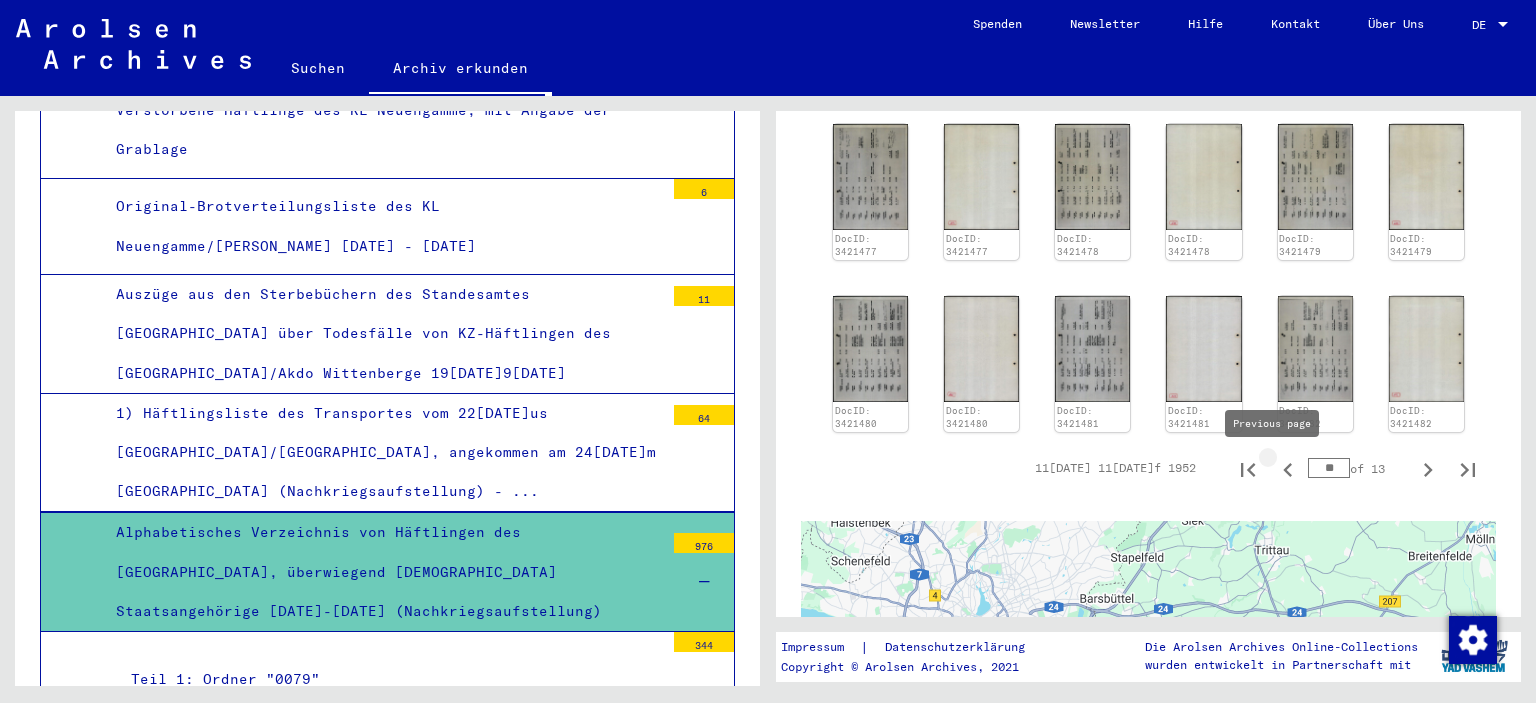 click 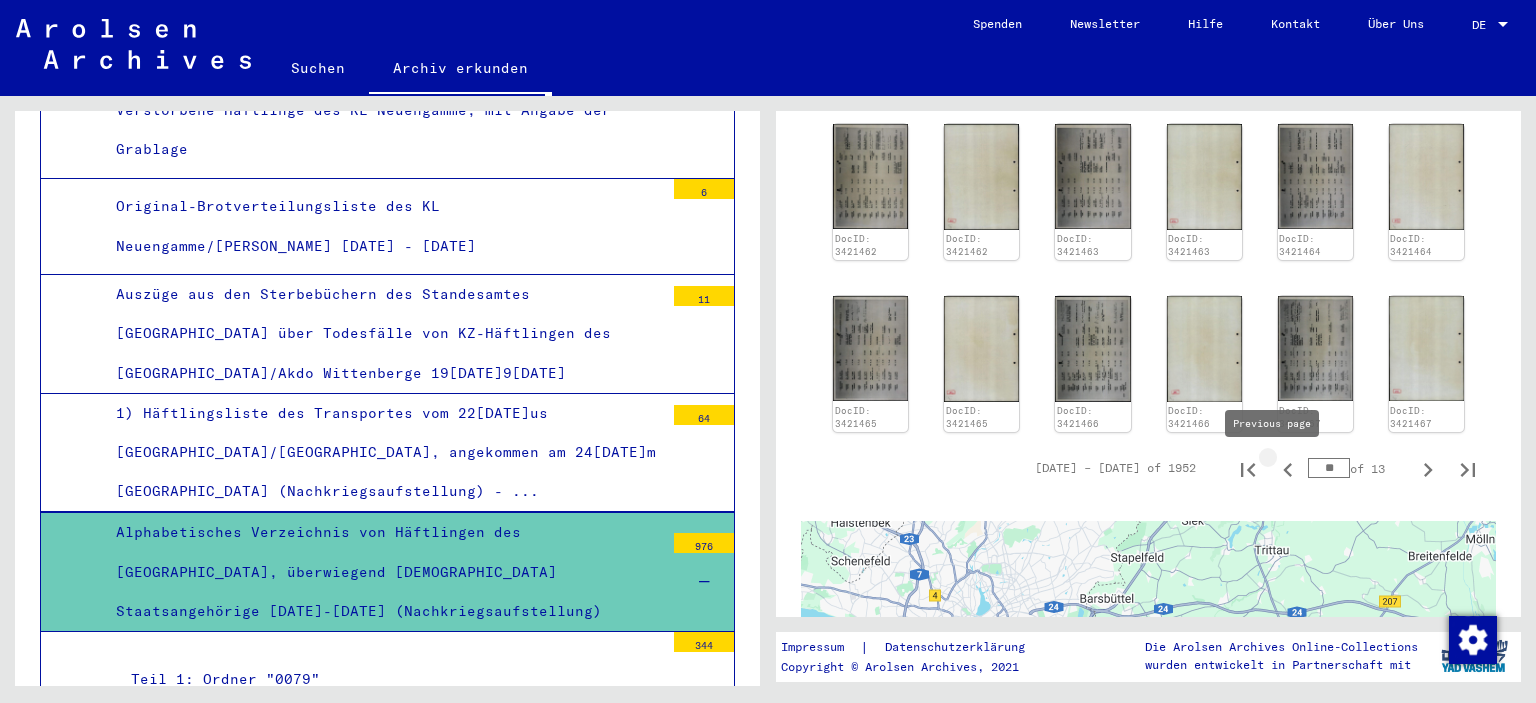click 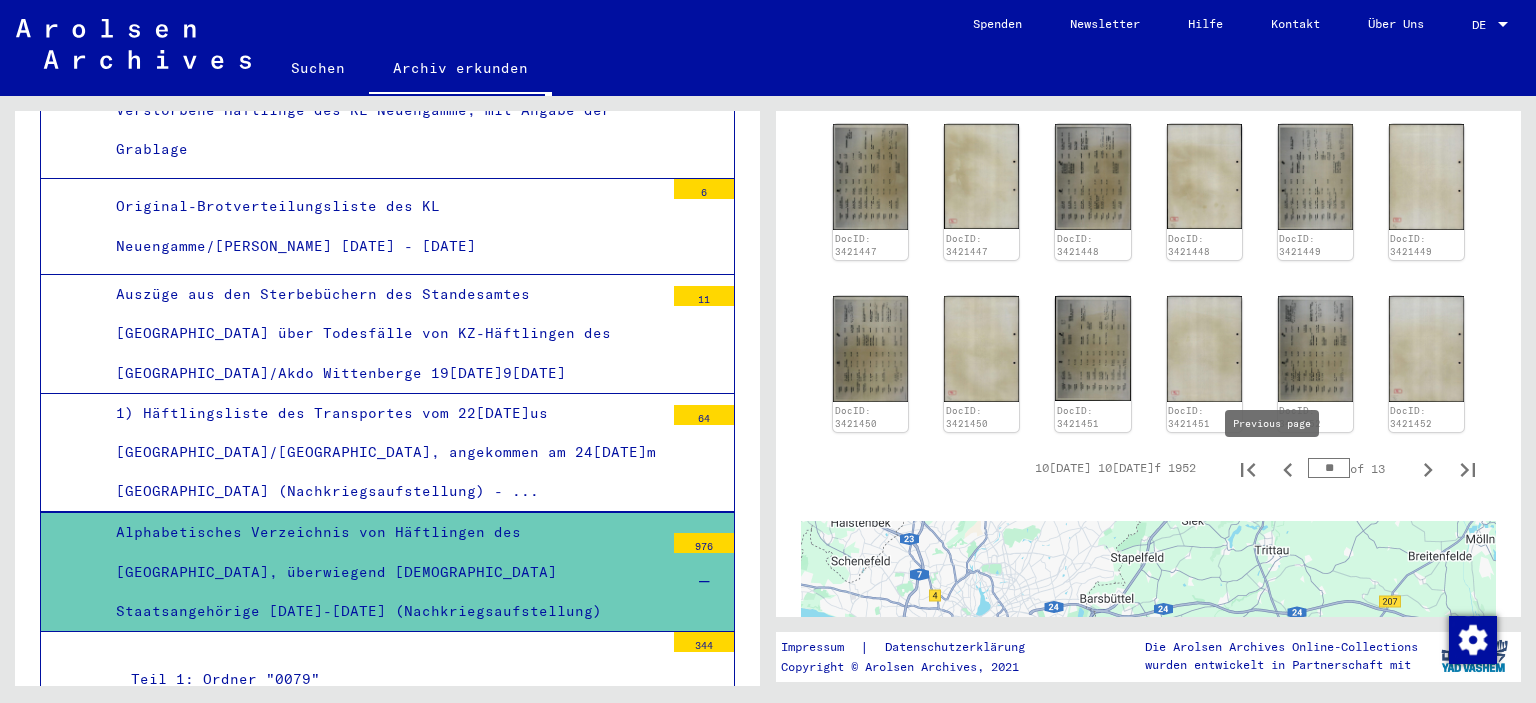 click 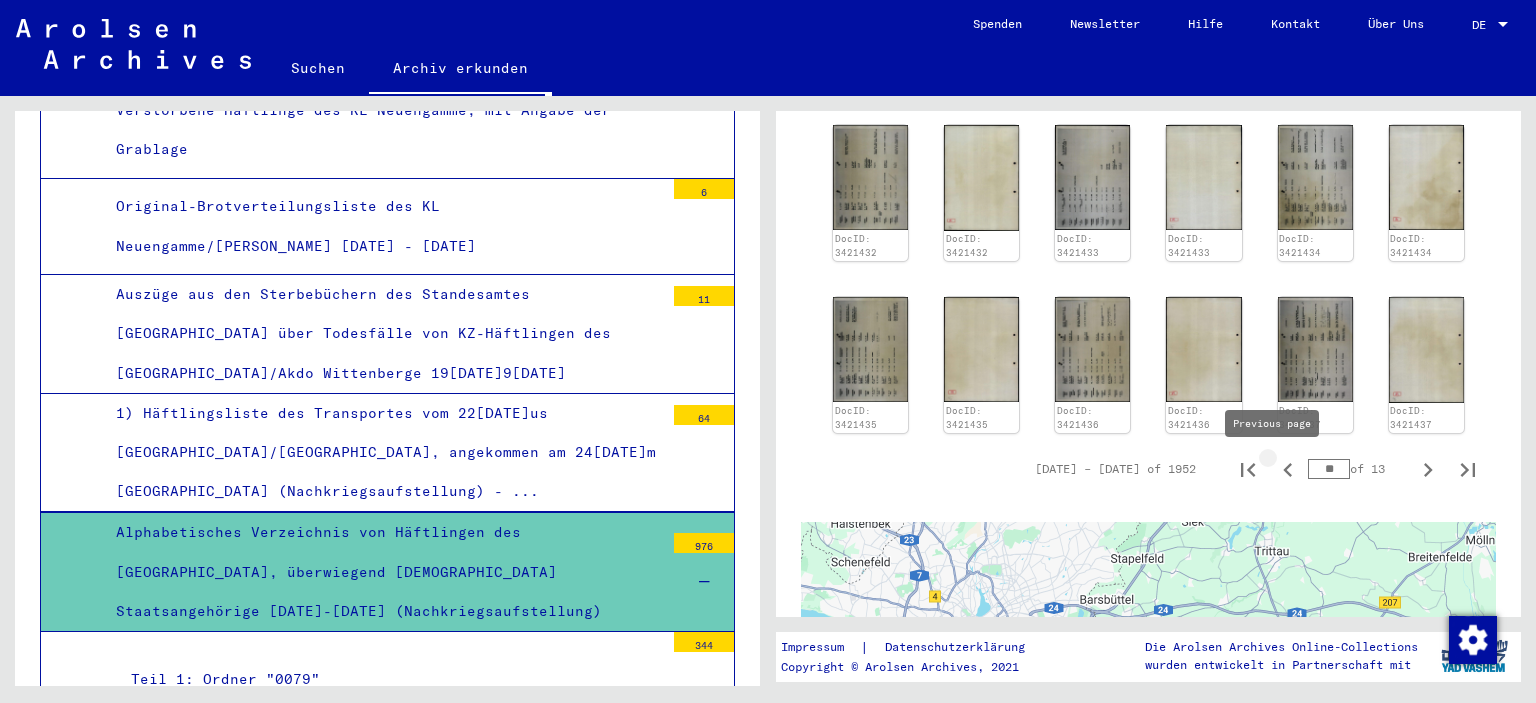 click 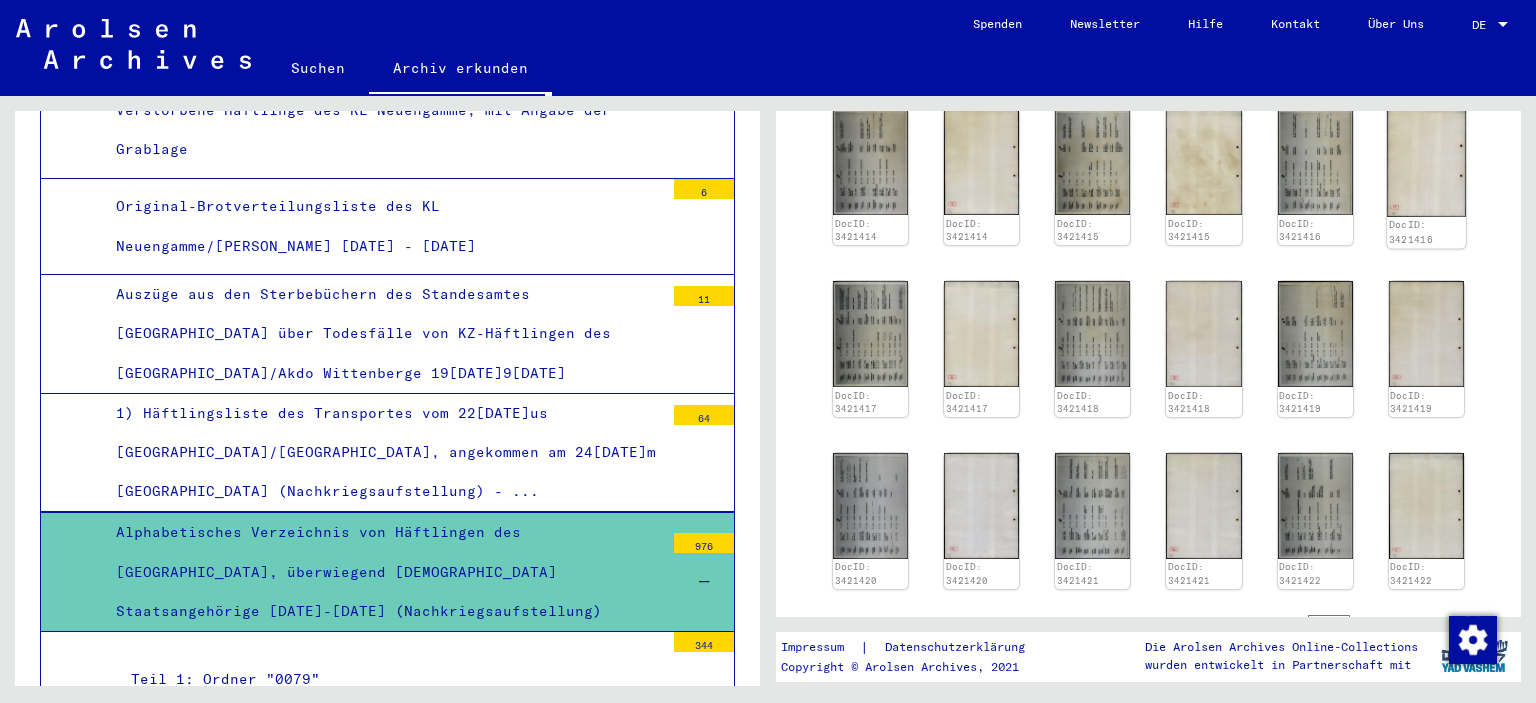 scroll, scrollTop: 1110, scrollLeft: 0, axis: vertical 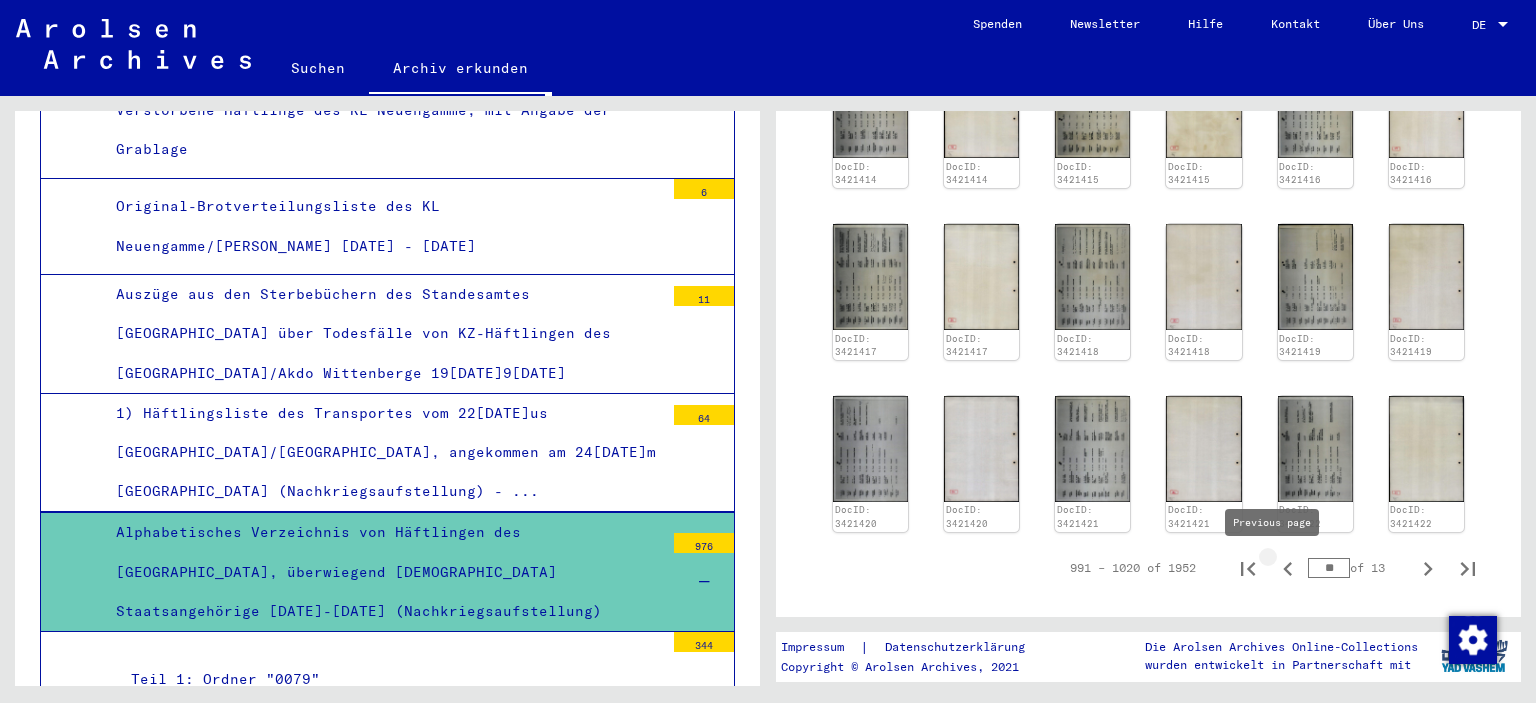 click 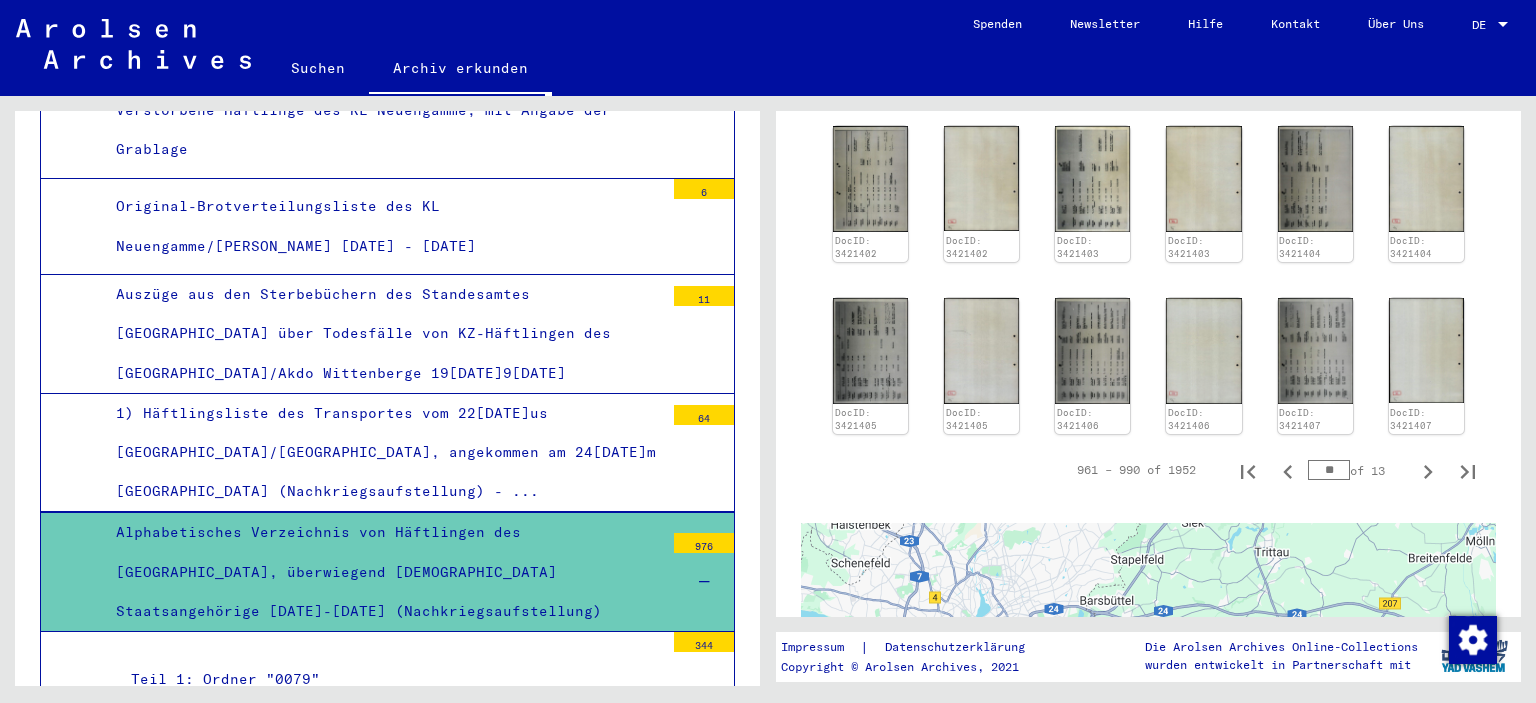 scroll, scrollTop: 1210, scrollLeft: 0, axis: vertical 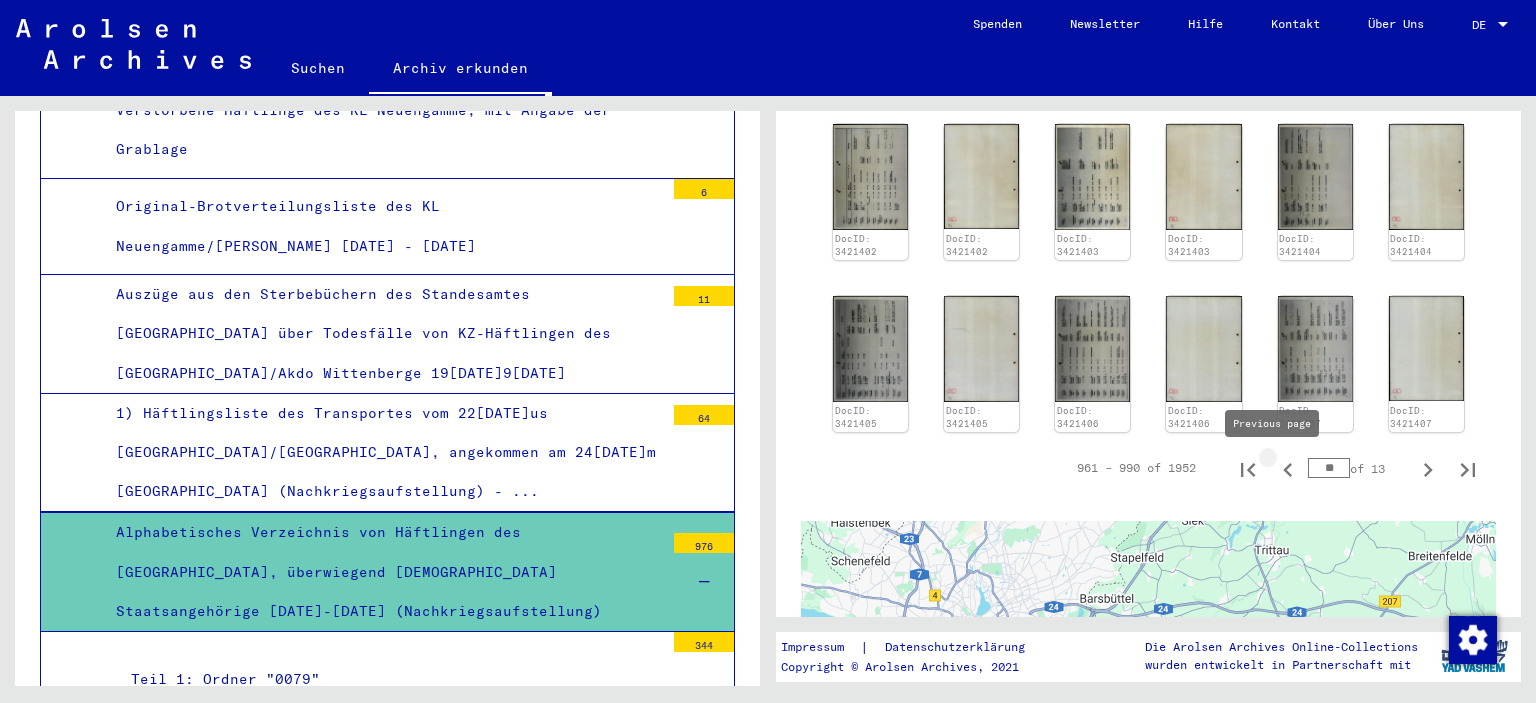 click 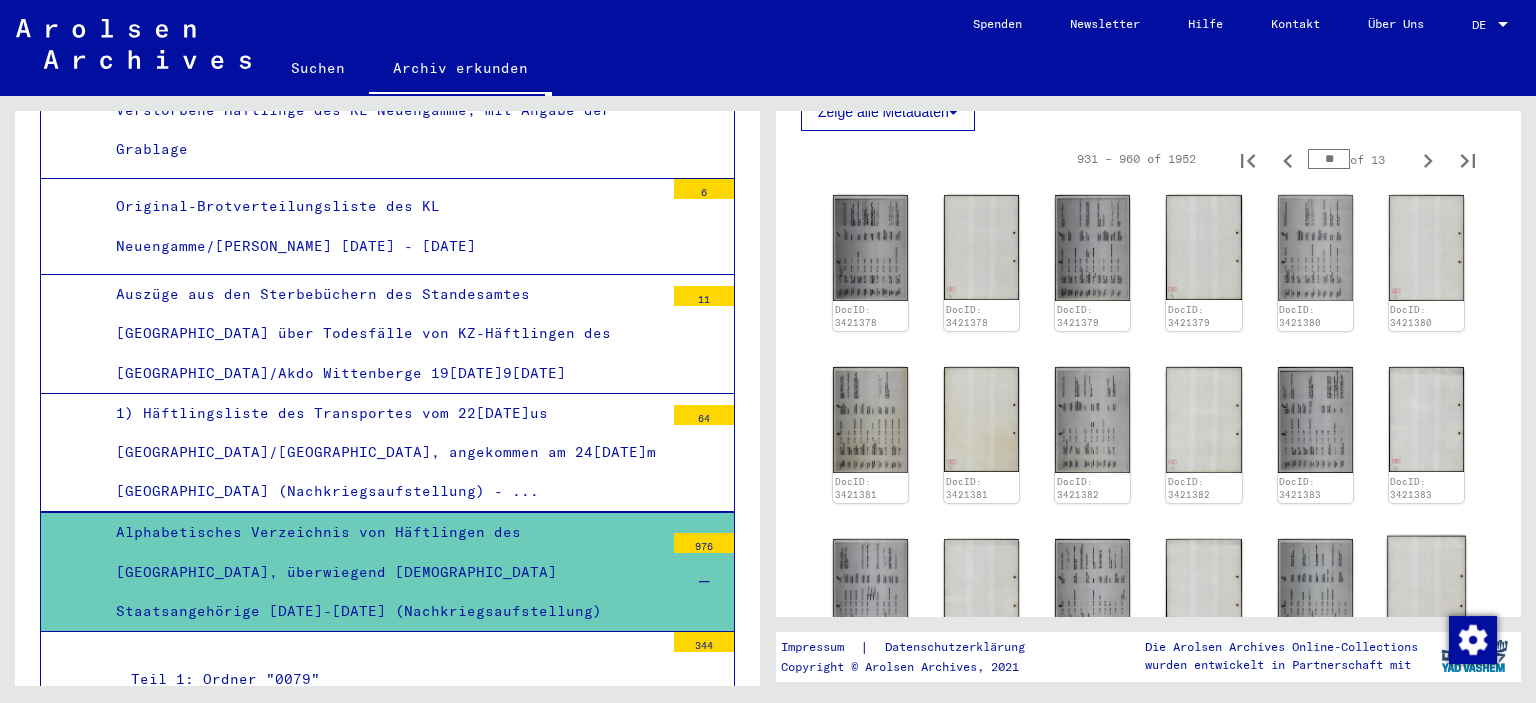 scroll, scrollTop: 610, scrollLeft: 0, axis: vertical 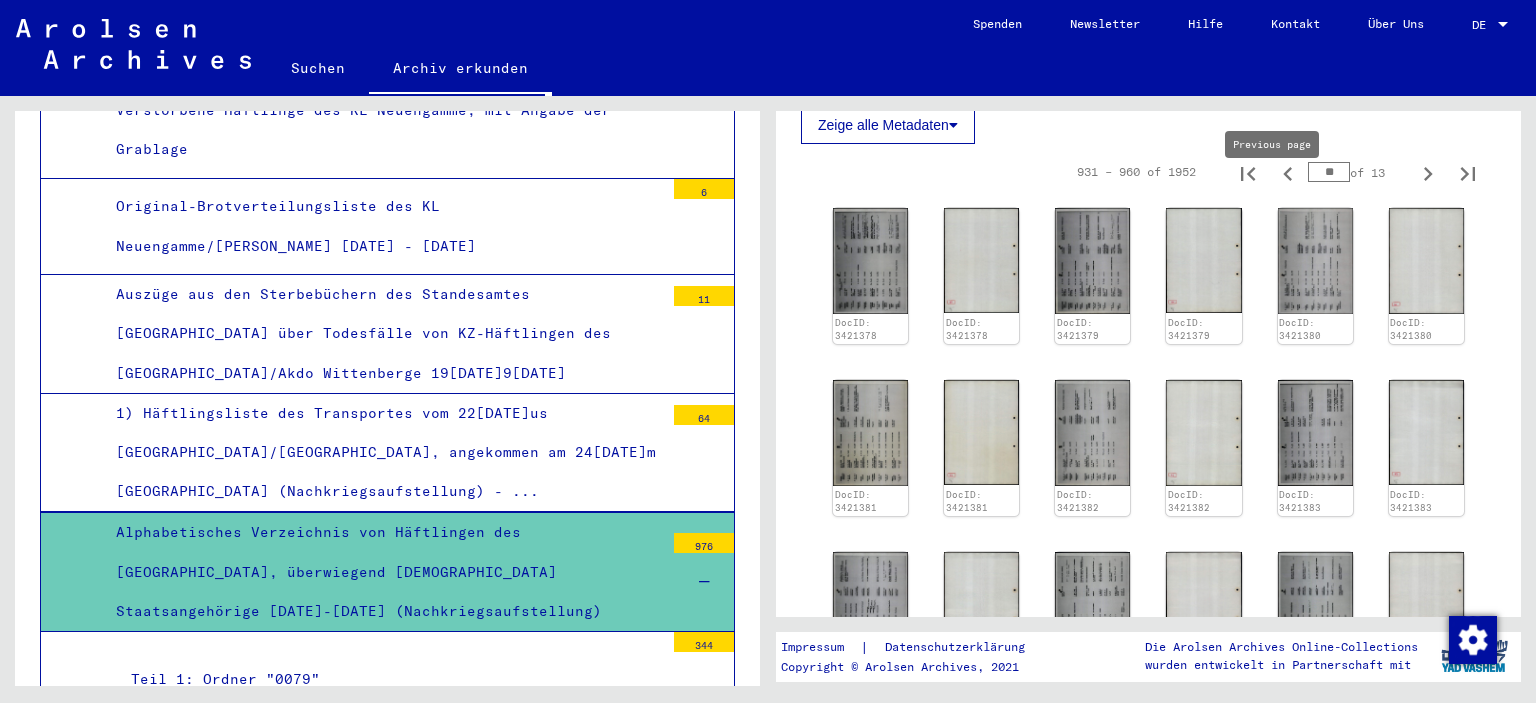 click 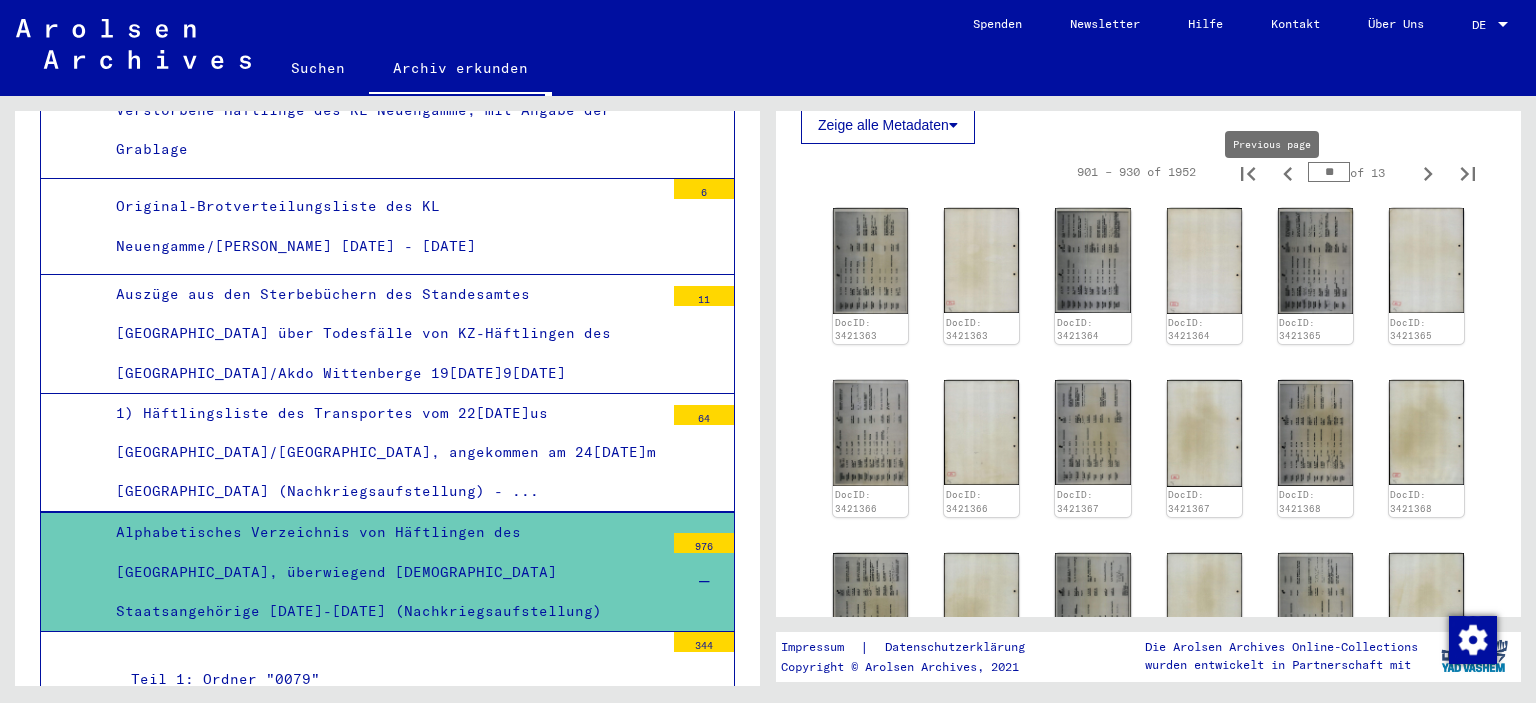 click 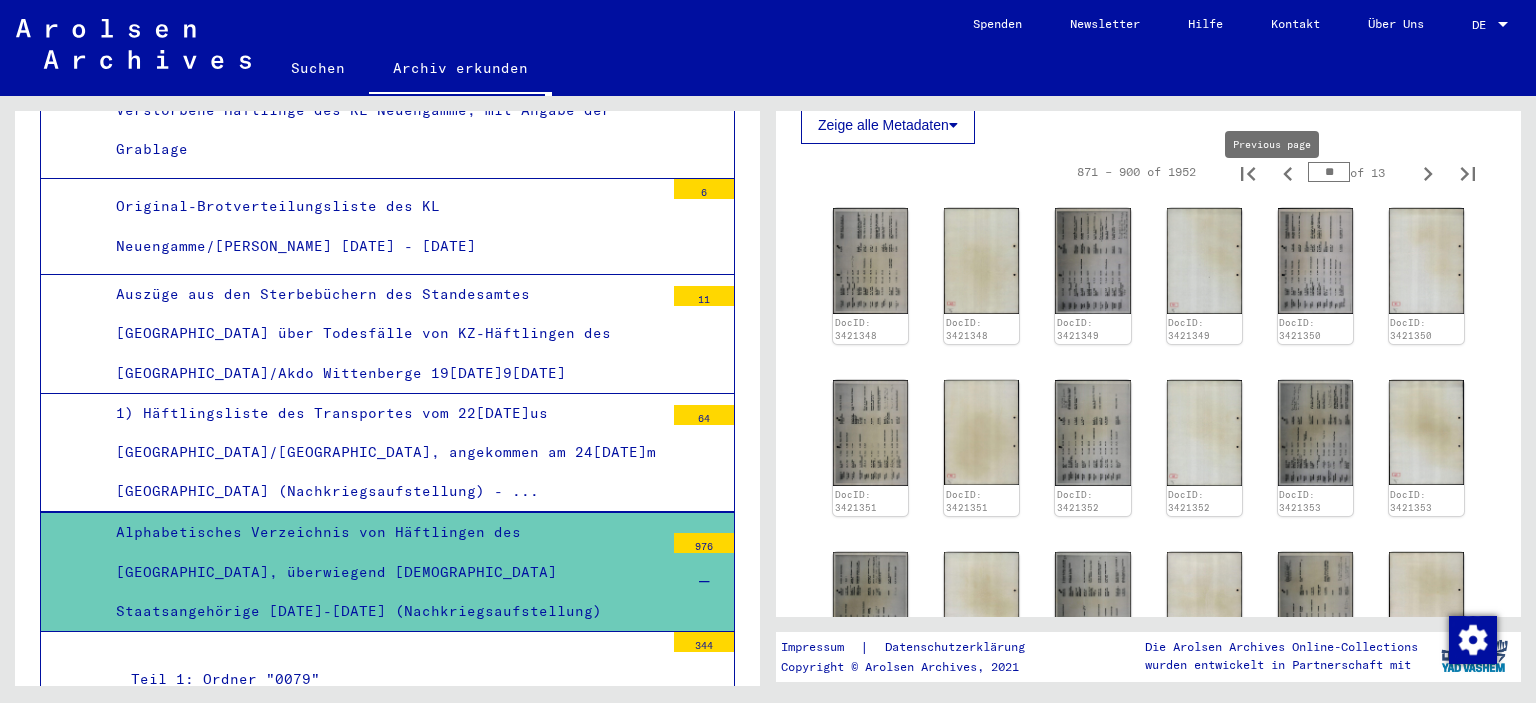 click 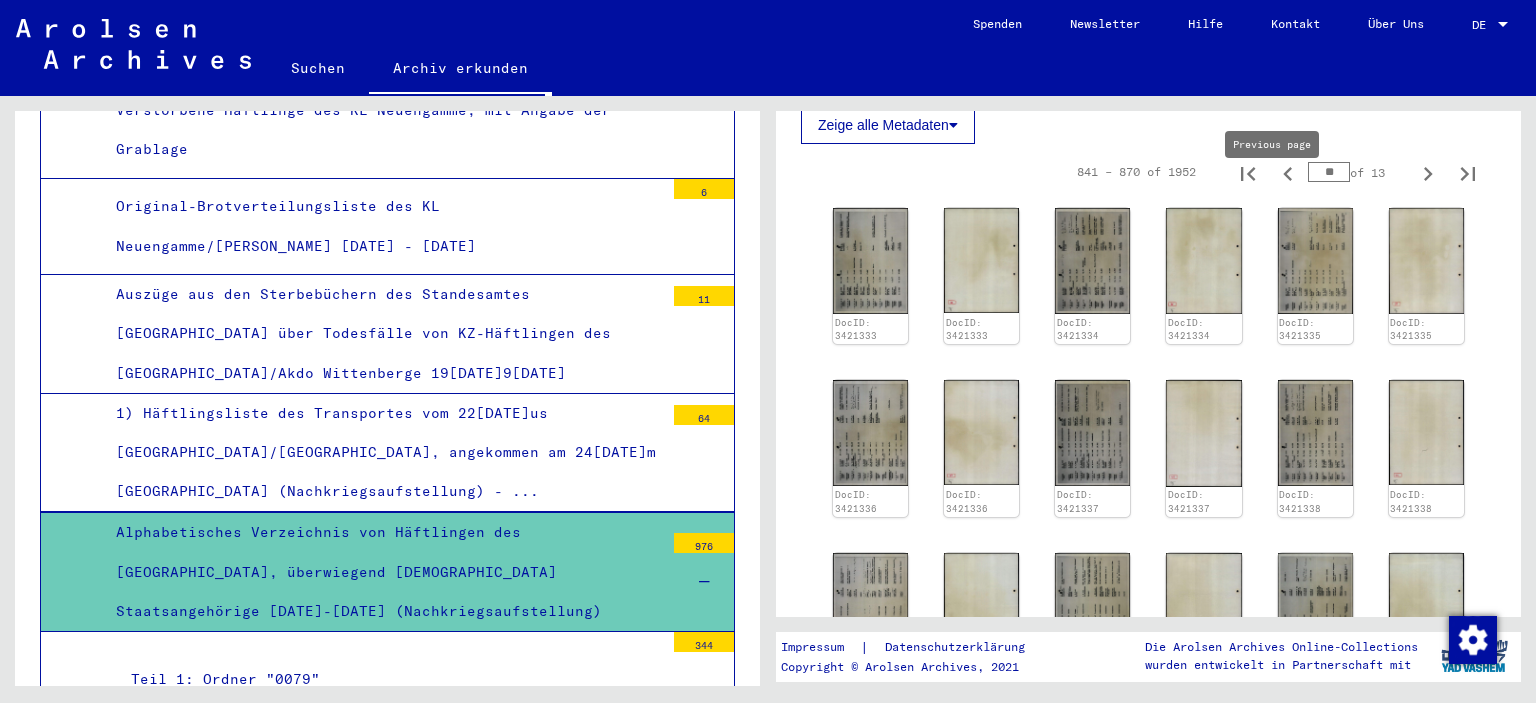 click 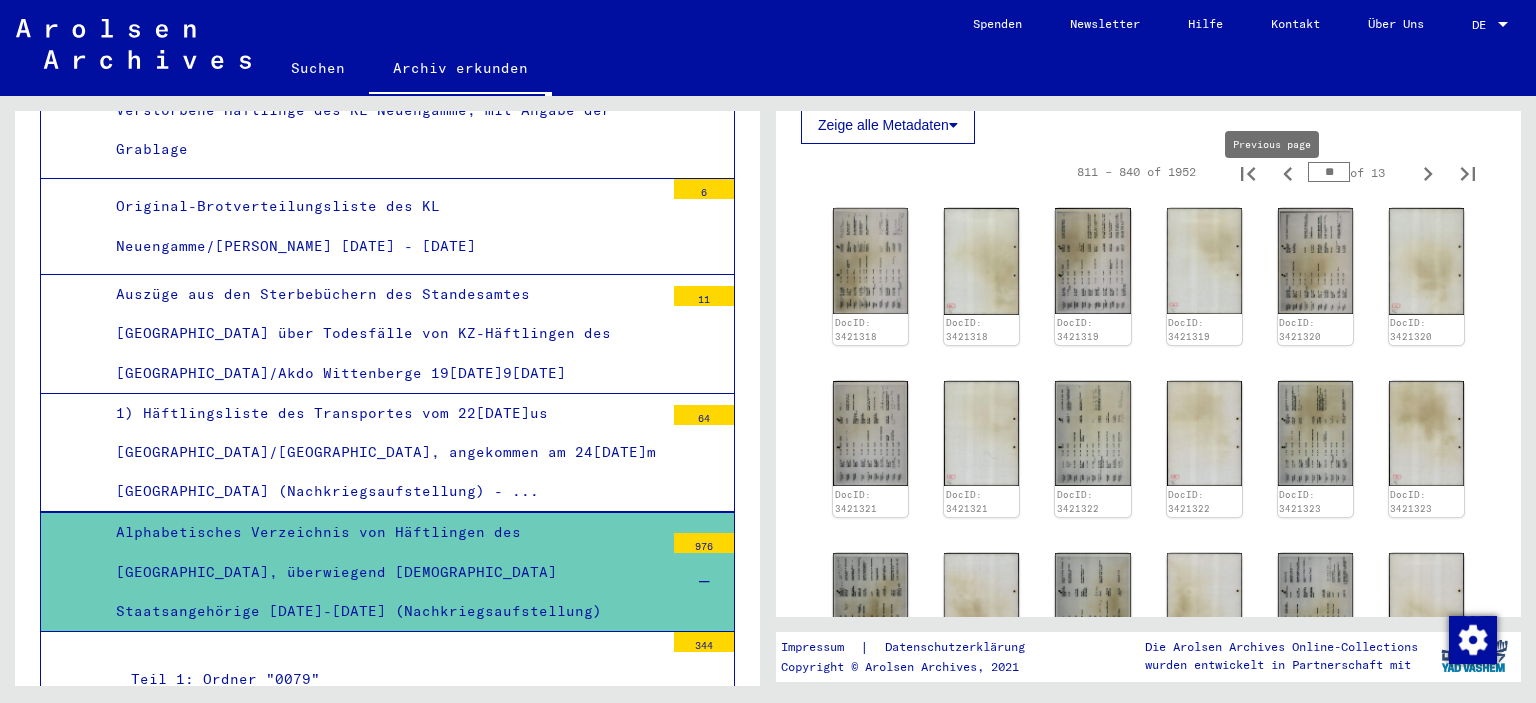 click 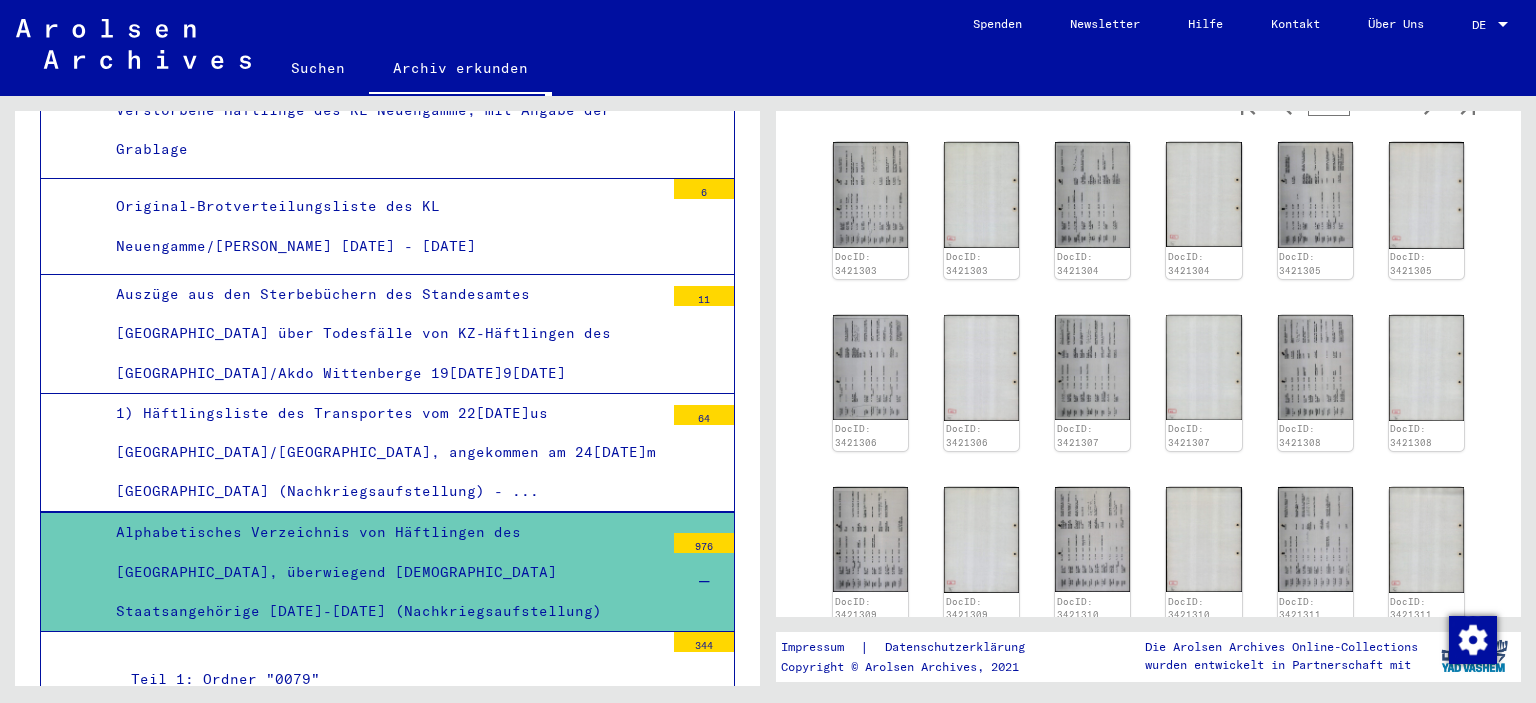 scroll, scrollTop: 710, scrollLeft: 0, axis: vertical 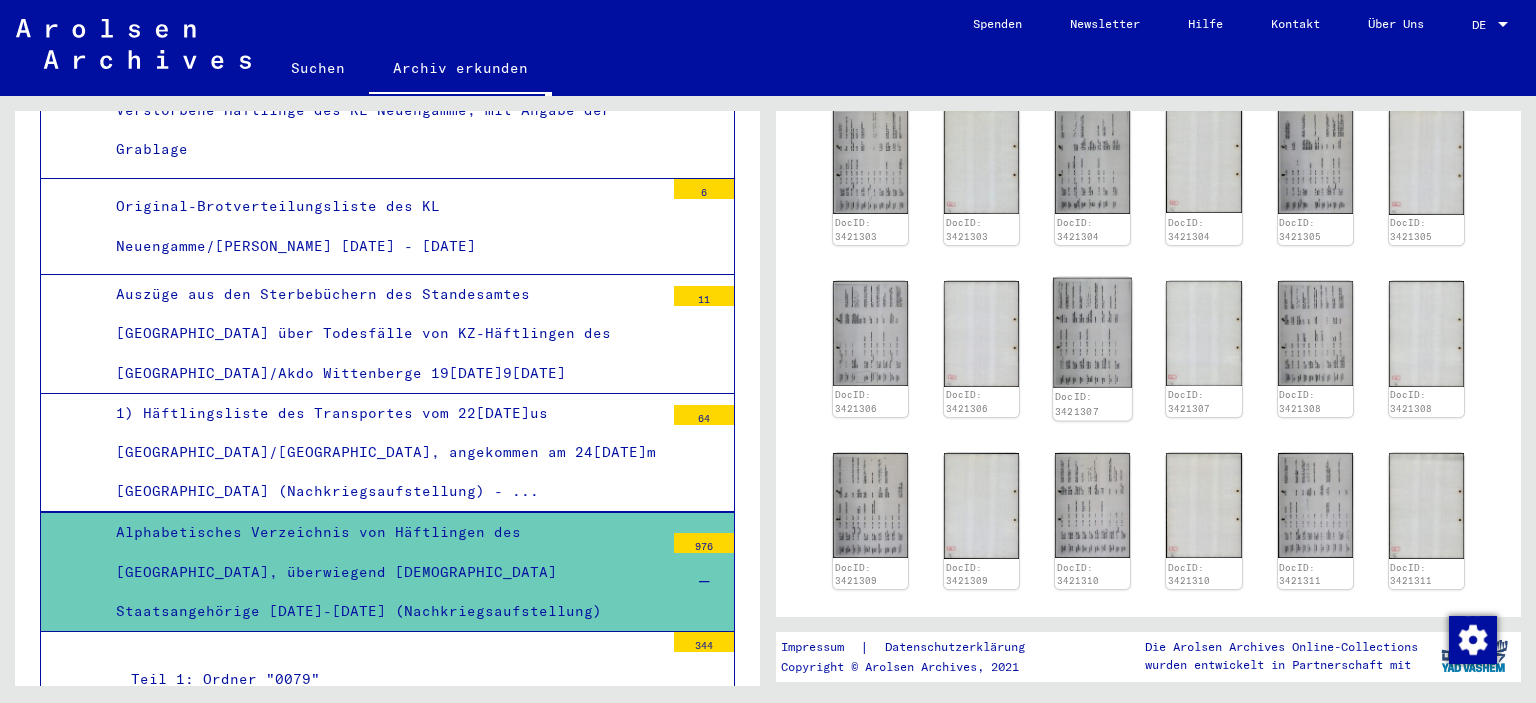 click 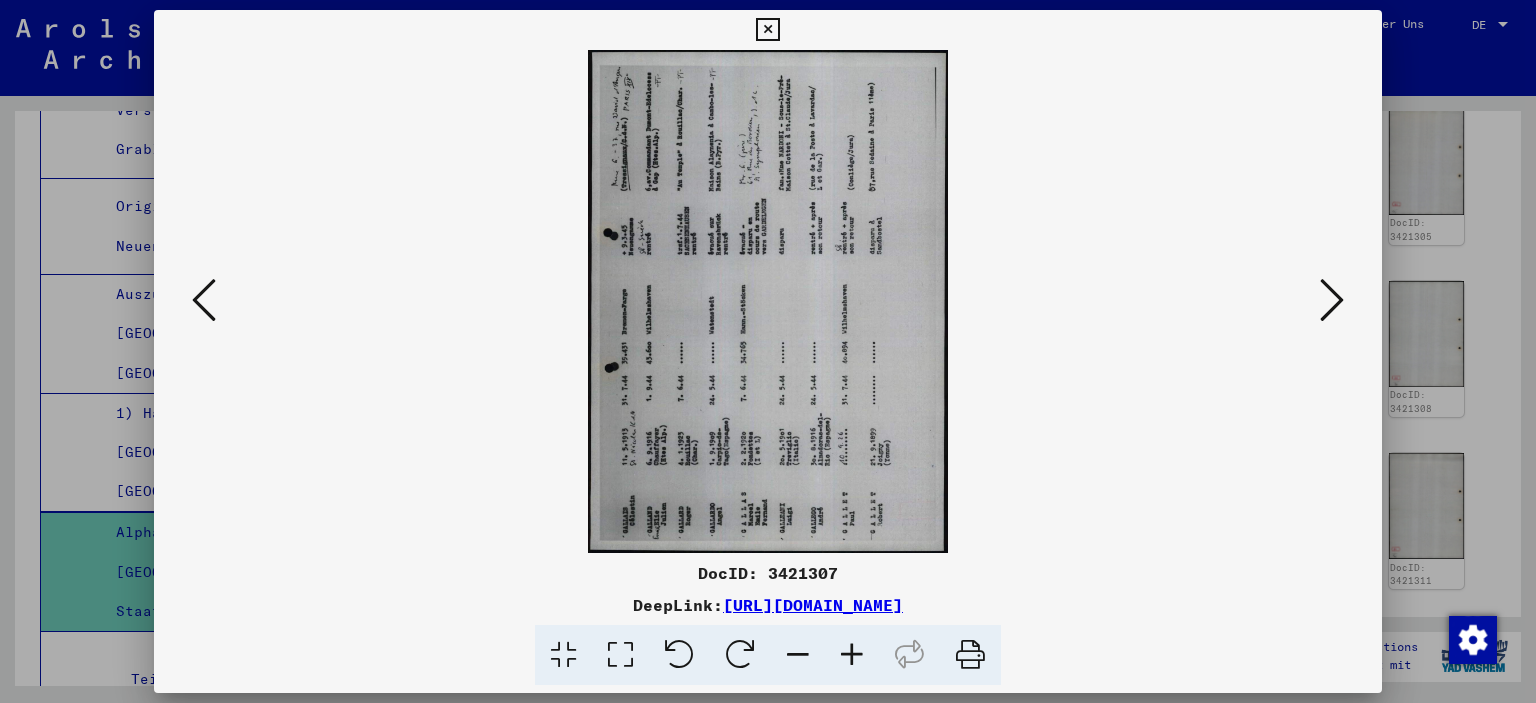click at bounding box center [620, 655] 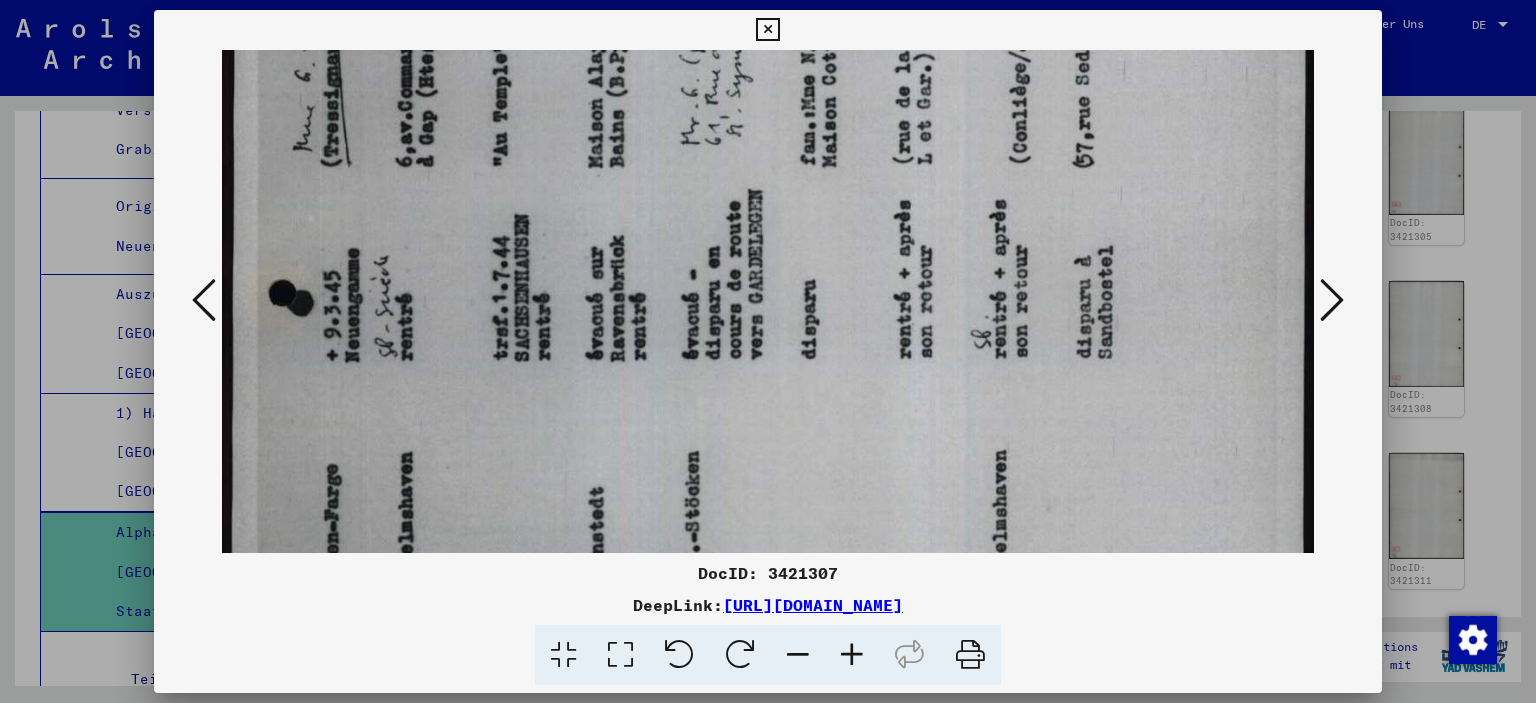 drag, startPoint x: 819, startPoint y: 469, endPoint x: 885, endPoint y: 160, distance: 315.96994 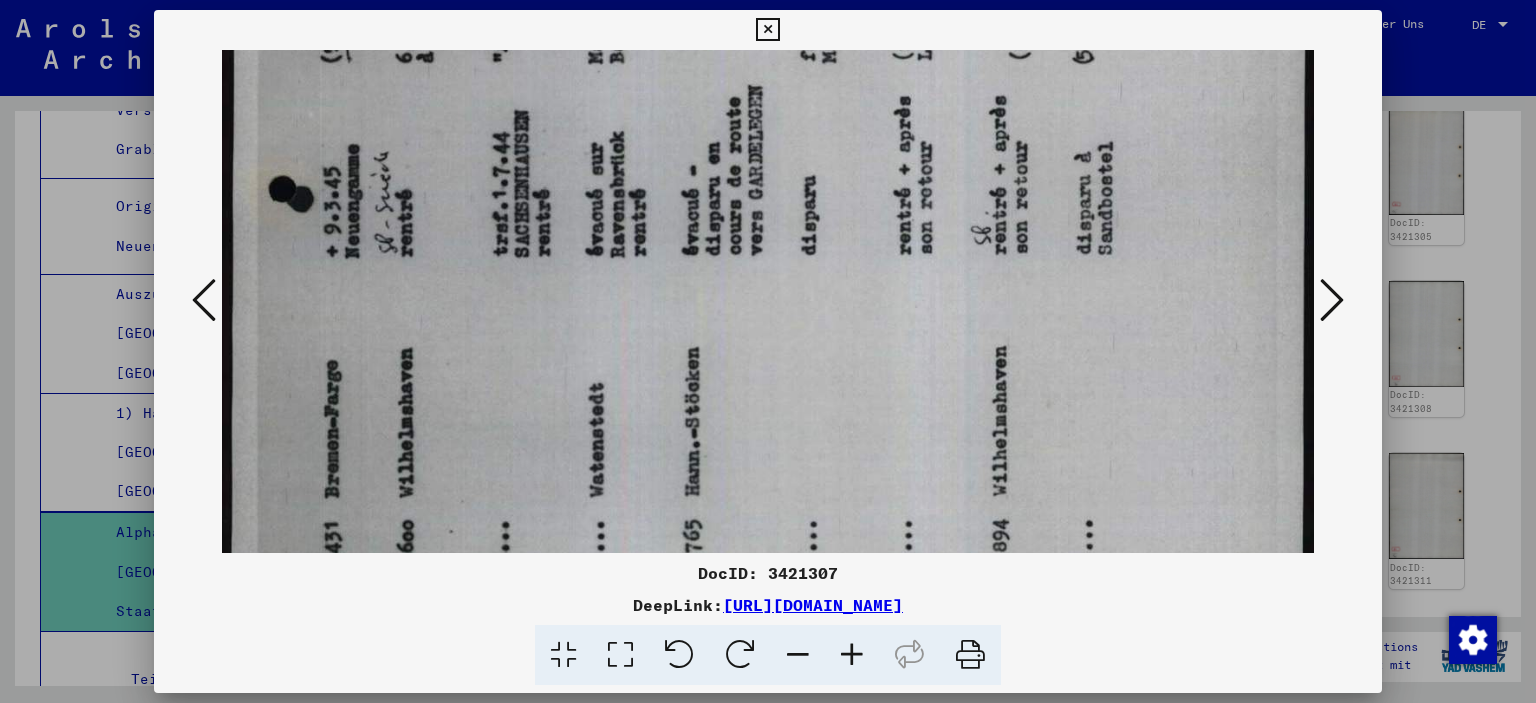 scroll, scrollTop: 458, scrollLeft: 0, axis: vertical 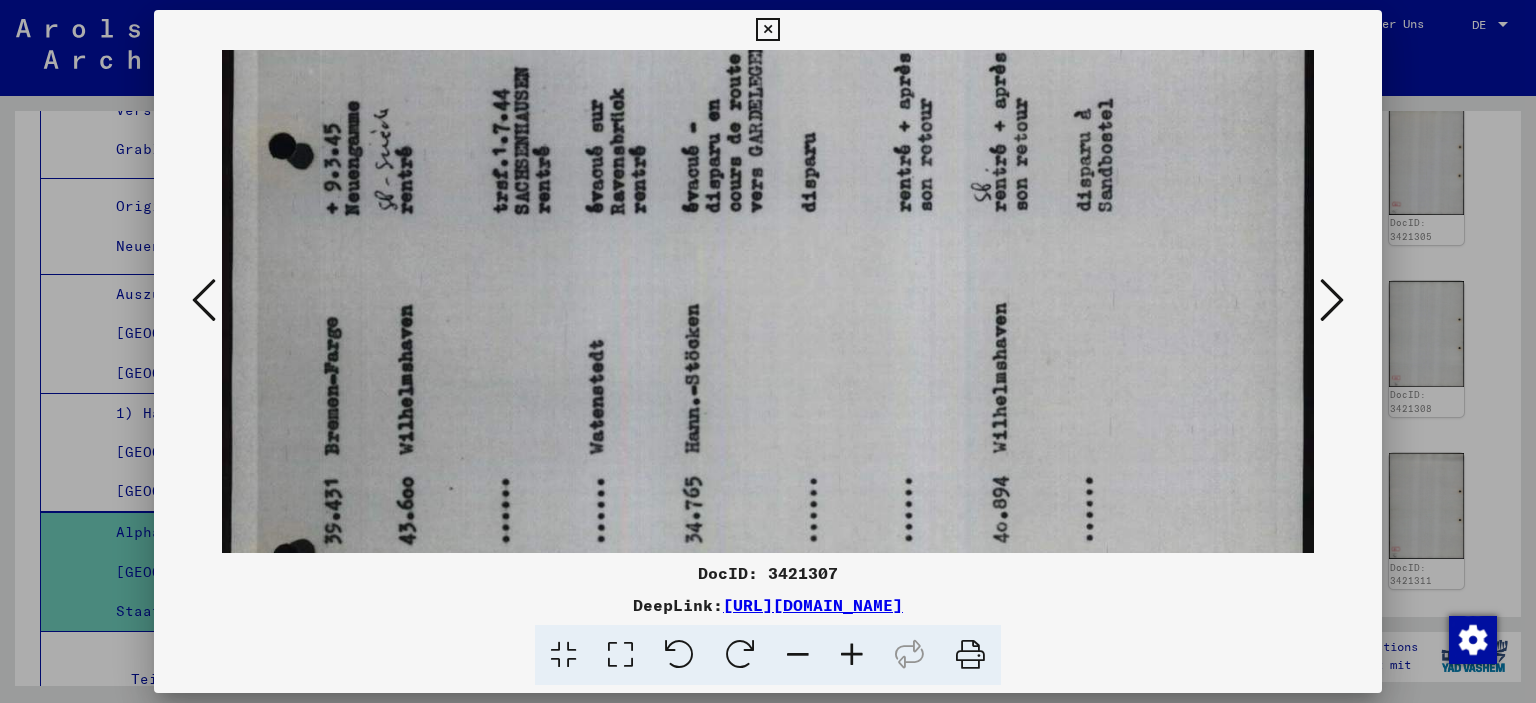 drag, startPoint x: 790, startPoint y: 391, endPoint x: 818, endPoint y: 246, distance: 147.67871 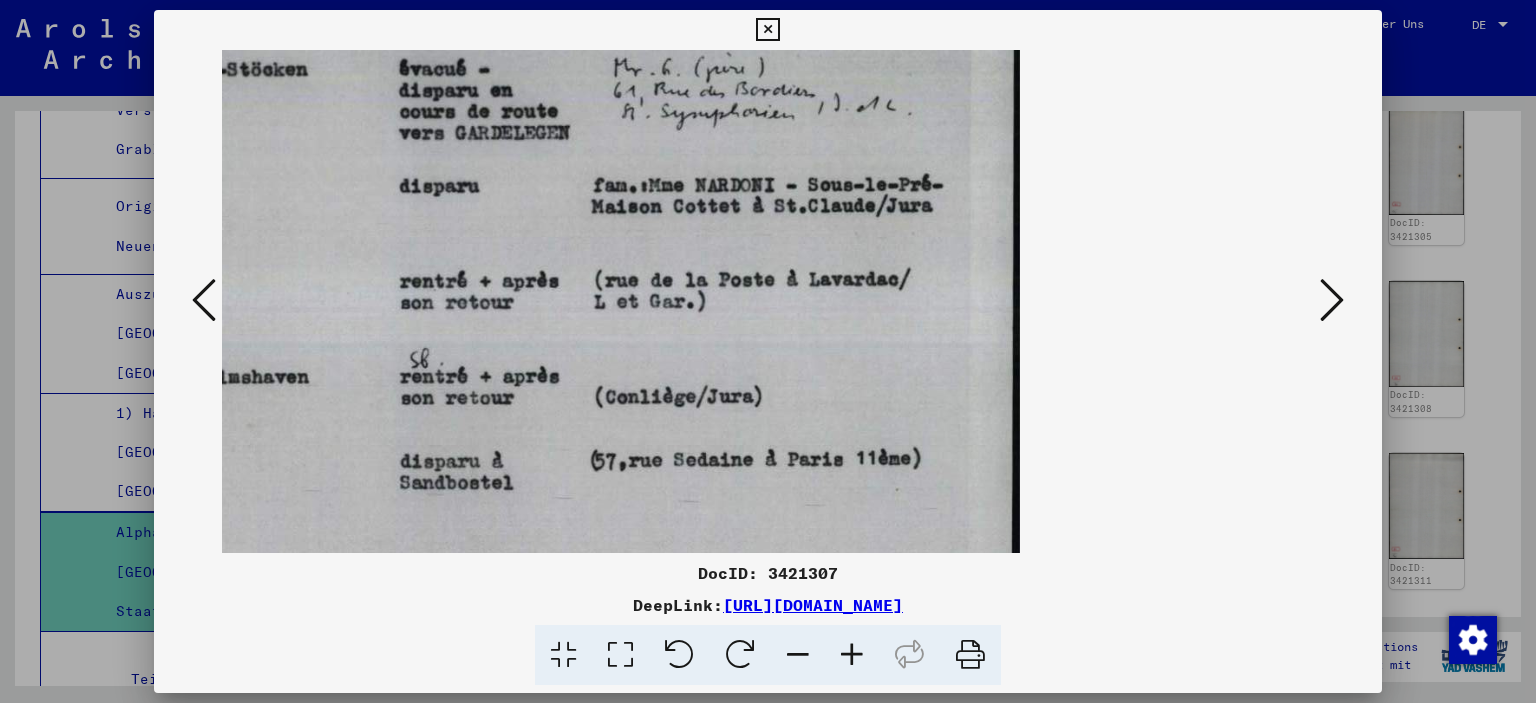 scroll, scrollTop: 142, scrollLeft: 0, axis: vertical 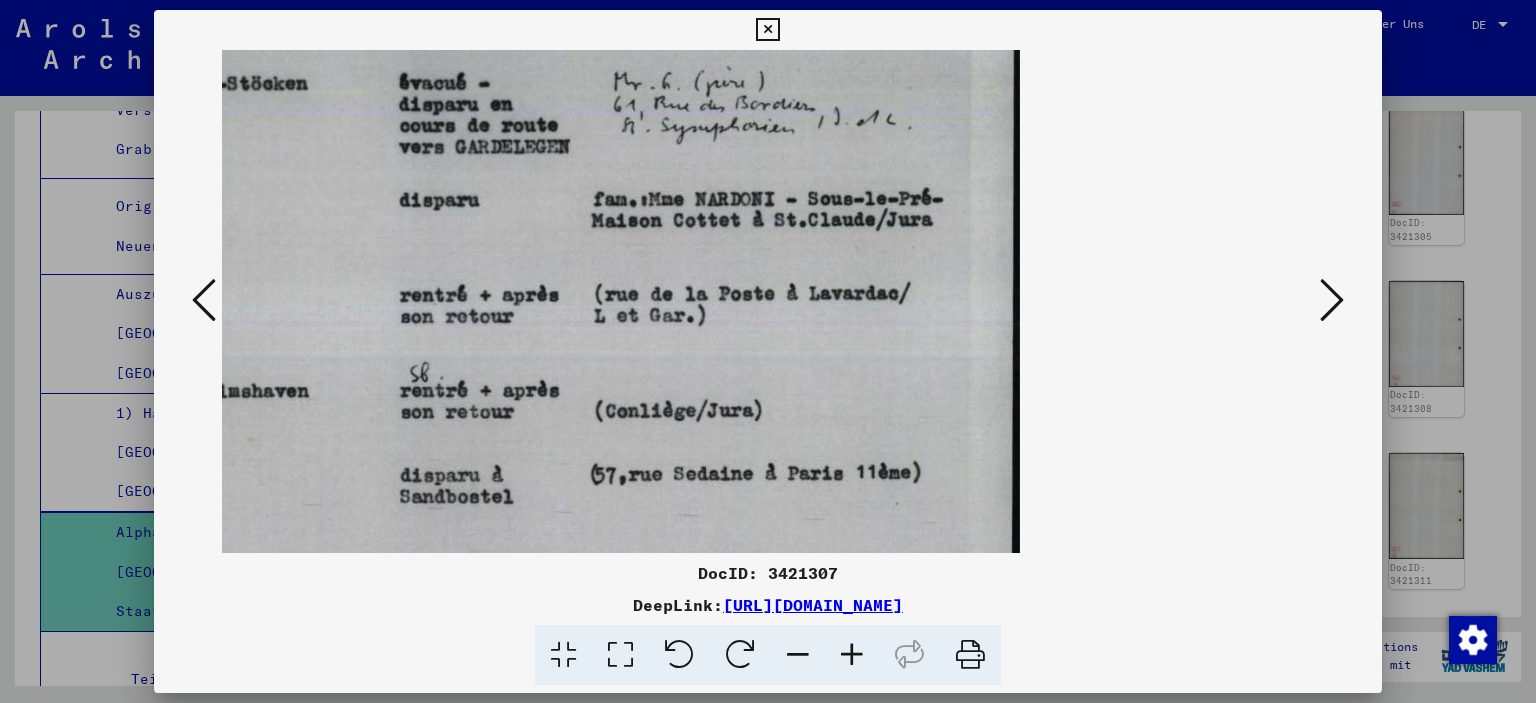 drag, startPoint x: 545, startPoint y: 399, endPoint x: 794, endPoint y: 516, distance: 275.11816 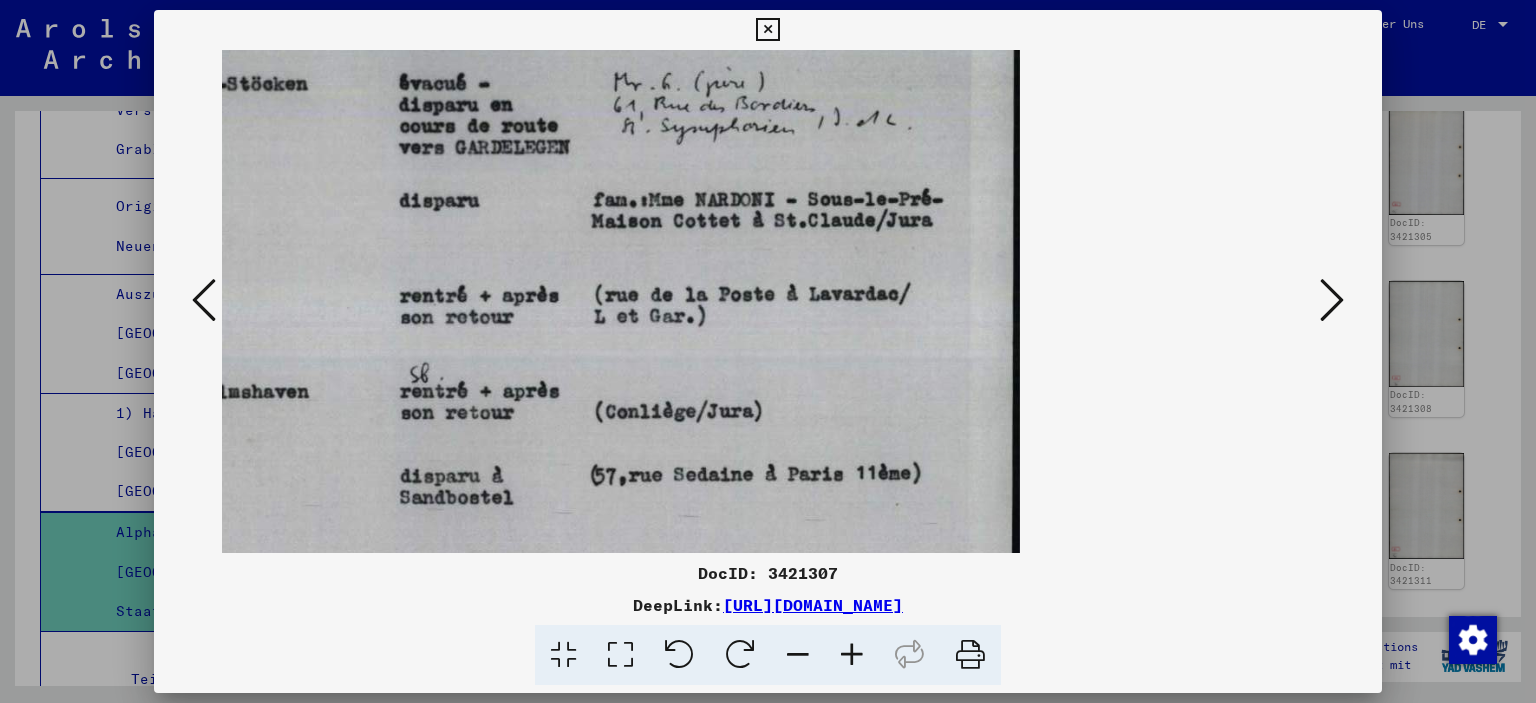click at bounding box center (852, 655) 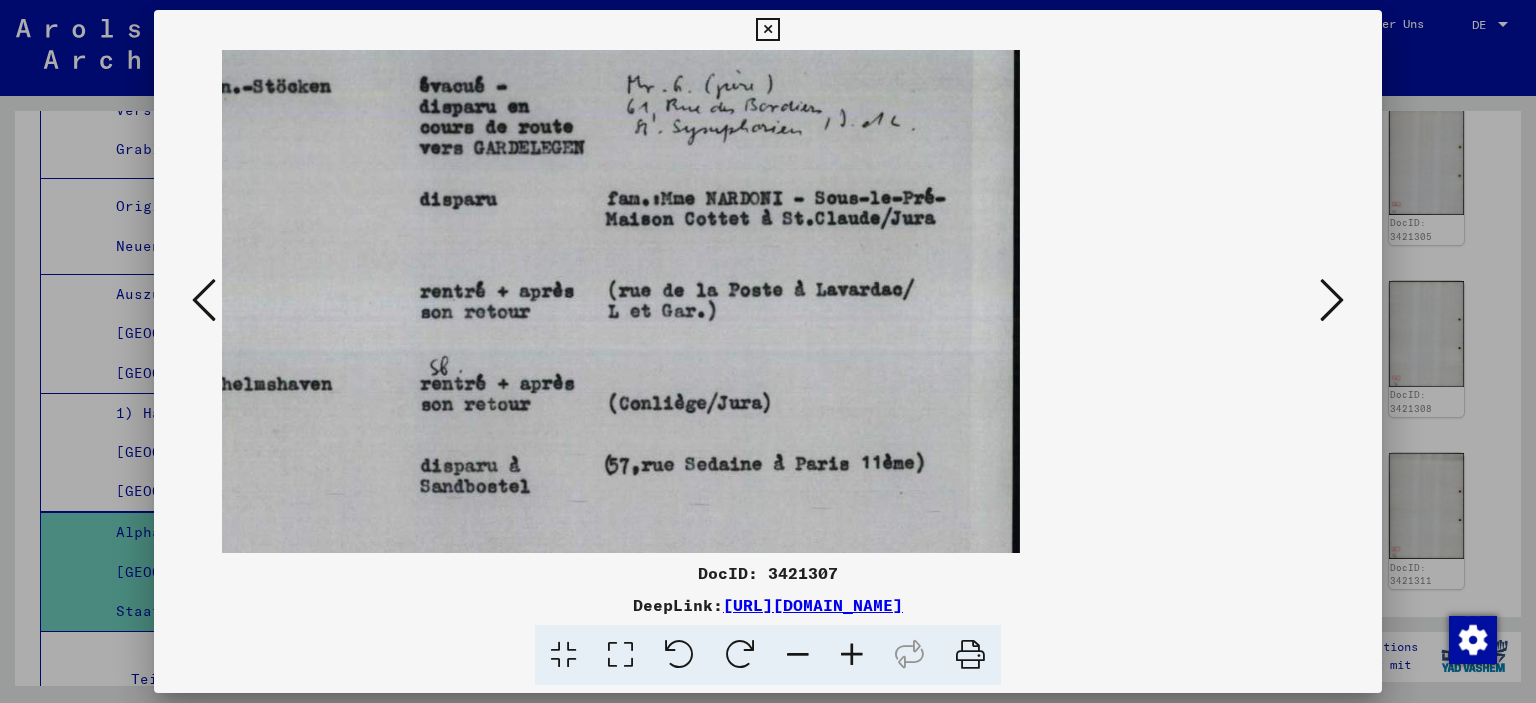 click at bounding box center (798, 655) 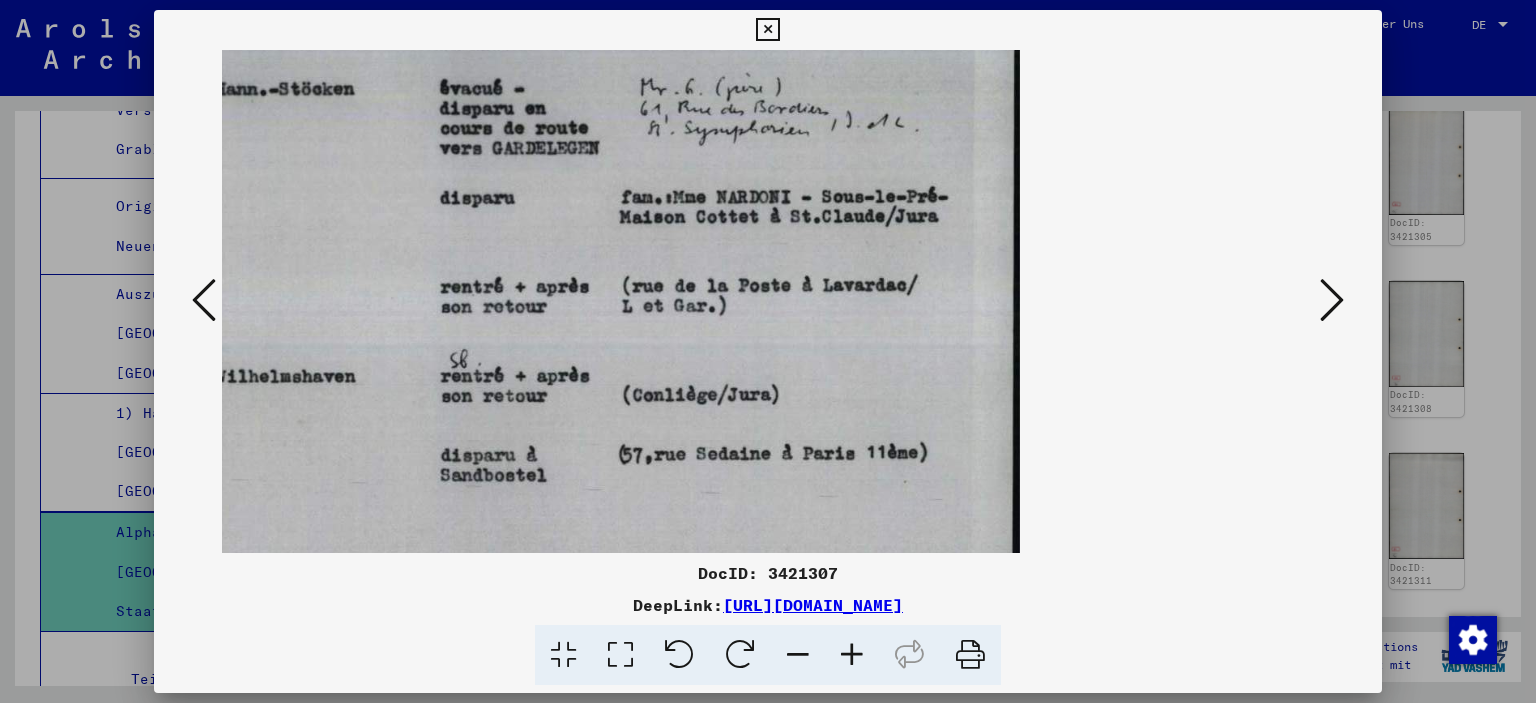 click at bounding box center (798, 655) 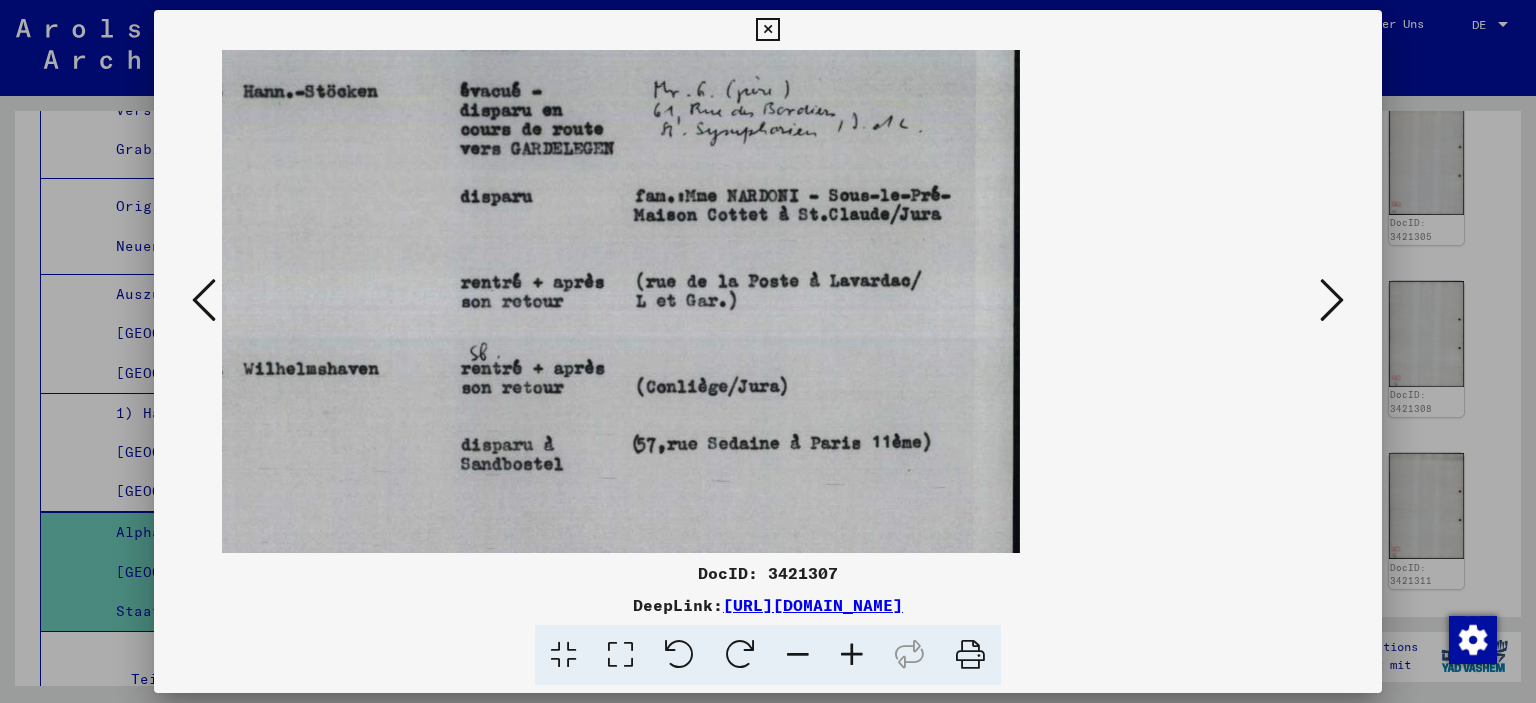 click at bounding box center (798, 655) 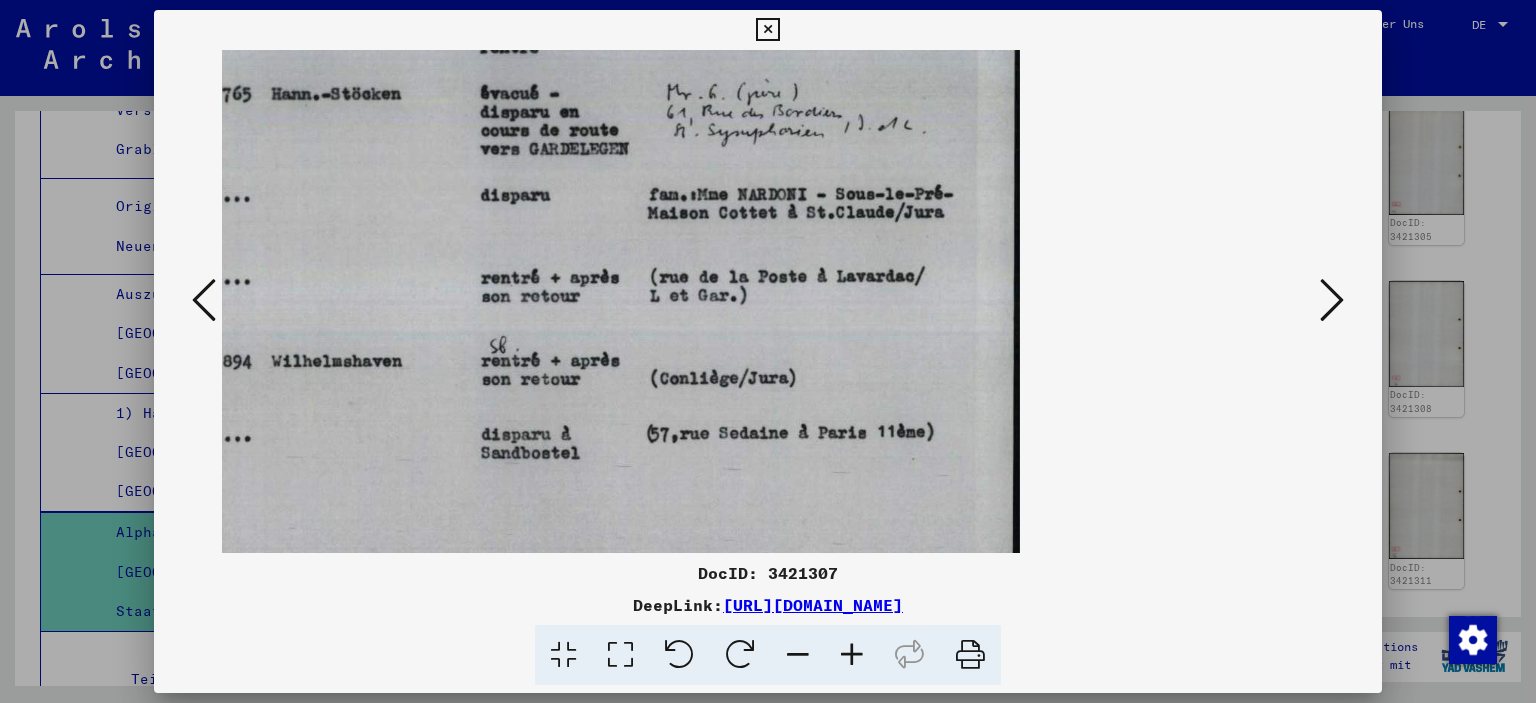 click at bounding box center (798, 655) 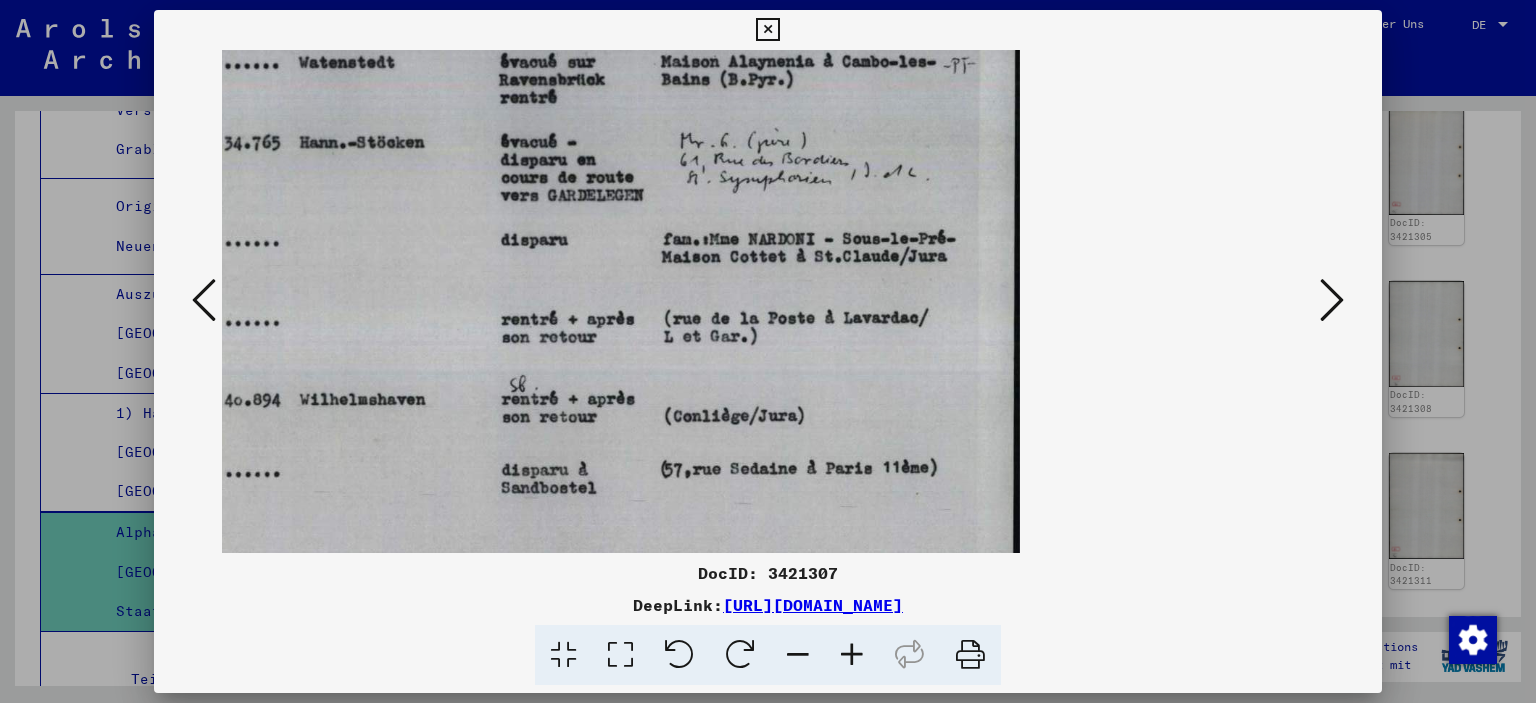 scroll, scrollTop: 103, scrollLeft: 0, axis: vertical 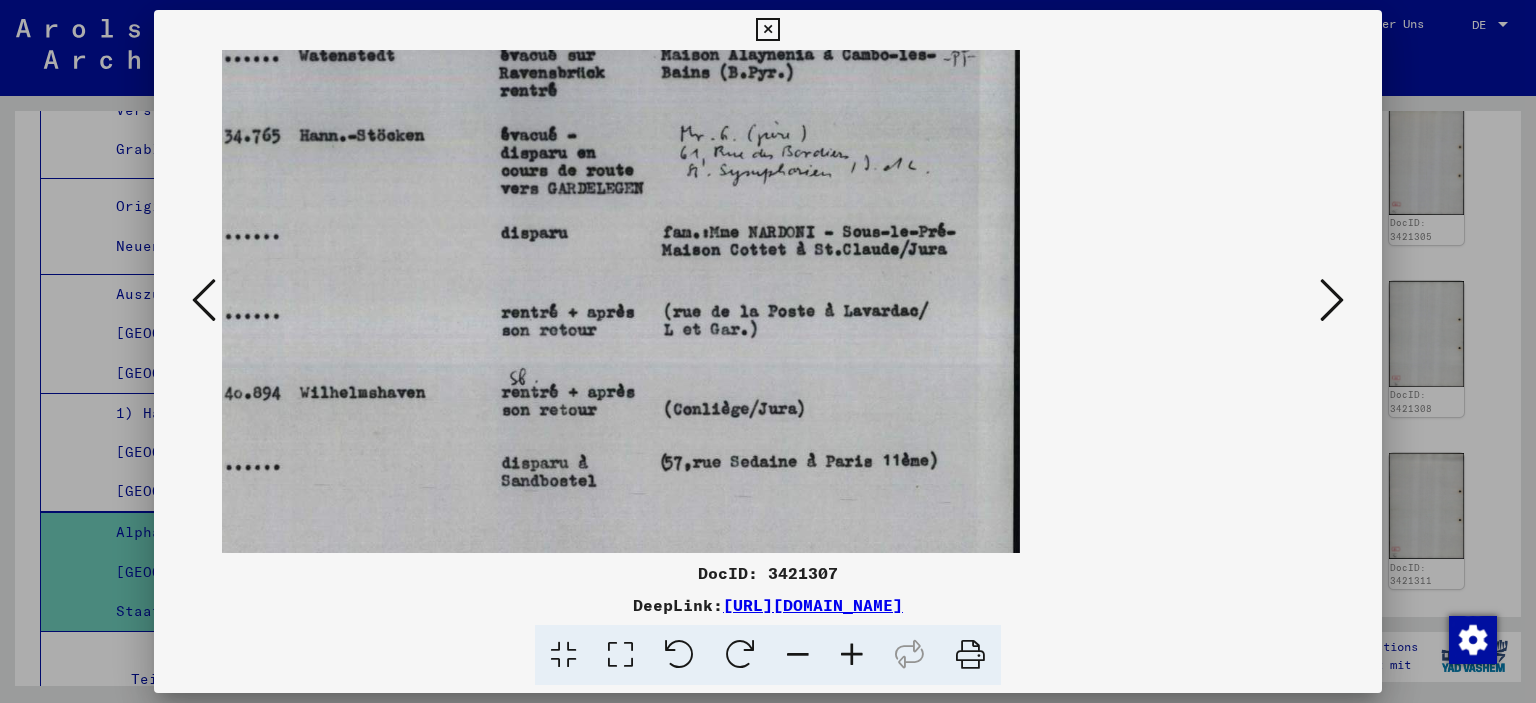 drag, startPoint x: 596, startPoint y: 465, endPoint x: 913, endPoint y: 507, distance: 319.77023 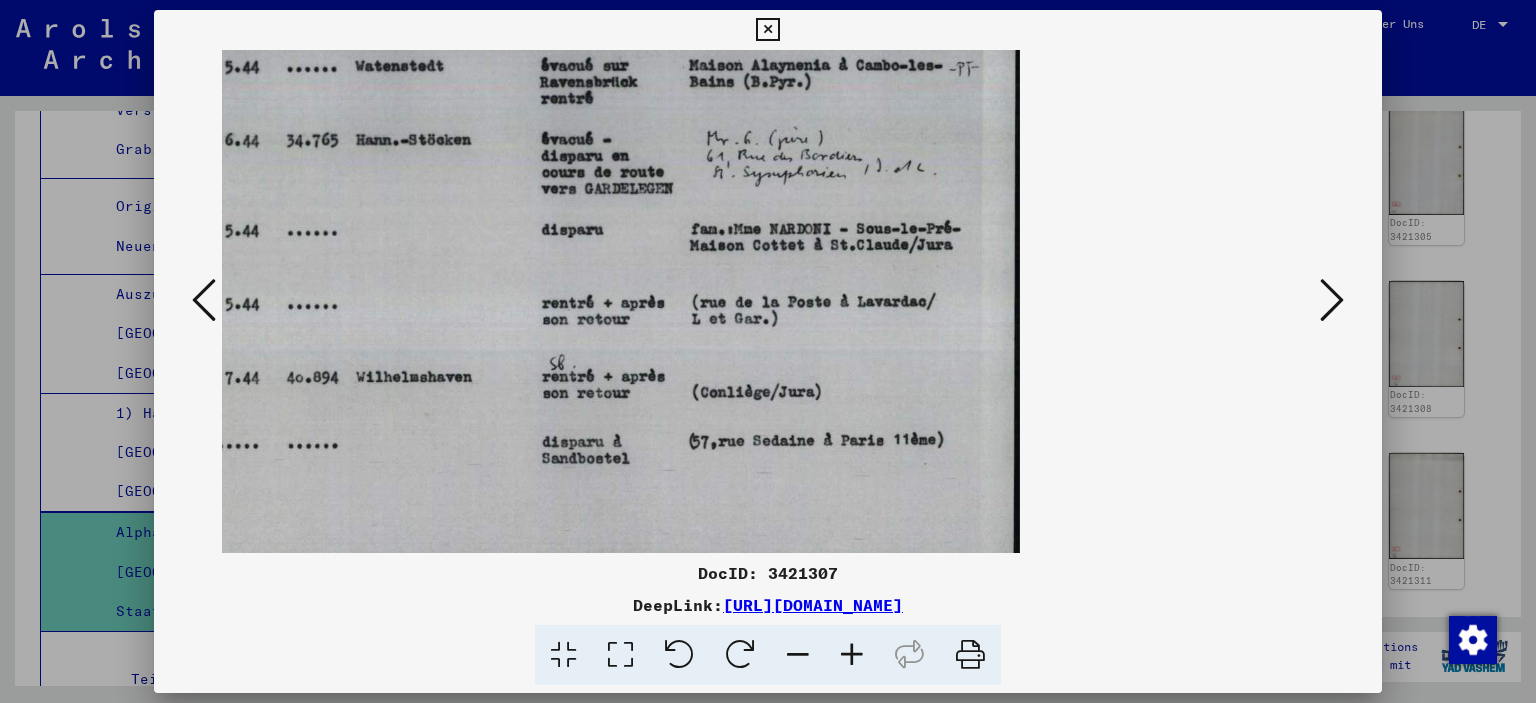 click at bounding box center [798, 655] 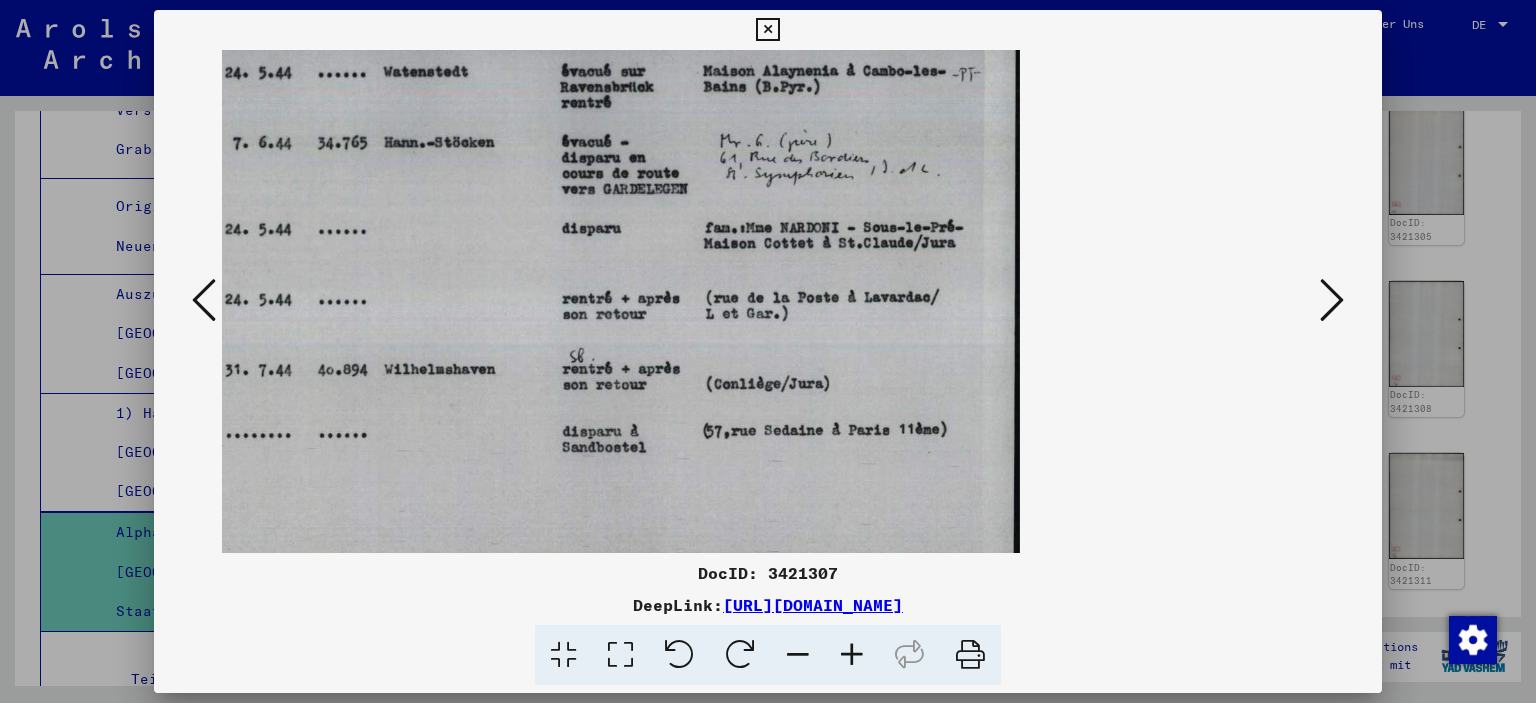 click at bounding box center (798, 655) 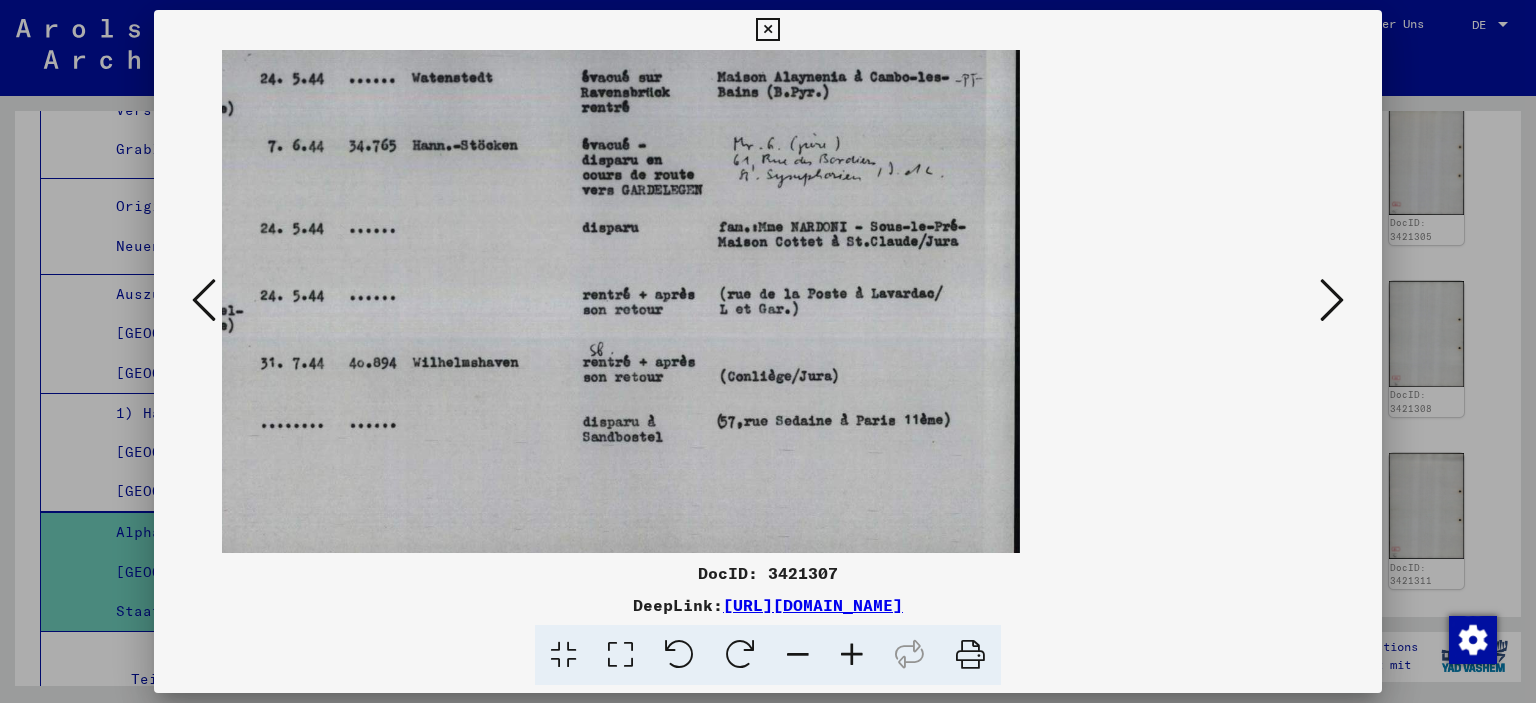 click at bounding box center [798, 655] 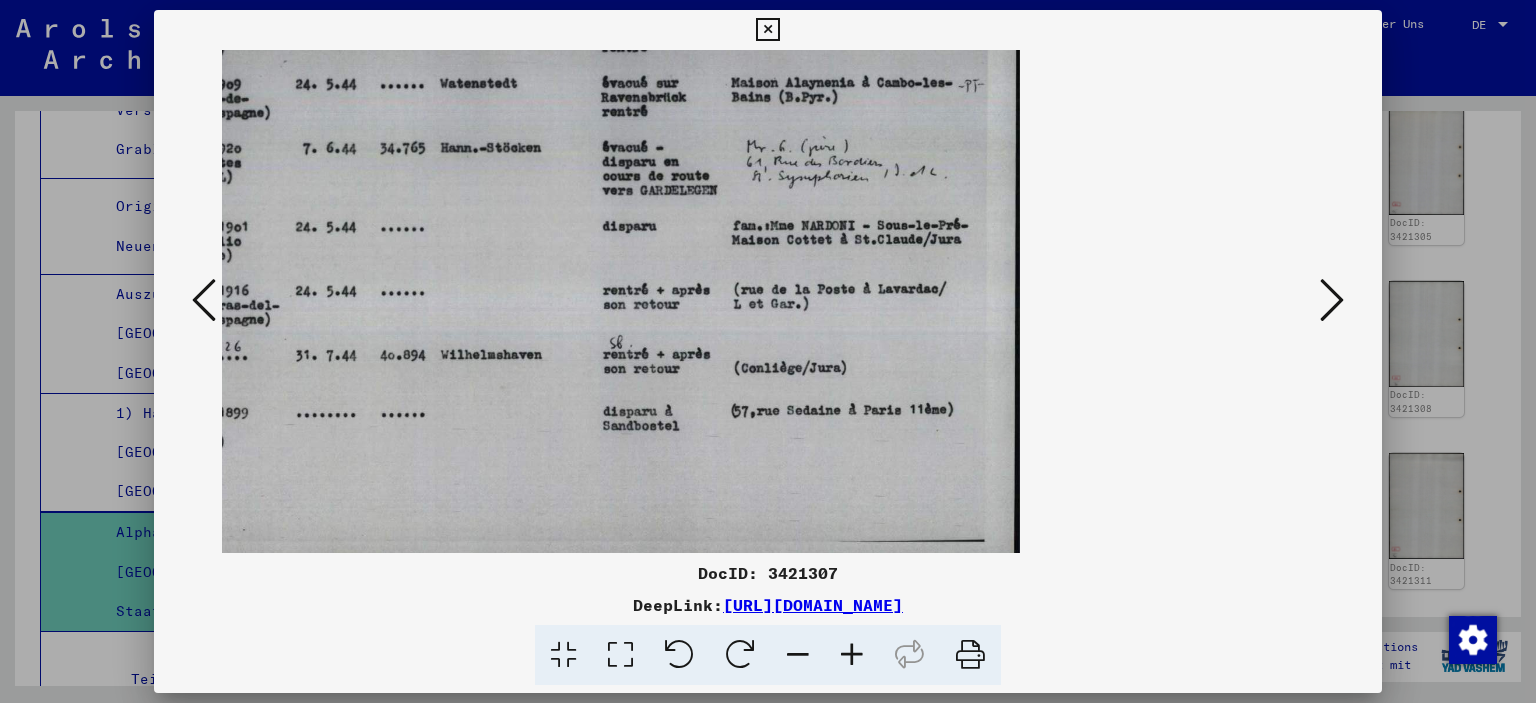 click at bounding box center (798, 655) 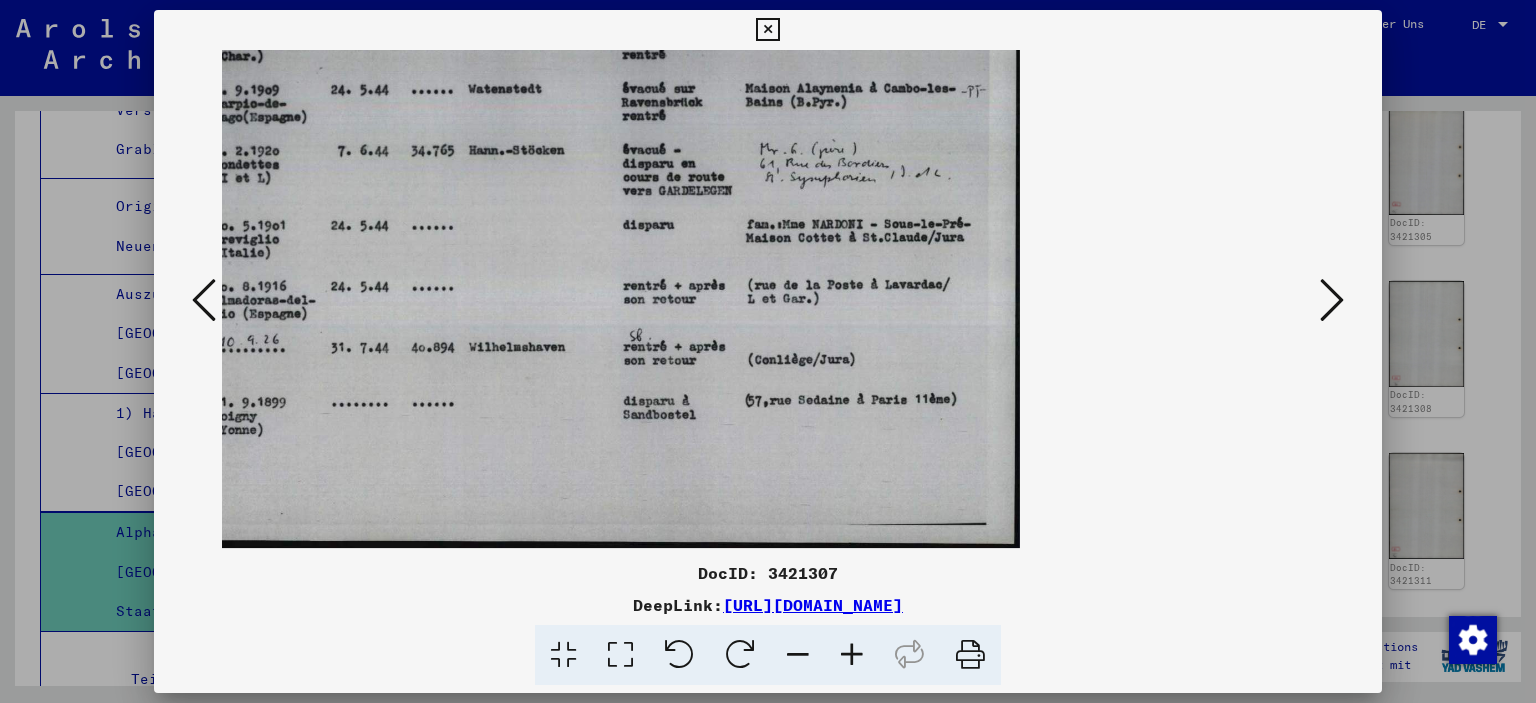 click at bounding box center (798, 655) 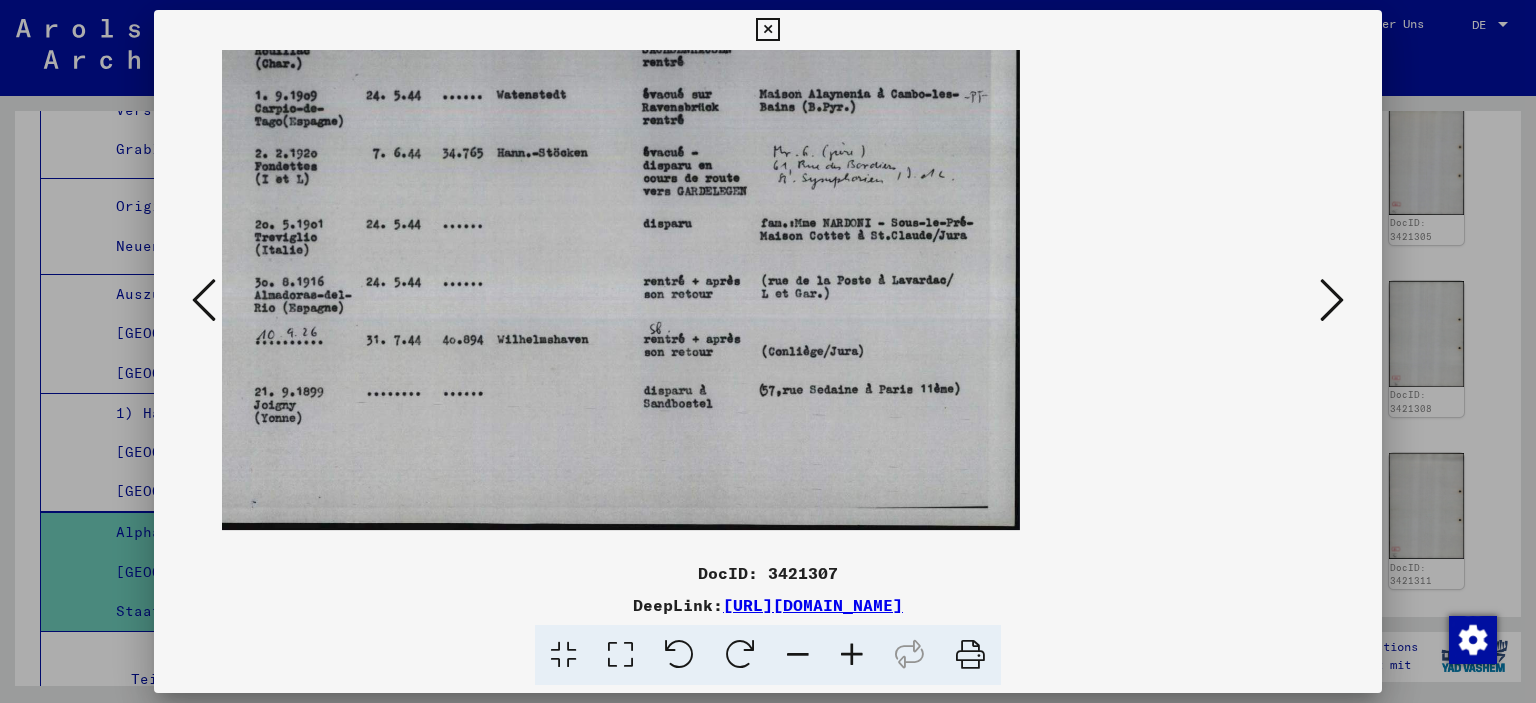 click at bounding box center [798, 655] 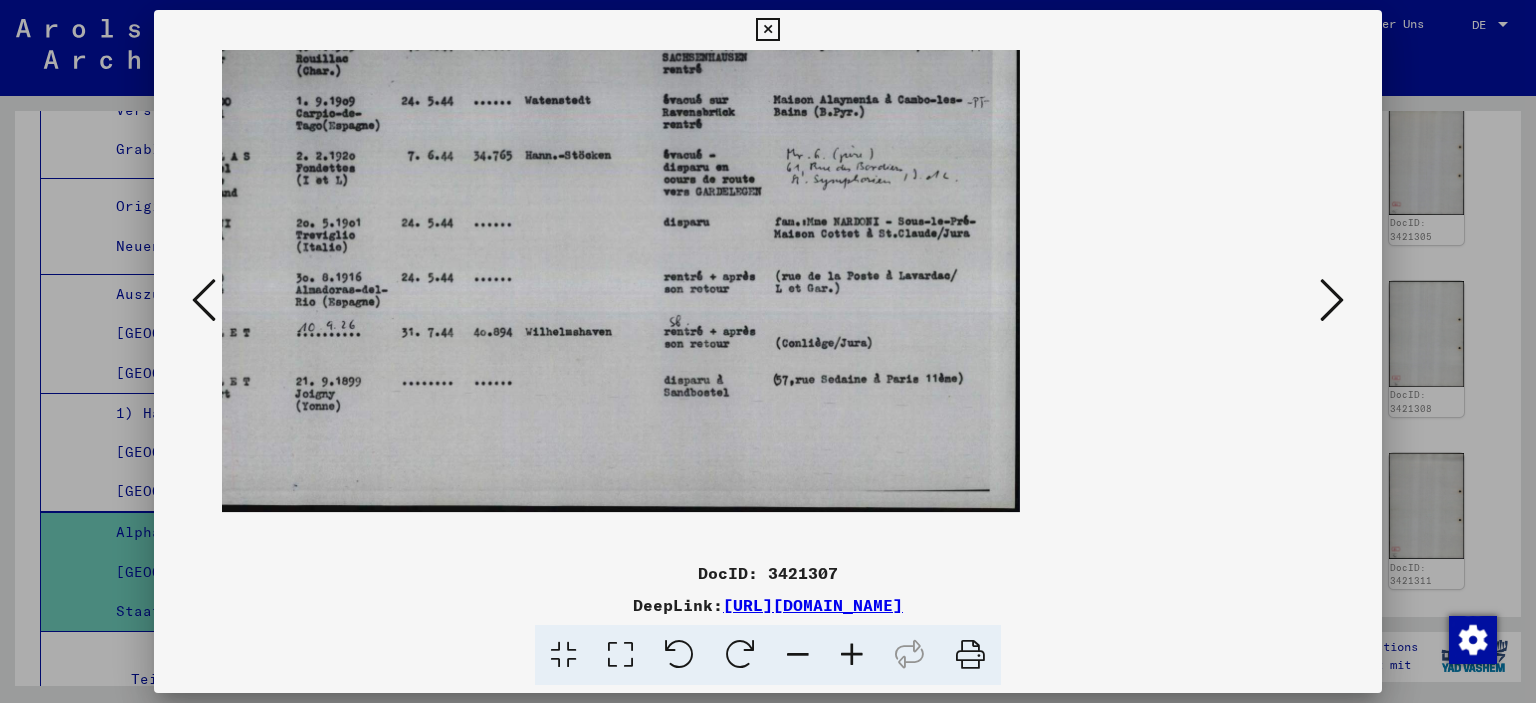 click at bounding box center (798, 655) 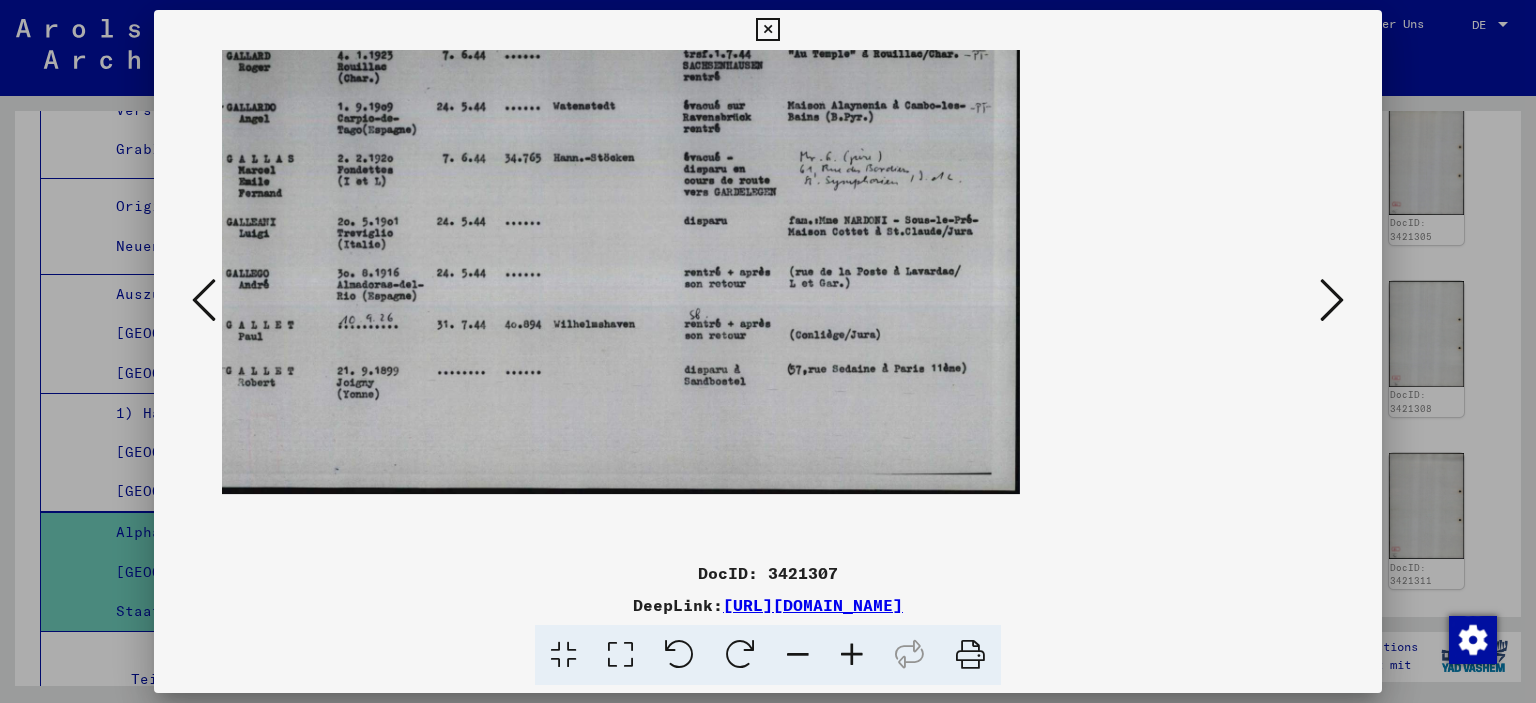 click at bounding box center (798, 655) 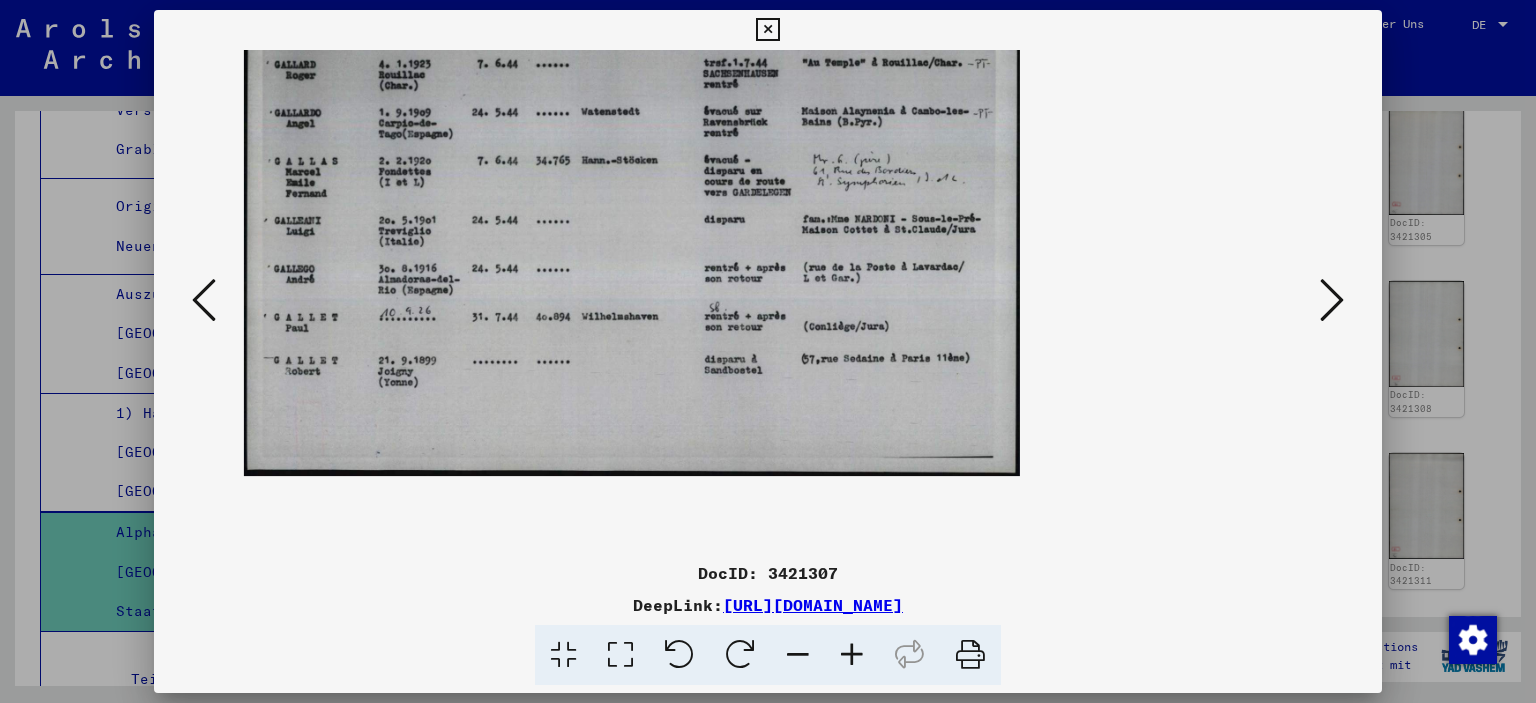 click at bounding box center [798, 655] 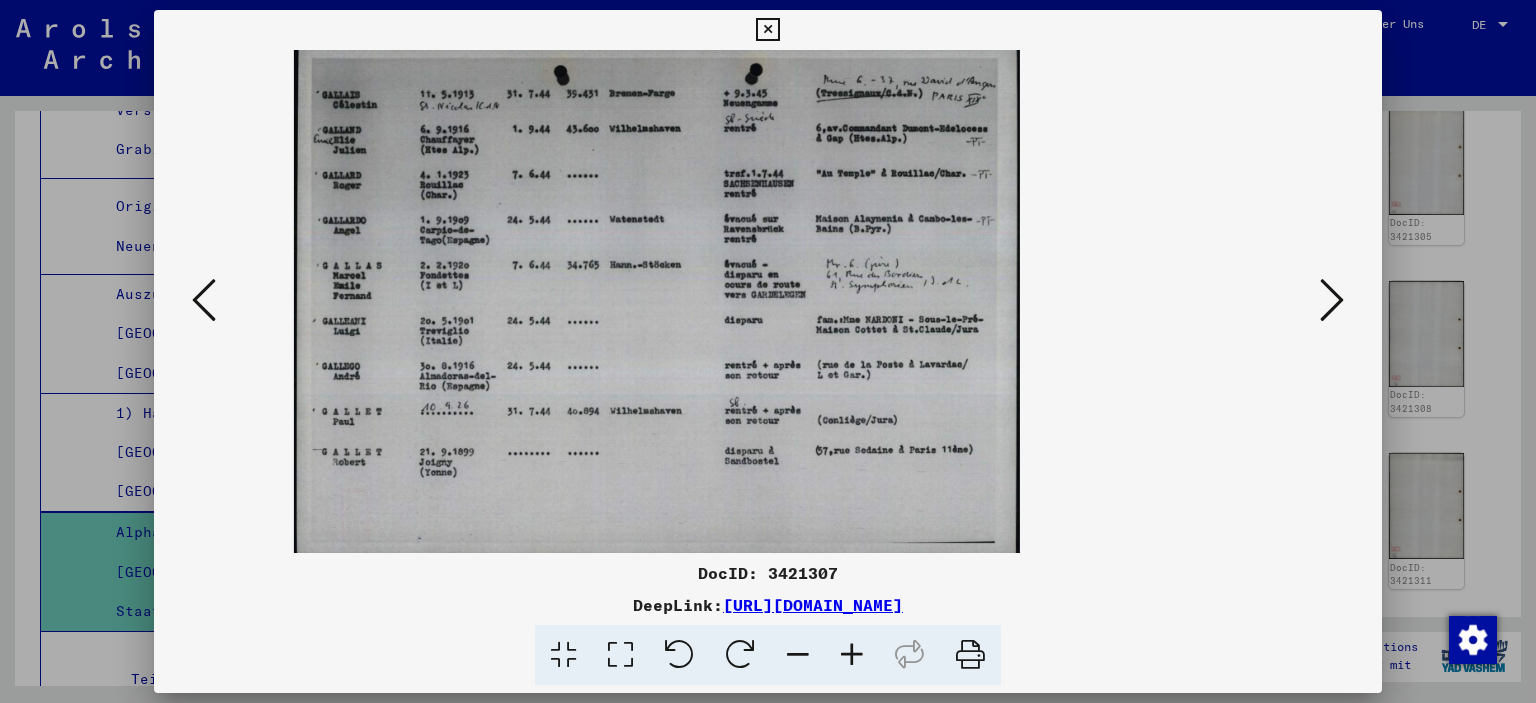 scroll, scrollTop: 0, scrollLeft: 0, axis: both 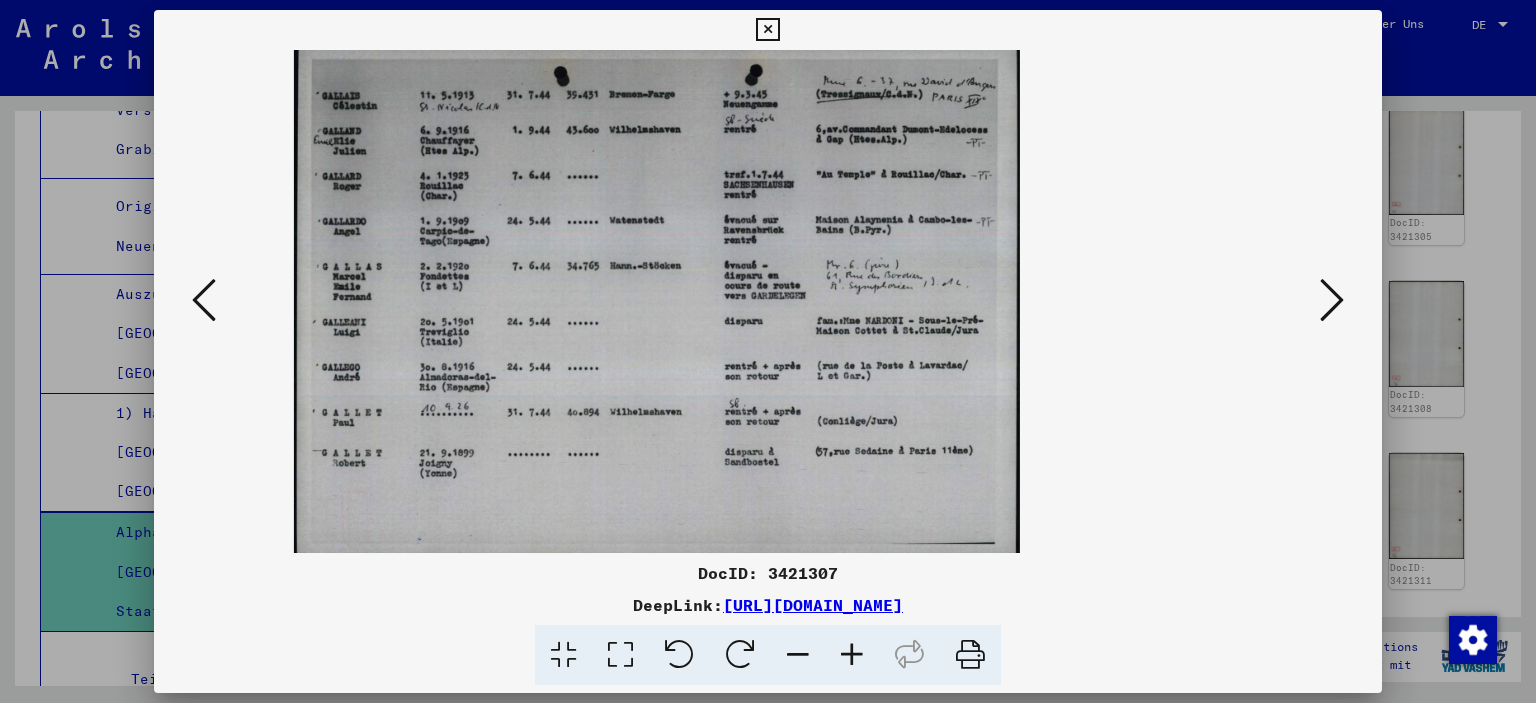 drag, startPoint x: 599, startPoint y: 288, endPoint x: 605, endPoint y: 422, distance: 134.13426 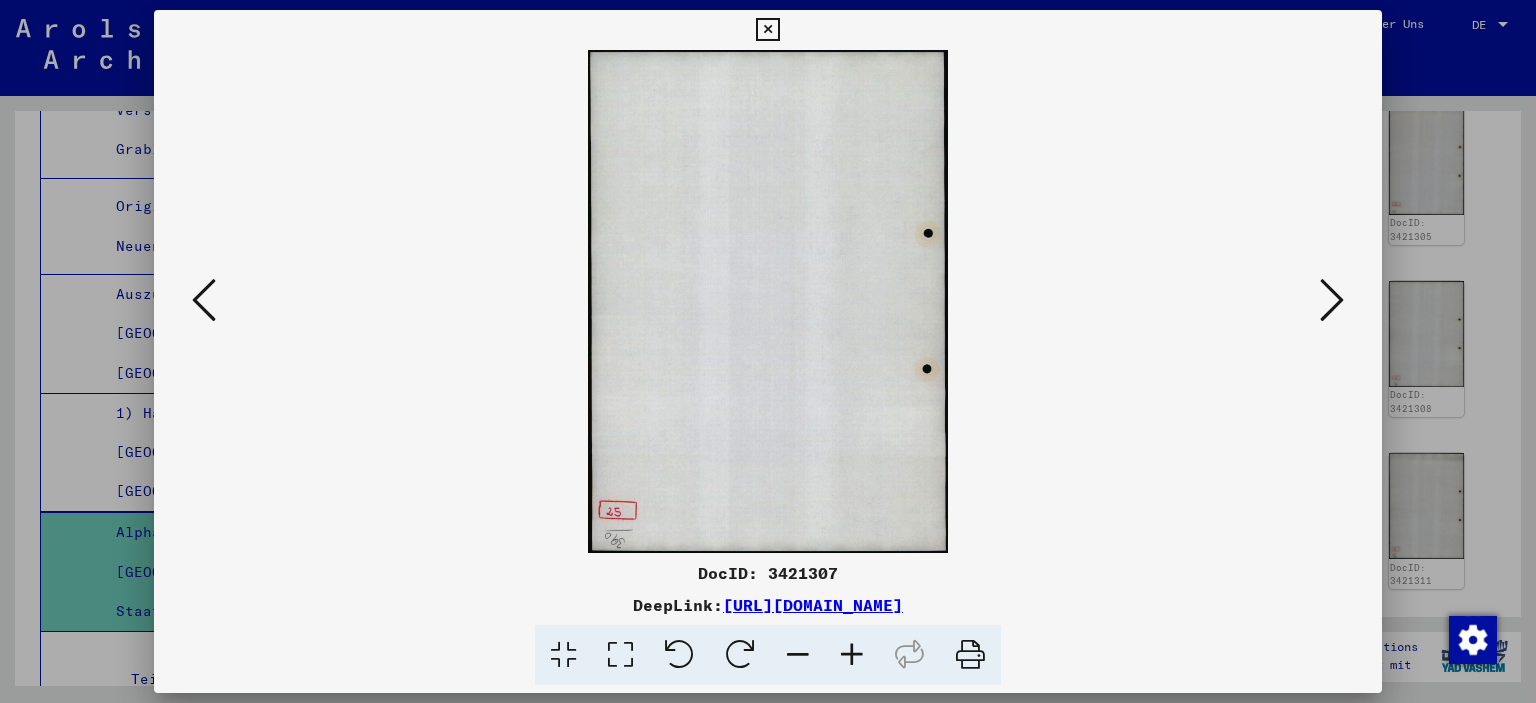 click at bounding box center [1332, 300] 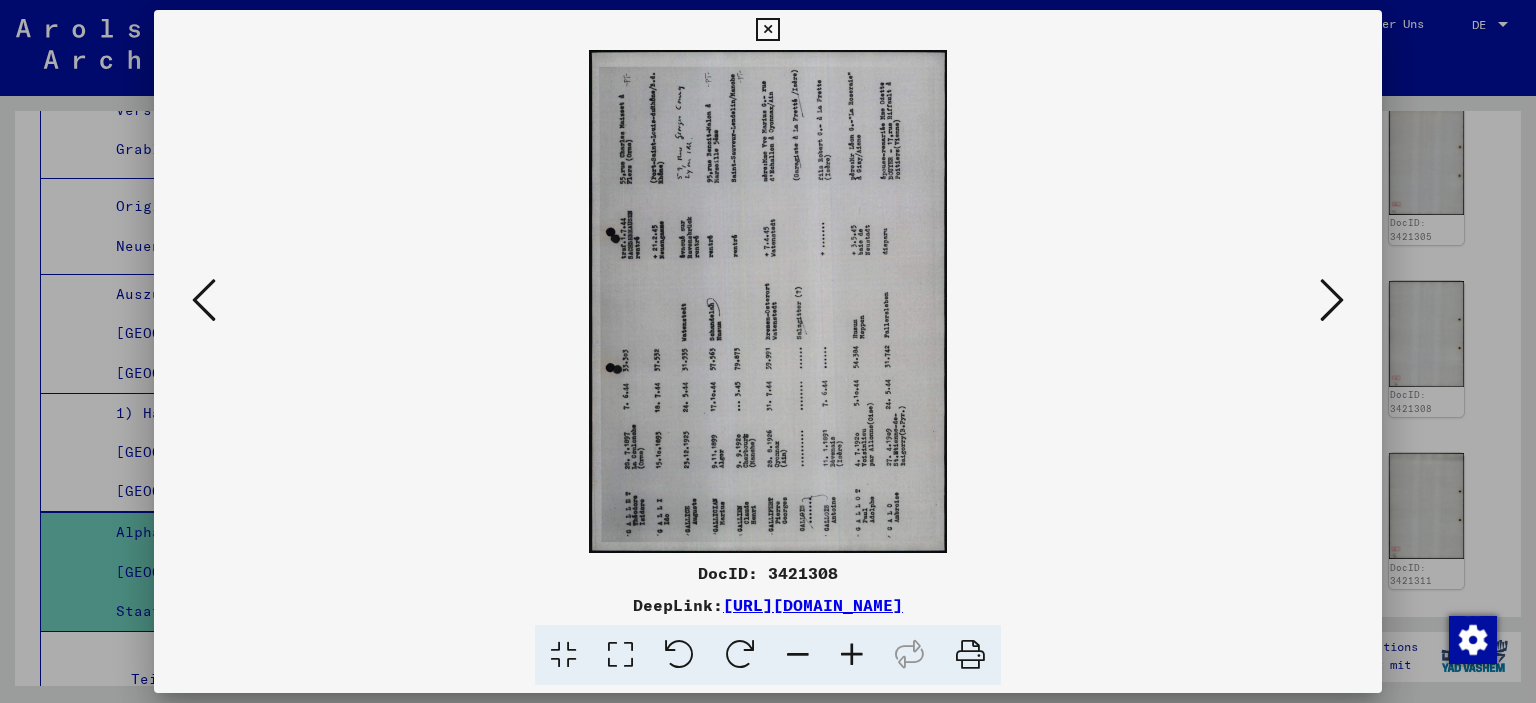 click at bounding box center [620, 655] 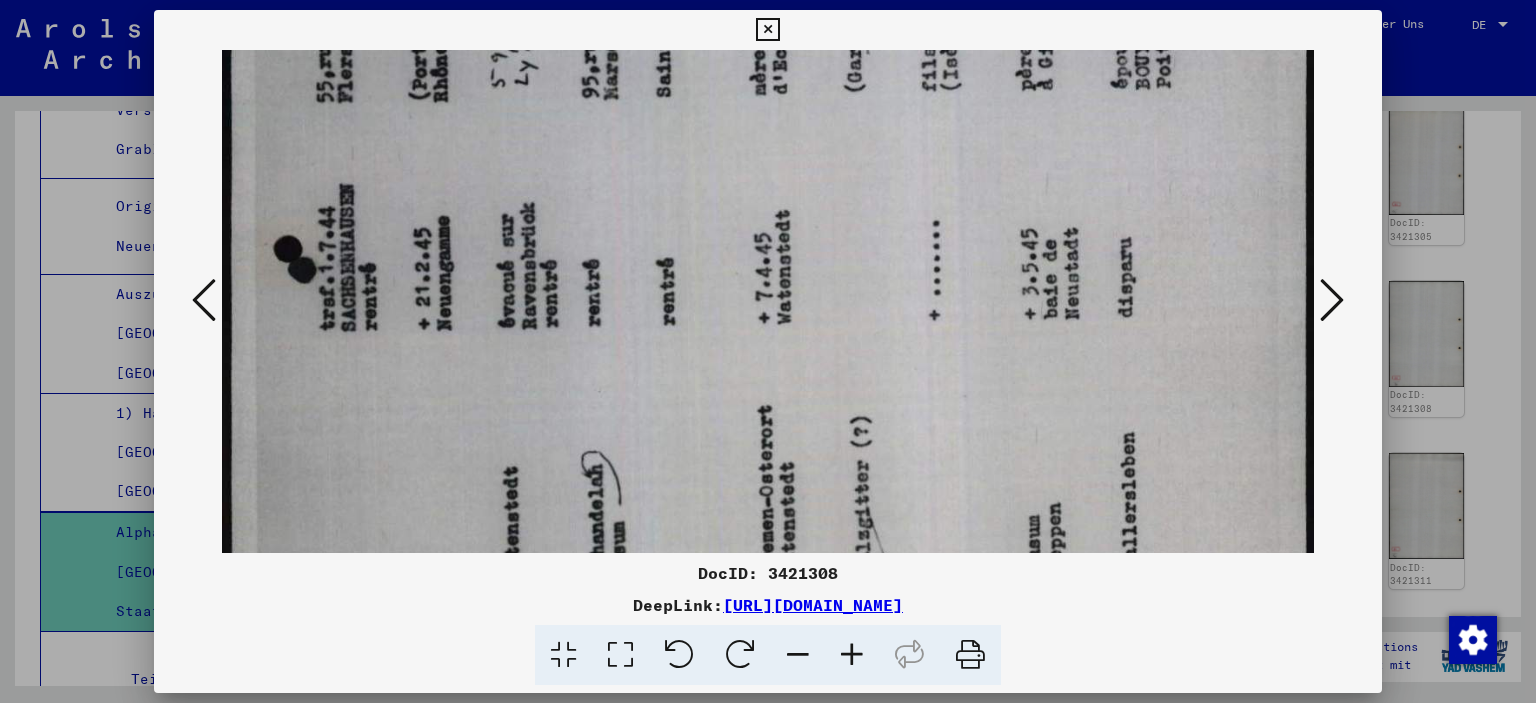 drag, startPoint x: 665, startPoint y: 440, endPoint x: 720, endPoint y: 78, distance: 366.15433 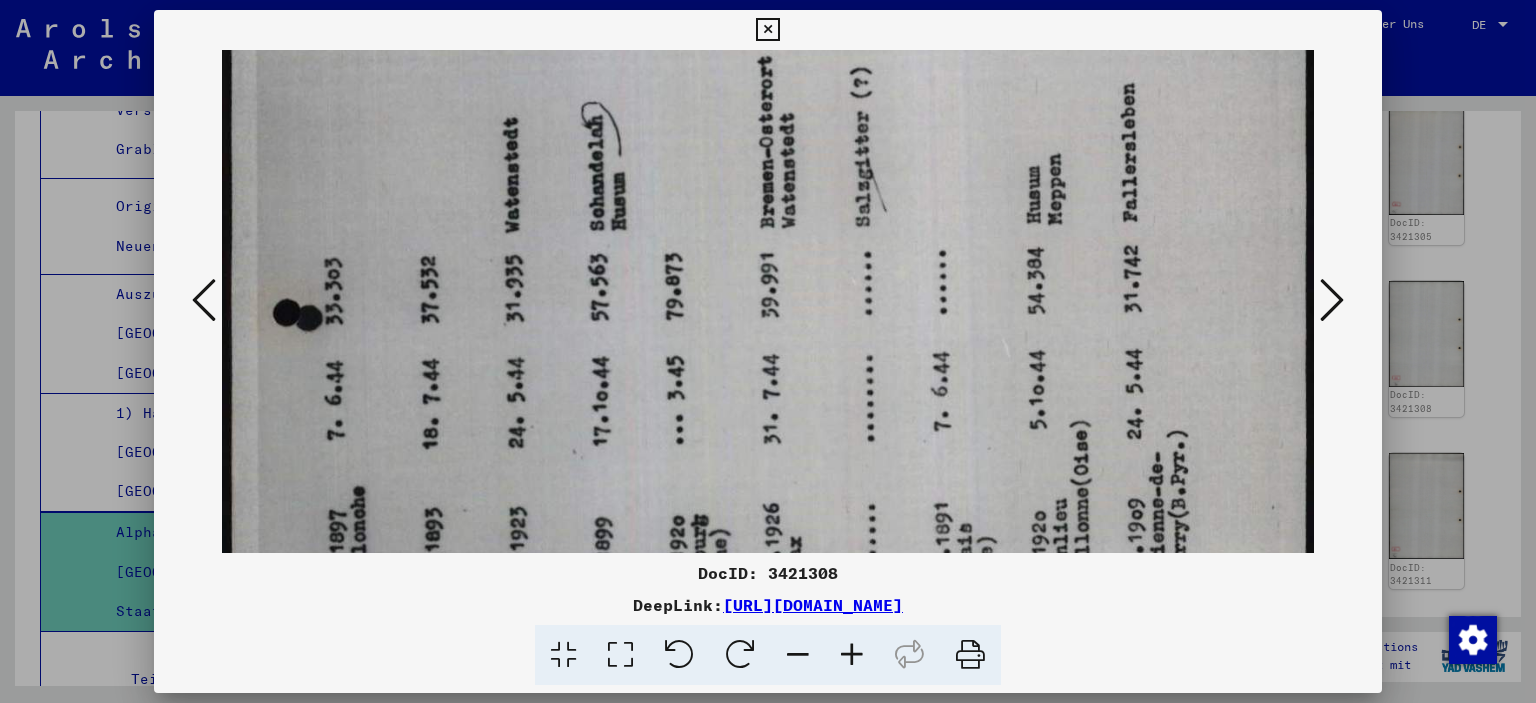 drag, startPoint x: 672, startPoint y: 476, endPoint x: 749, endPoint y: 135, distance: 349.58548 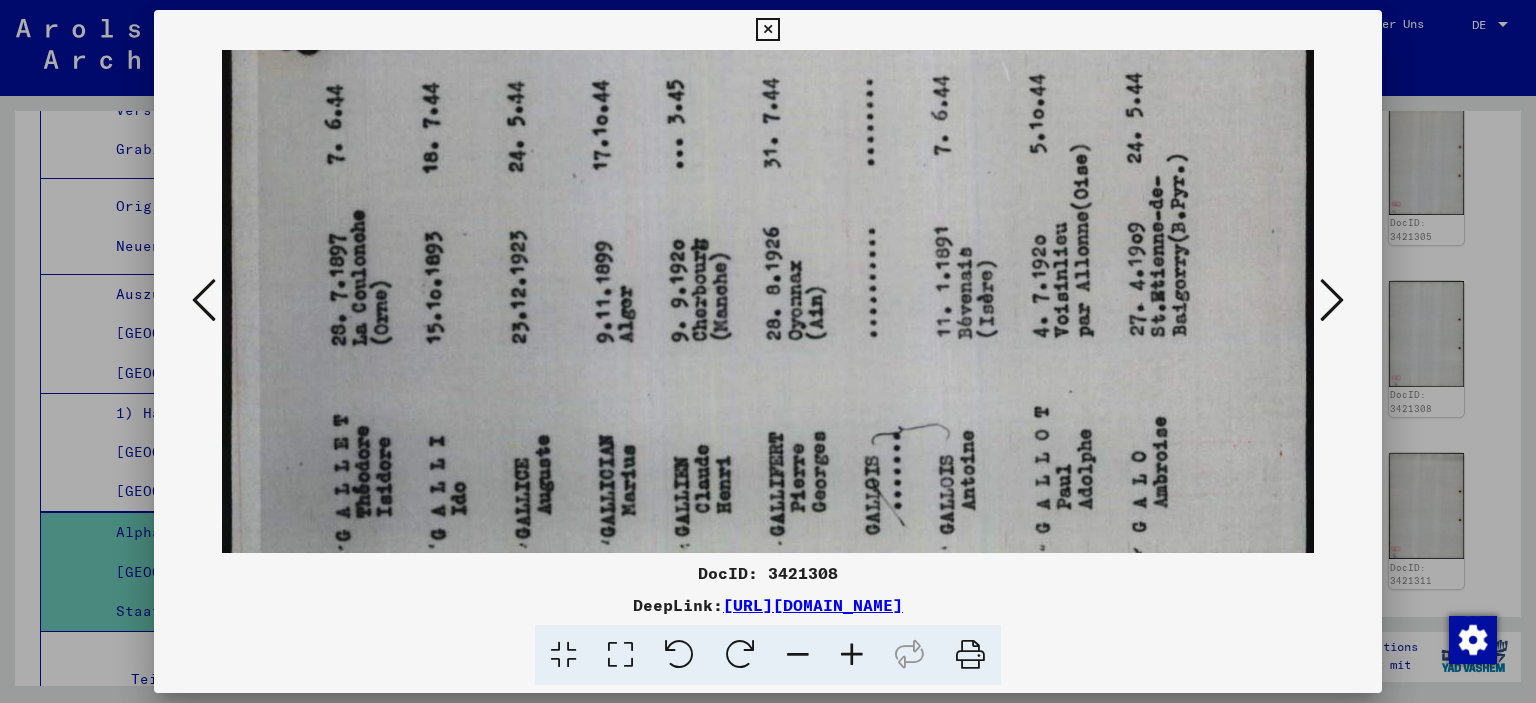 drag, startPoint x: 723, startPoint y: 450, endPoint x: 744, endPoint y: 182, distance: 268.8215 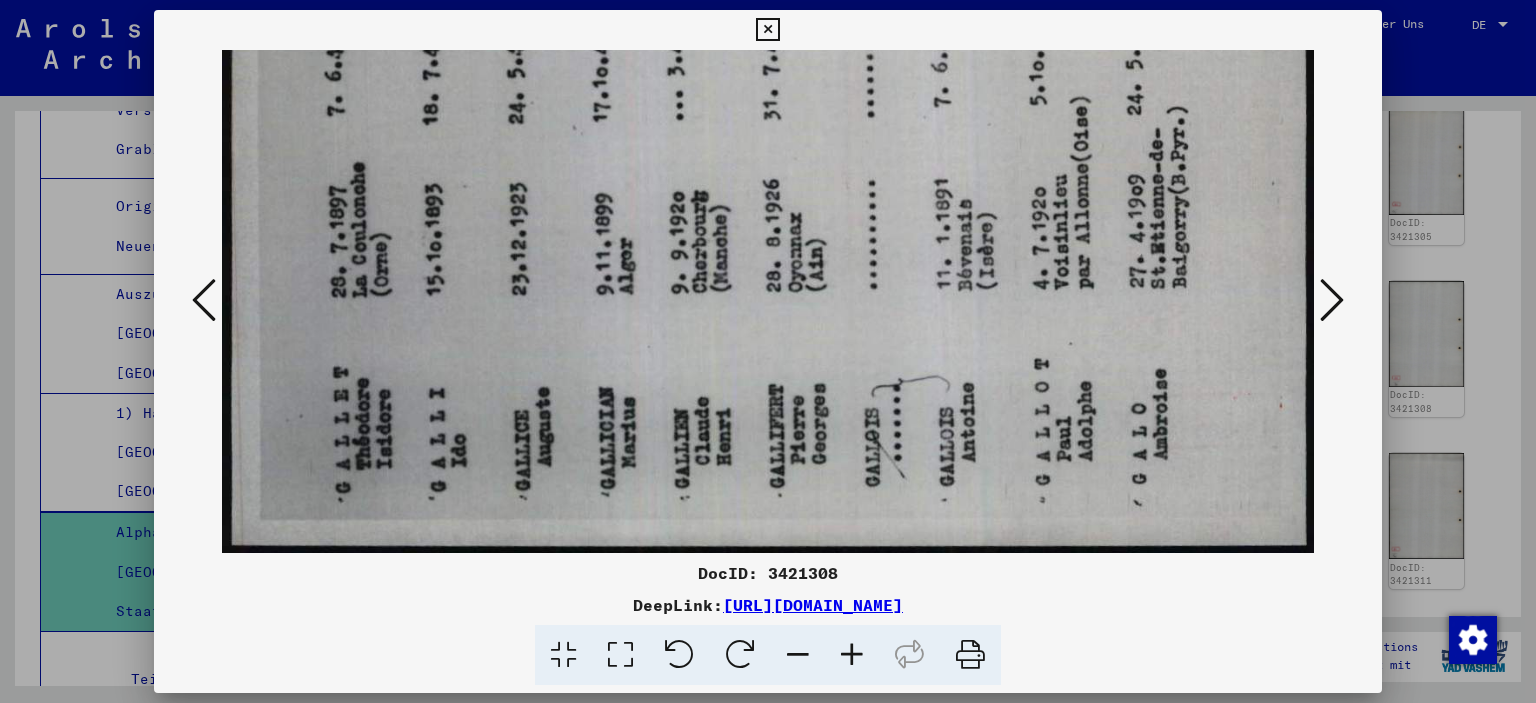 drag, startPoint x: 714, startPoint y: 469, endPoint x: 731, endPoint y: 282, distance: 187.77113 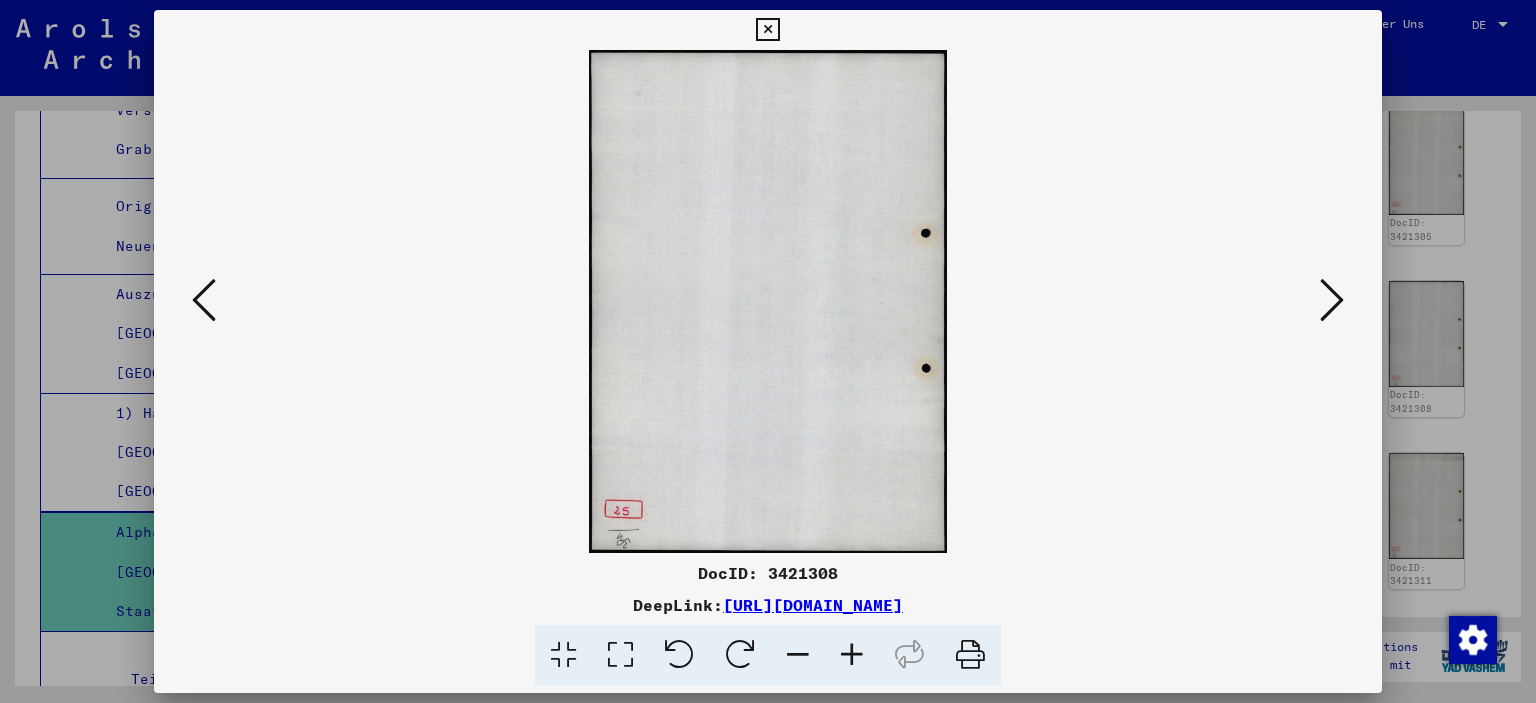 click at bounding box center [1332, 300] 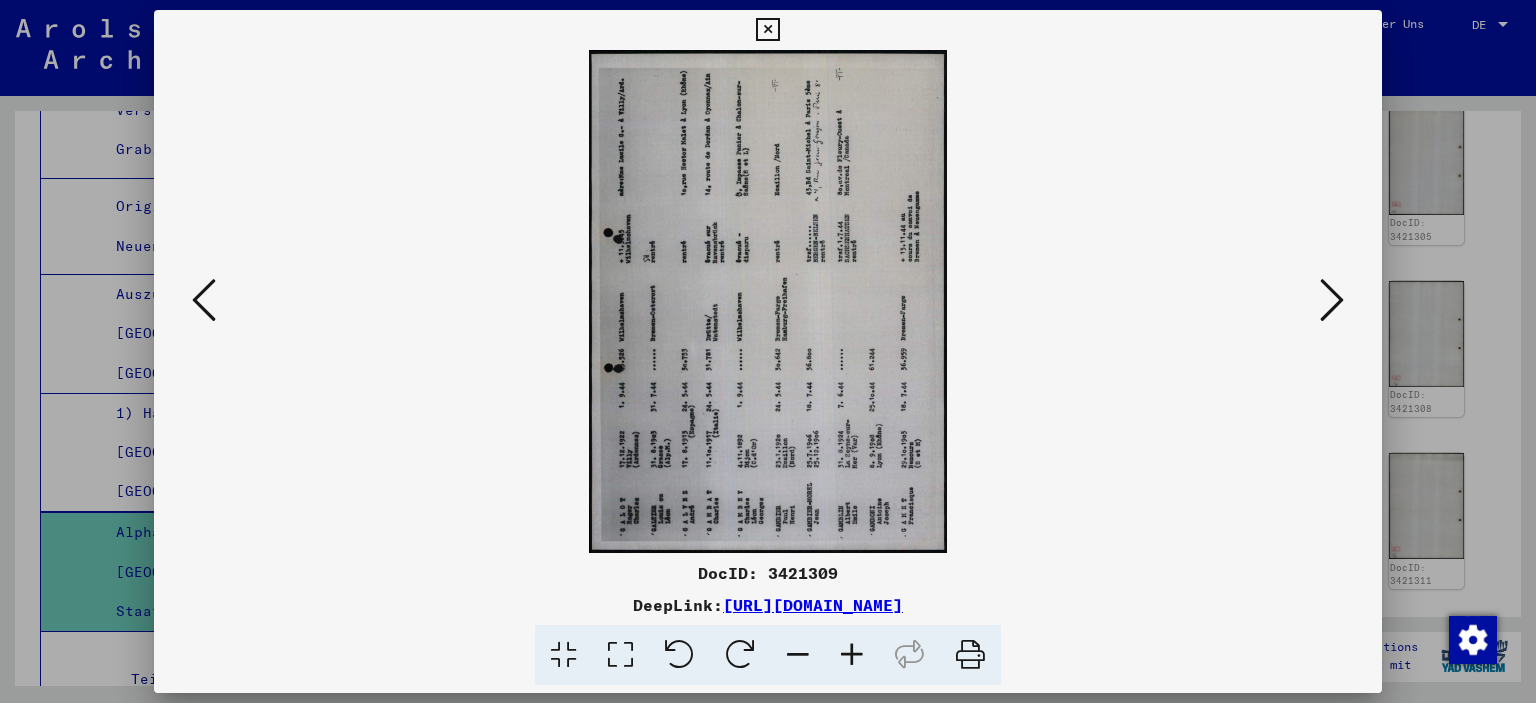 click at bounding box center [1332, 300] 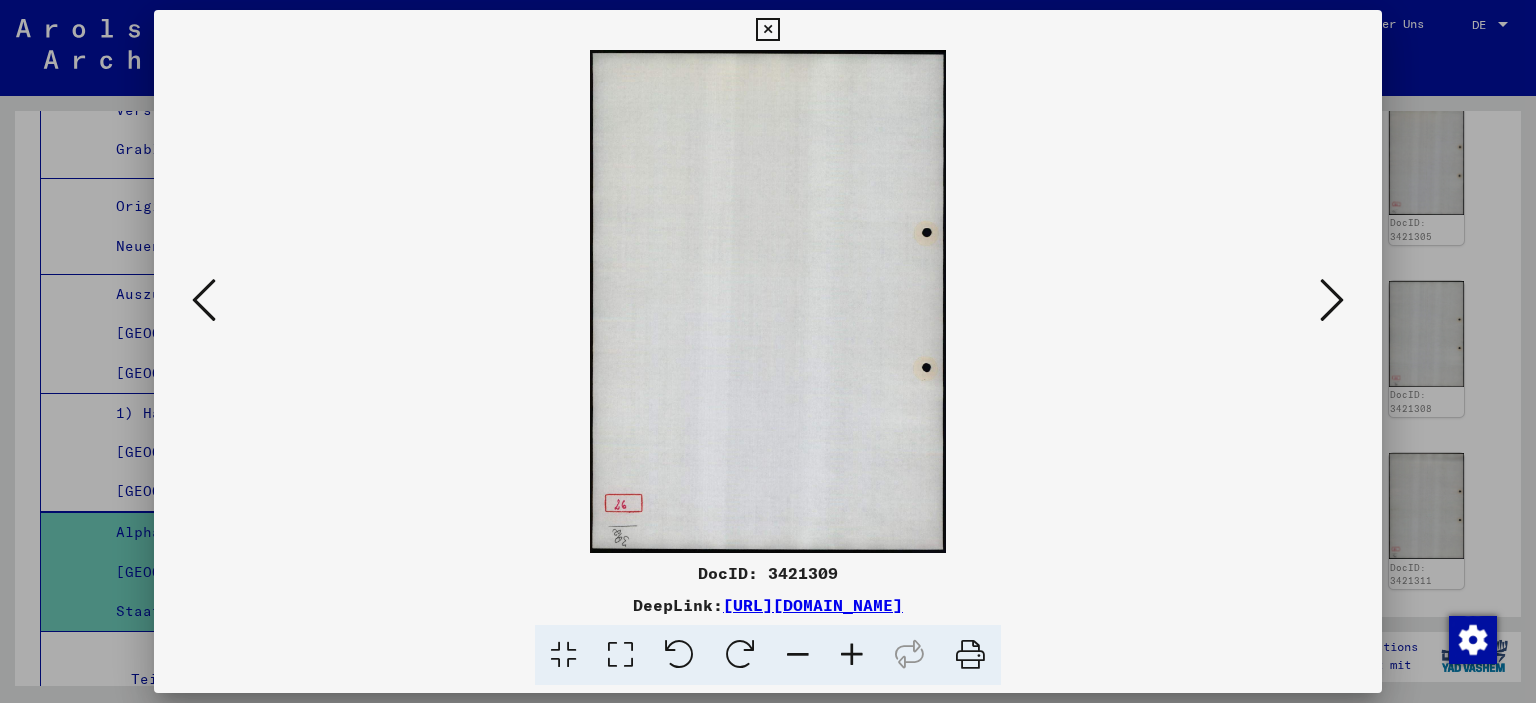 click at bounding box center [1332, 300] 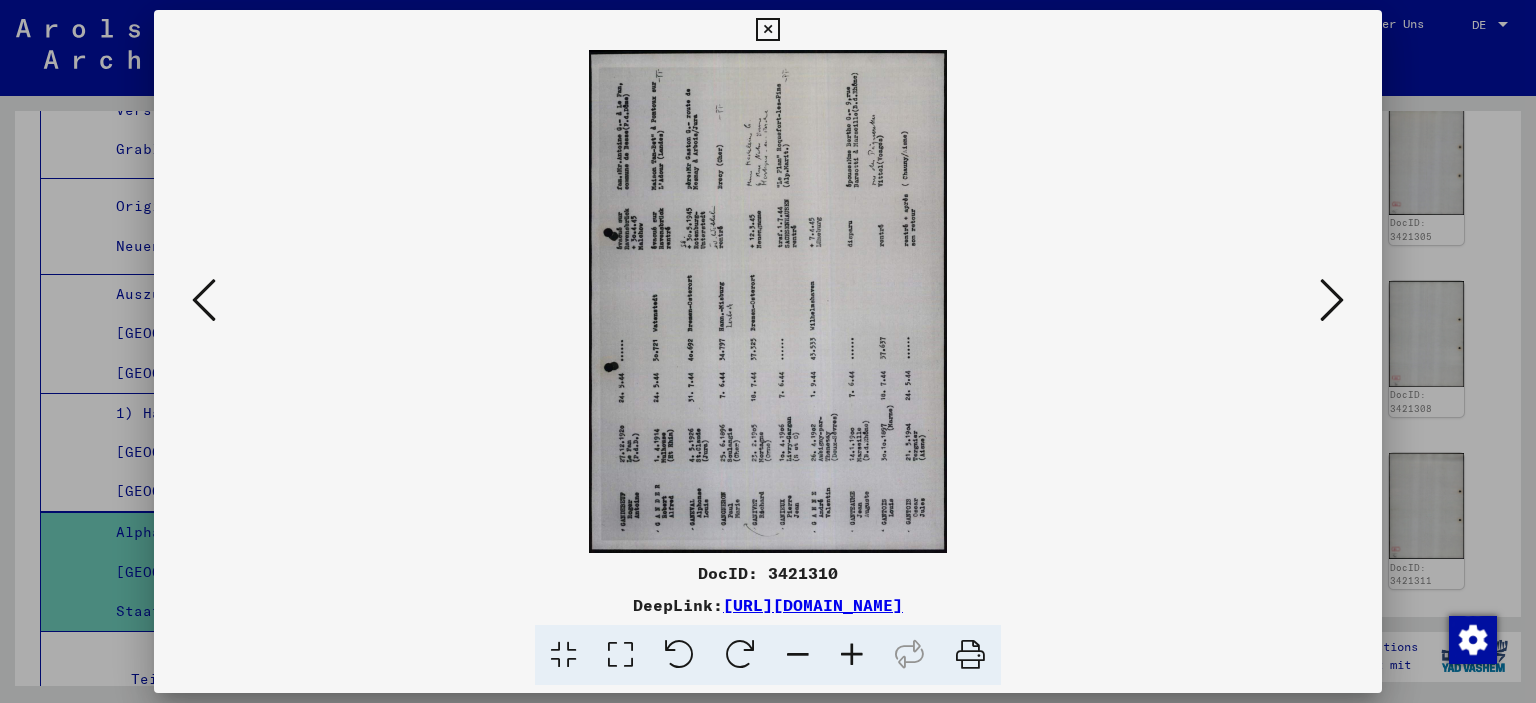 click at bounding box center (620, 655) 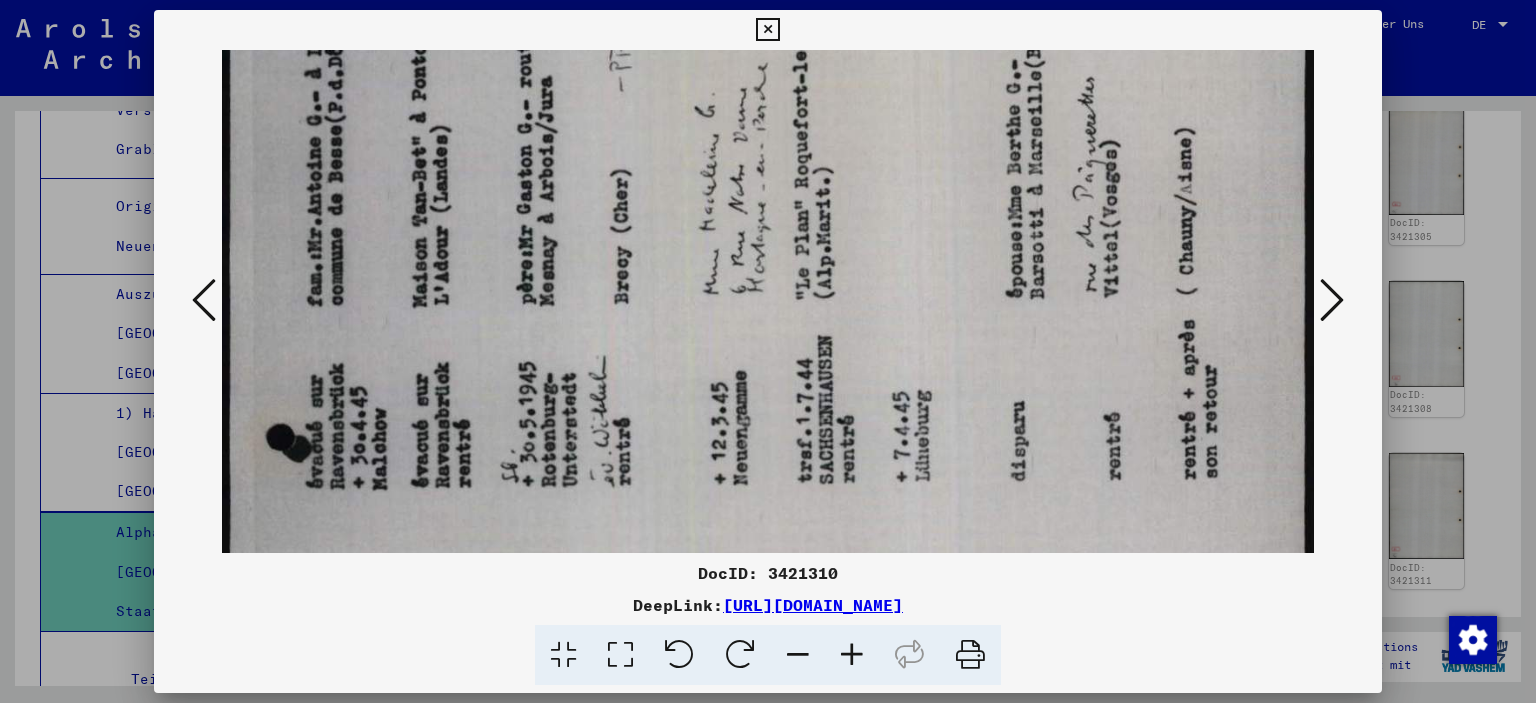 scroll, scrollTop: 174, scrollLeft: 0, axis: vertical 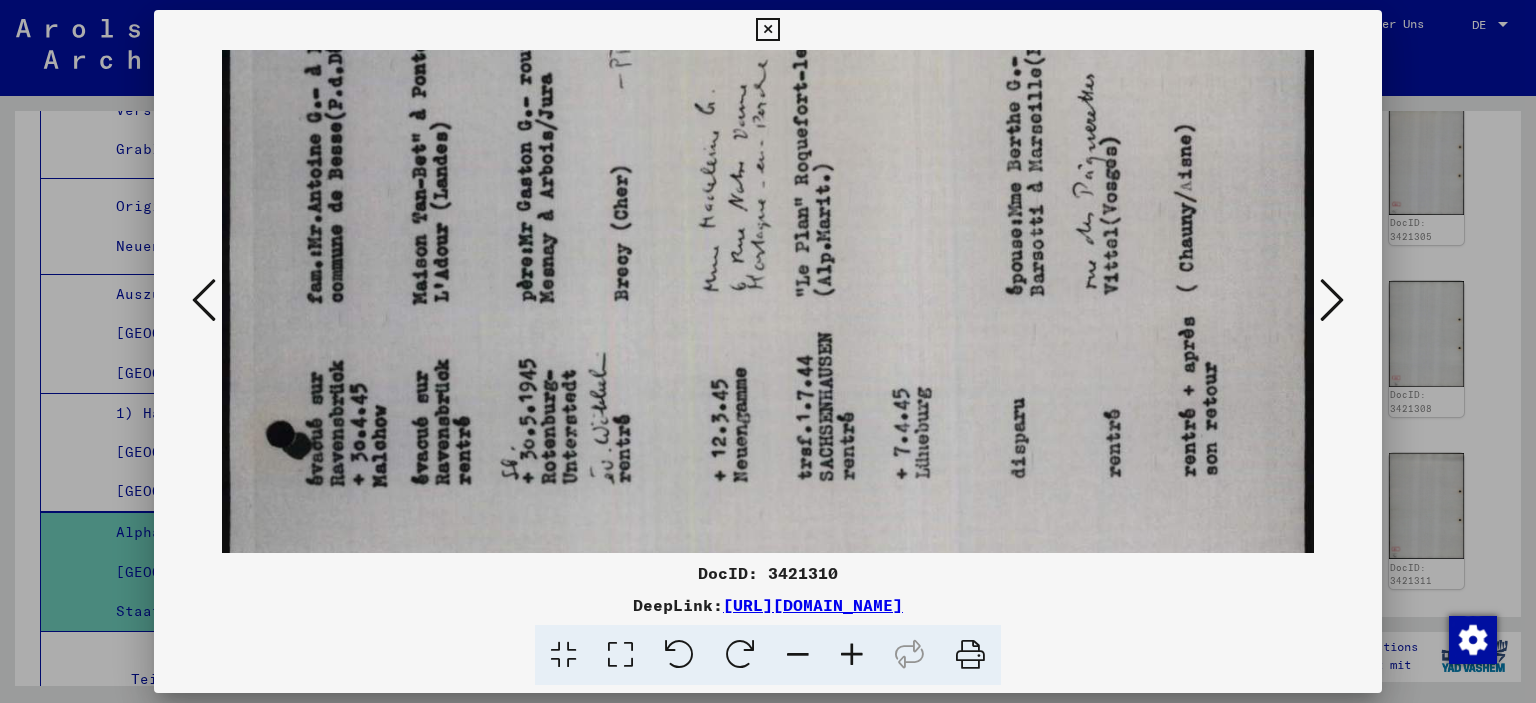 drag, startPoint x: 700, startPoint y: 489, endPoint x: 745, endPoint y: 323, distance: 171.99127 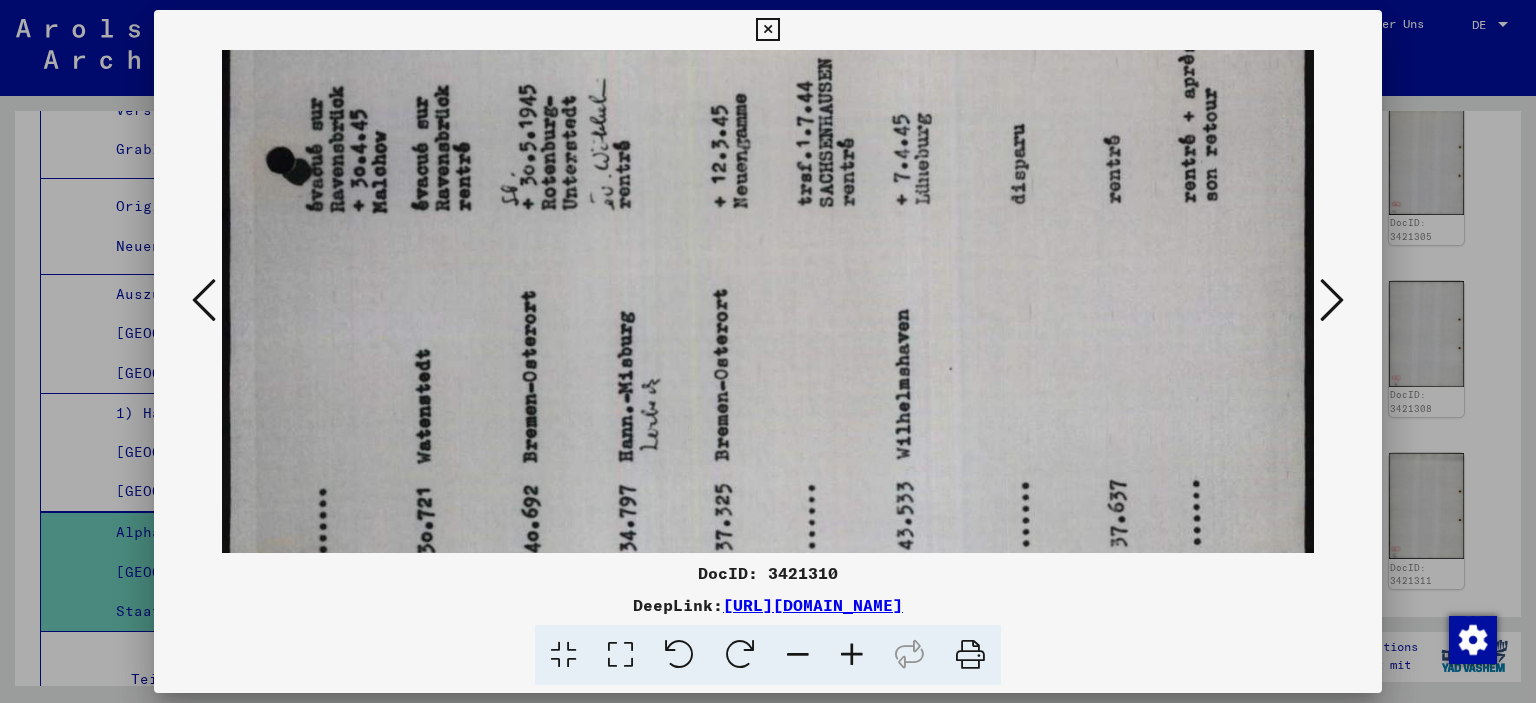 drag, startPoint x: 702, startPoint y: 434, endPoint x: 766, endPoint y: 154, distance: 287.22116 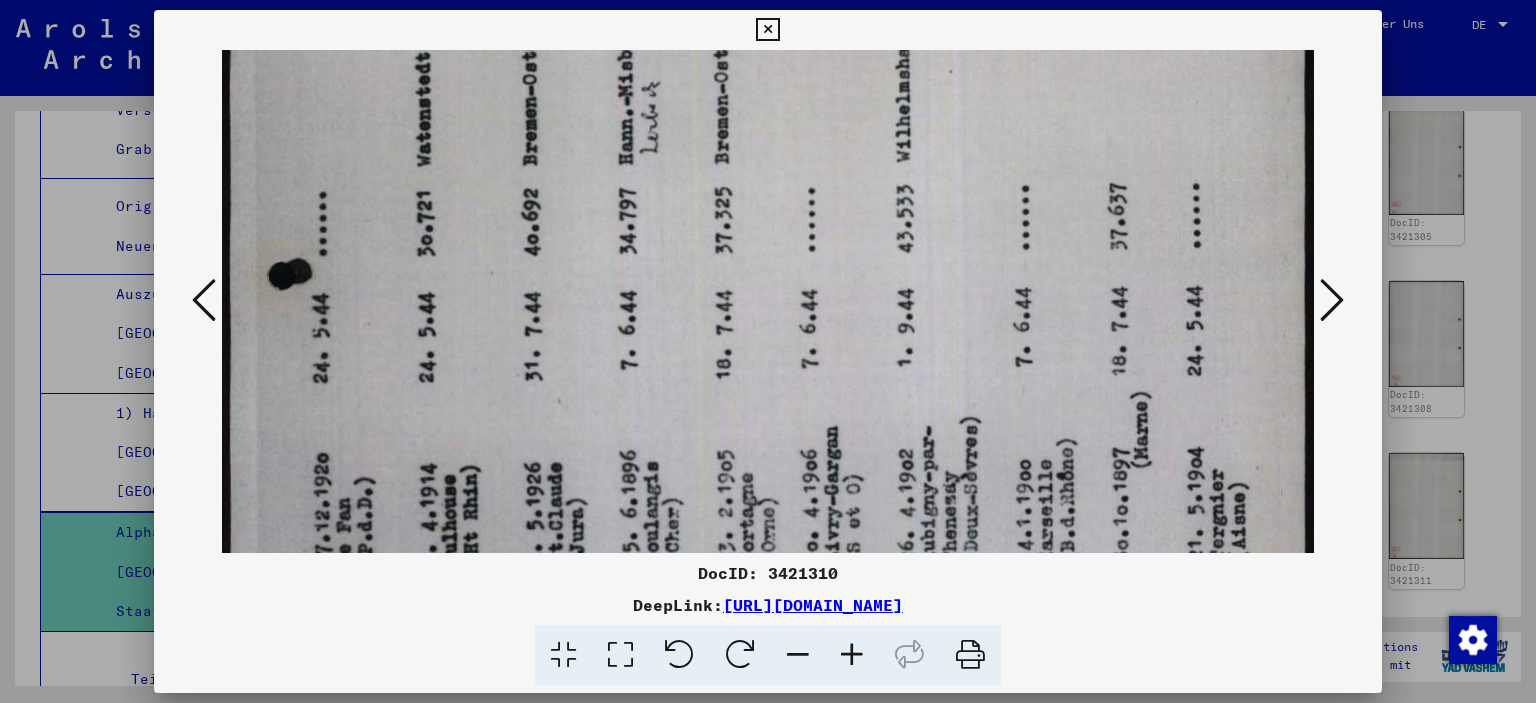drag, startPoint x: 723, startPoint y: 438, endPoint x: 762, endPoint y: 154, distance: 286.6653 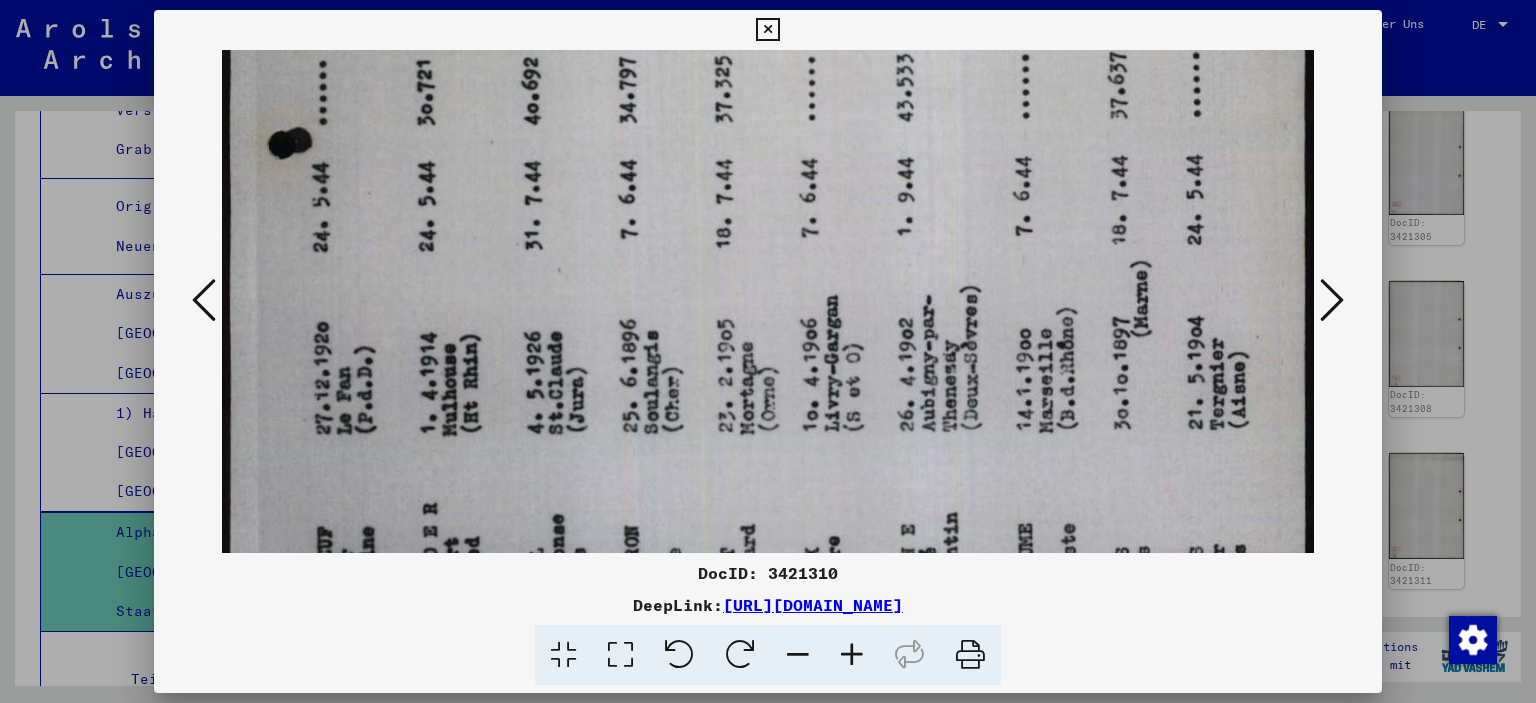 scroll, scrollTop: 1035, scrollLeft: 0, axis: vertical 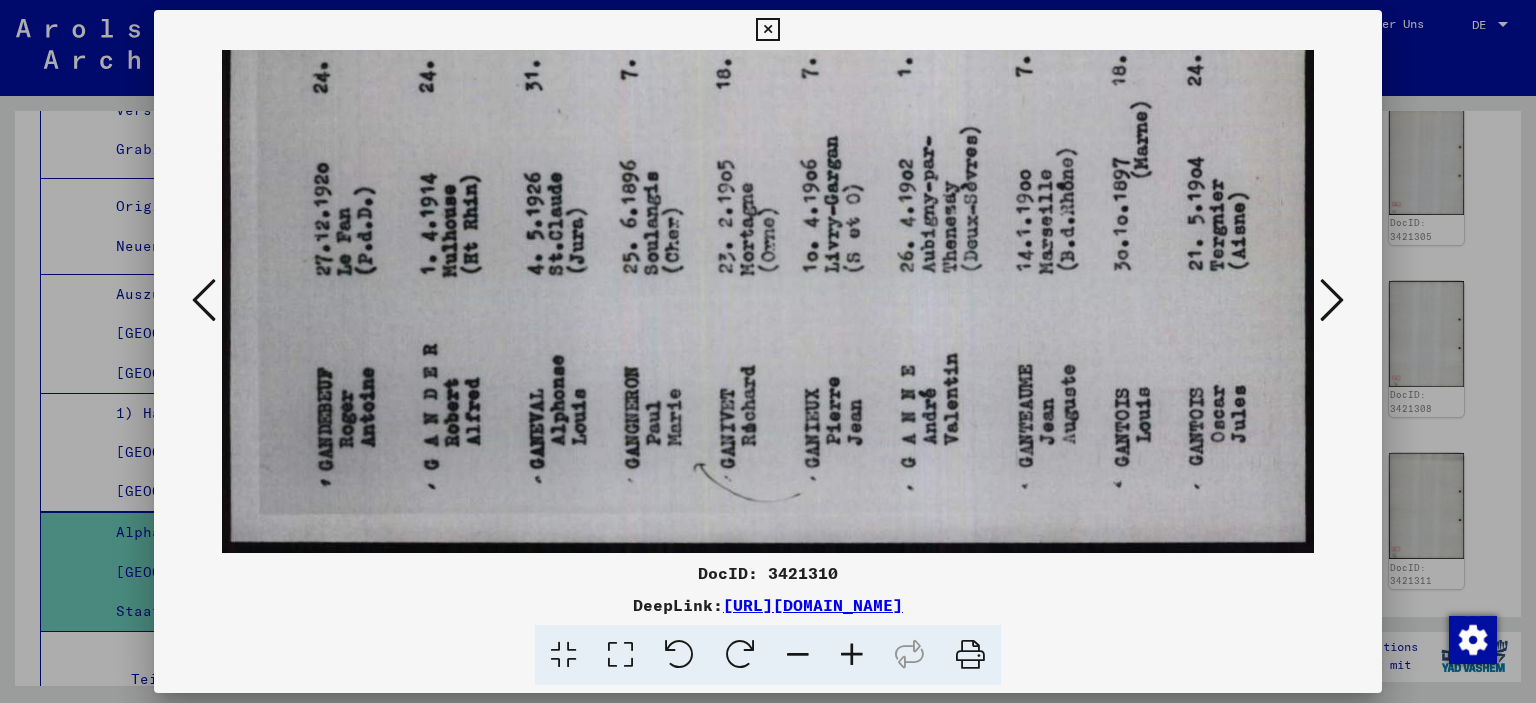 drag, startPoint x: 716, startPoint y: 489, endPoint x: 755, endPoint y: 139, distance: 352.16617 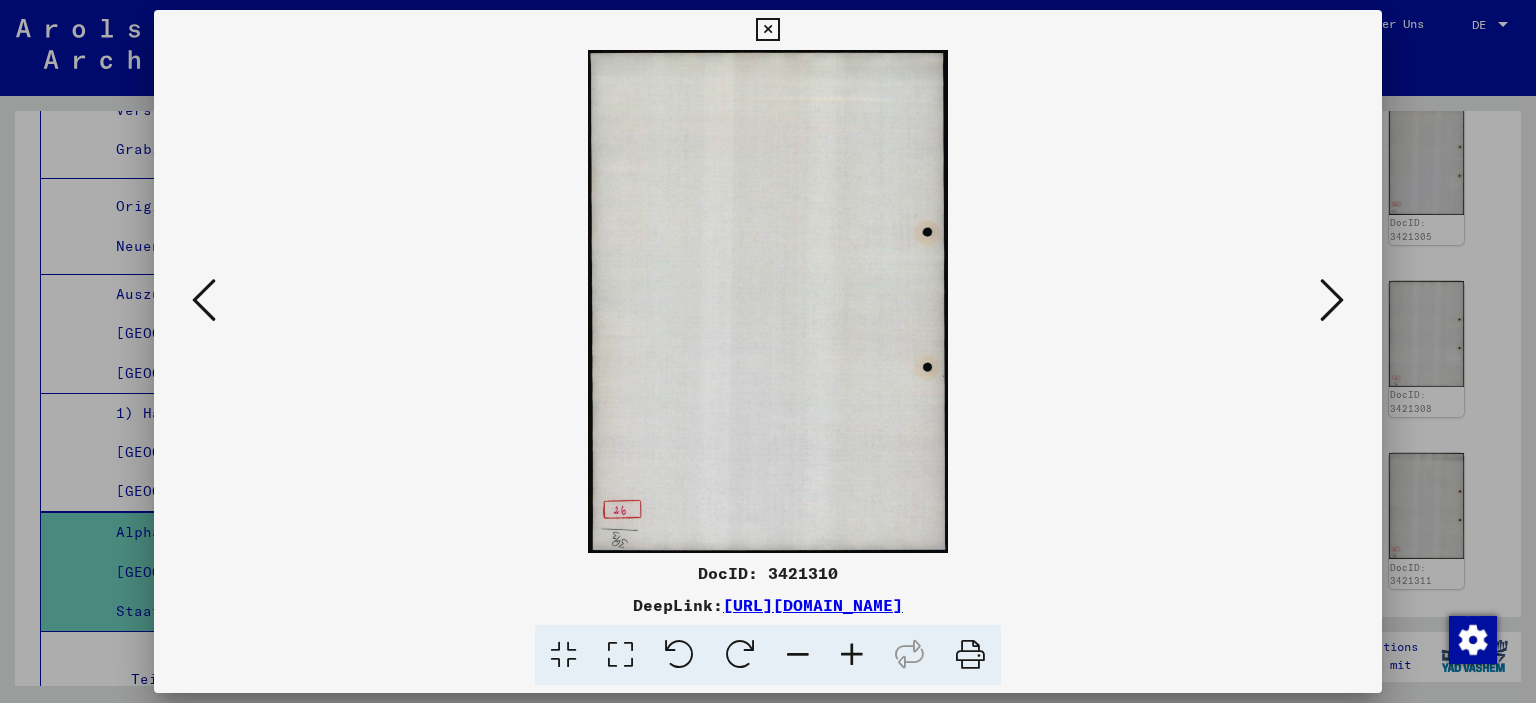 click at bounding box center [1332, 300] 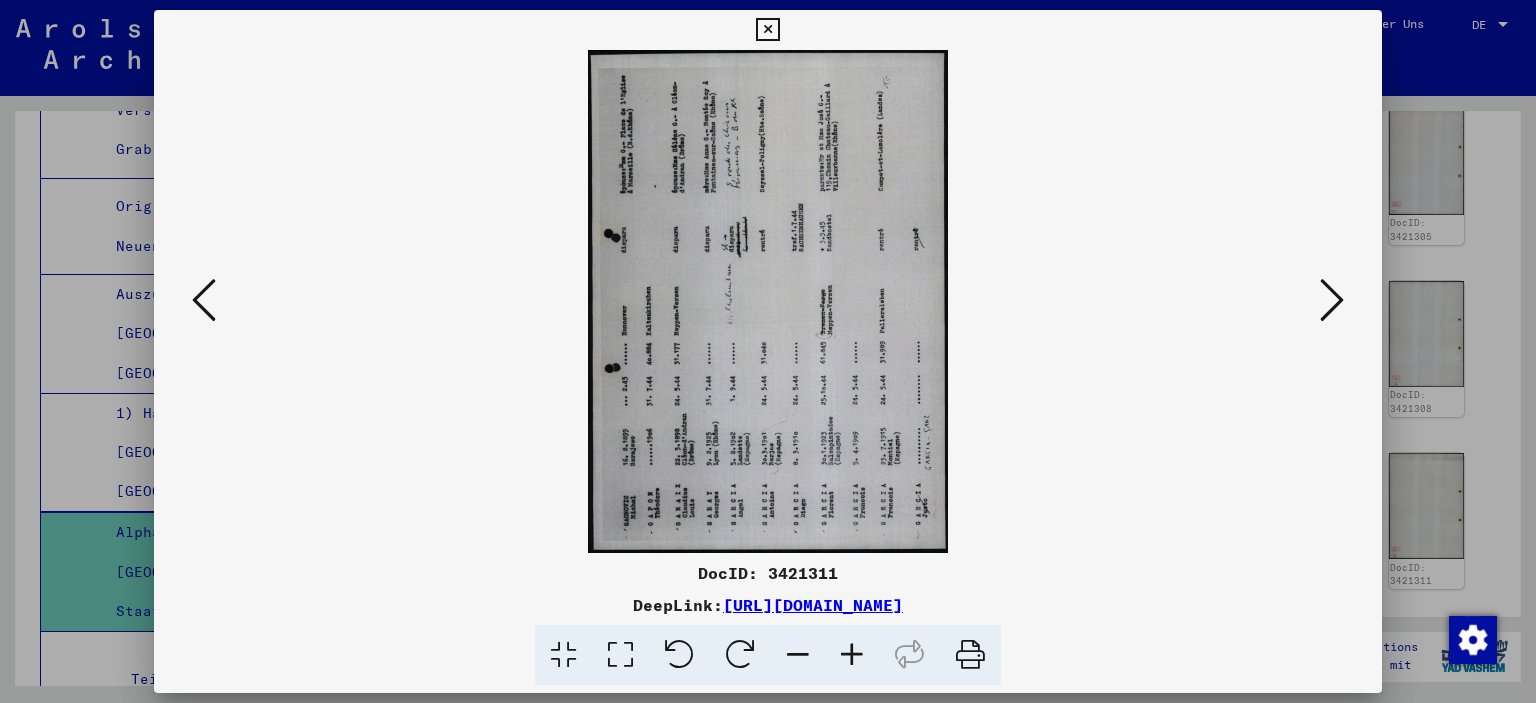 click at bounding box center [620, 655] 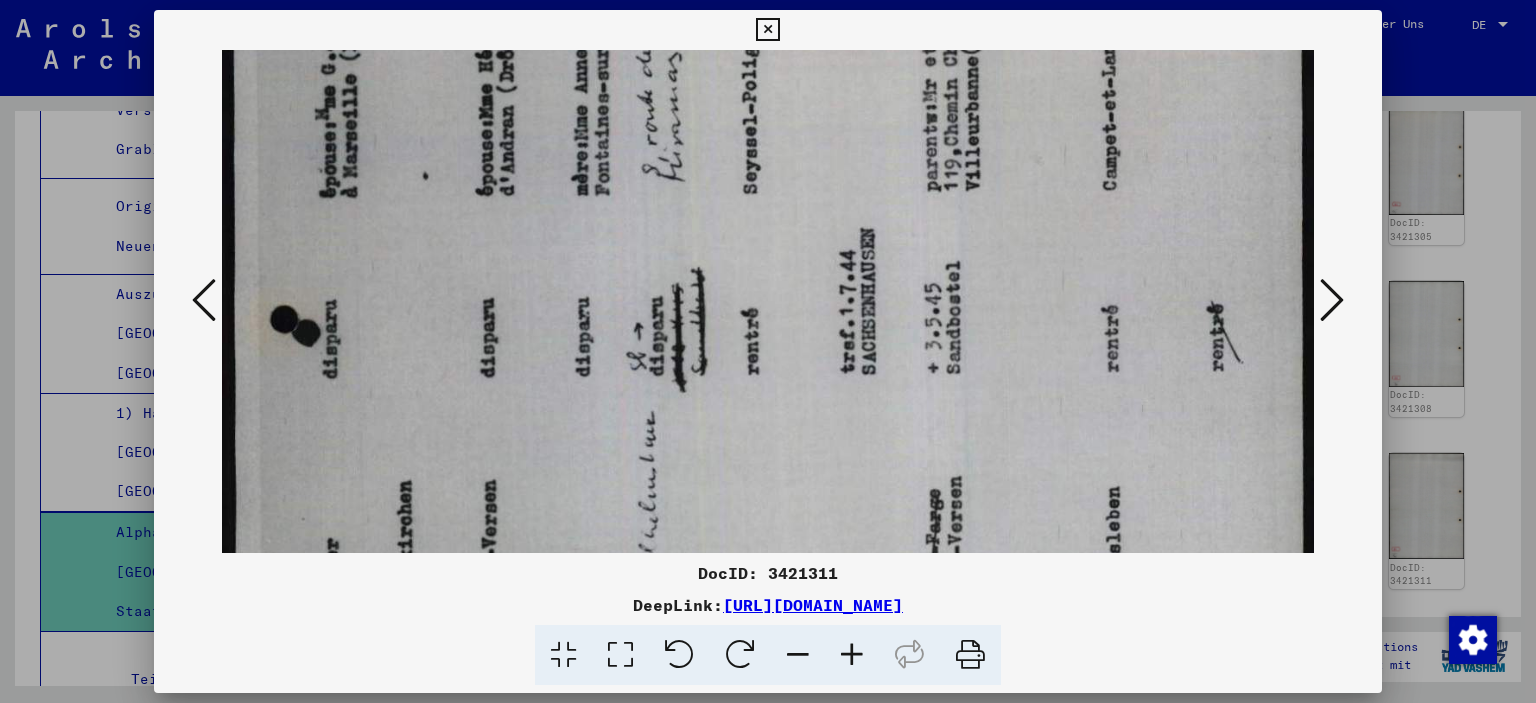 drag, startPoint x: 784, startPoint y: 500, endPoint x: 843, endPoint y: 229, distance: 277.34814 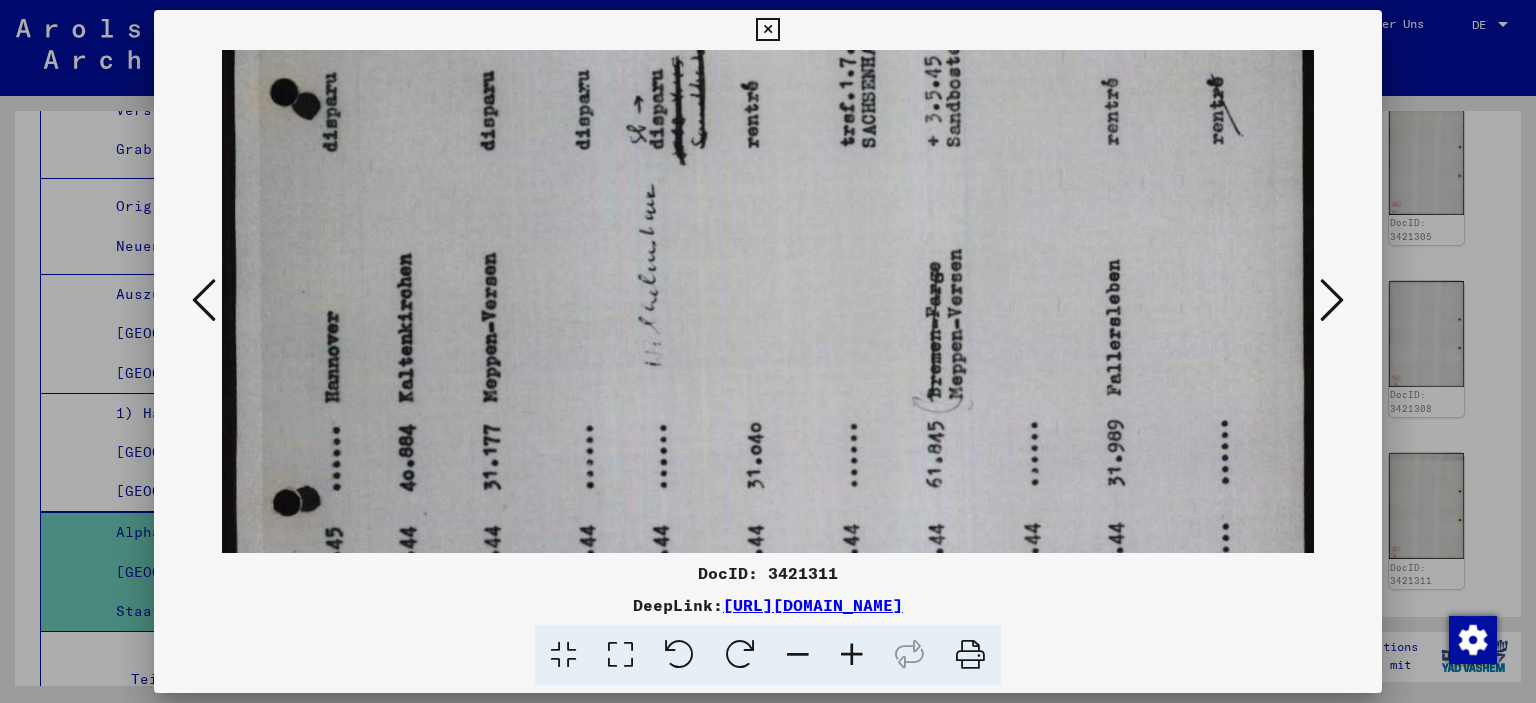 drag, startPoint x: 770, startPoint y: 481, endPoint x: 797, endPoint y: 254, distance: 228.60008 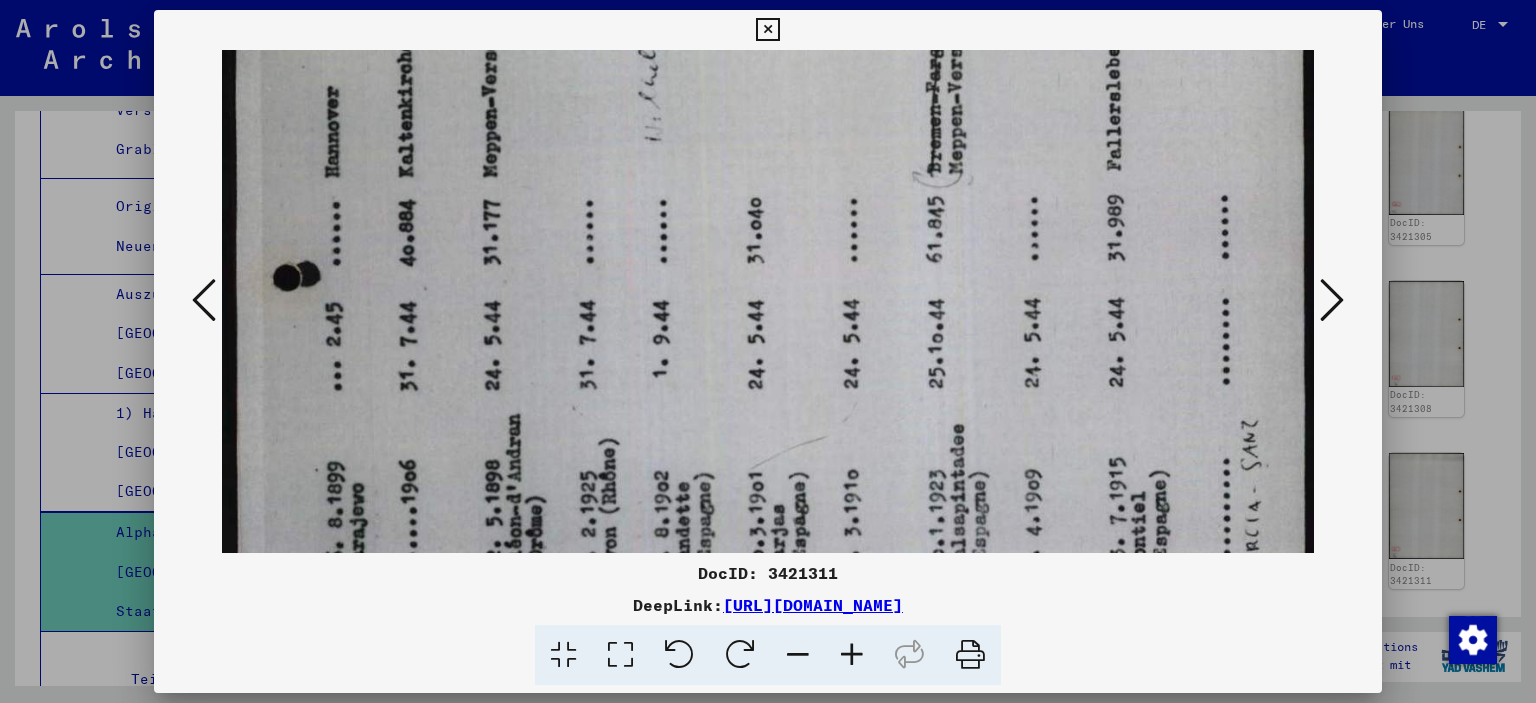 drag, startPoint x: 732, startPoint y: 492, endPoint x: 769, endPoint y: 271, distance: 224.07588 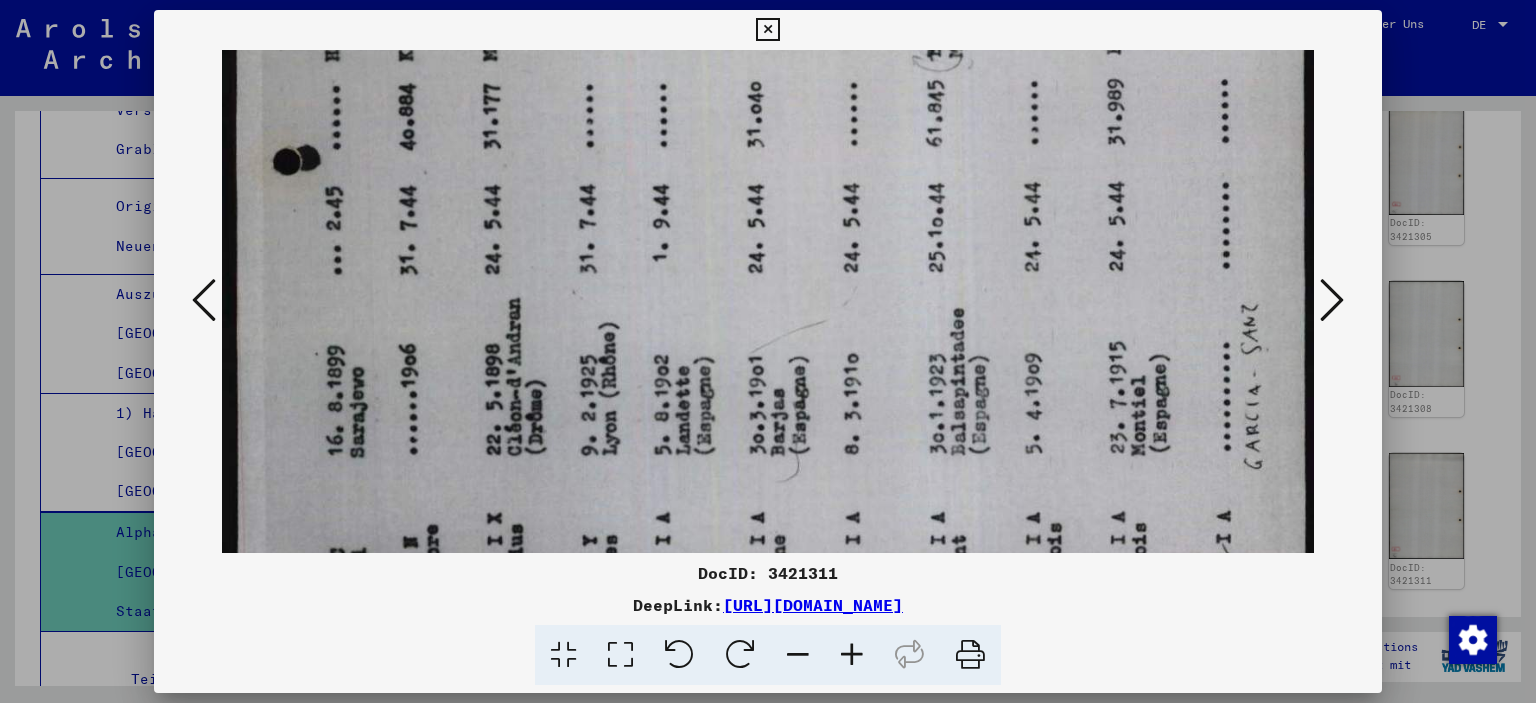 scroll, scrollTop: 897, scrollLeft: 0, axis: vertical 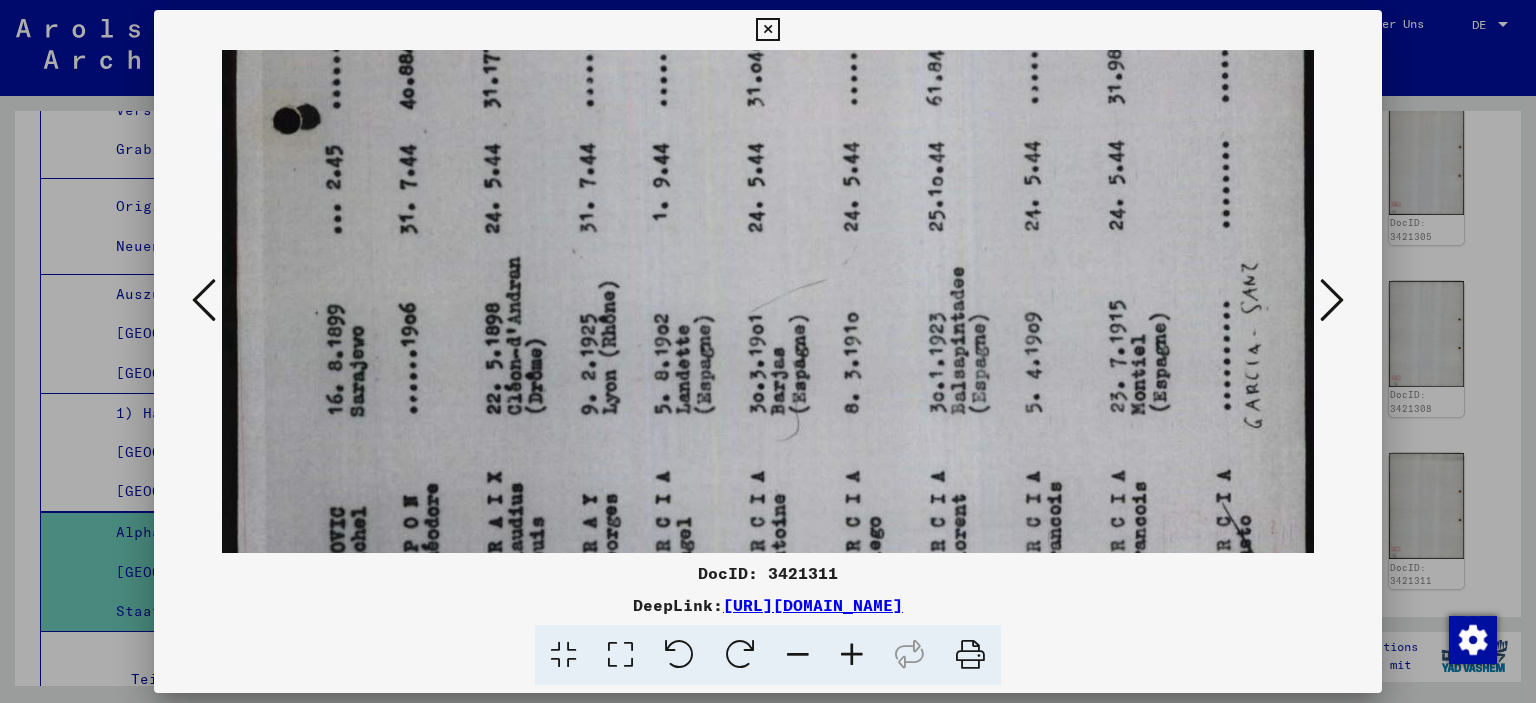 drag, startPoint x: 742, startPoint y: 479, endPoint x: 768, endPoint y: 323, distance: 158.15182 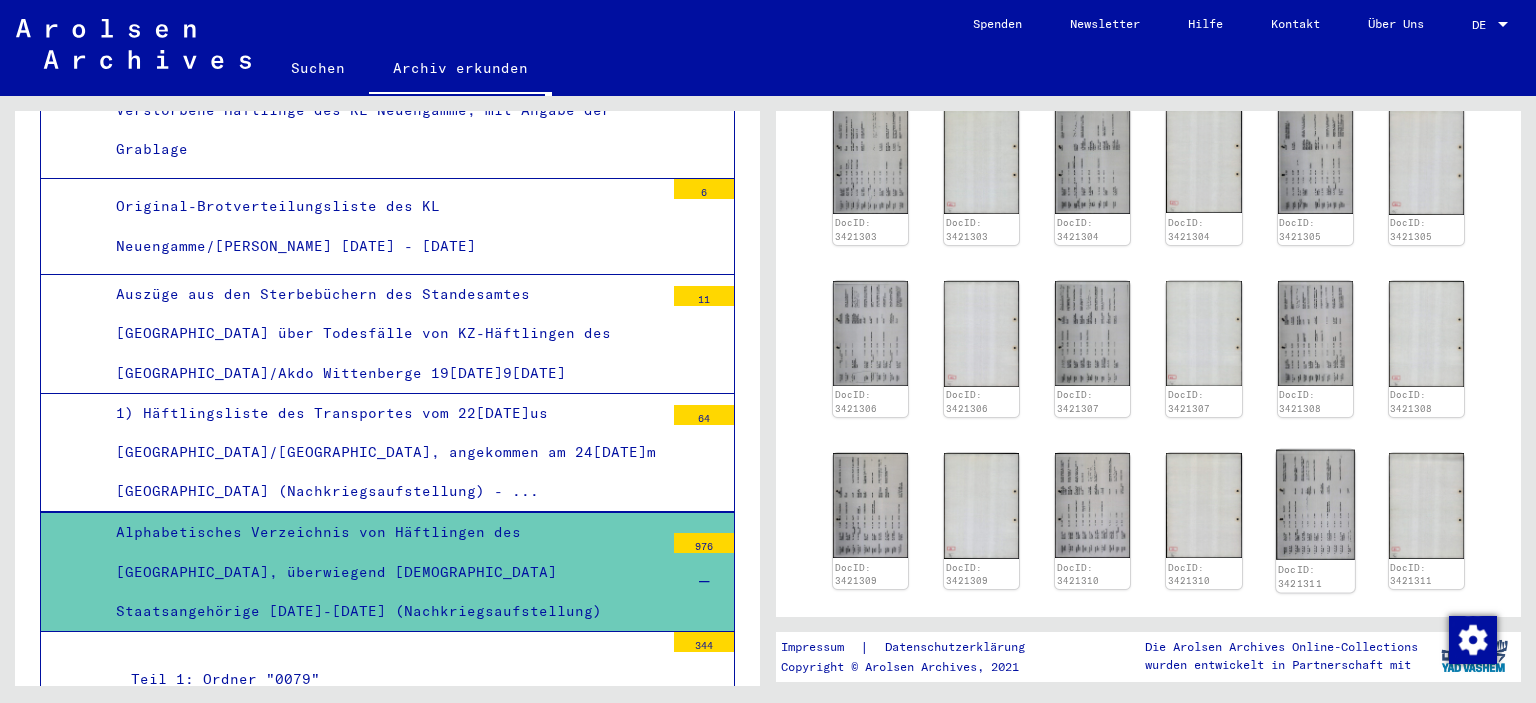 click 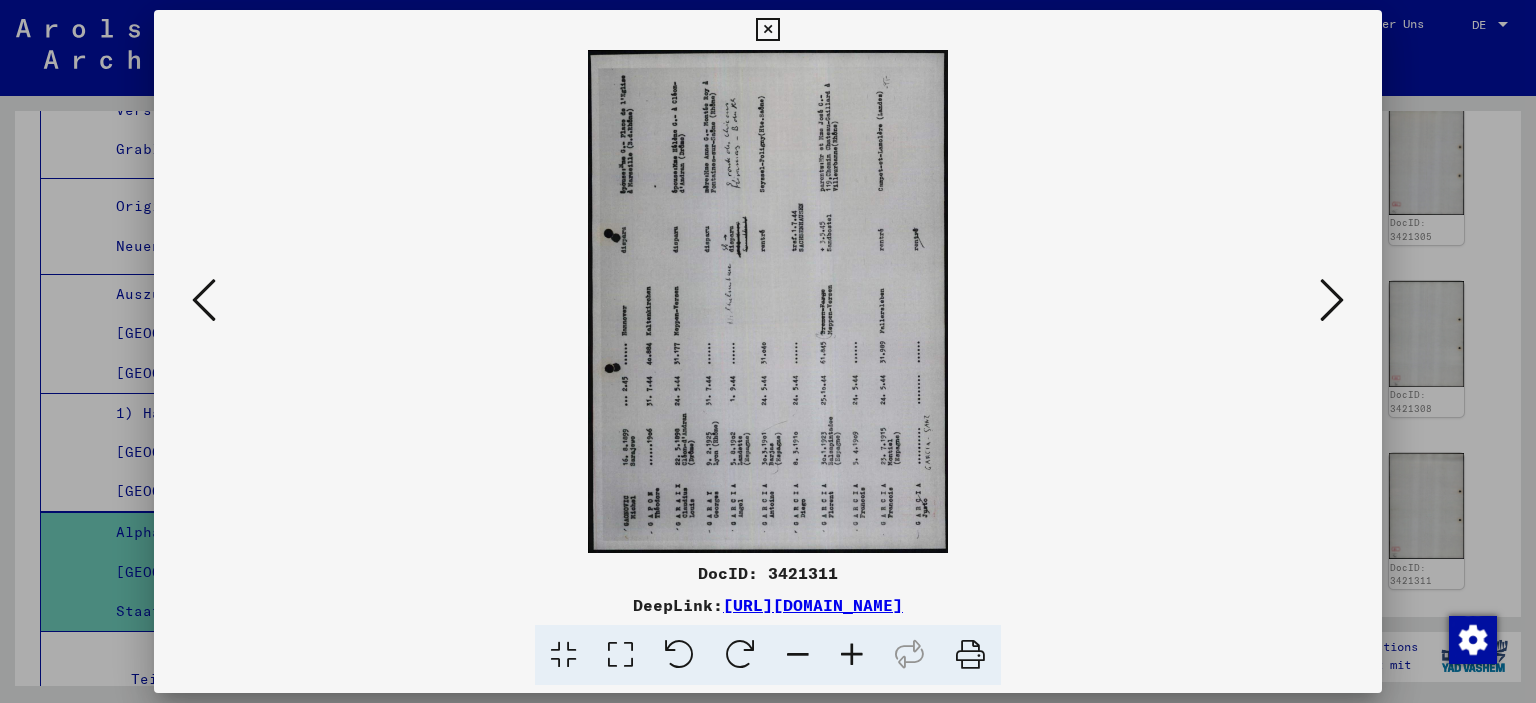 click at bounding box center [767, 30] 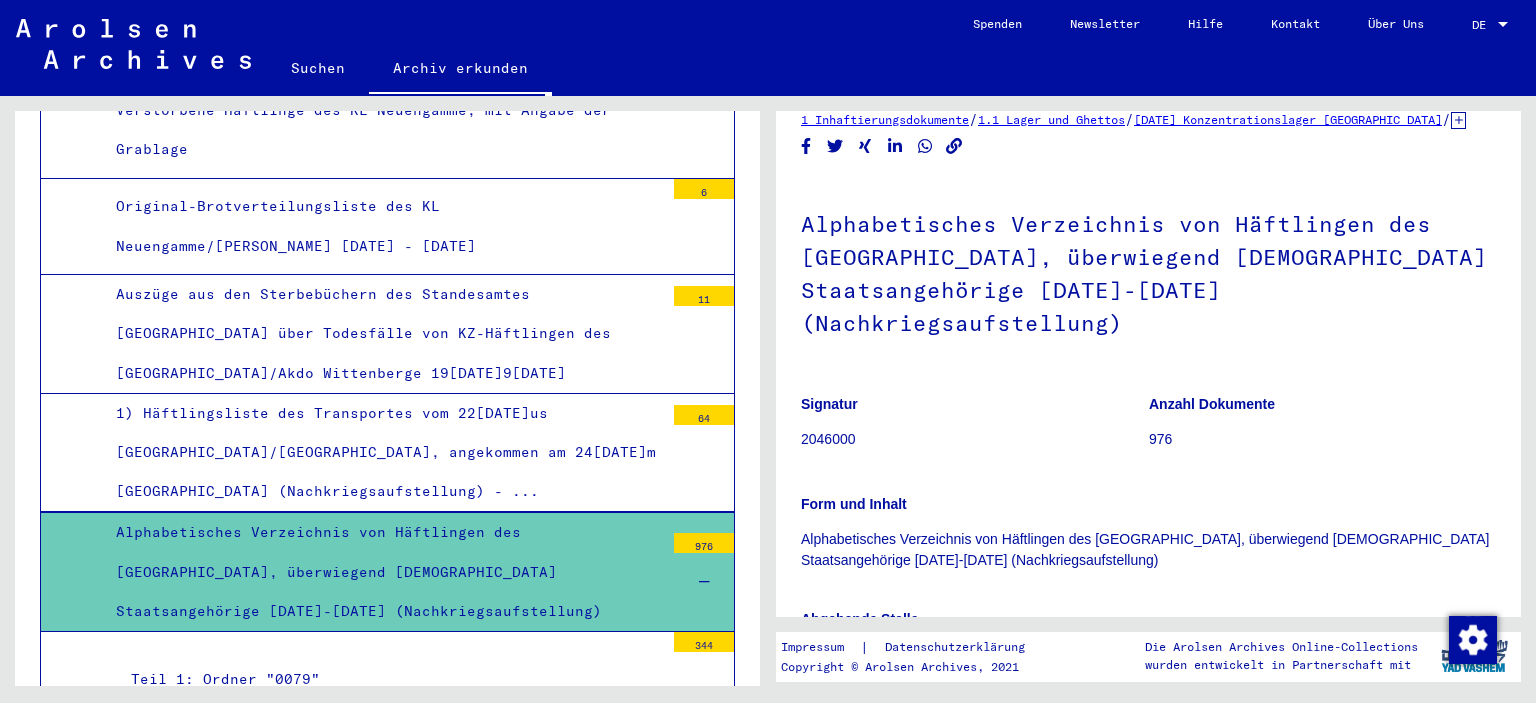 scroll, scrollTop: 0, scrollLeft: 0, axis: both 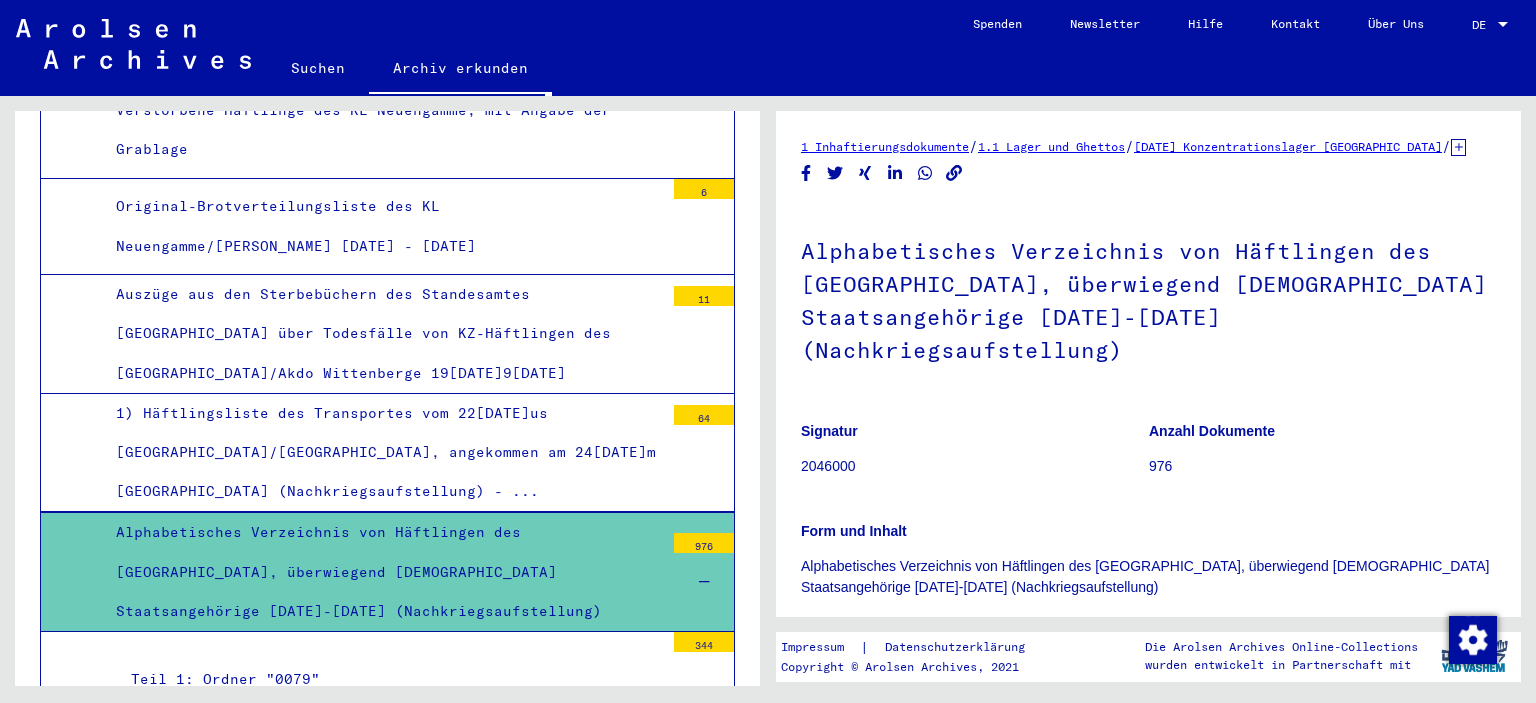 click 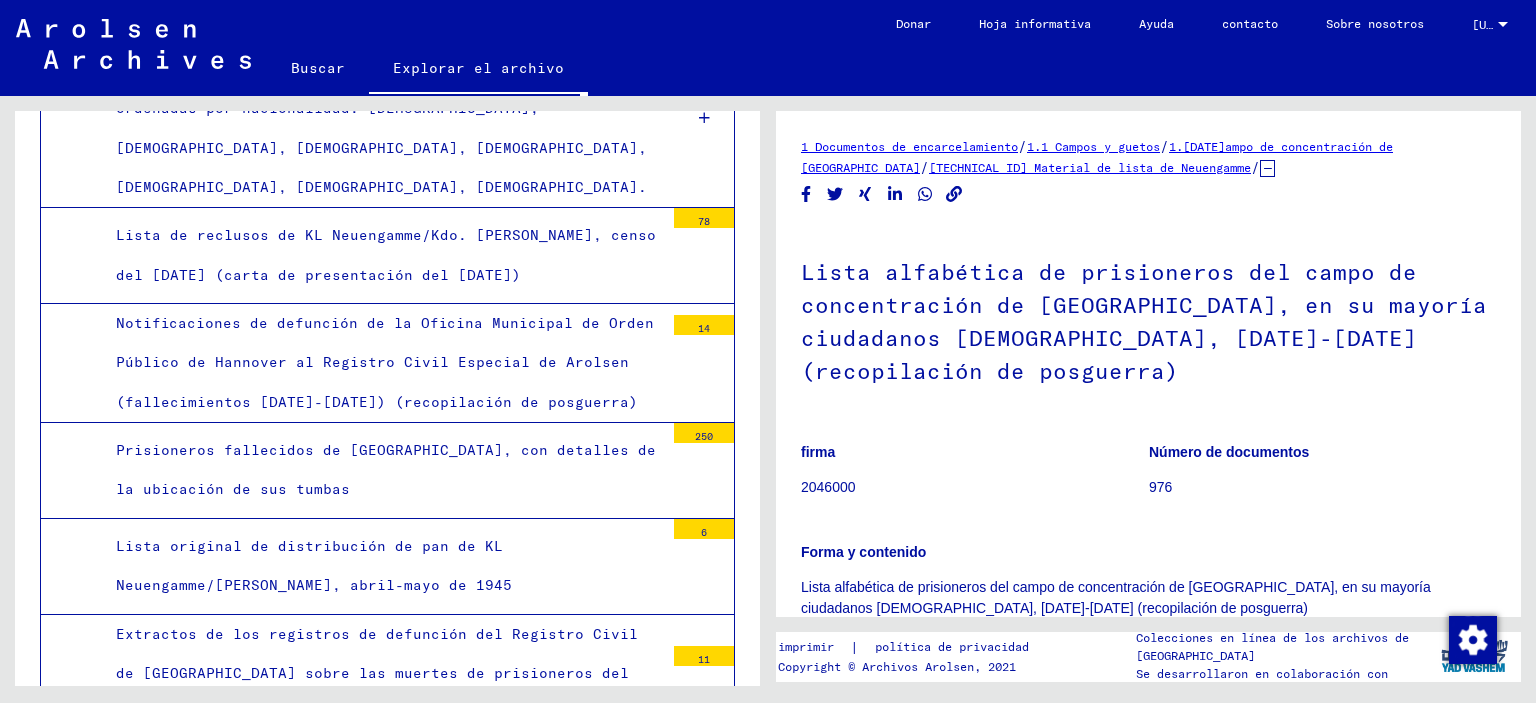 scroll, scrollTop: 11844, scrollLeft: 0, axis: vertical 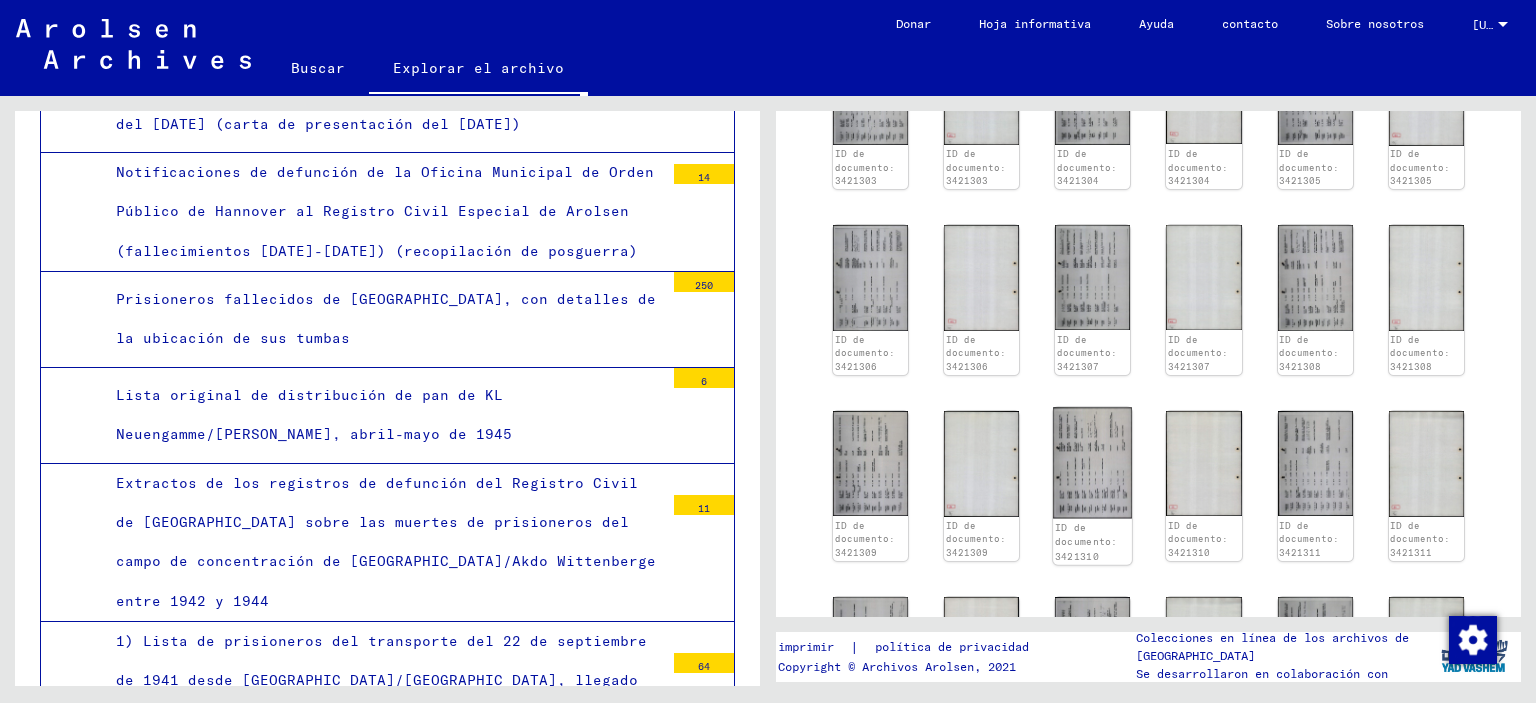 click 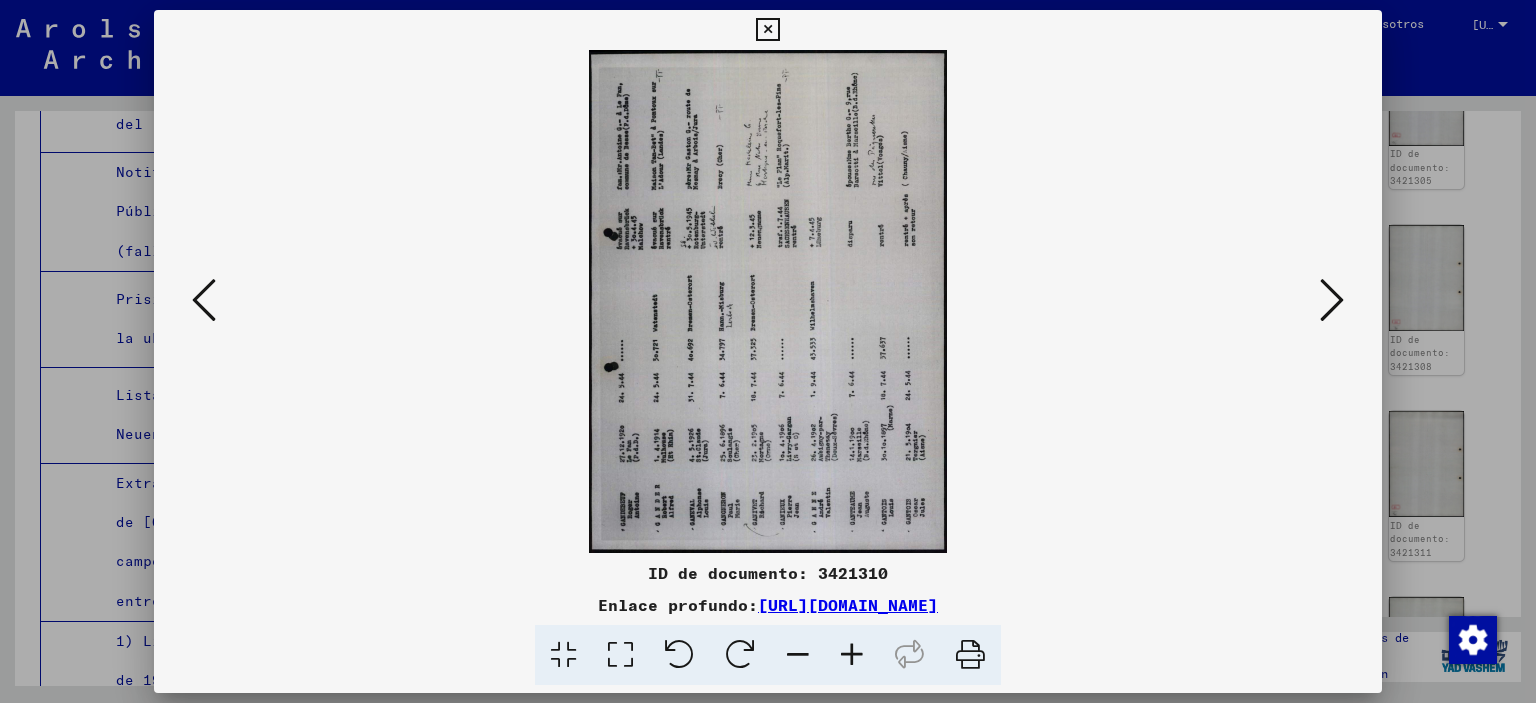 click at bounding box center (740, 655) 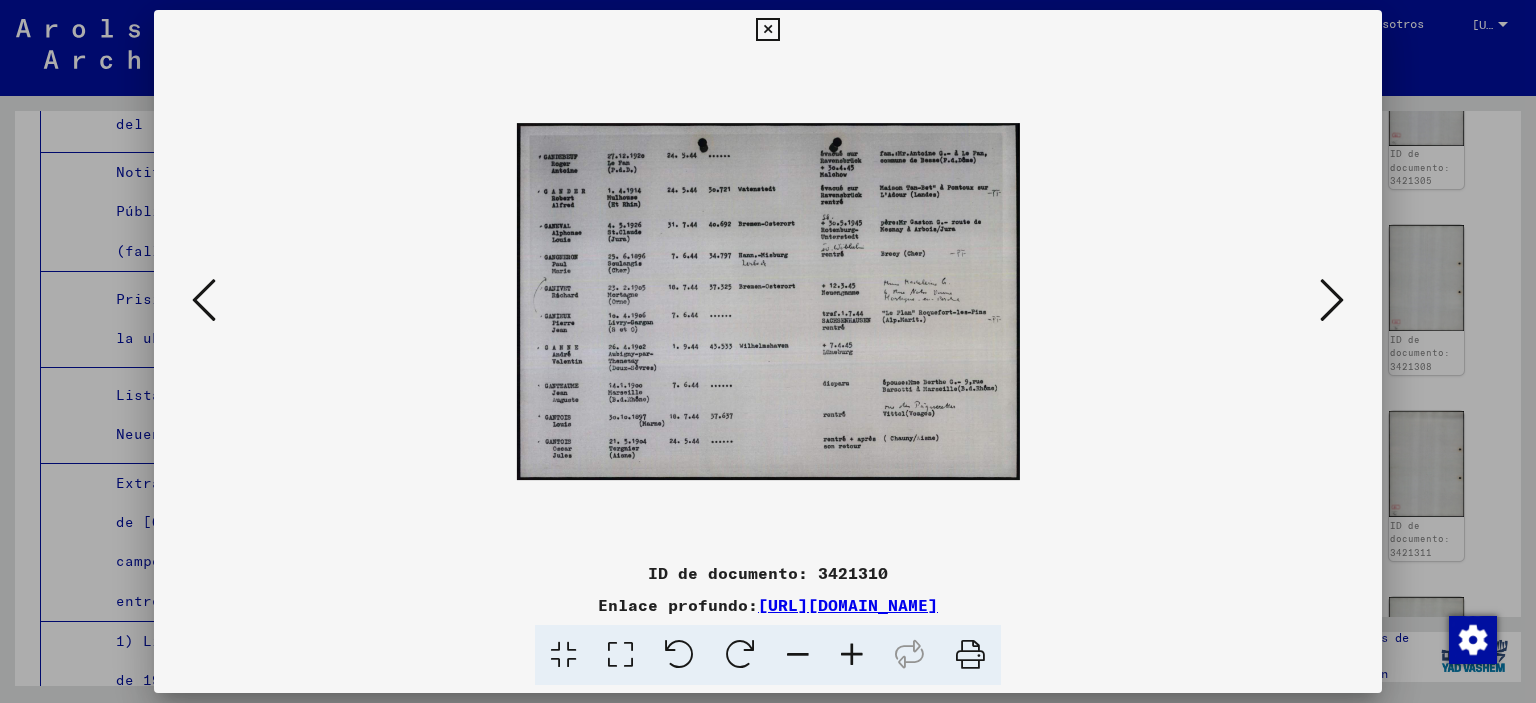 click at bounding box center (852, 655) 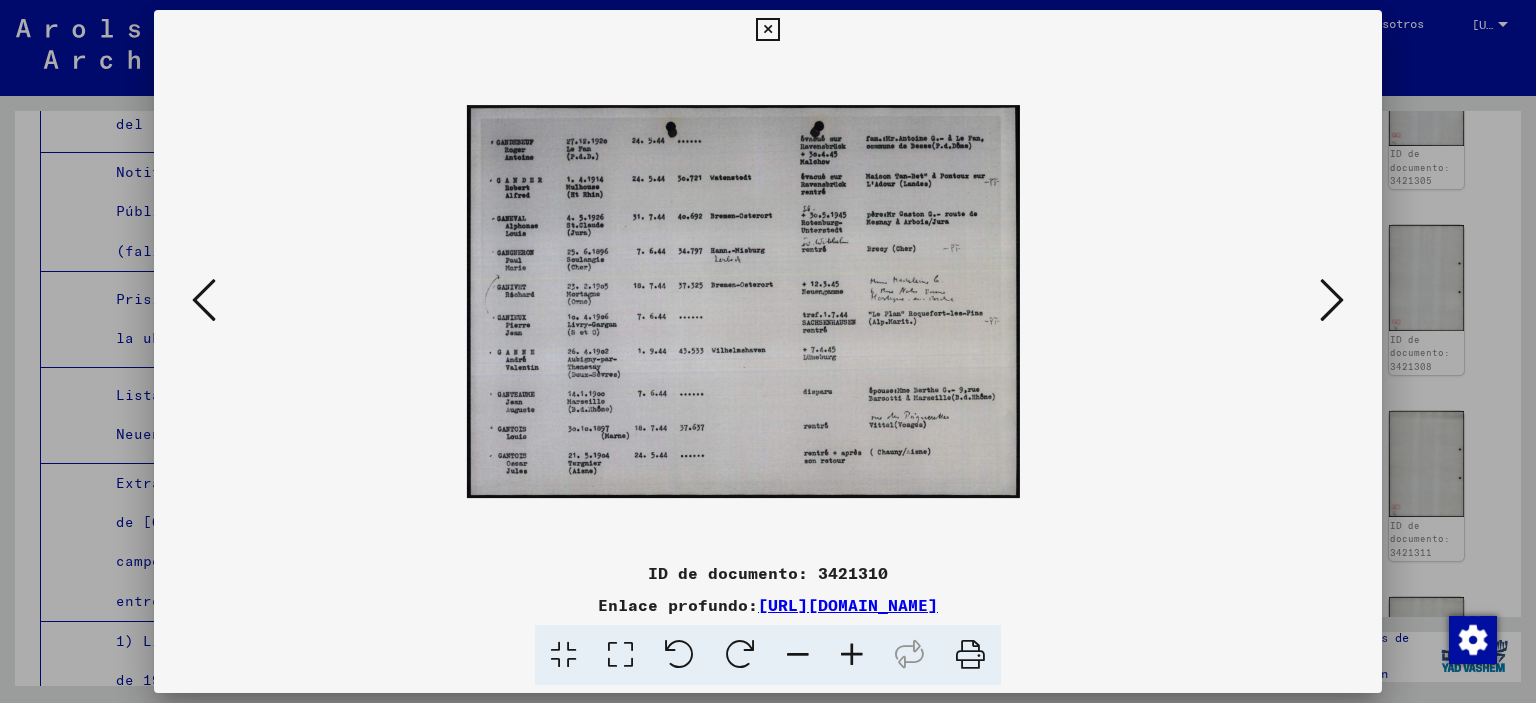 click at bounding box center [852, 655] 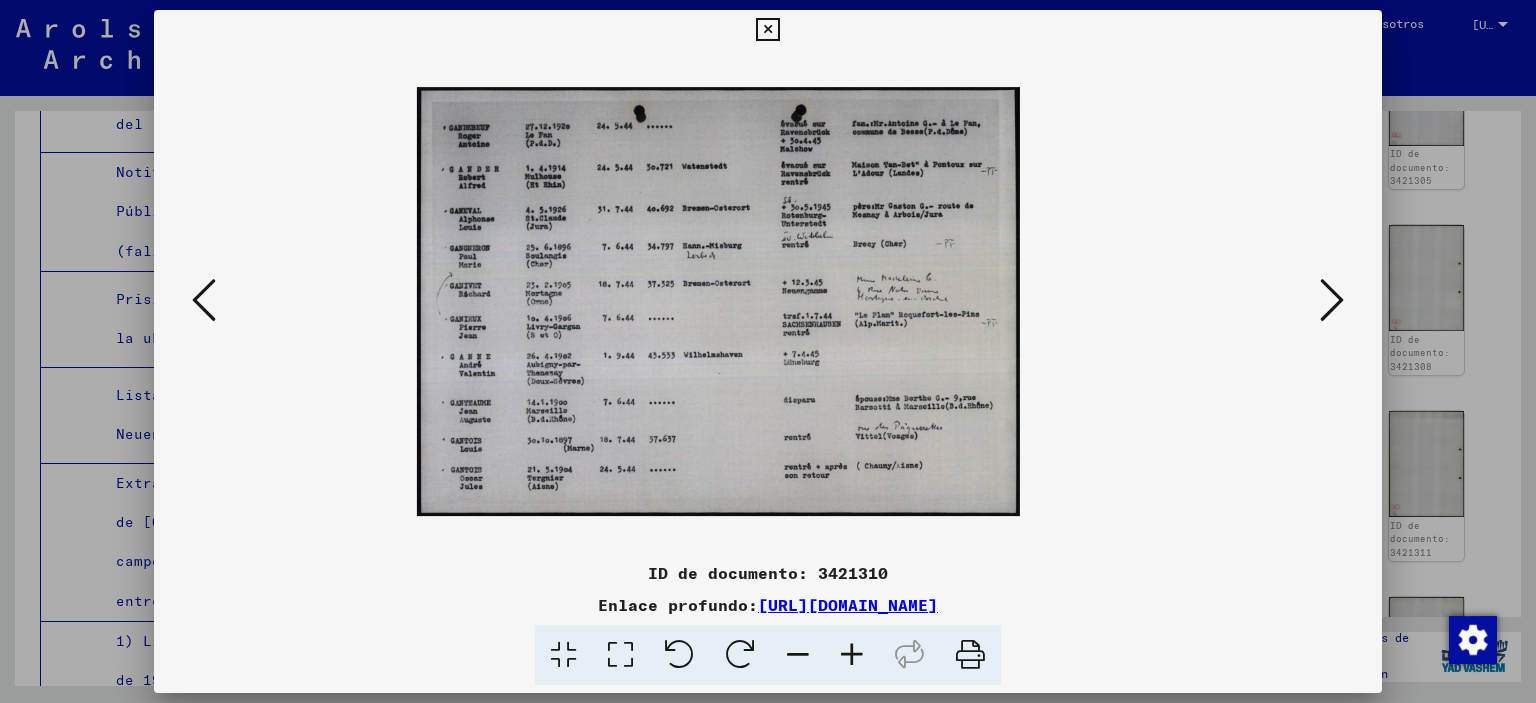 click at bounding box center (852, 655) 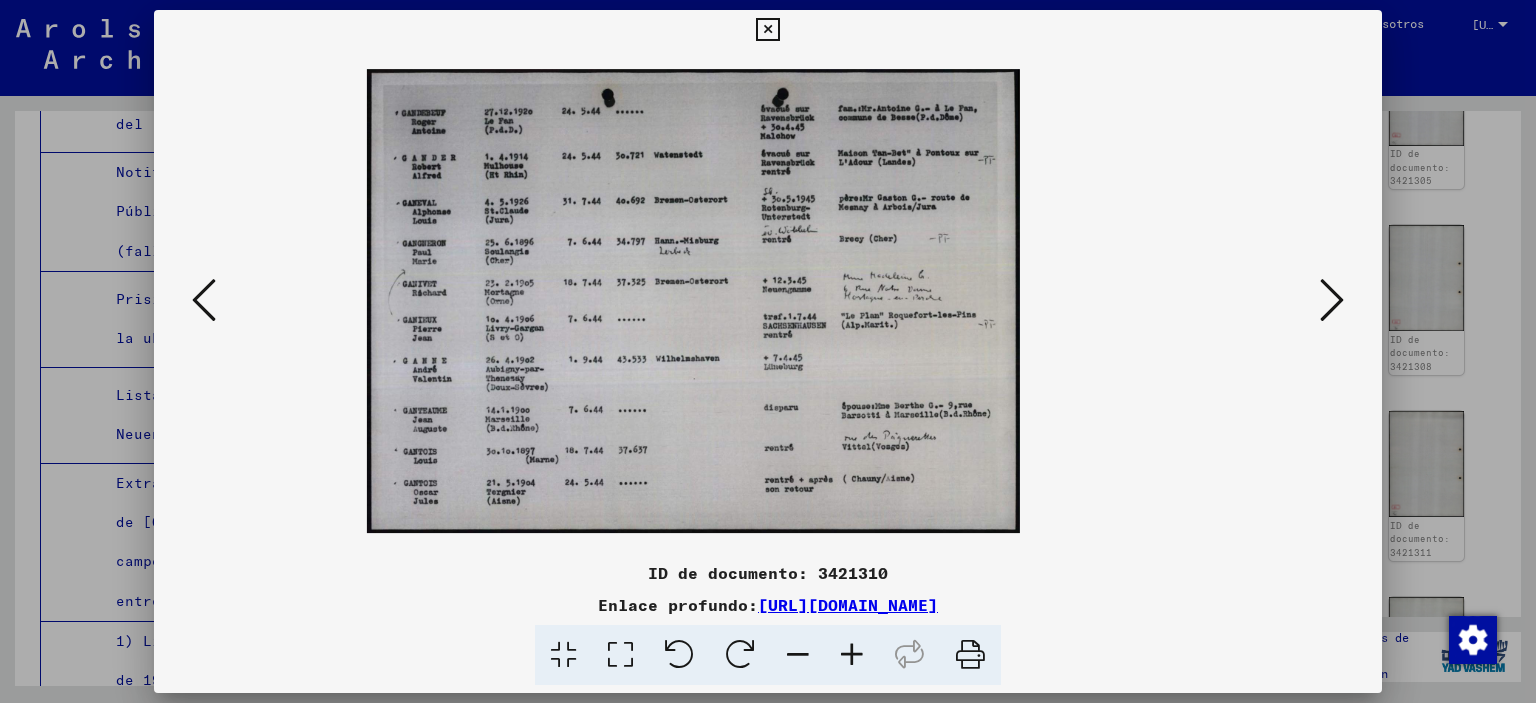 click at bounding box center [852, 655] 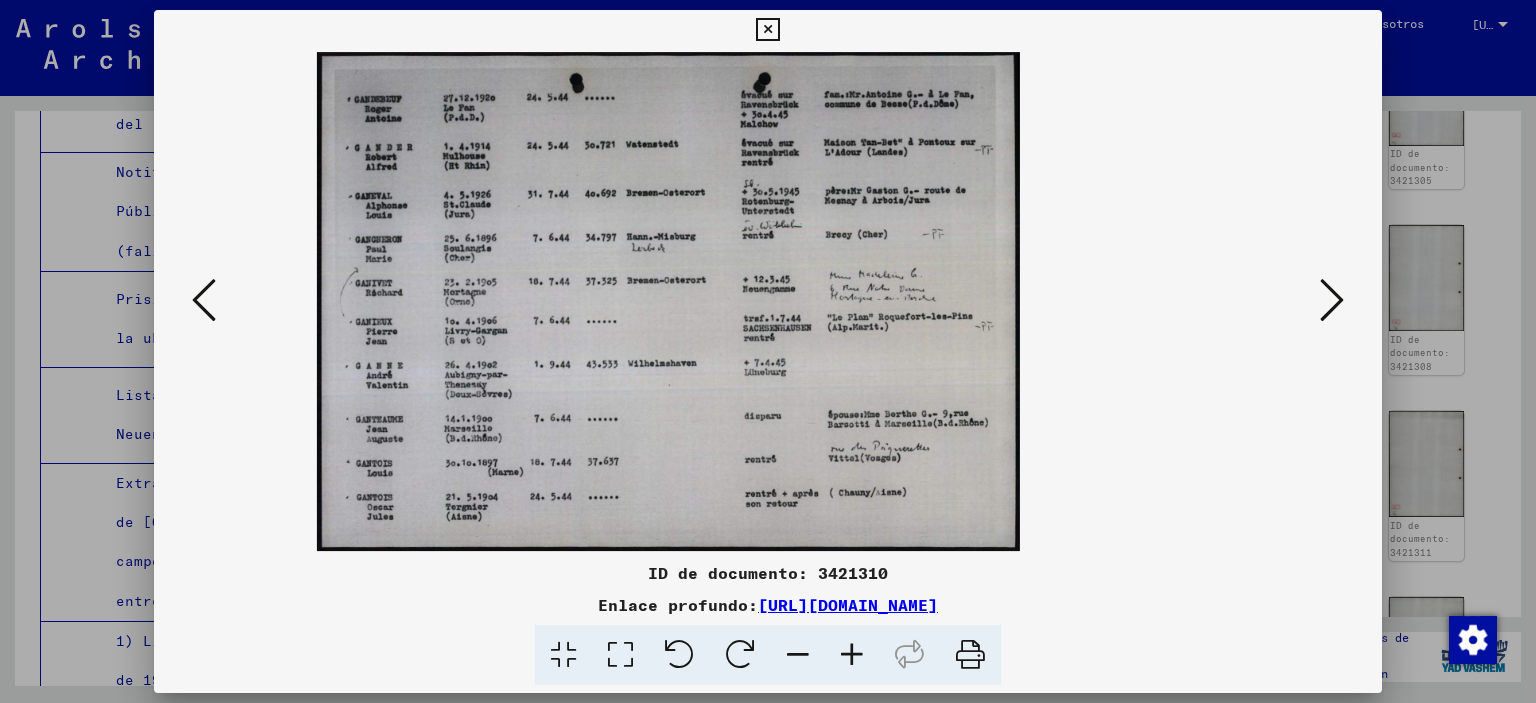 click at bounding box center [852, 655] 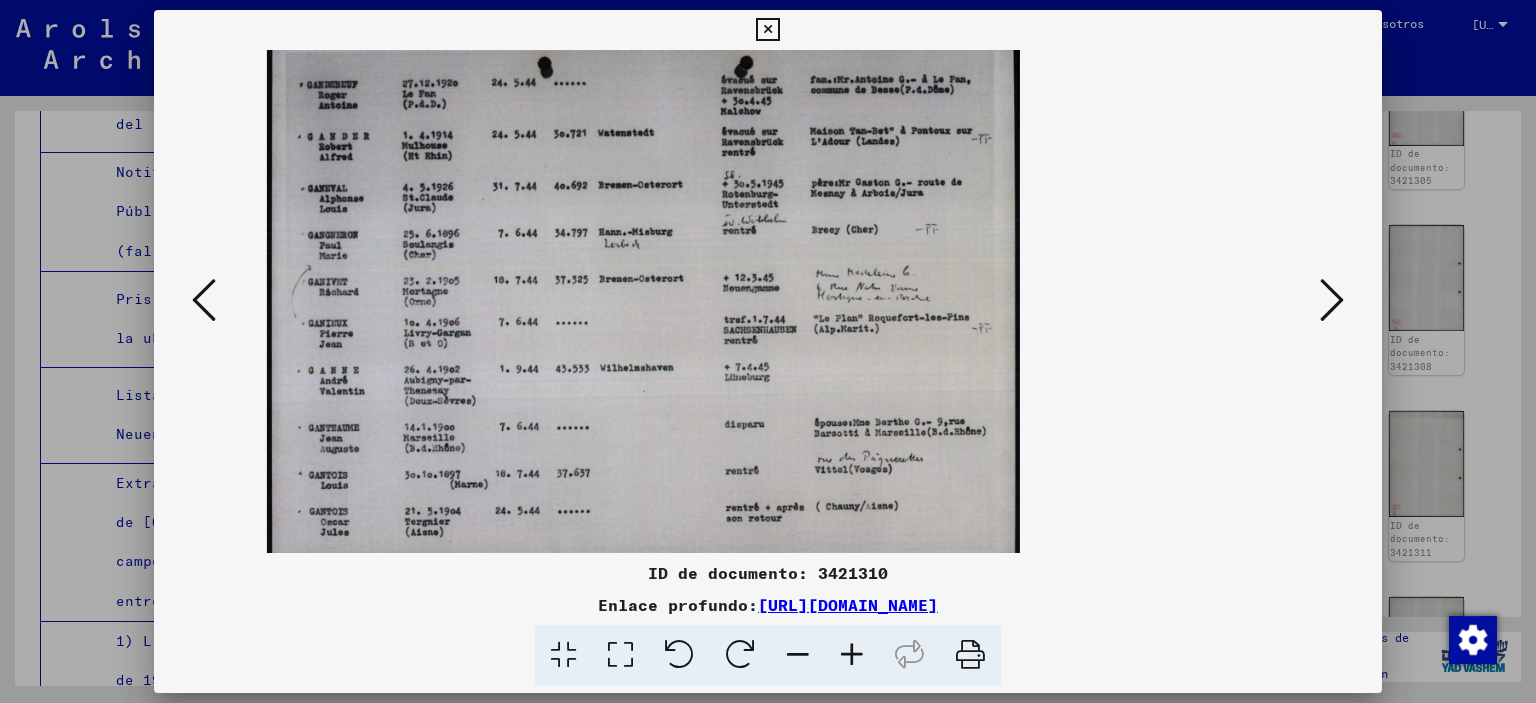 click at bounding box center [852, 655] 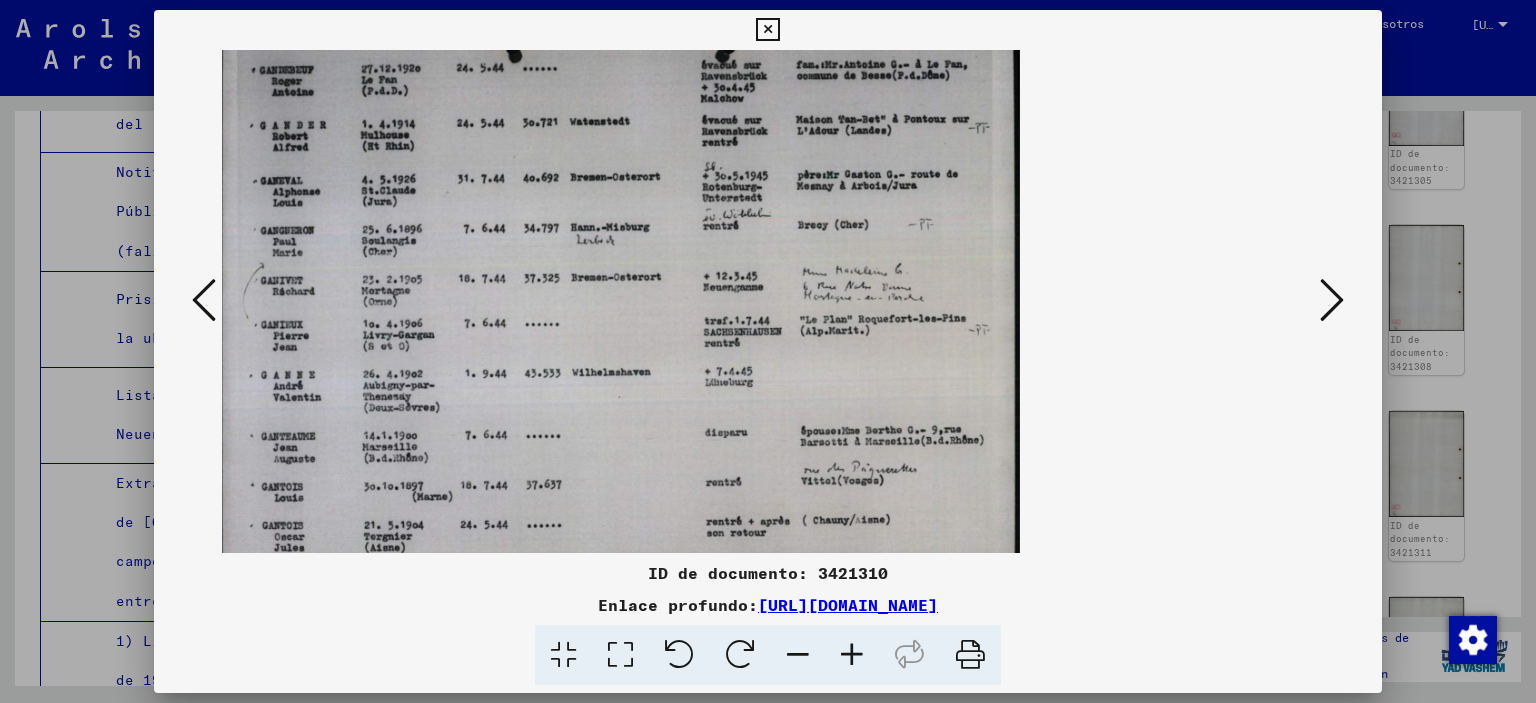 click at bounding box center (852, 655) 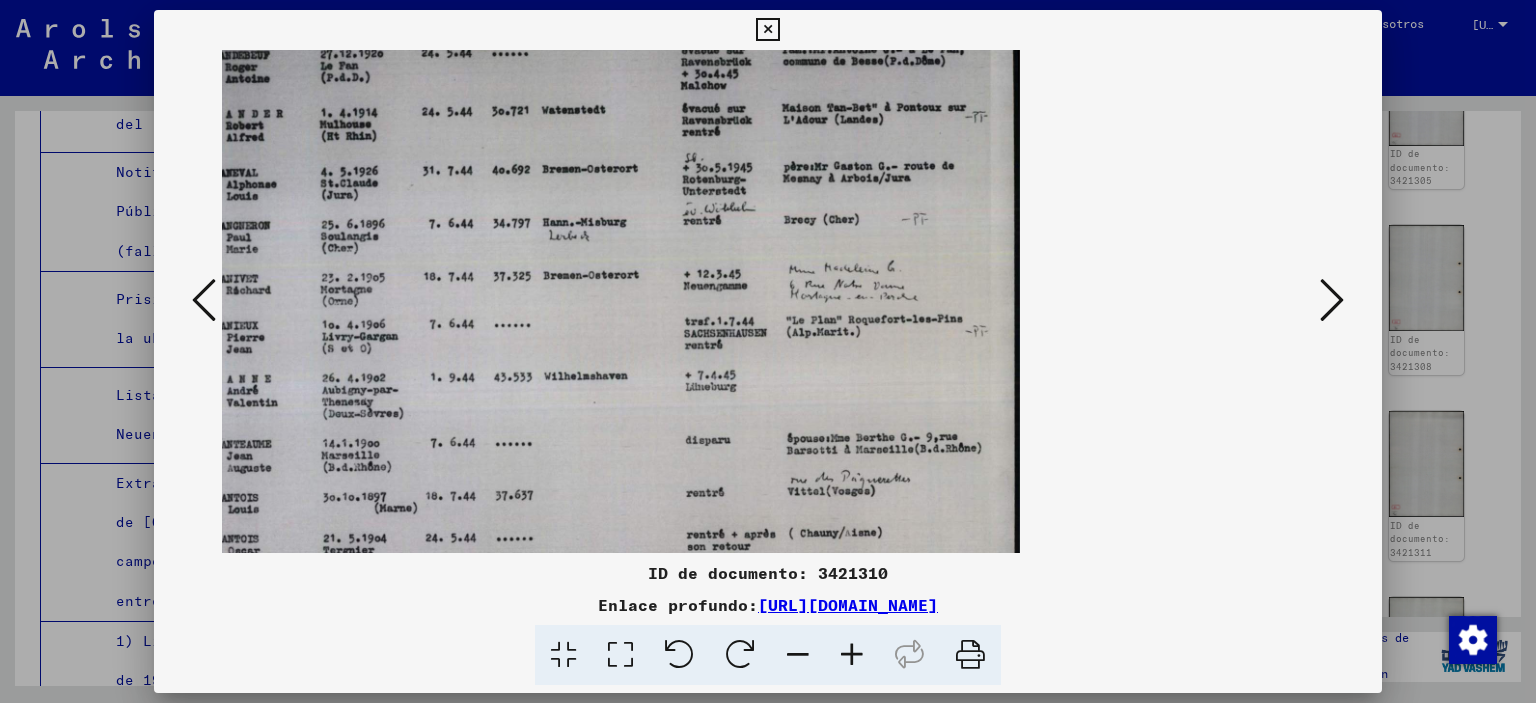 click at bounding box center [852, 655] 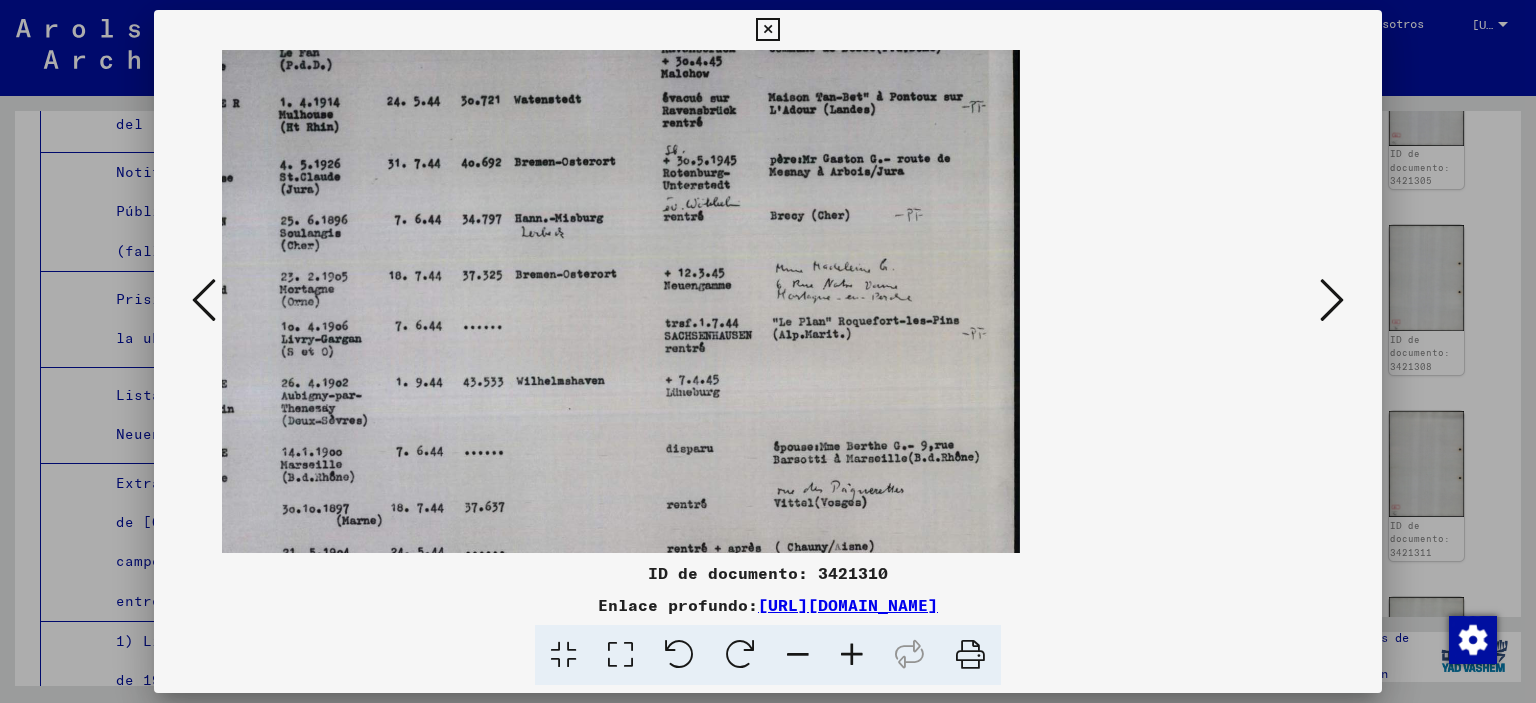 drag, startPoint x: 702, startPoint y: 278, endPoint x: 720, endPoint y: 335, distance: 59.77458 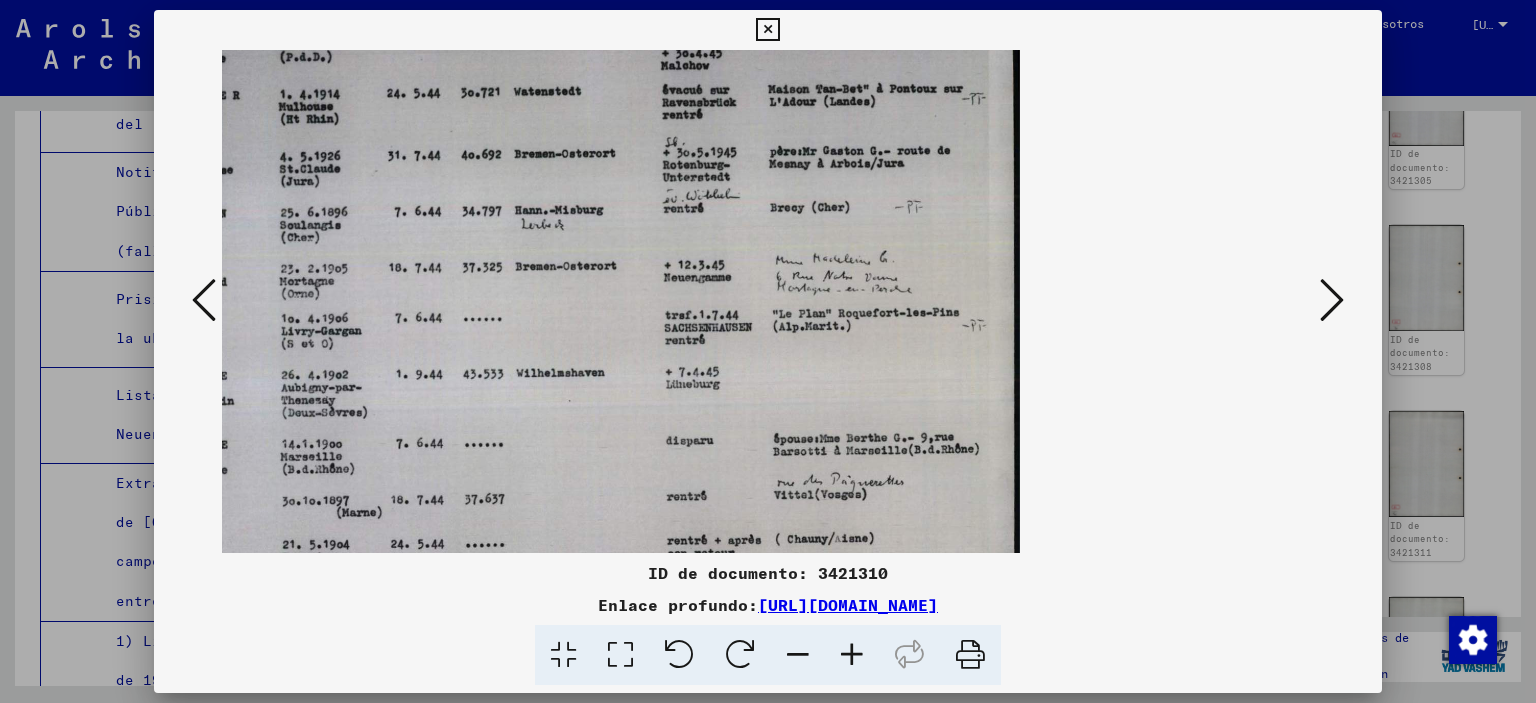 drag, startPoint x: 421, startPoint y: 300, endPoint x: 652, endPoint y: 350, distance: 236.34932 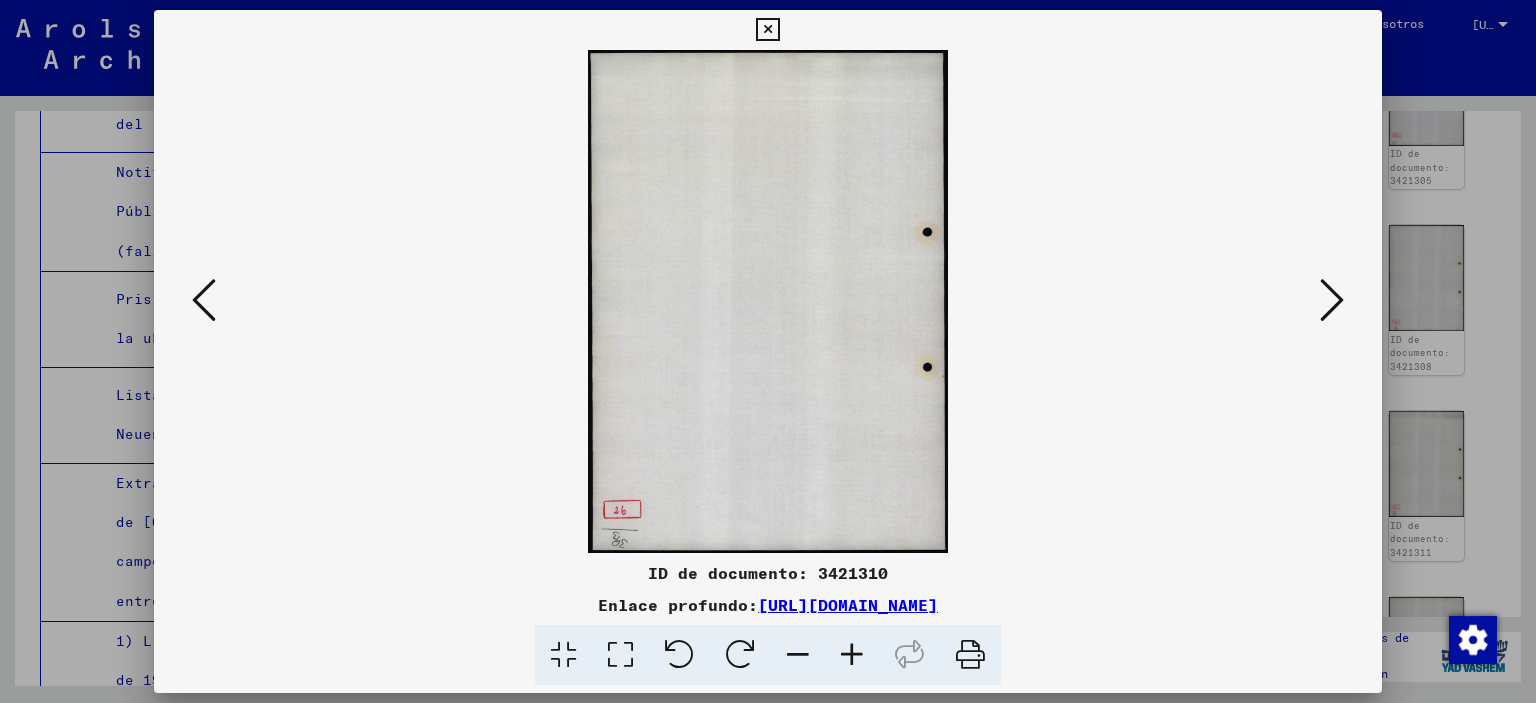 scroll, scrollTop: 0, scrollLeft: 0, axis: both 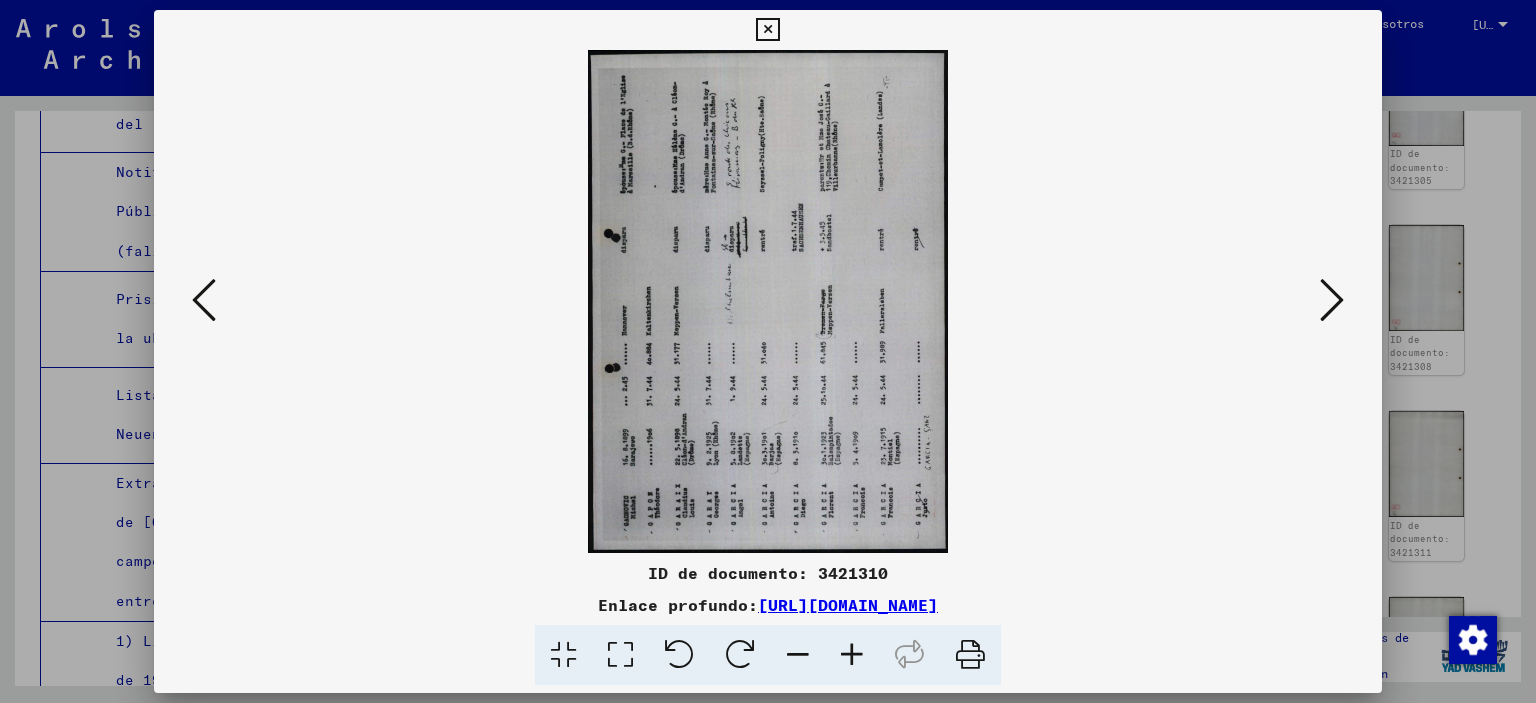 click at bounding box center (852, 655) 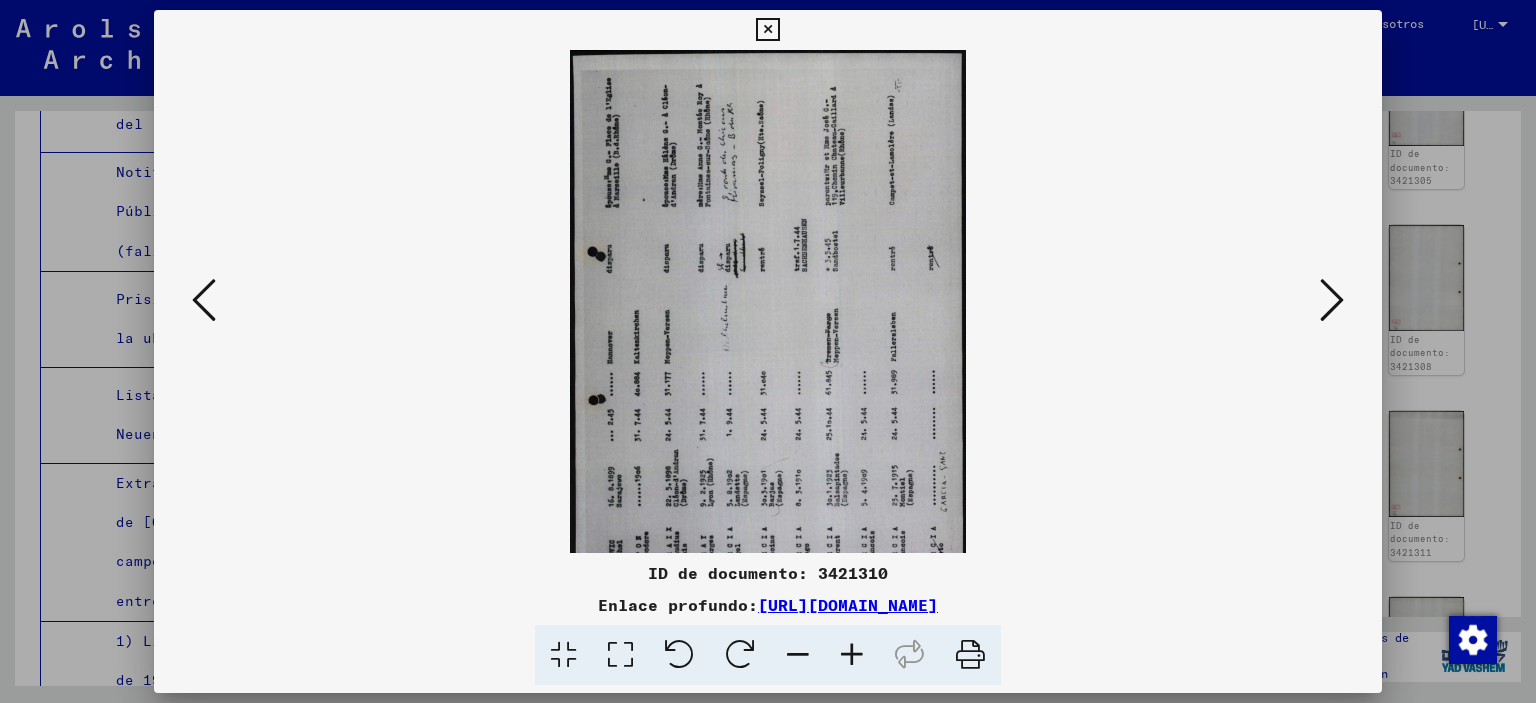 click at bounding box center (852, 655) 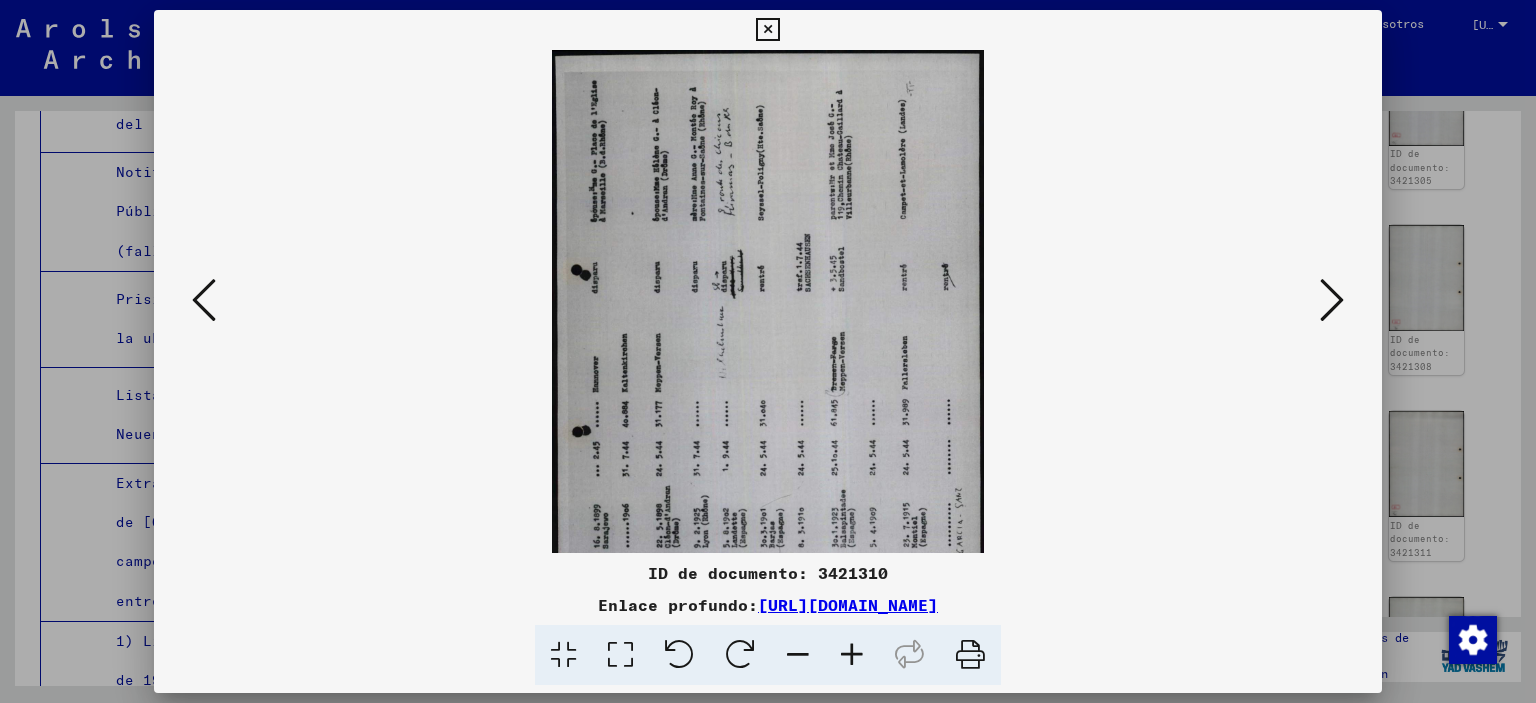 click at bounding box center (852, 655) 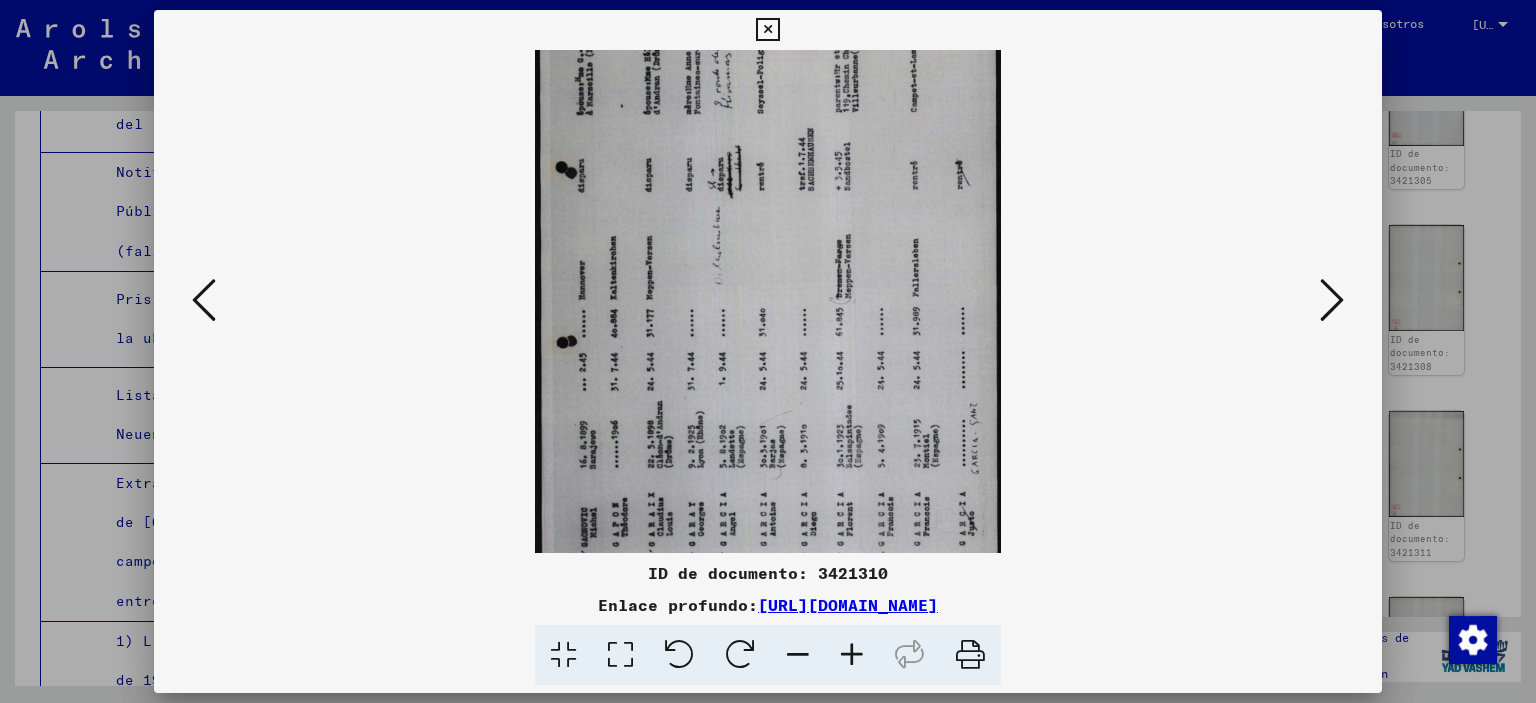 scroll, scrollTop: 149, scrollLeft: 0, axis: vertical 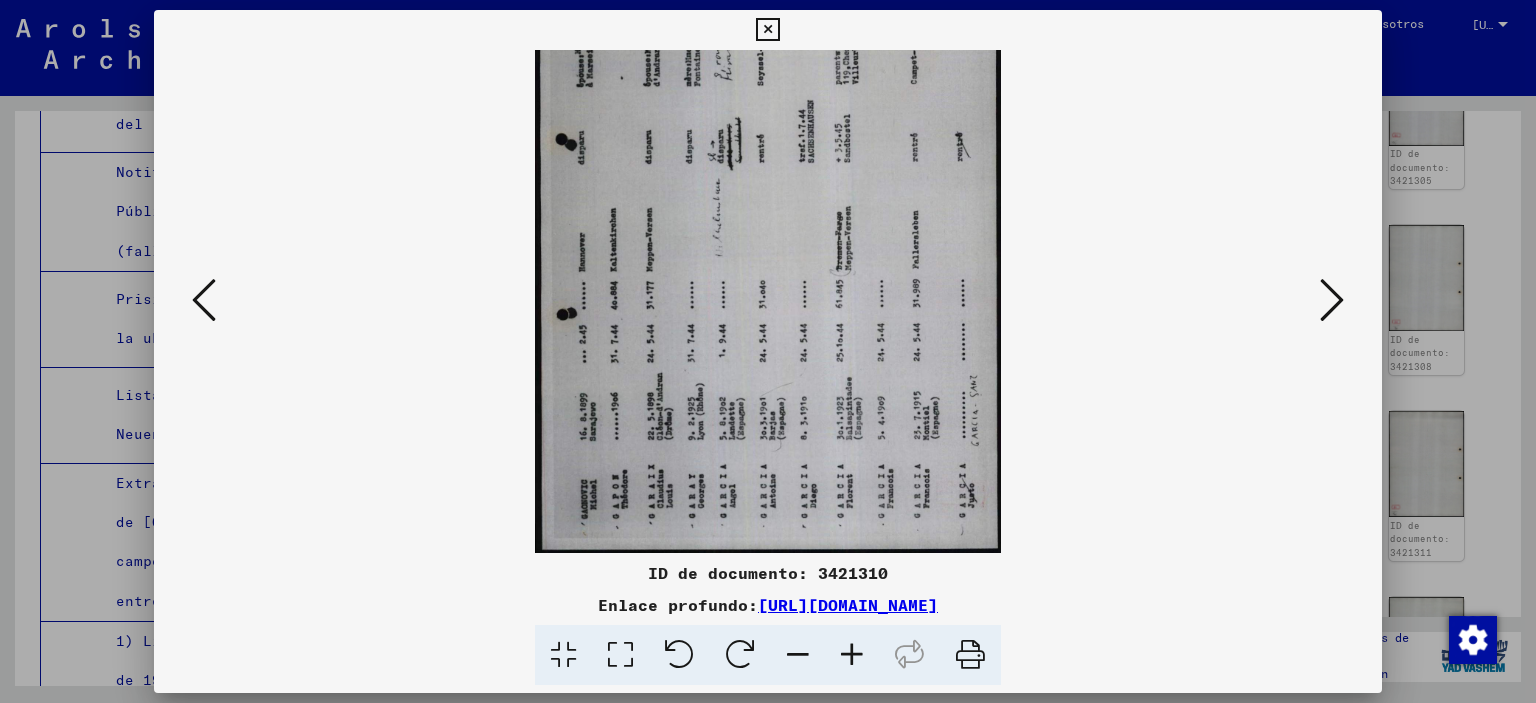 drag, startPoint x: 752, startPoint y: 481, endPoint x: 760, endPoint y: 179, distance: 302.10593 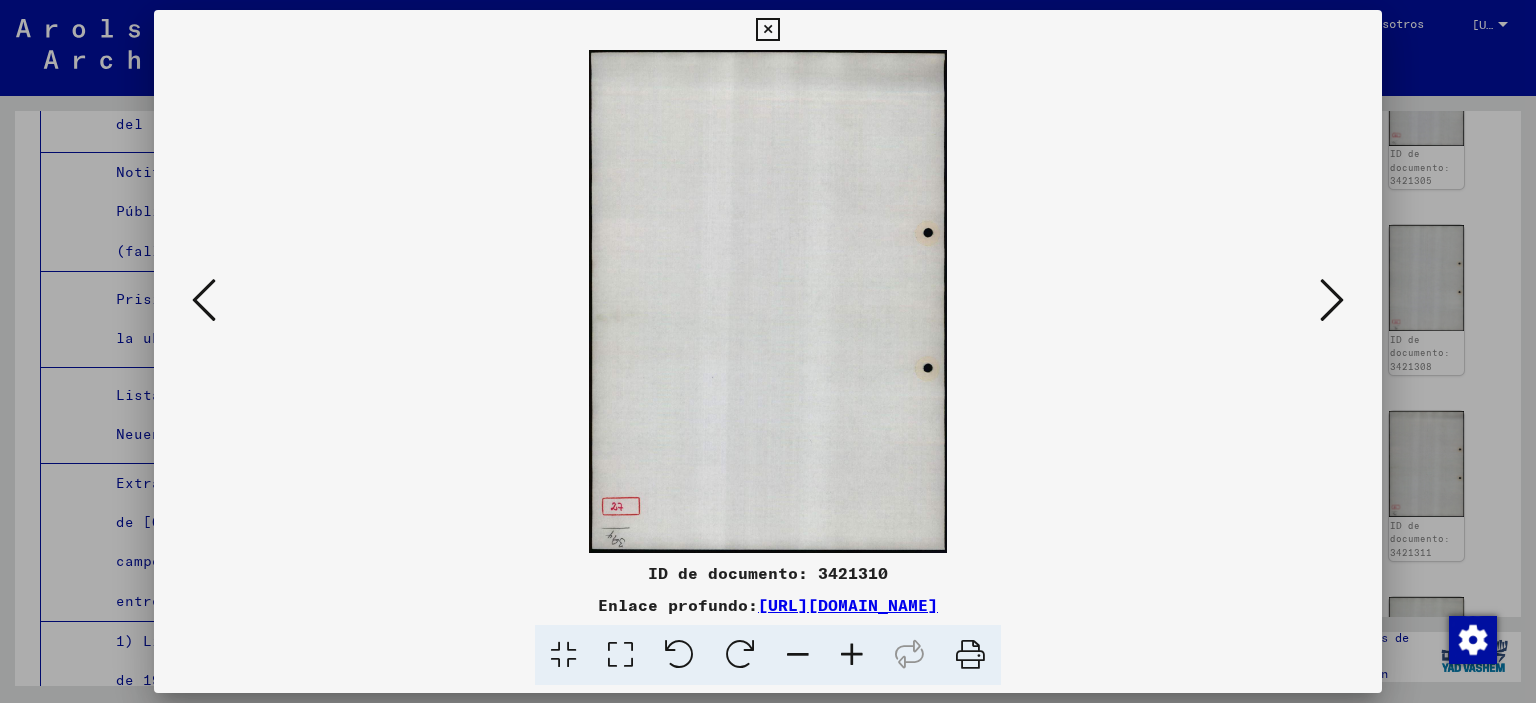 scroll, scrollTop: 0, scrollLeft: 0, axis: both 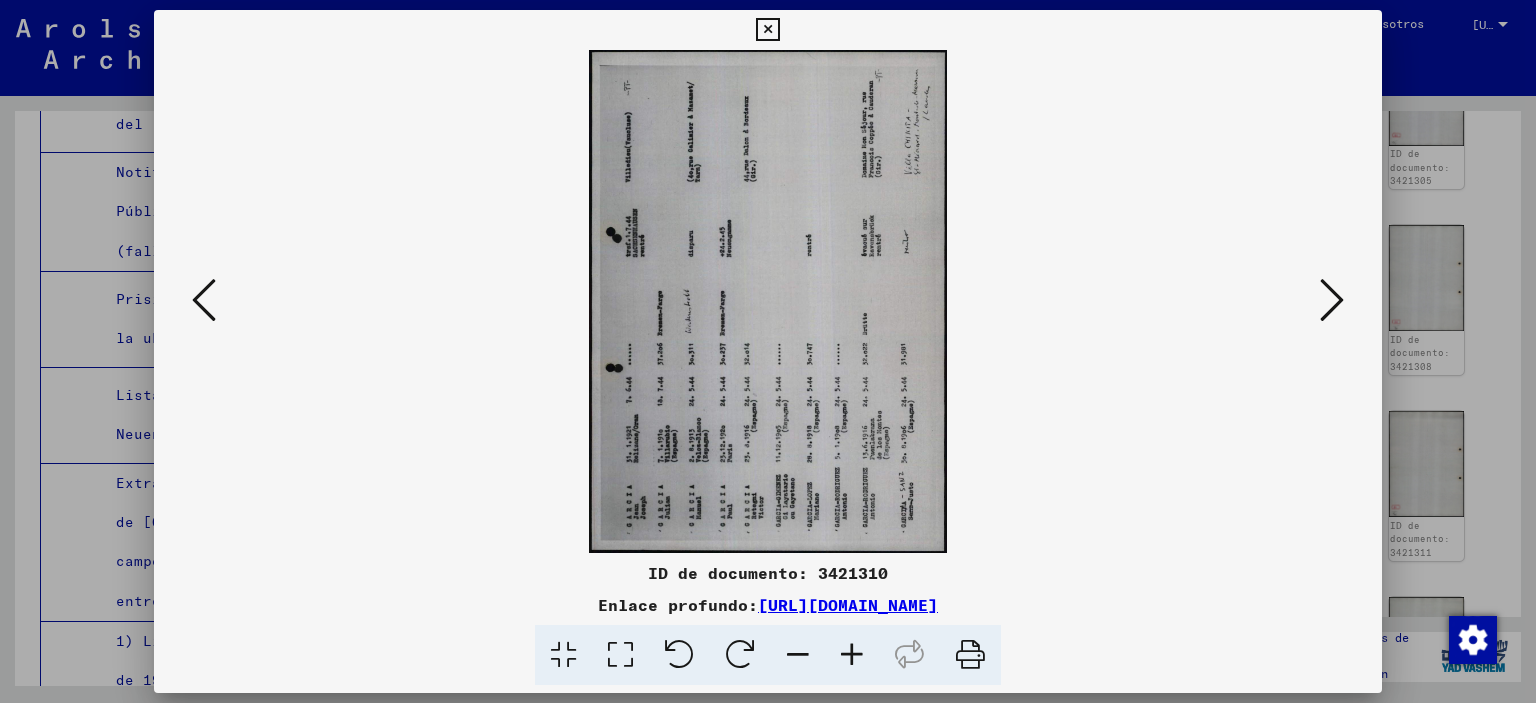 click at bounding box center (852, 655) 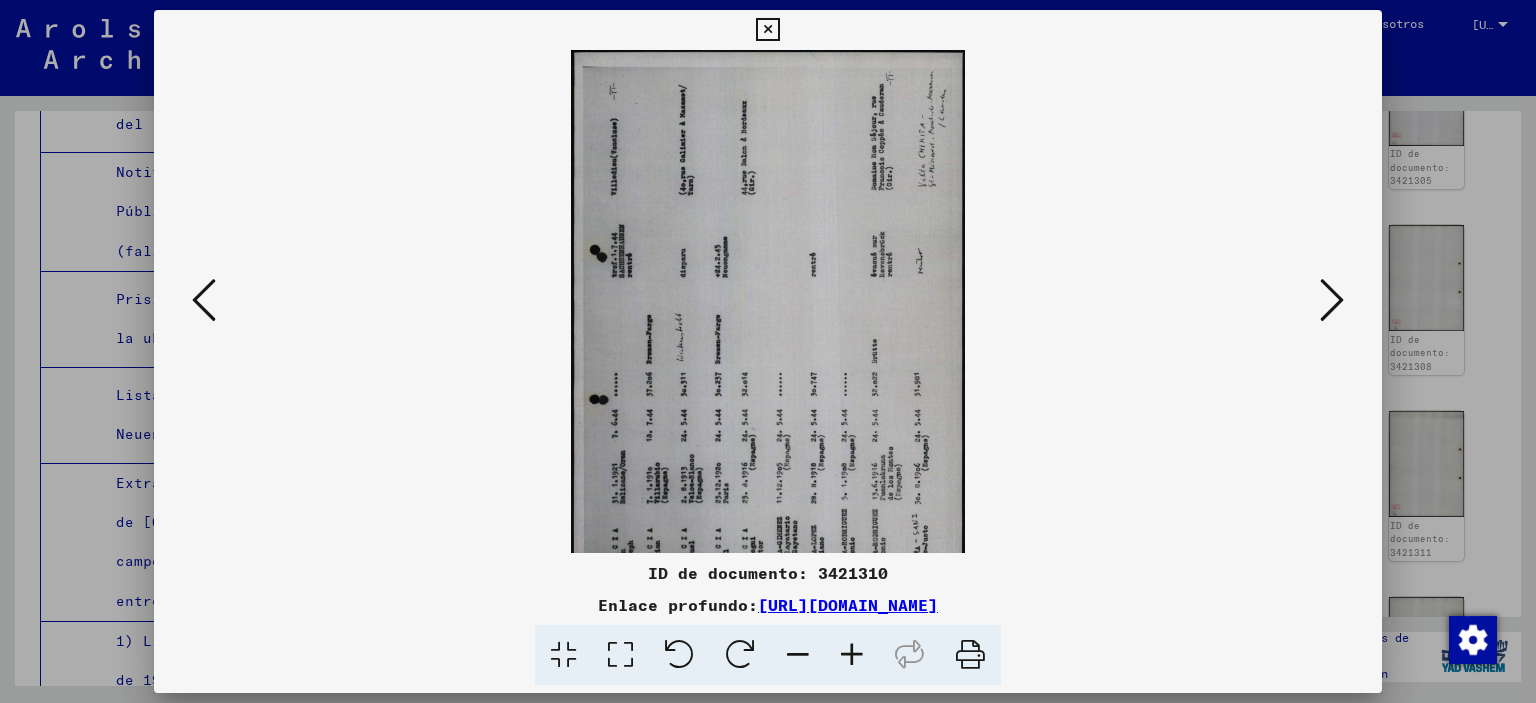 click at bounding box center (852, 655) 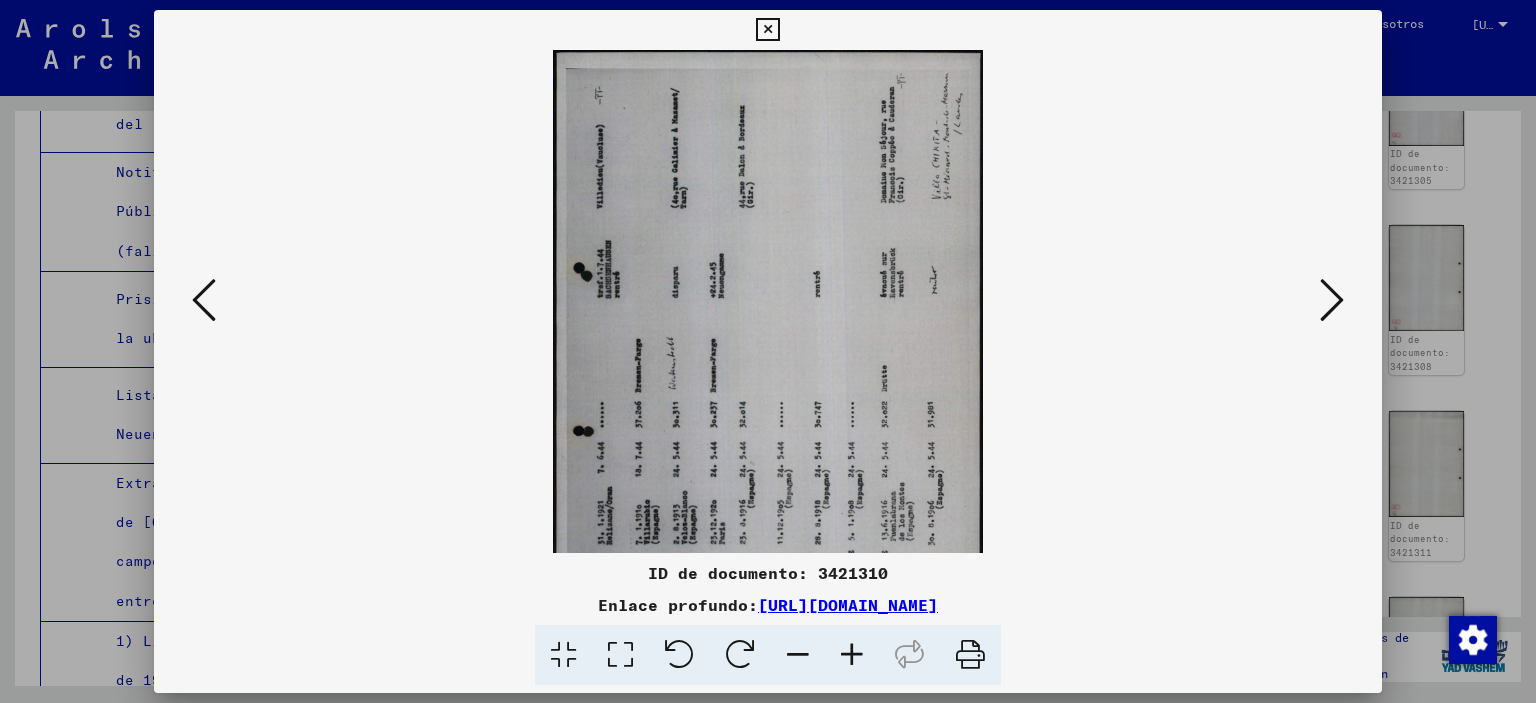 click at bounding box center (852, 655) 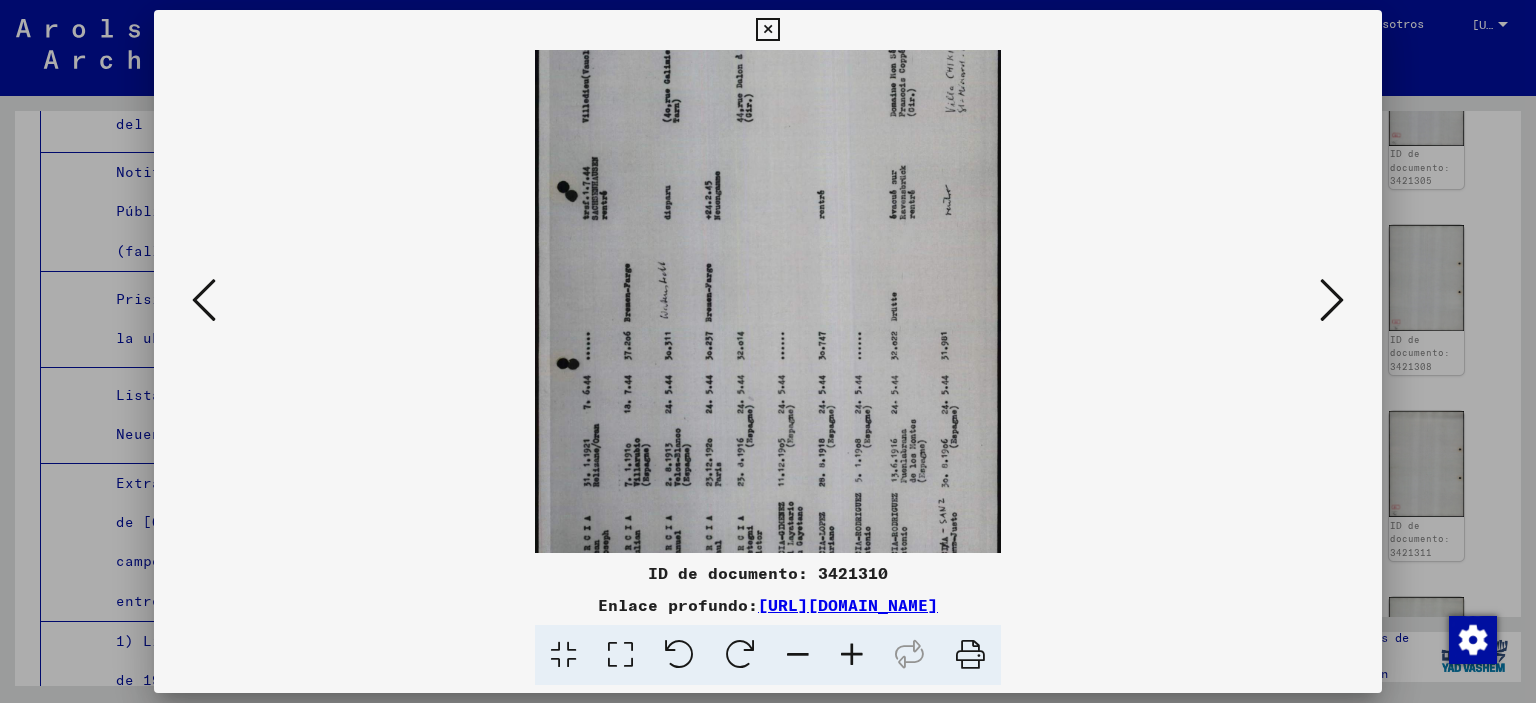scroll, scrollTop: 149, scrollLeft: 0, axis: vertical 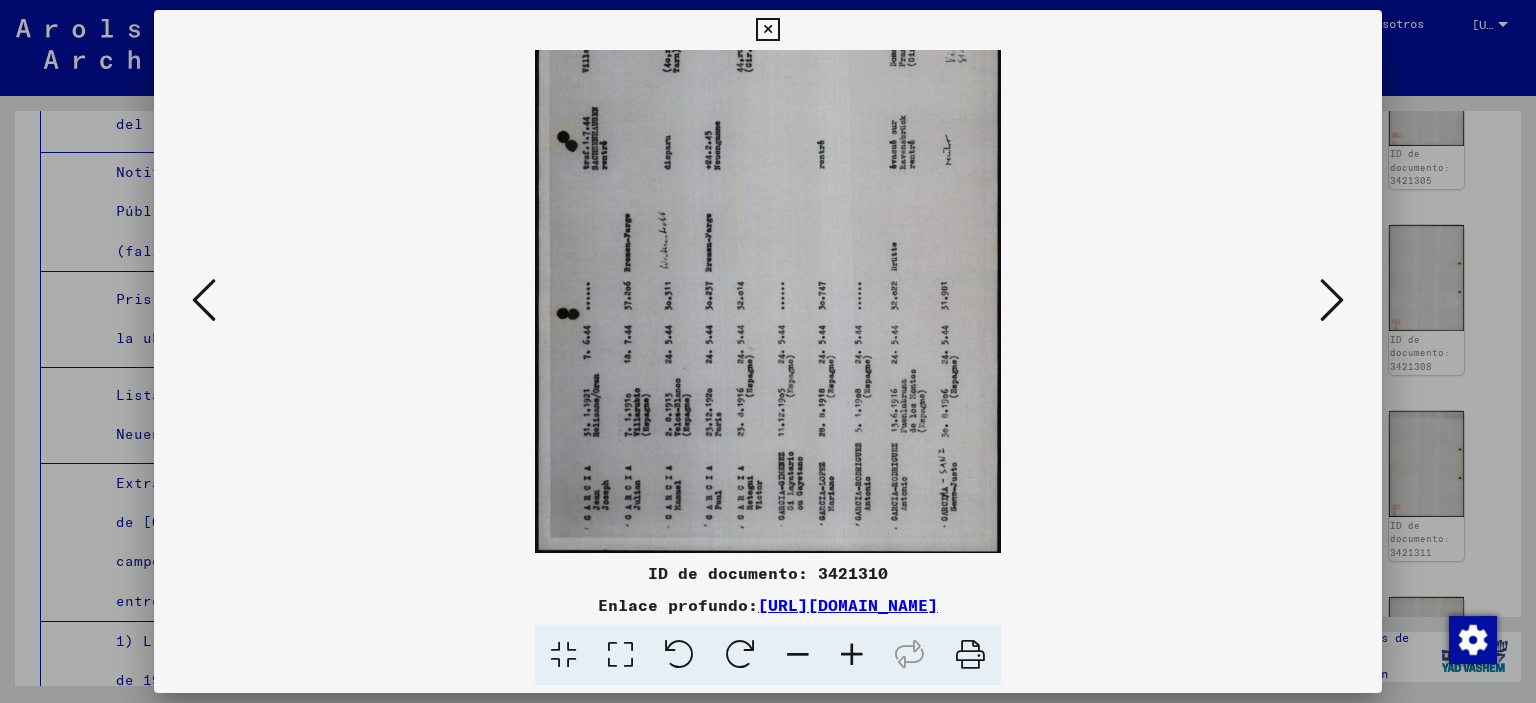 drag, startPoint x: 765, startPoint y: 501, endPoint x: 760, endPoint y: 272, distance: 229.05458 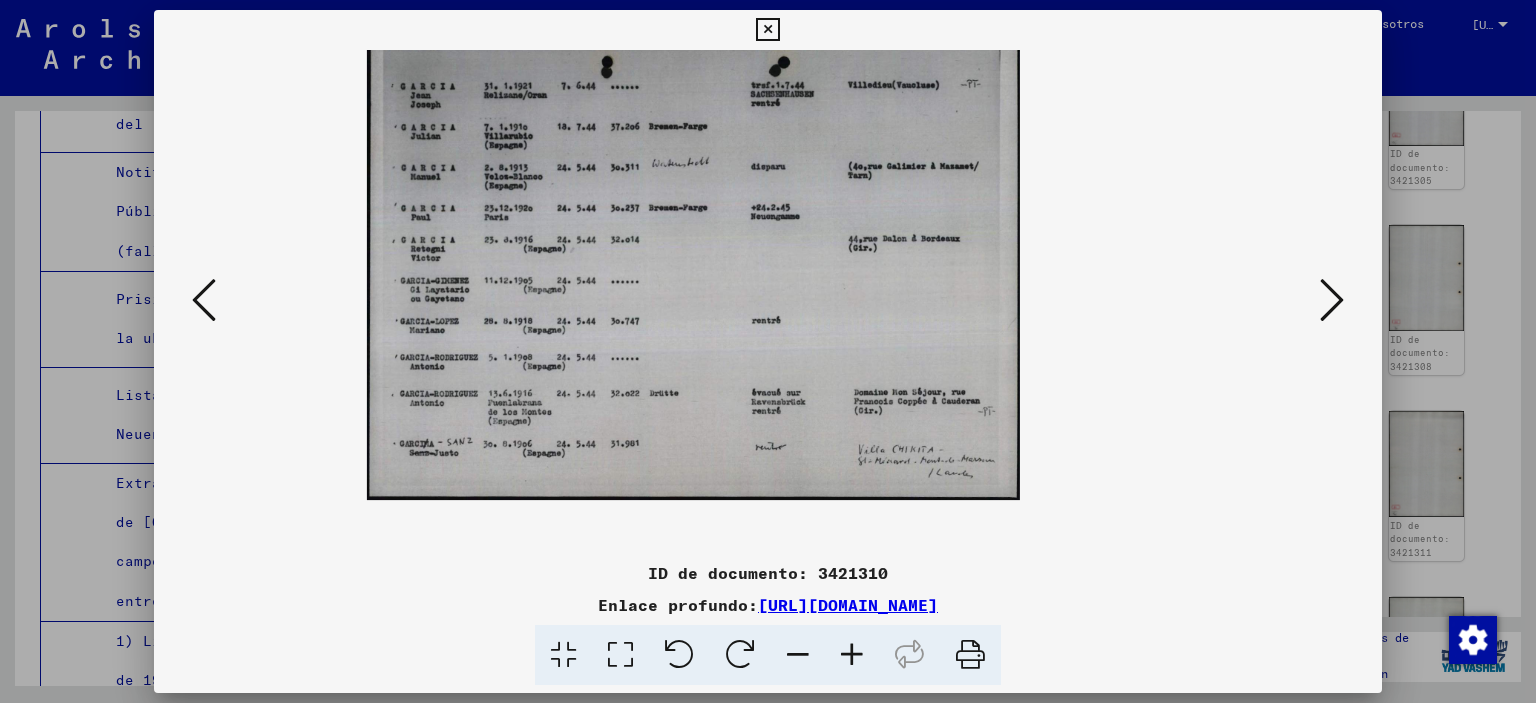 scroll, scrollTop: 0, scrollLeft: 0, axis: both 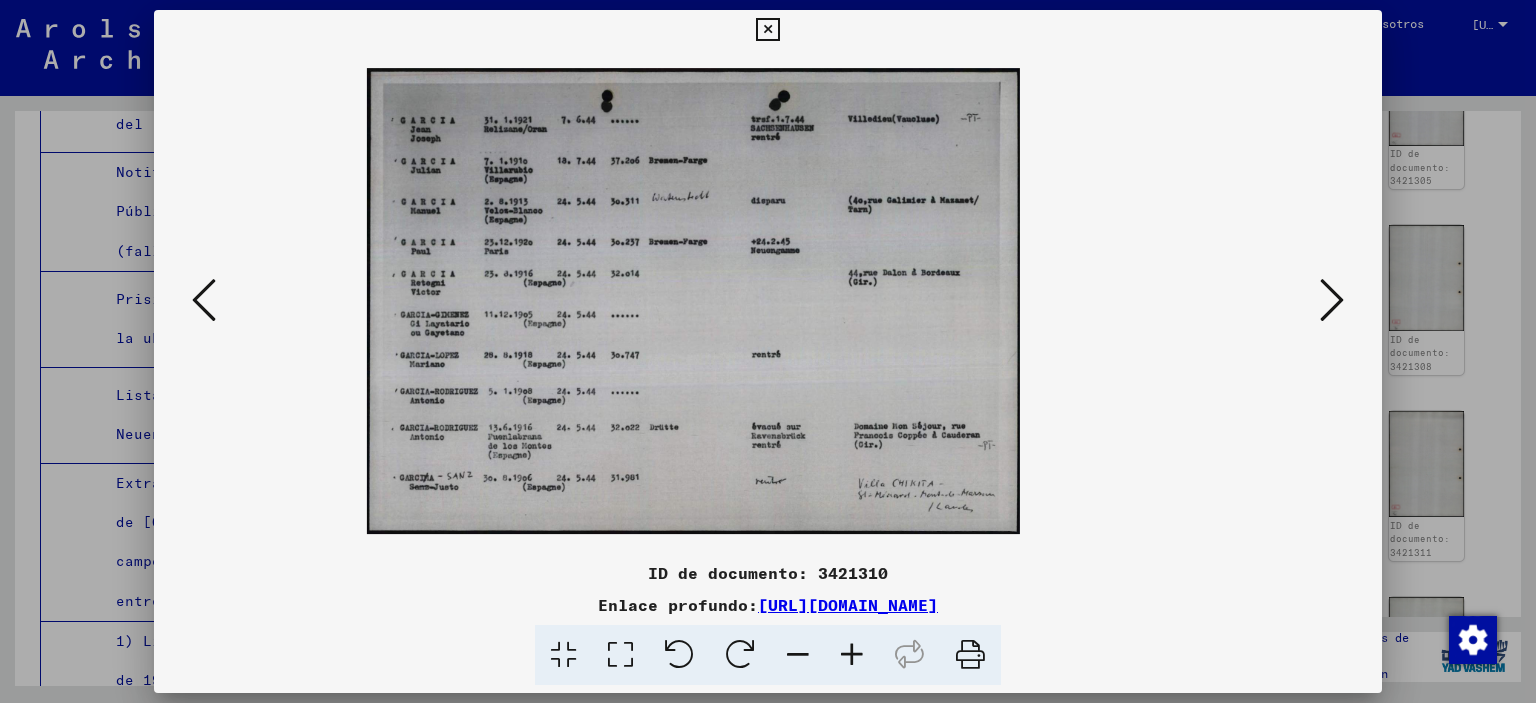 drag, startPoint x: 620, startPoint y: 207, endPoint x: 626, endPoint y: 407, distance: 200.08998 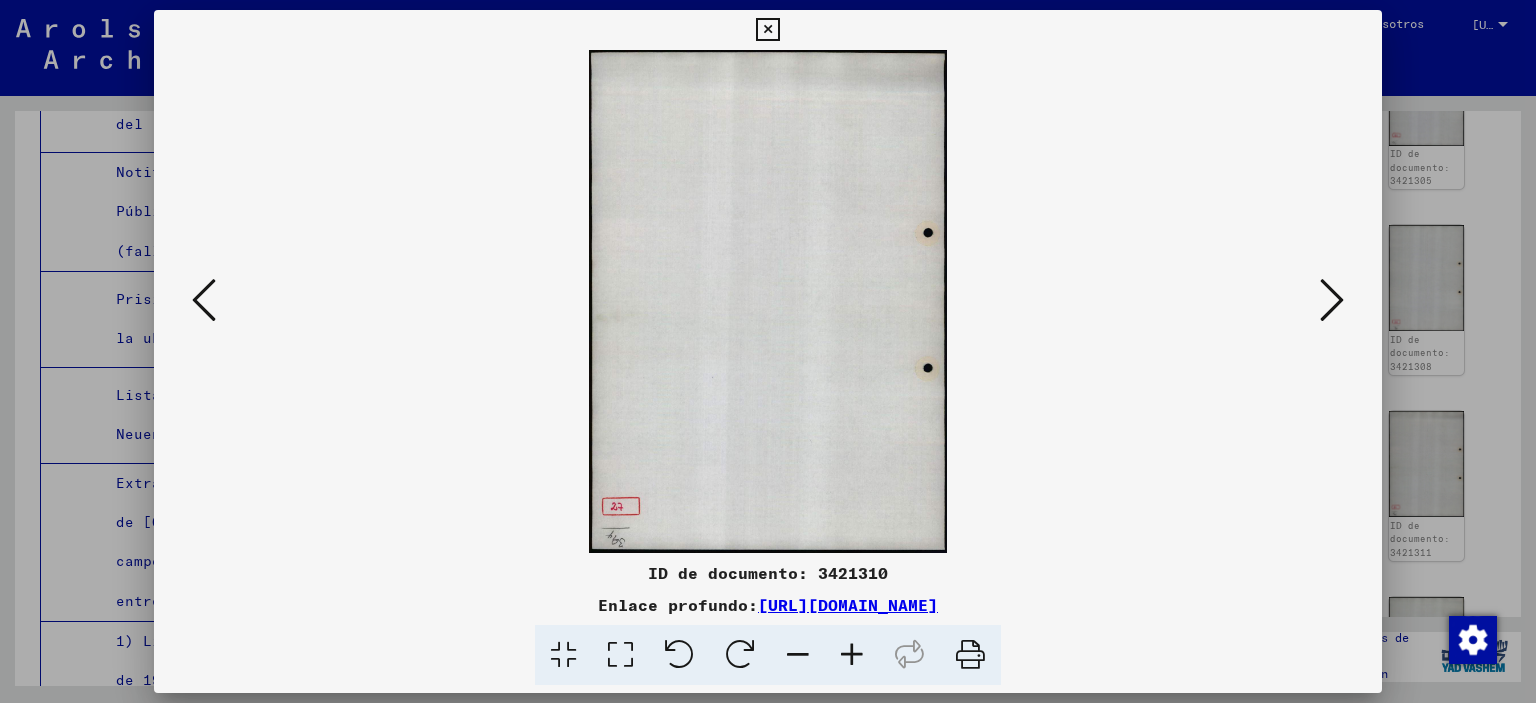 click at bounding box center [204, 300] 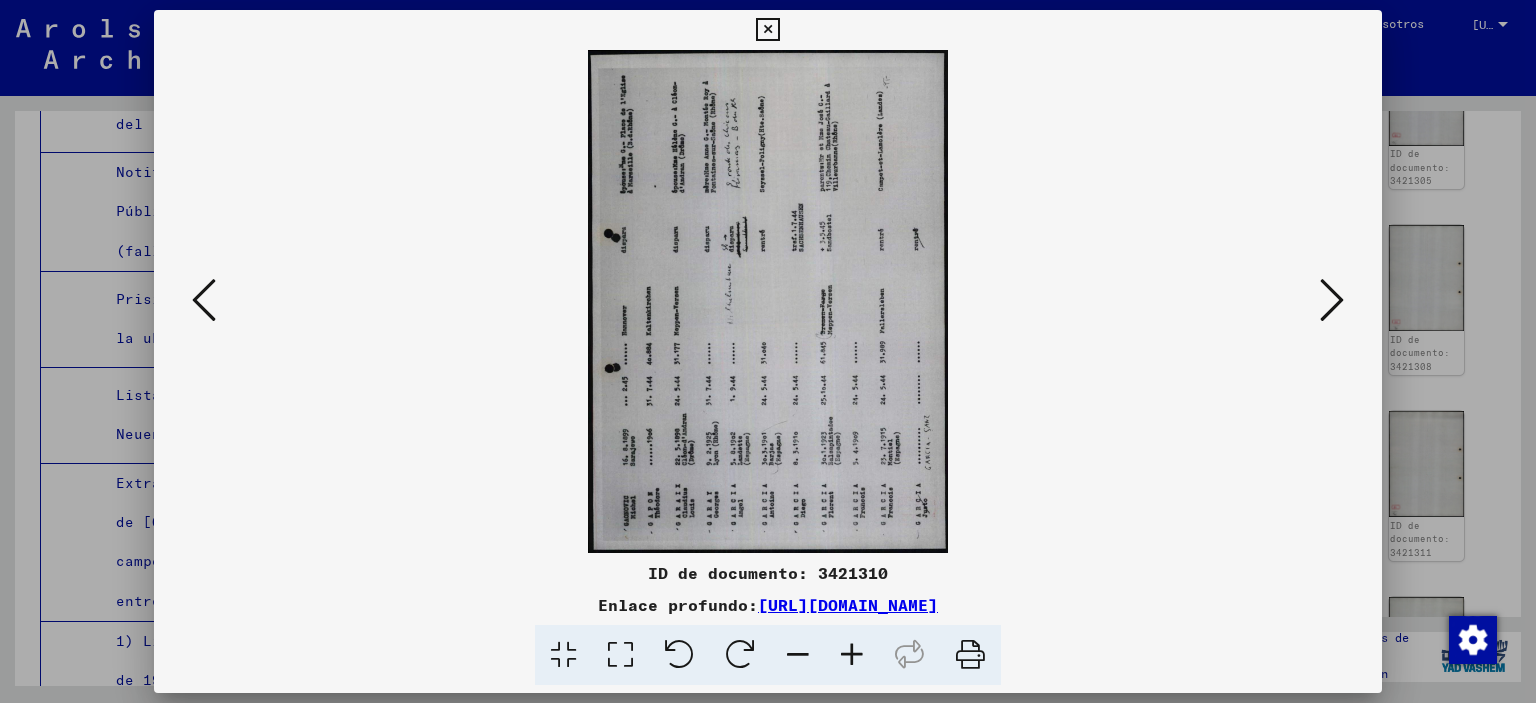 click at bounding box center (204, 300) 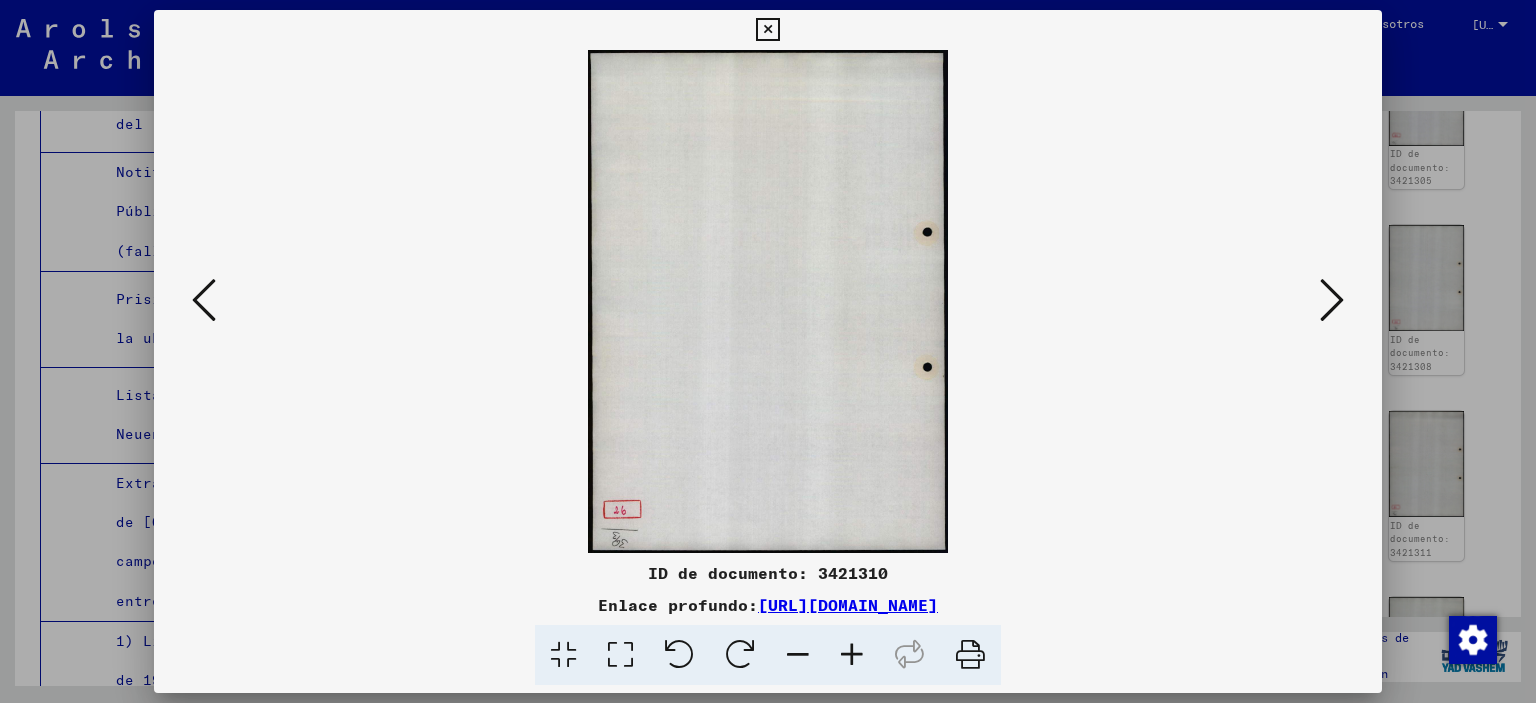 click at bounding box center (204, 300) 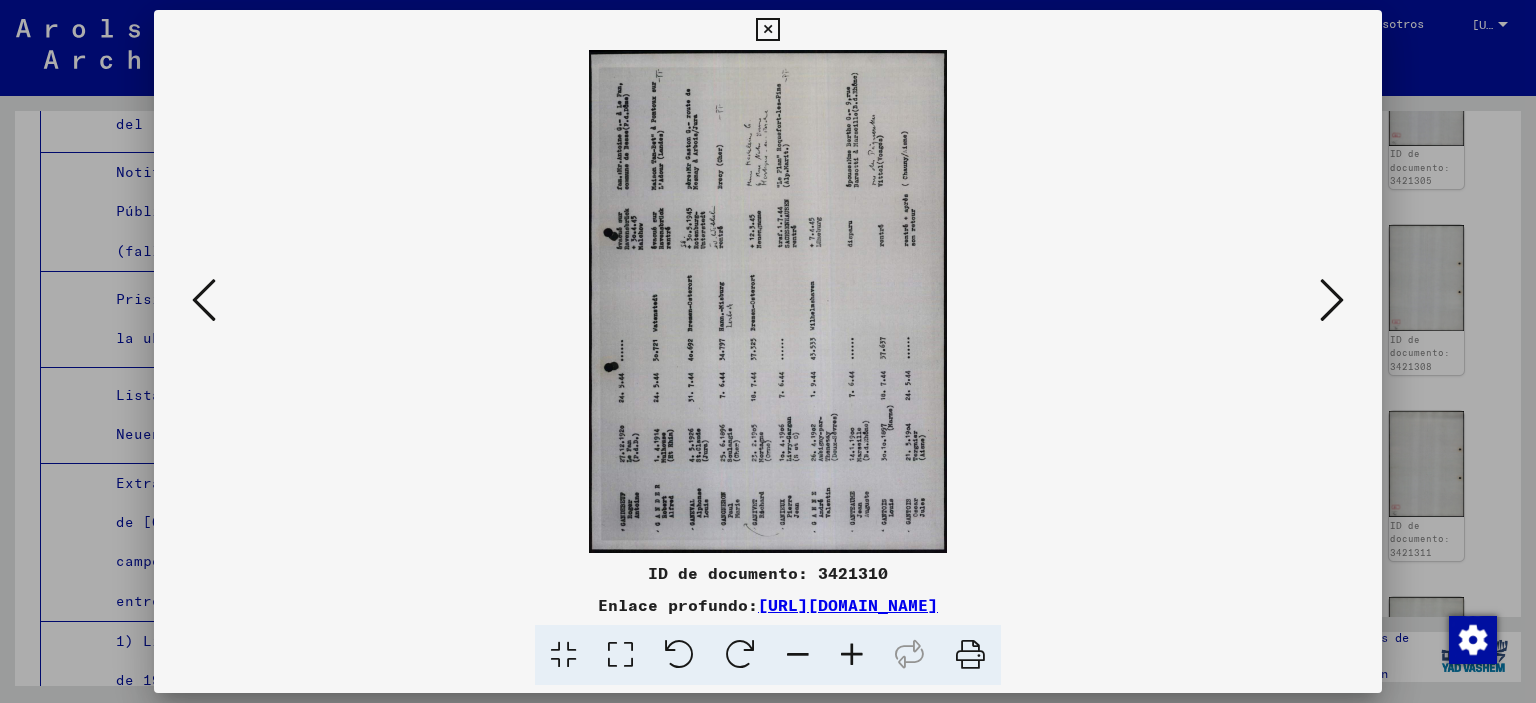 click at bounding box center (740, 655) 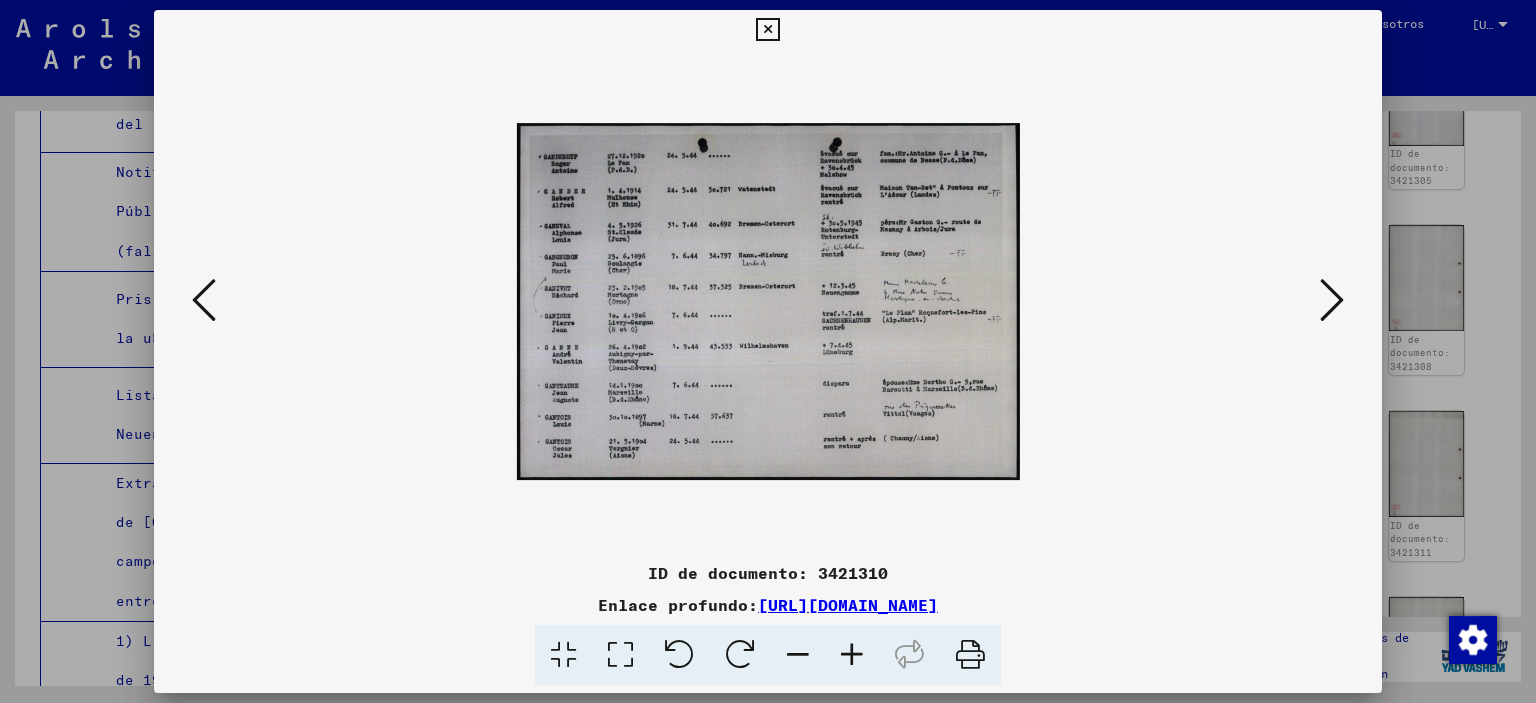 click at bounding box center (852, 655) 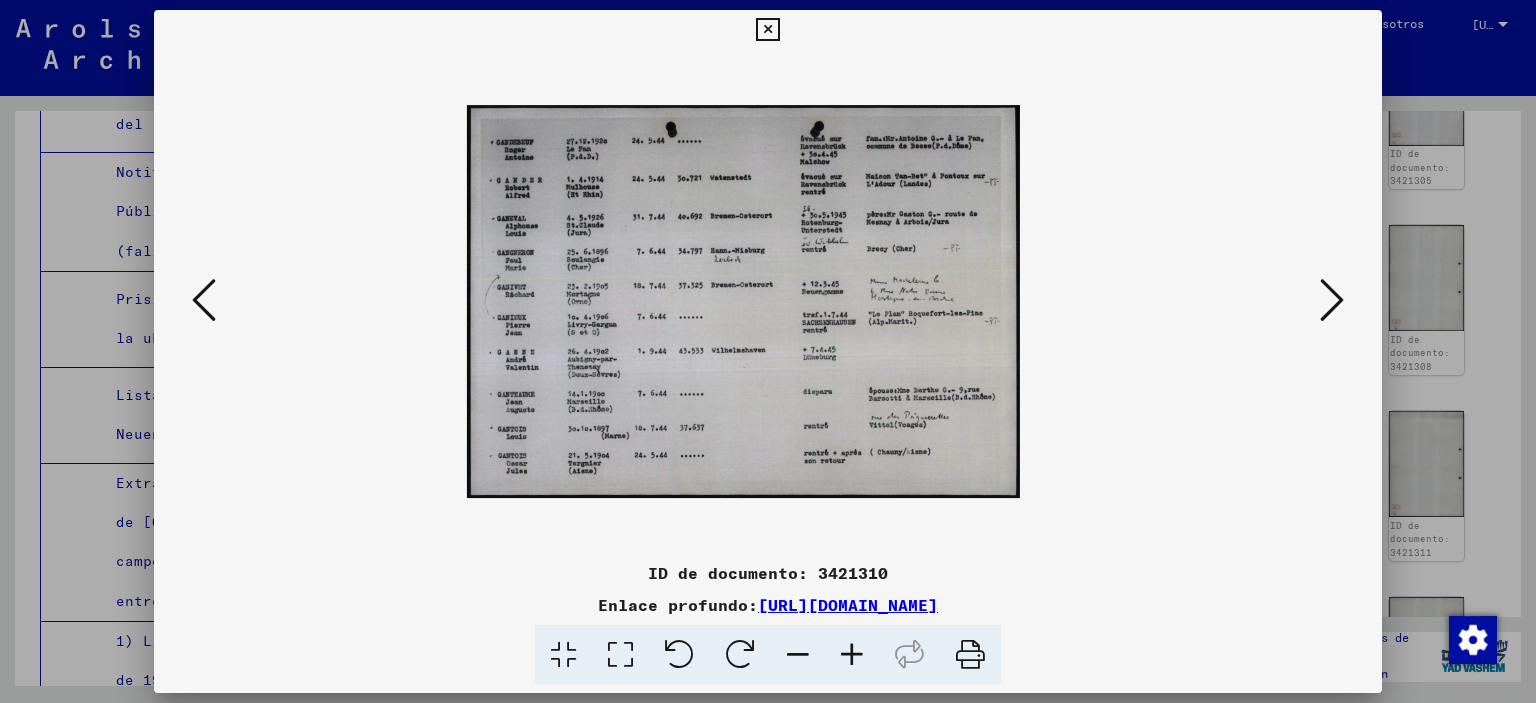 click at bounding box center [852, 655] 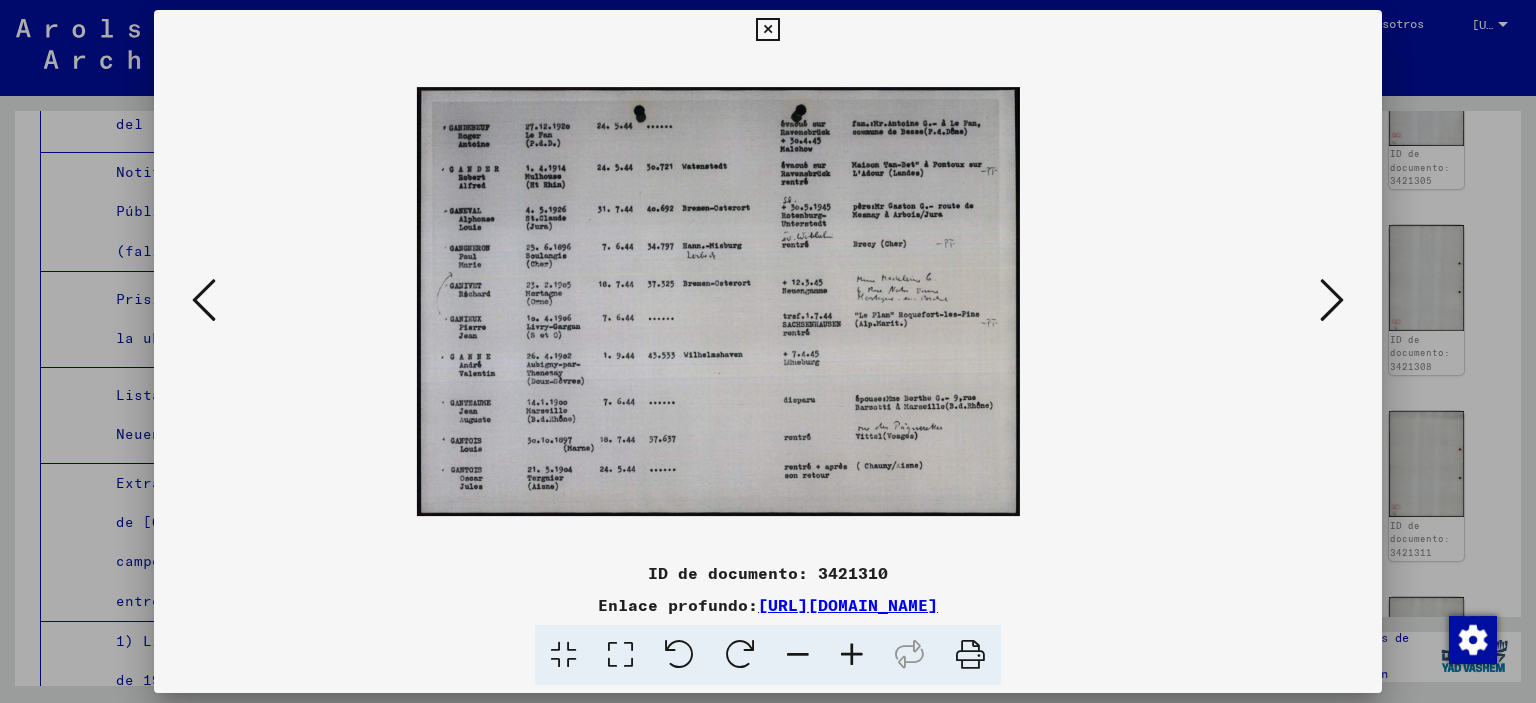 click at bounding box center [852, 655] 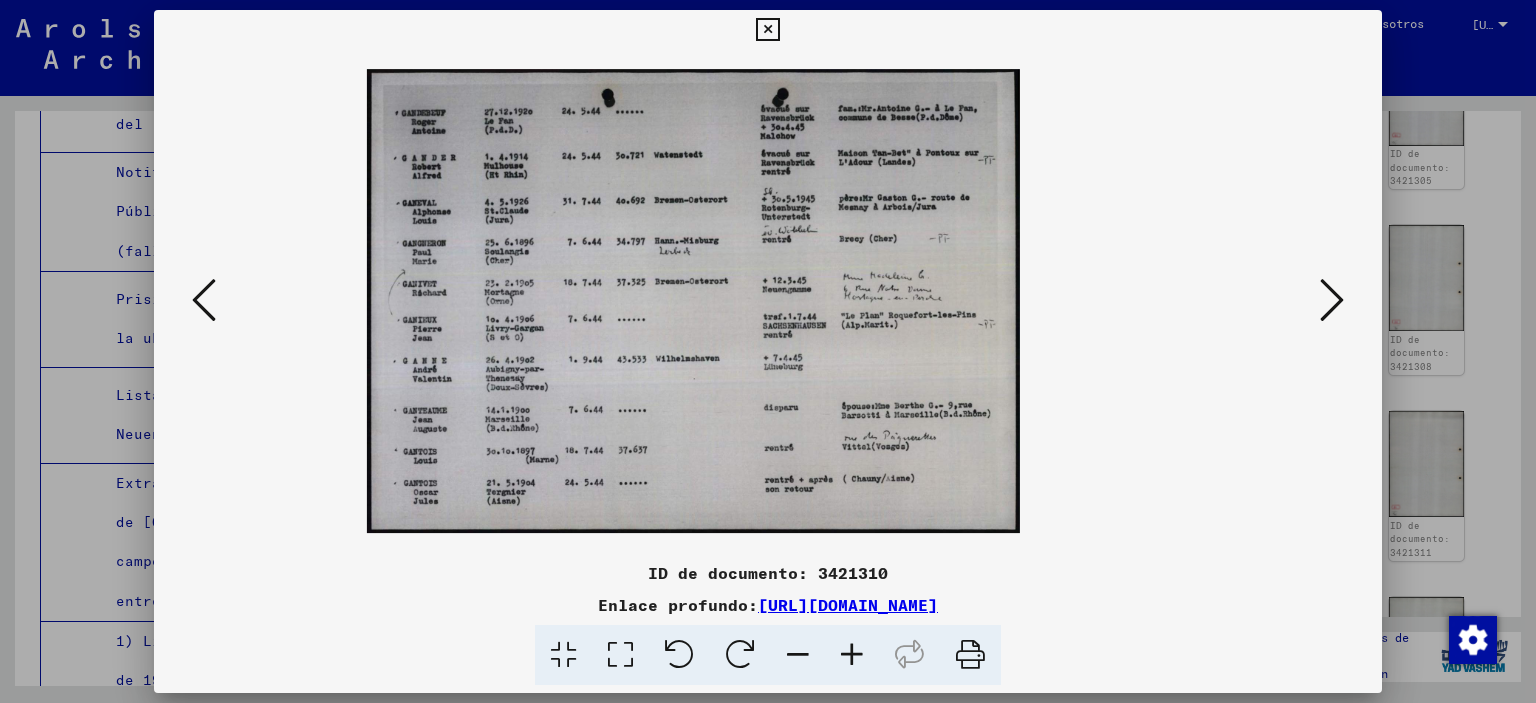 click at bounding box center [852, 655] 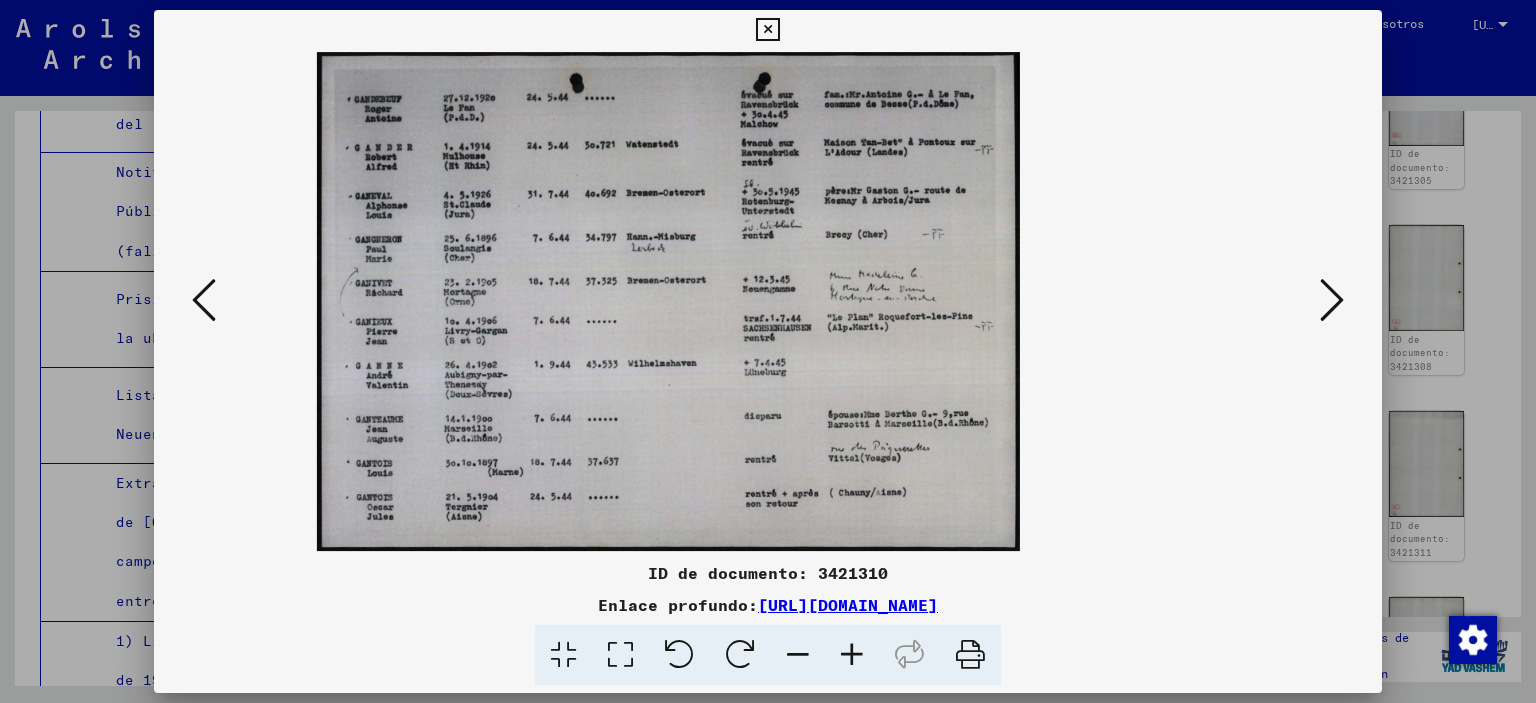 click at bounding box center (1332, 300) 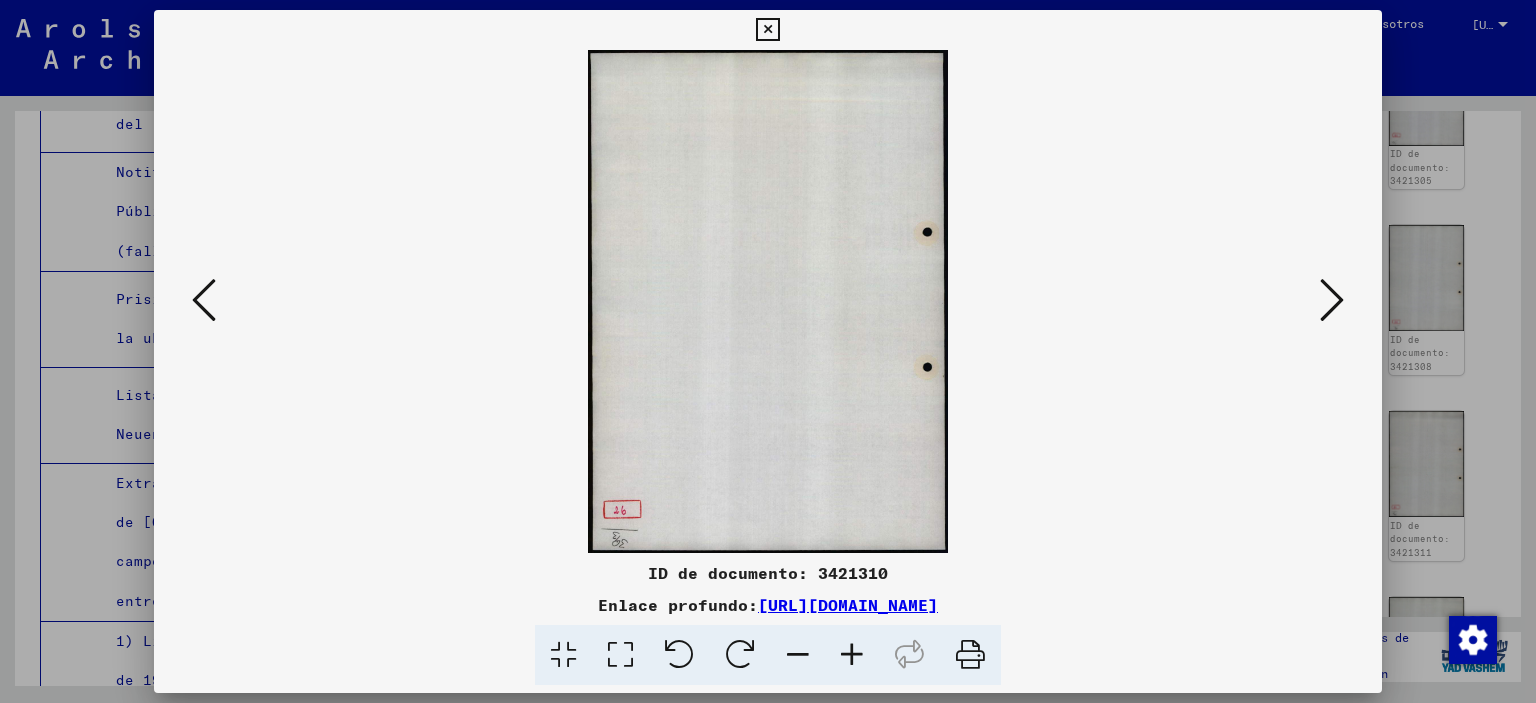 click at bounding box center (1332, 300) 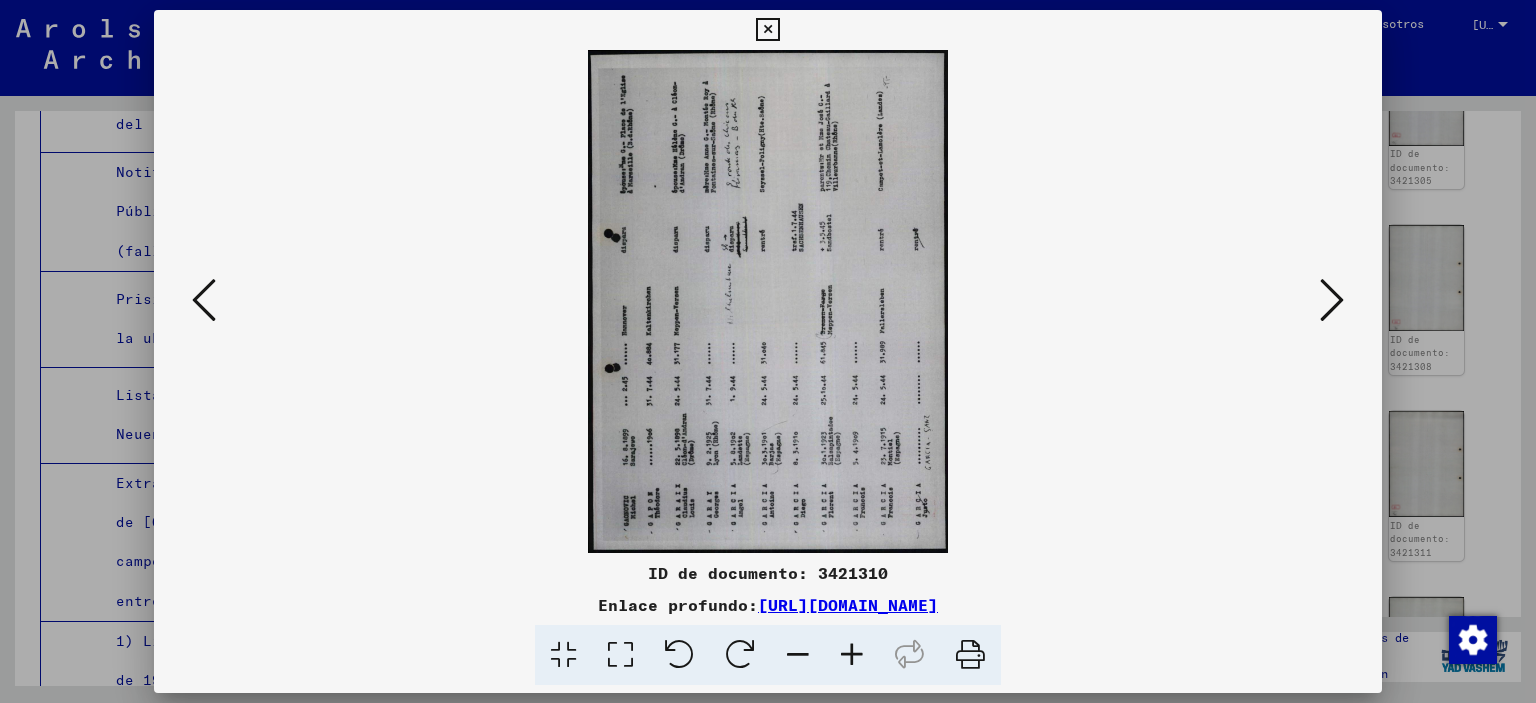 click at bounding box center [740, 655] 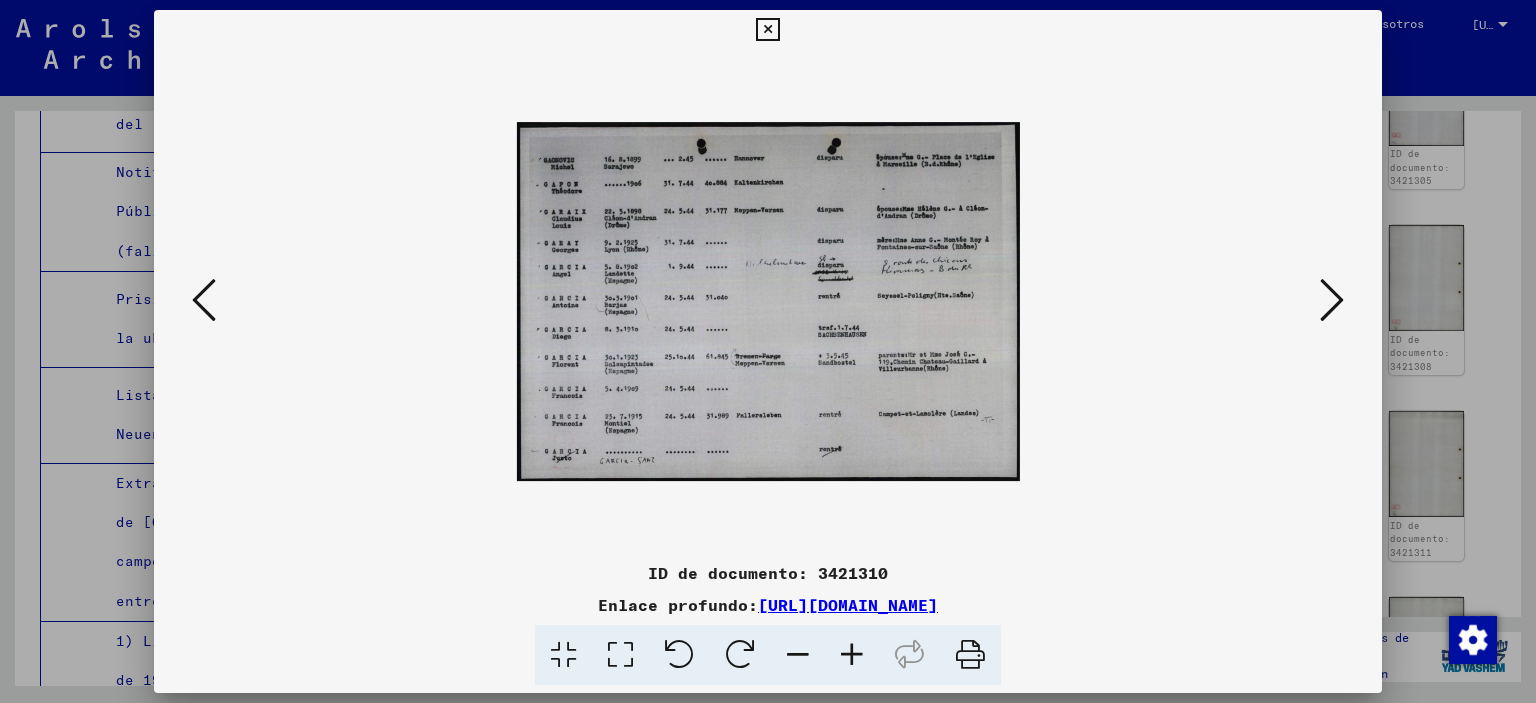 click at bounding box center [852, 655] 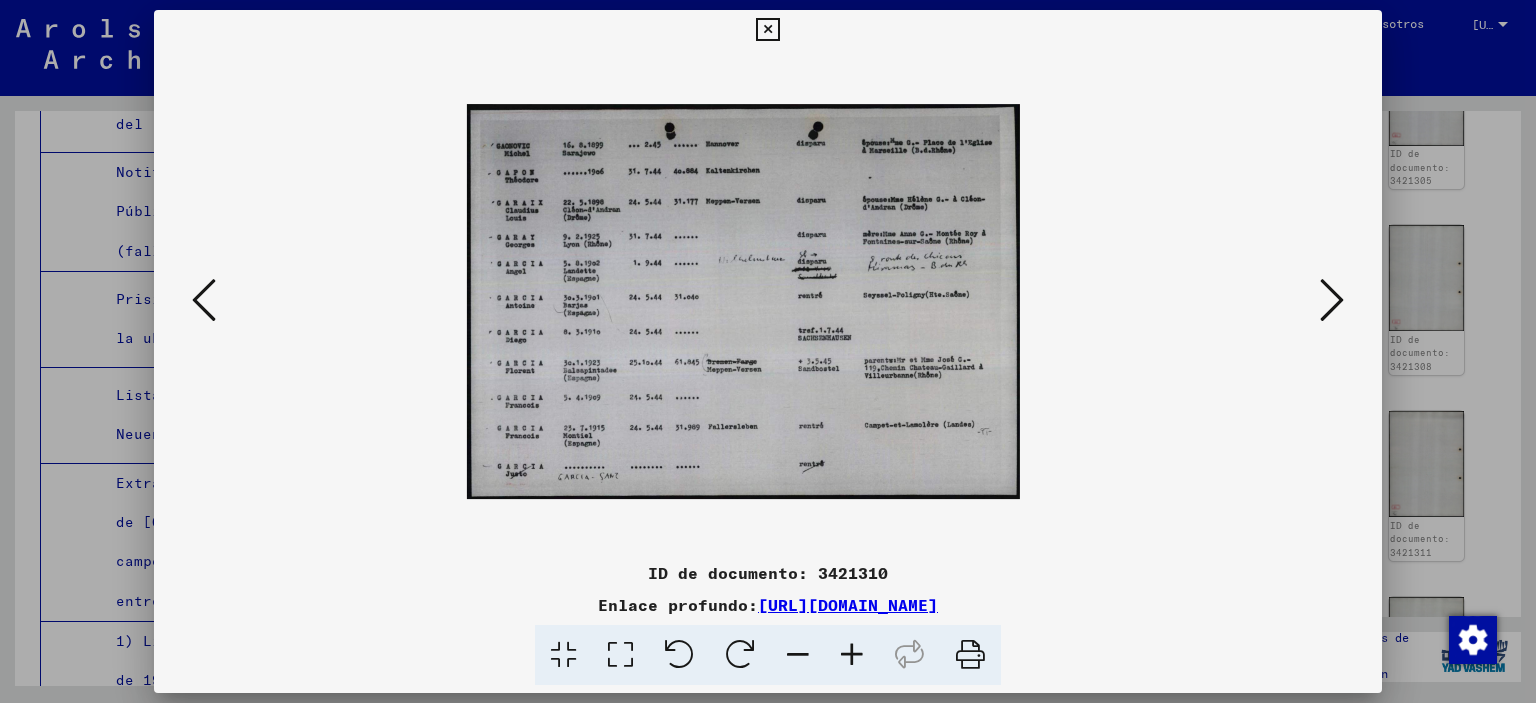 click at bounding box center (852, 655) 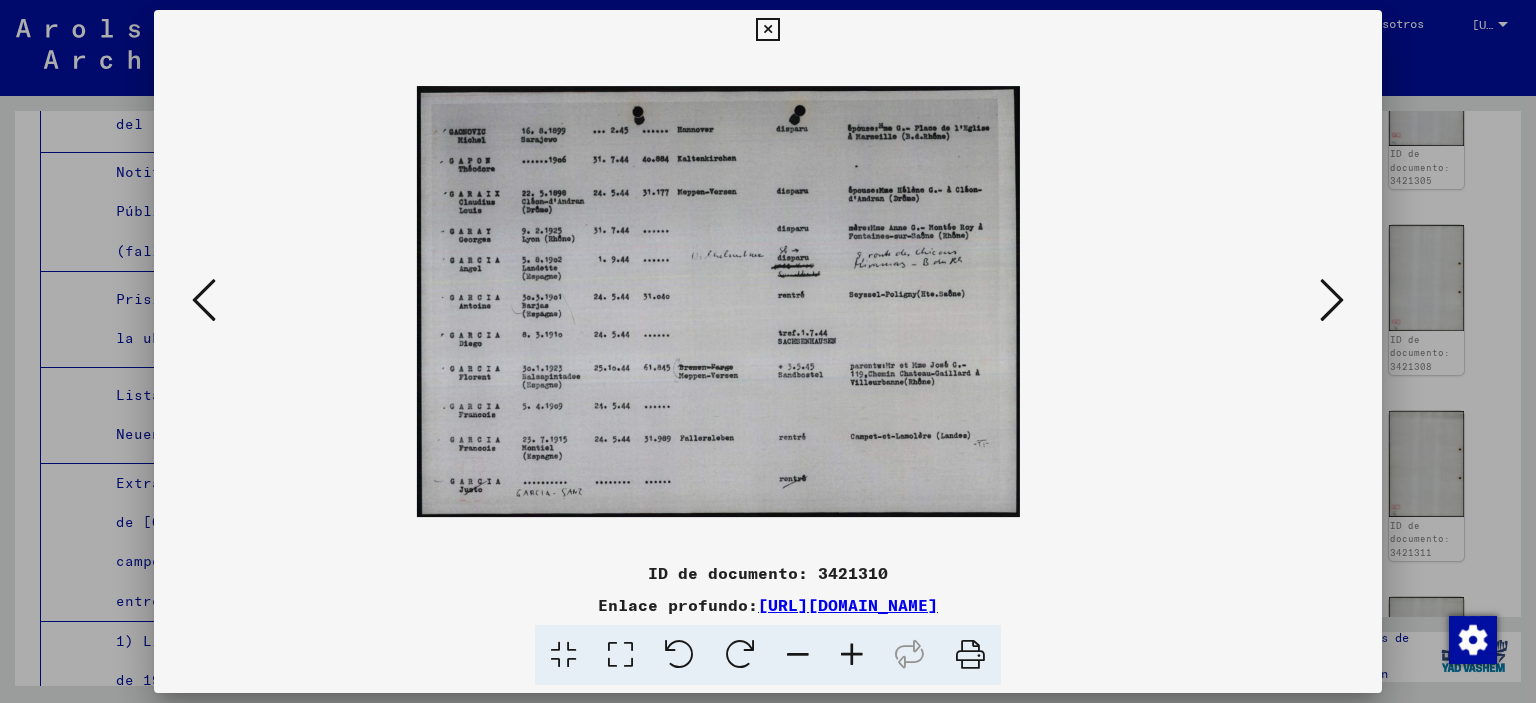 click at bounding box center (852, 655) 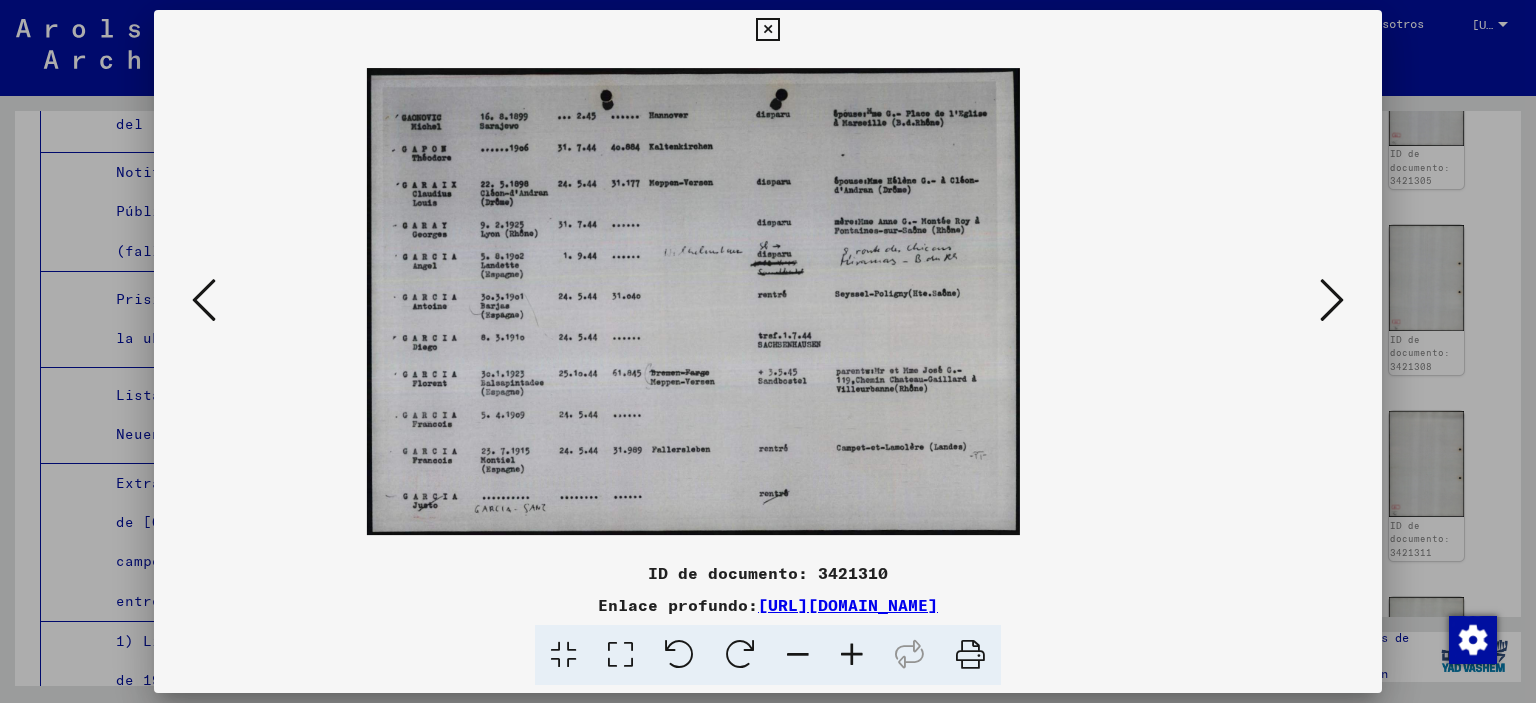 click at bounding box center [852, 655] 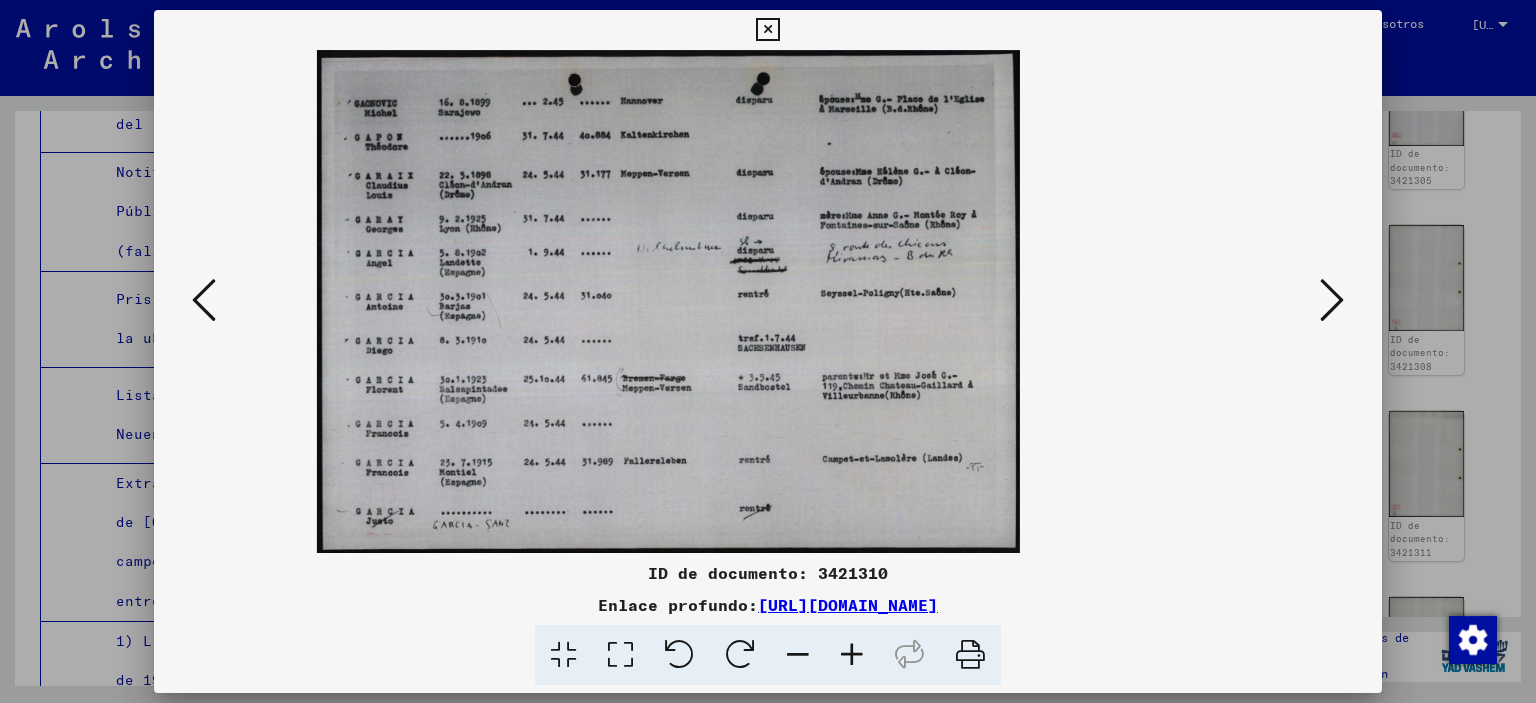 click at bounding box center [852, 655] 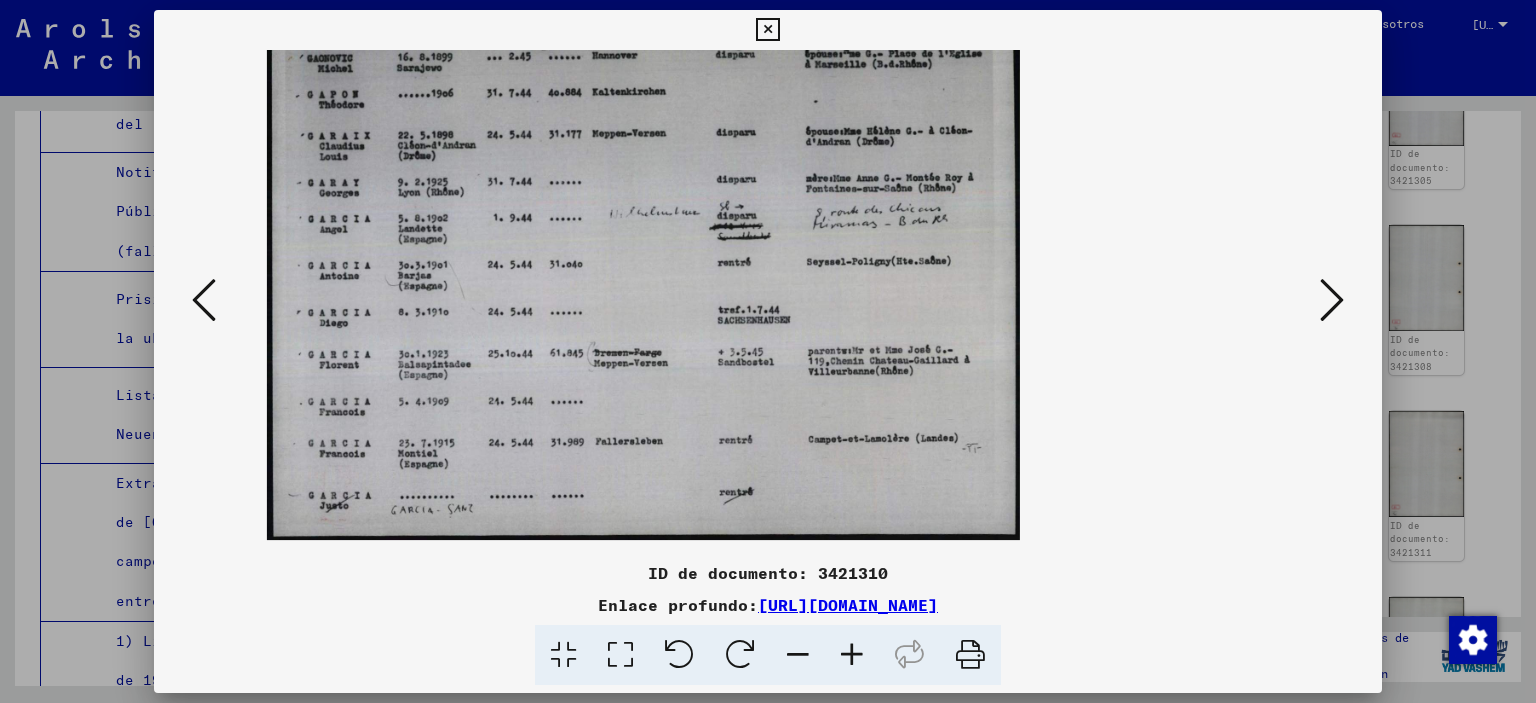scroll, scrollTop: 30, scrollLeft: 0, axis: vertical 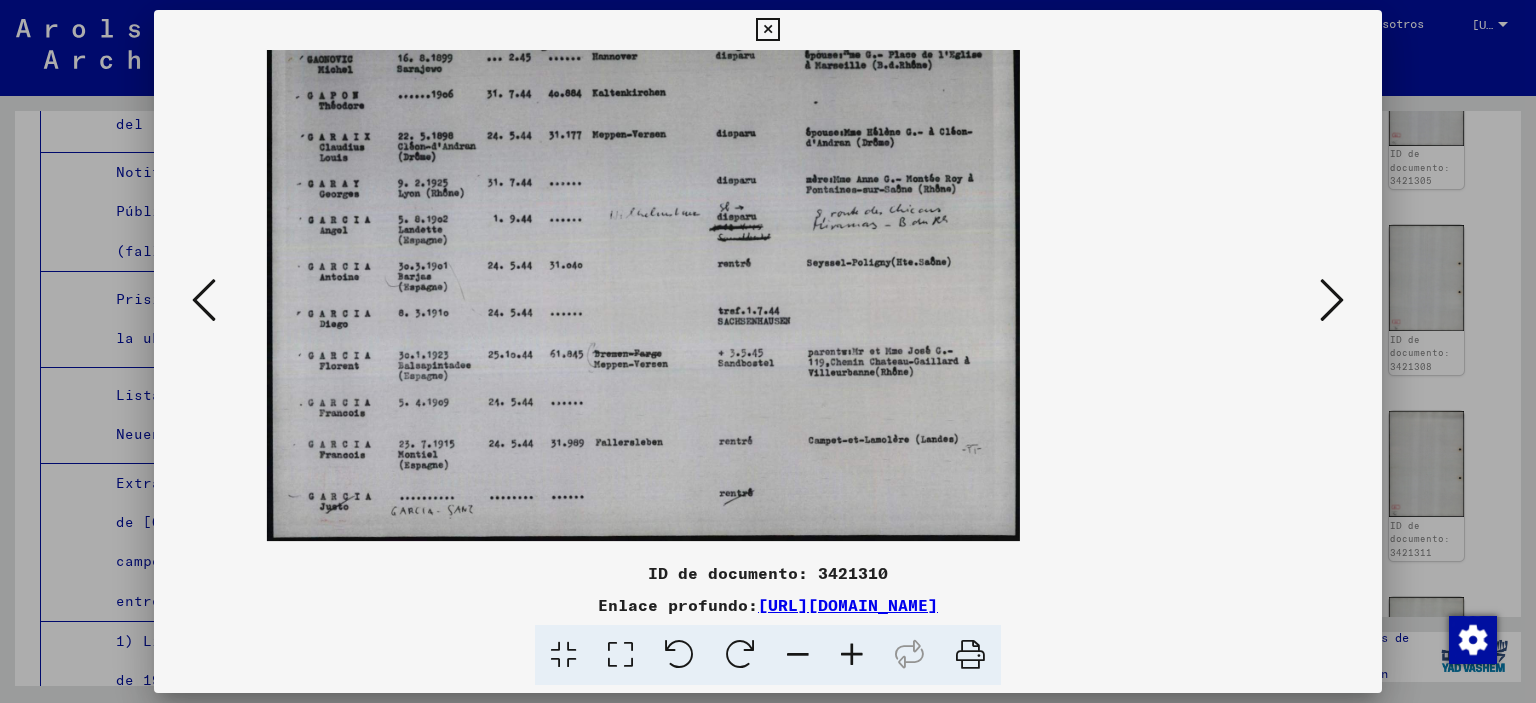 click at bounding box center (642, 271) 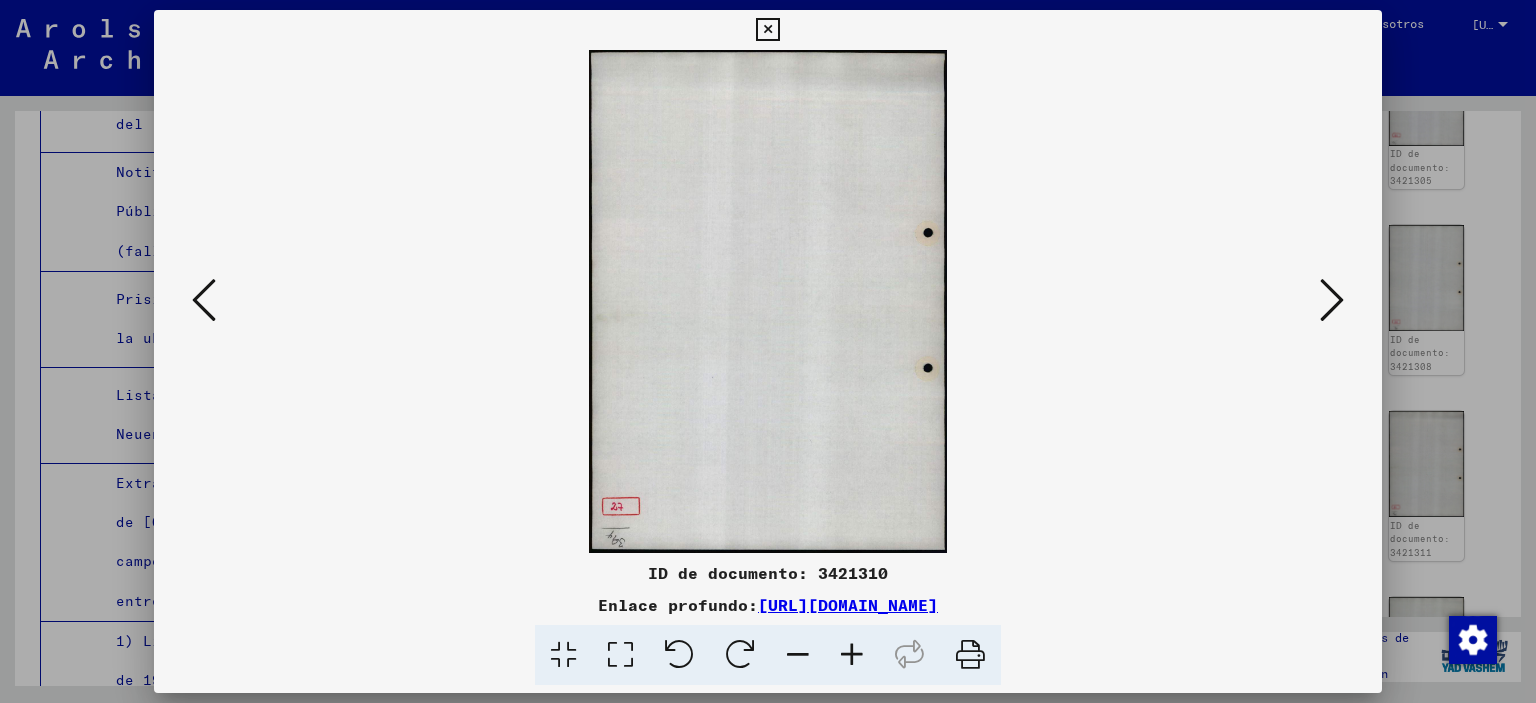 scroll, scrollTop: 0, scrollLeft: 0, axis: both 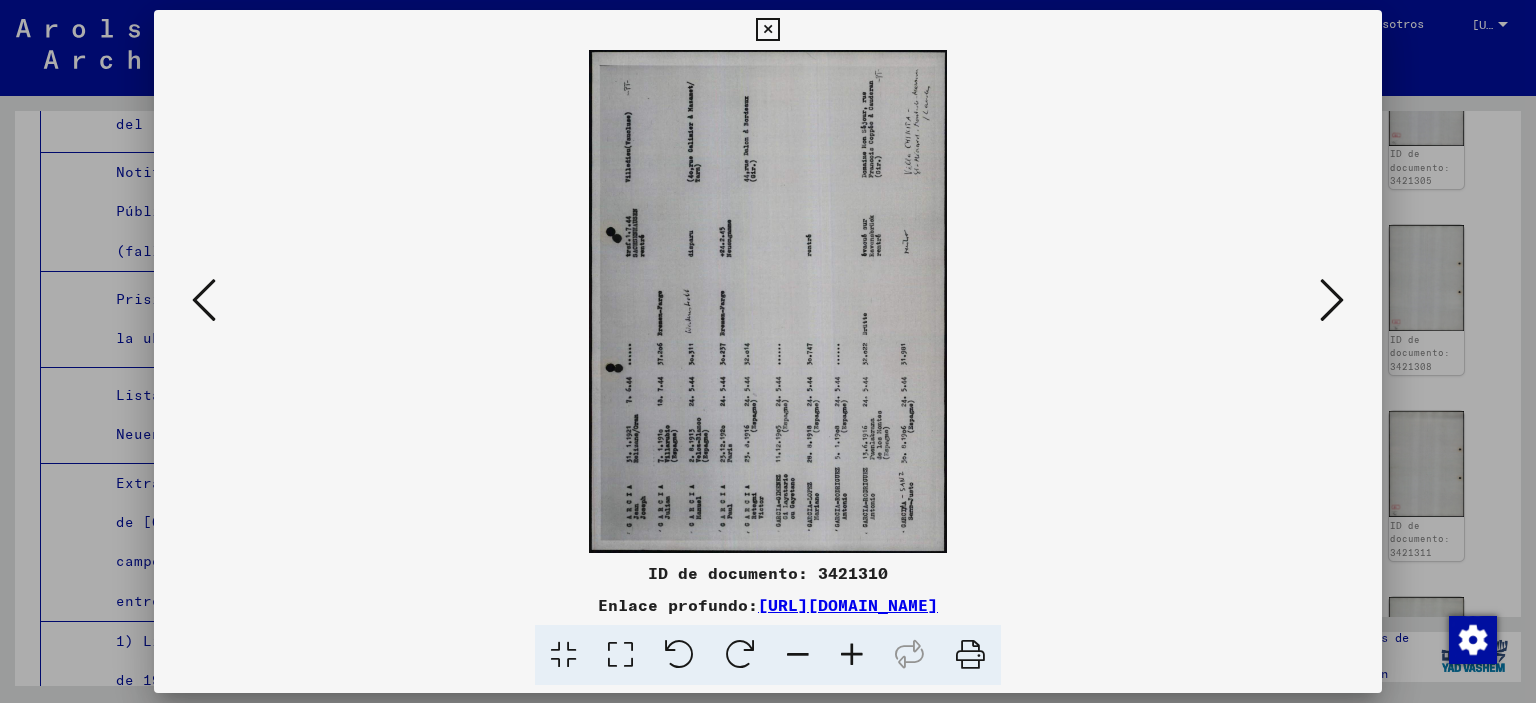 click at bounding box center [740, 655] 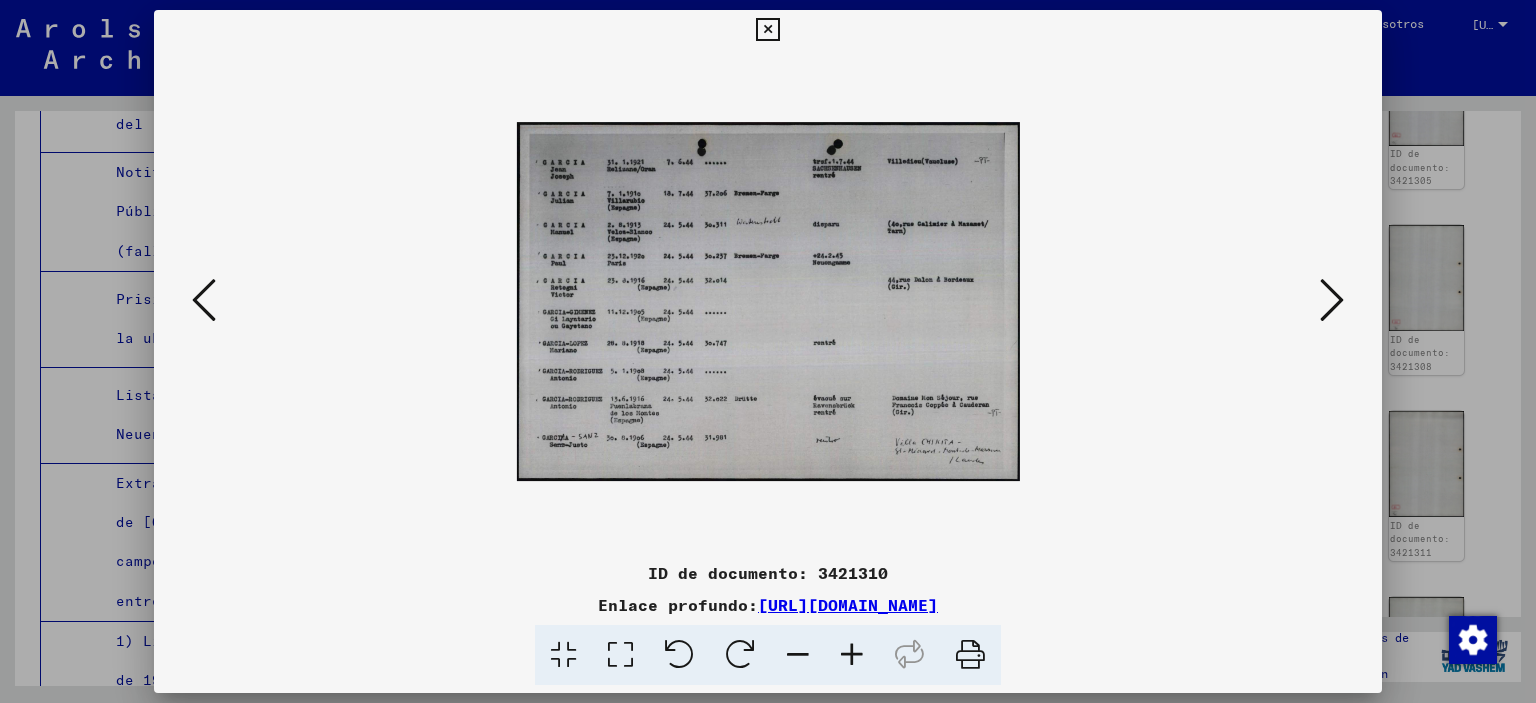 click at bounding box center [852, 655] 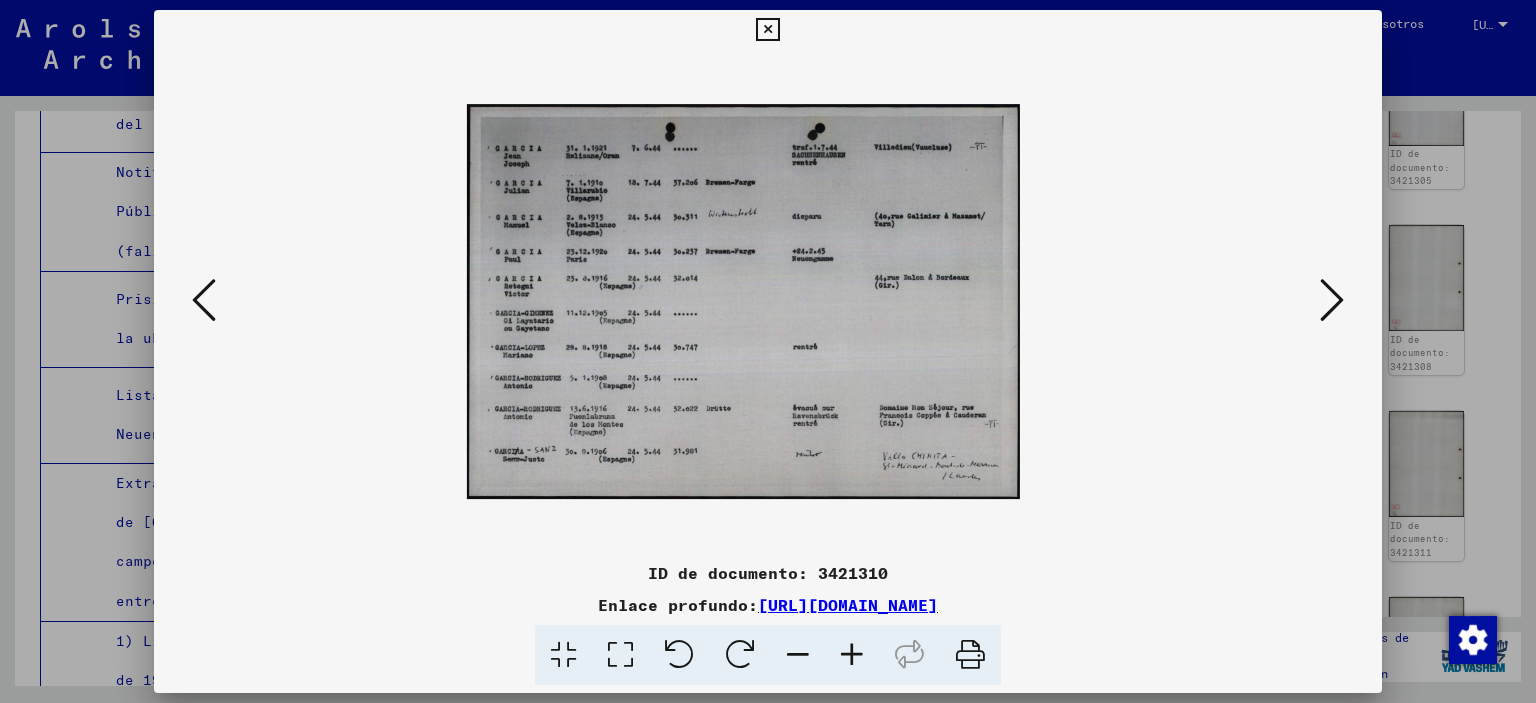 click at bounding box center [852, 655] 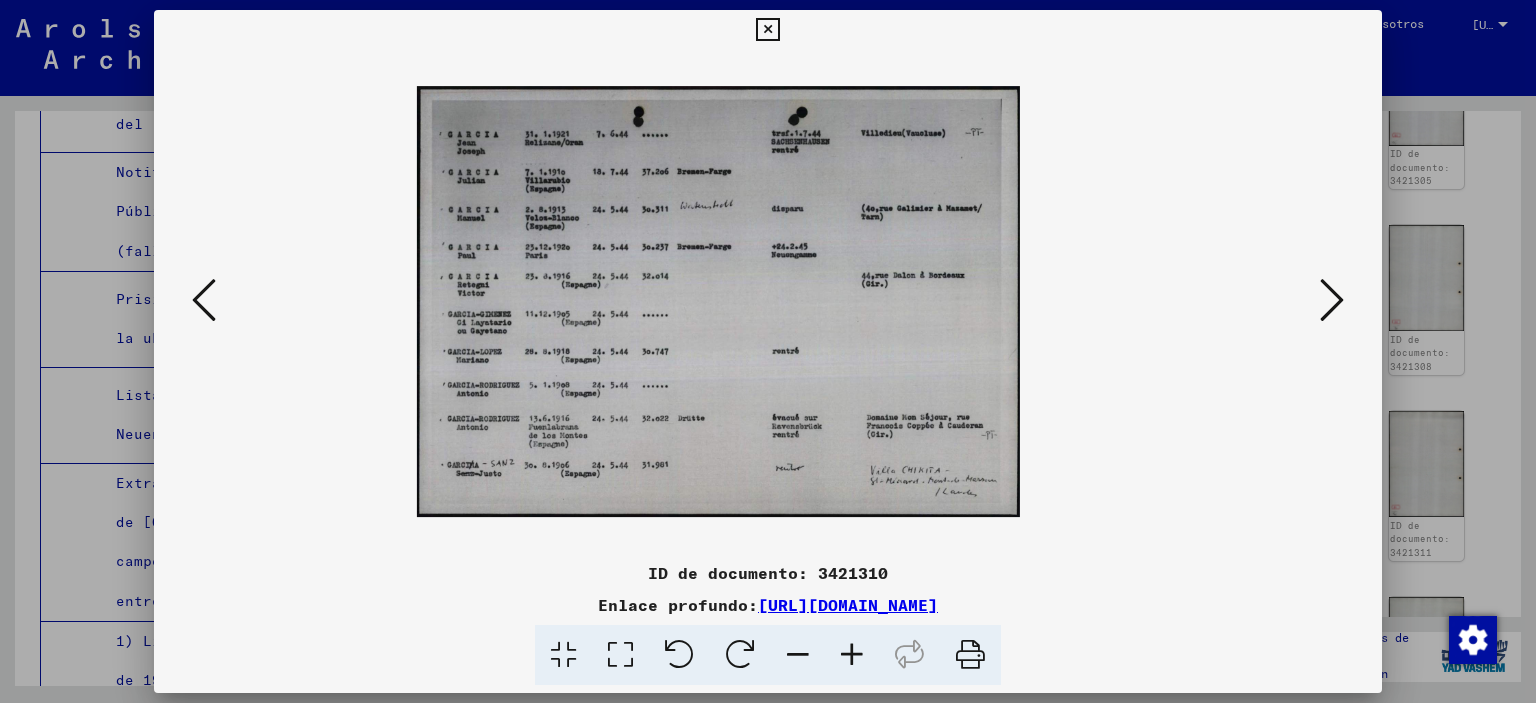 click at bounding box center [852, 655] 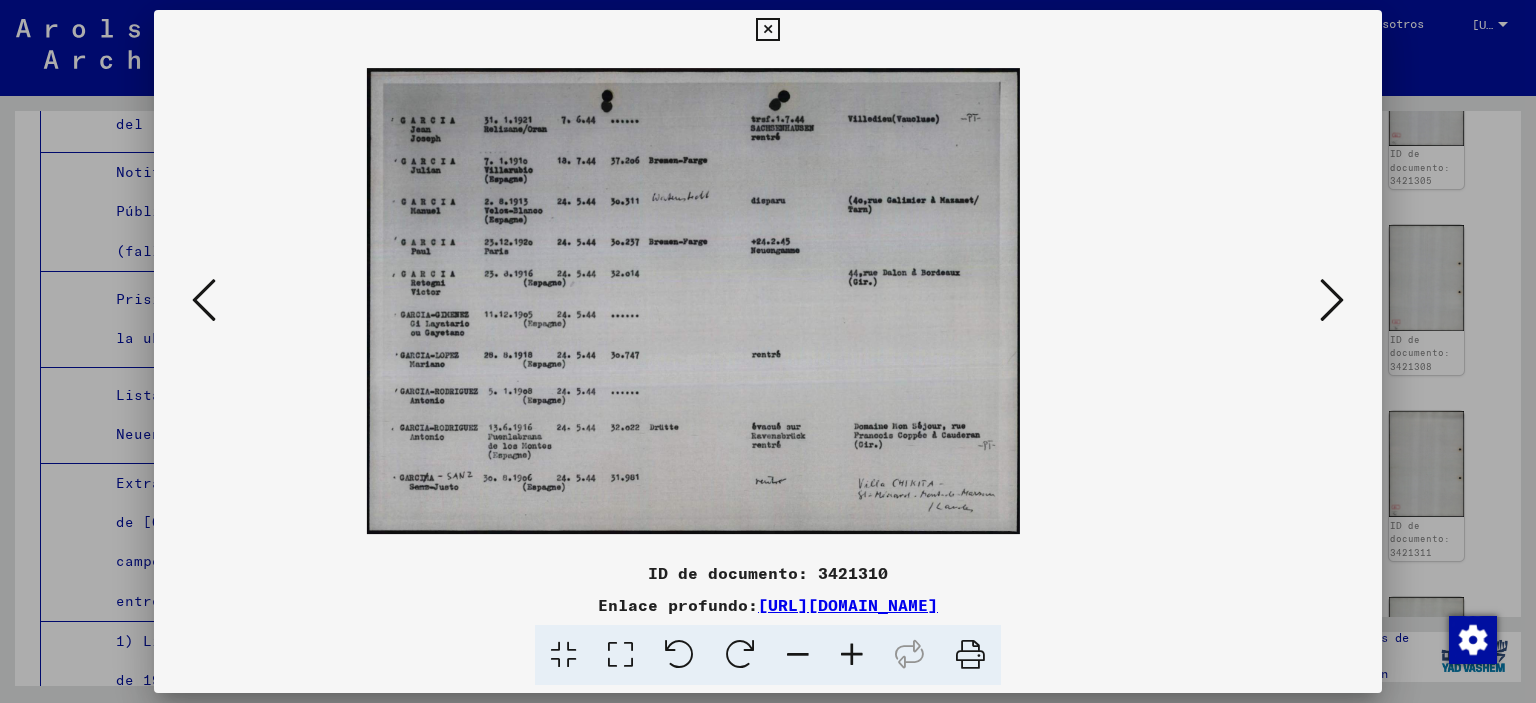 click at bounding box center (852, 655) 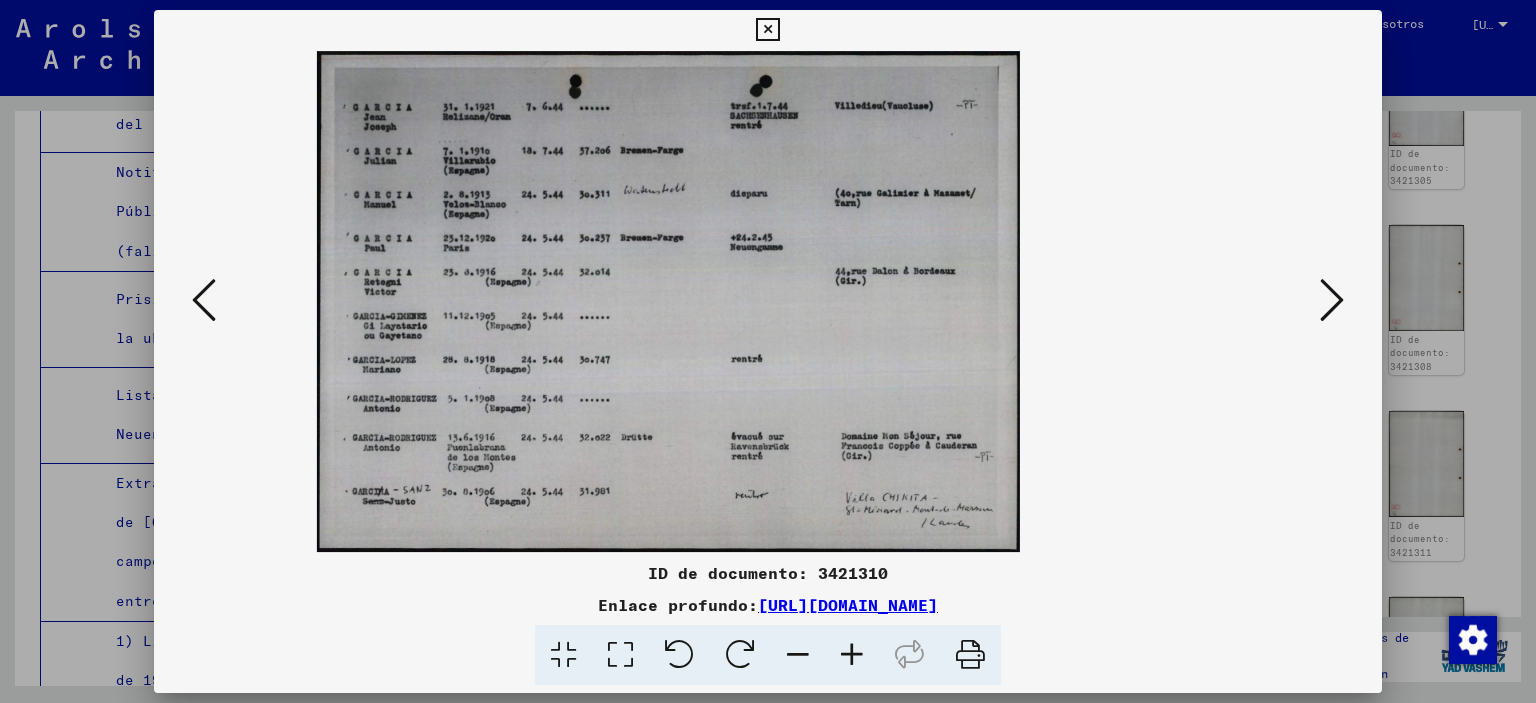 click at bounding box center (1332, 300) 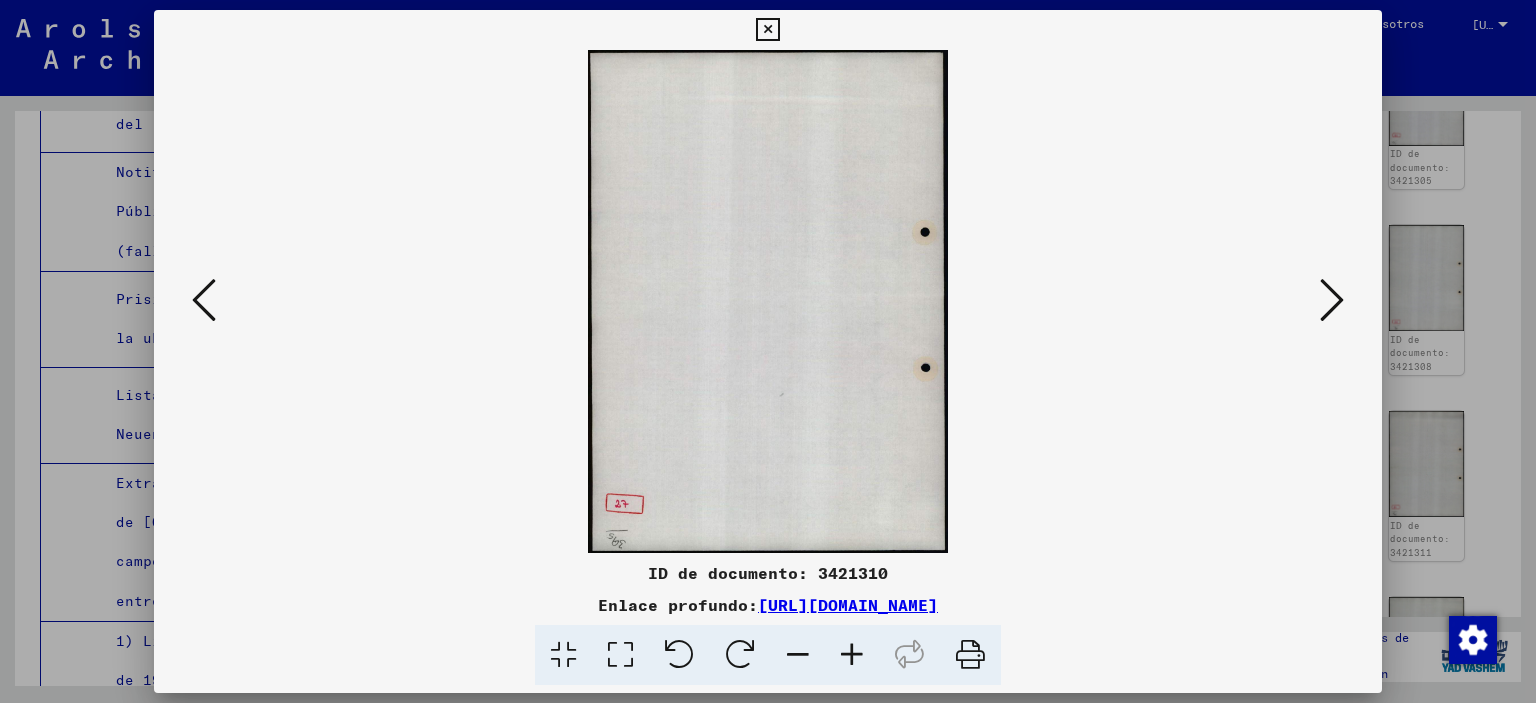 click at bounding box center [1332, 300] 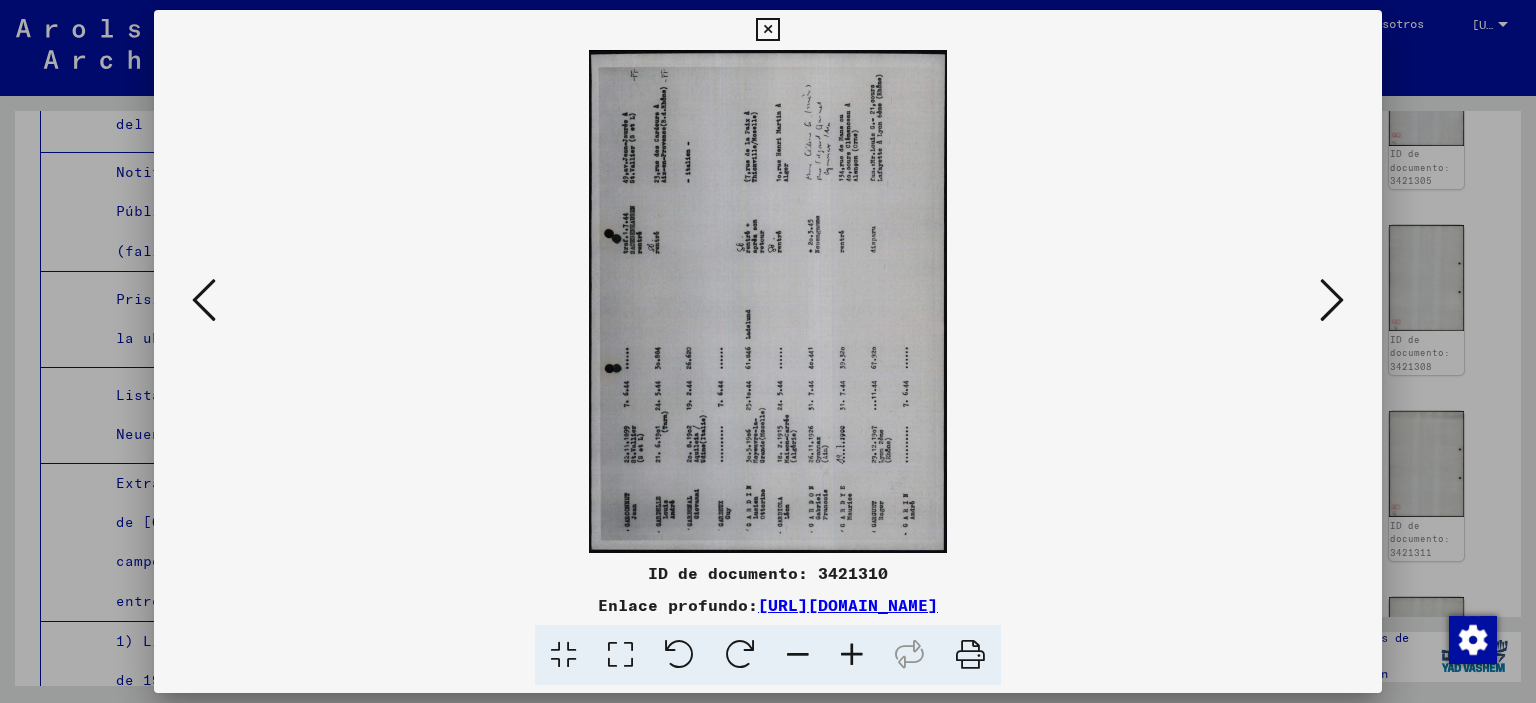 click at bounding box center (740, 655) 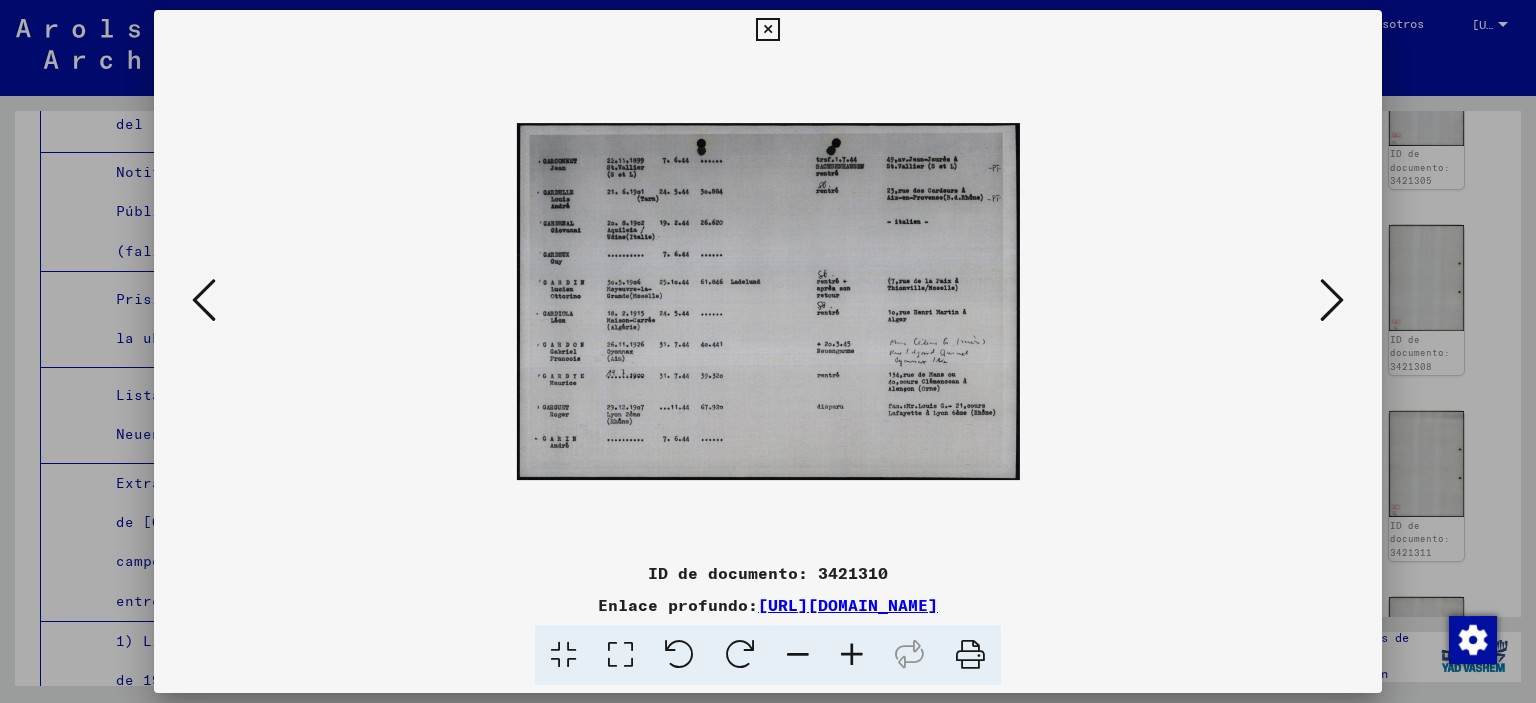 click at bounding box center (852, 655) 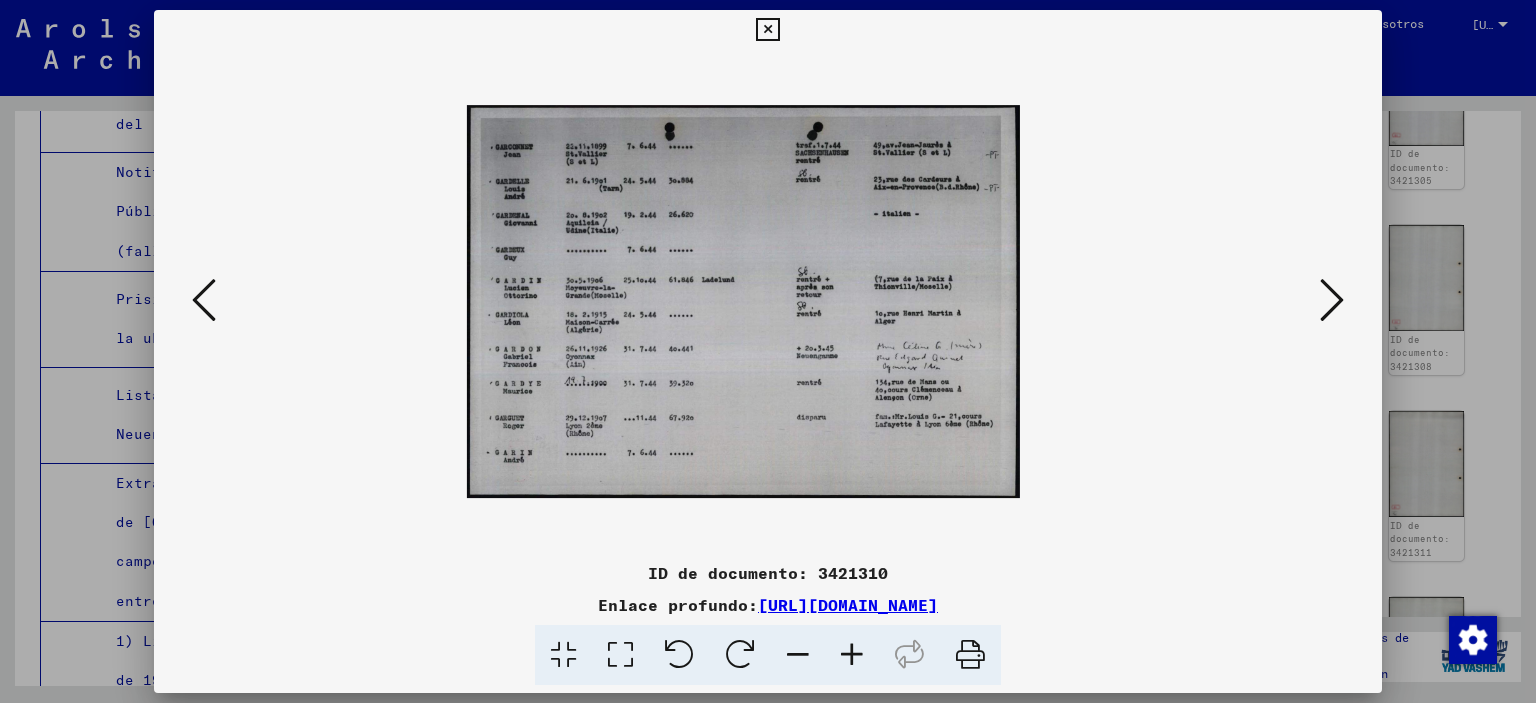 click at bounding box center [852, 655] 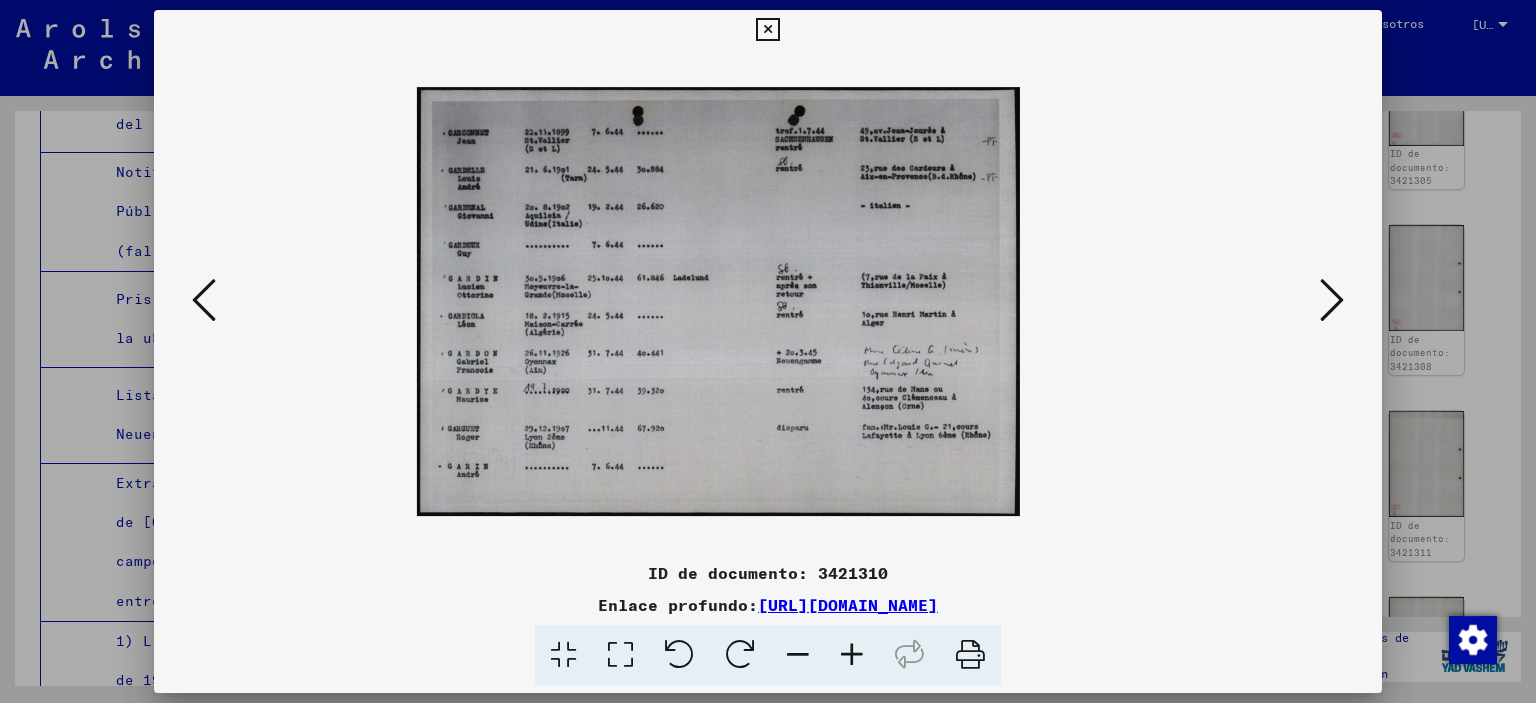 click at bounding box center [852, 655] 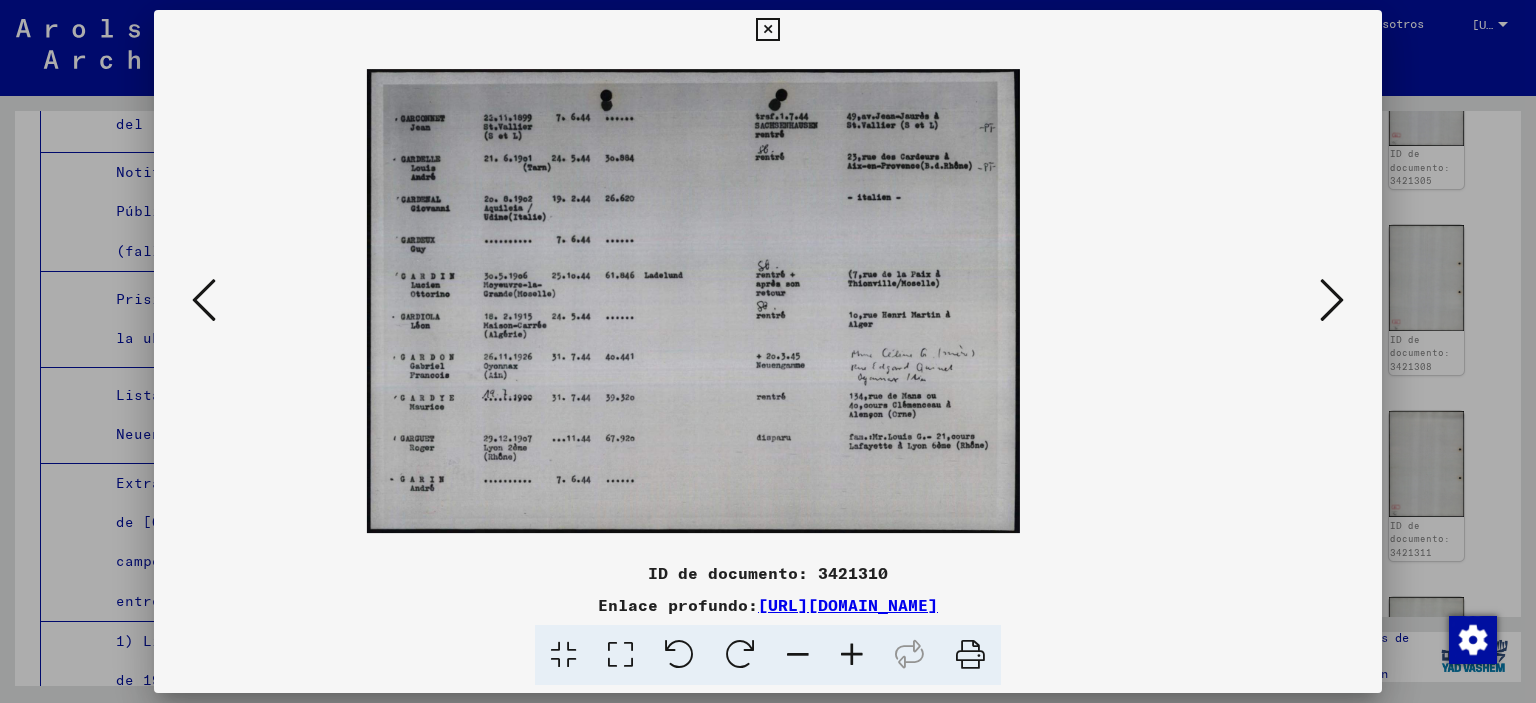 click at bounding box center [852, 655] 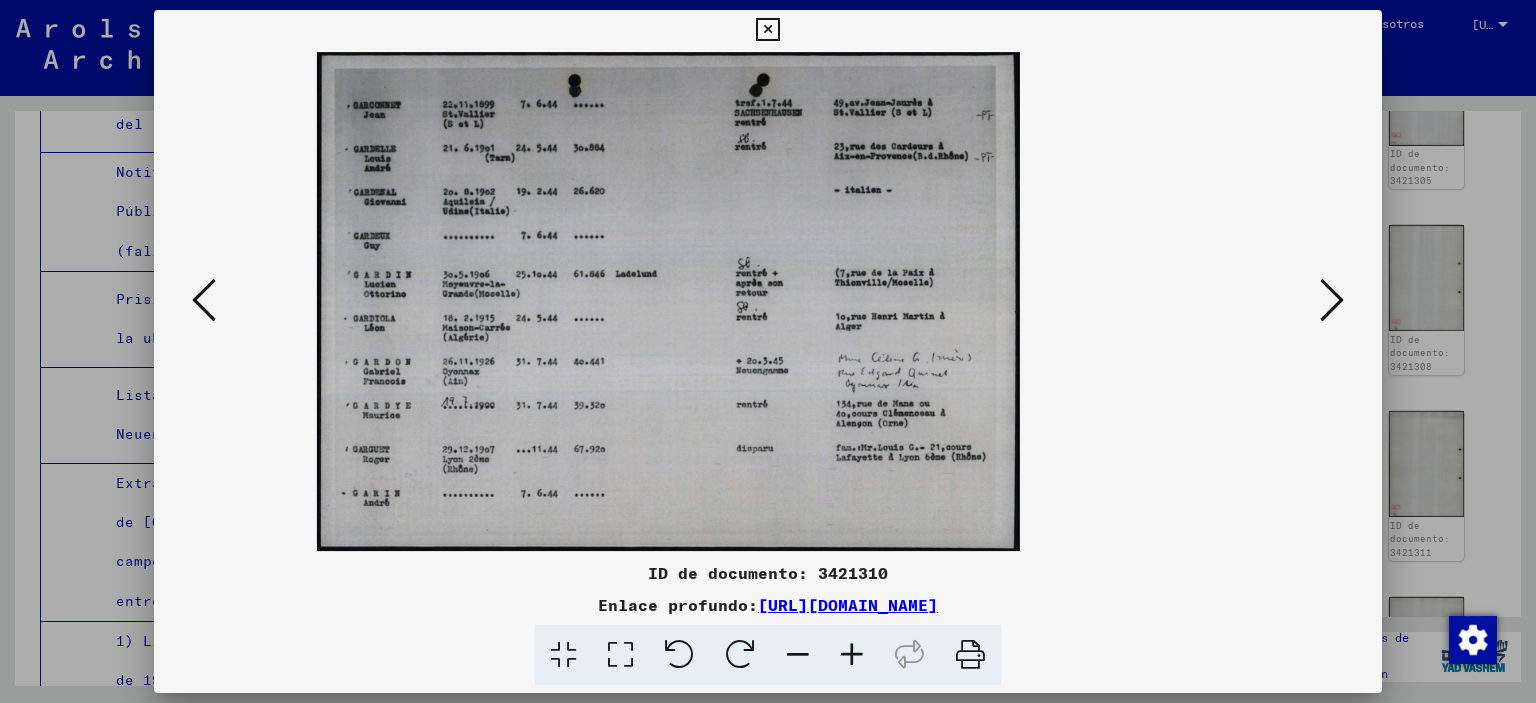click at bounding box center (767, 30) 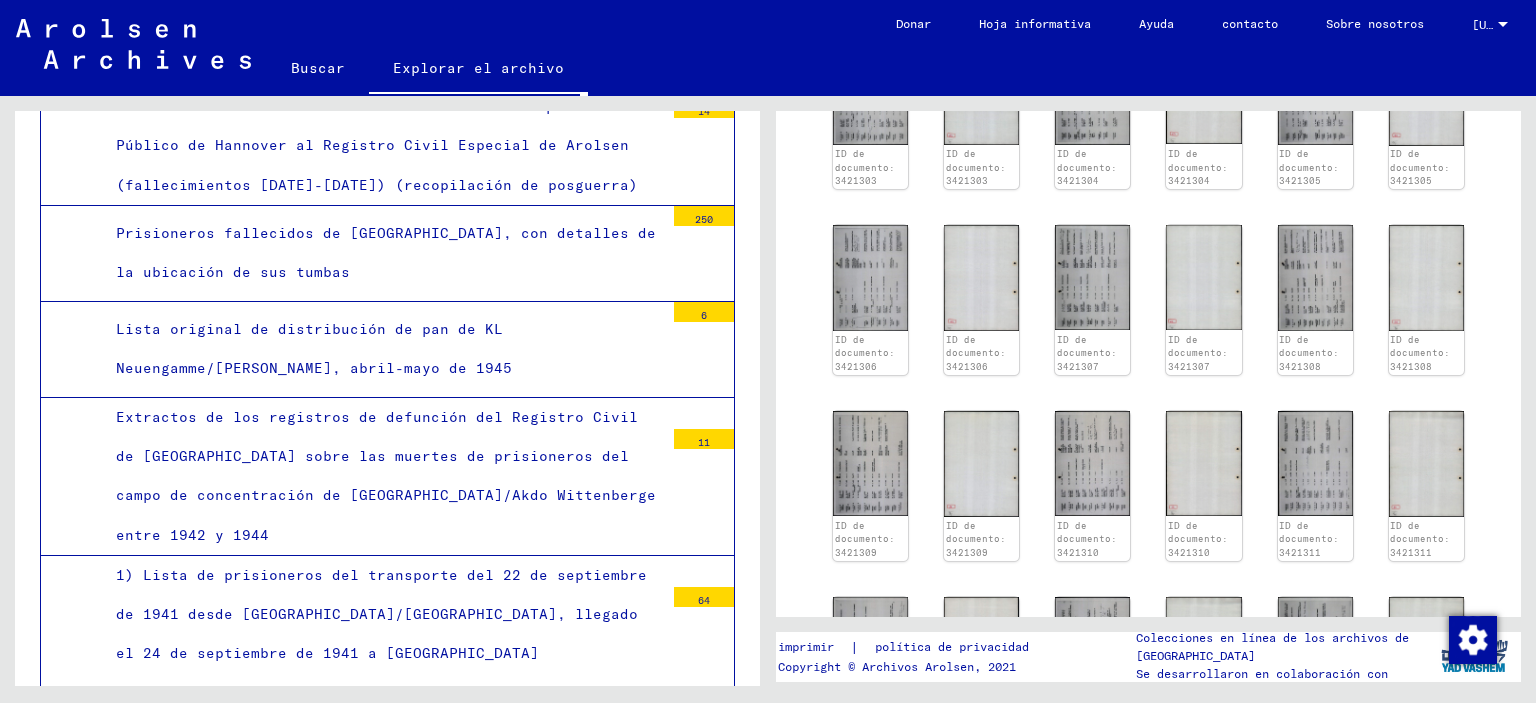 scroll, scrollTop: 11944, scrollLeft: 0, axis: vertical 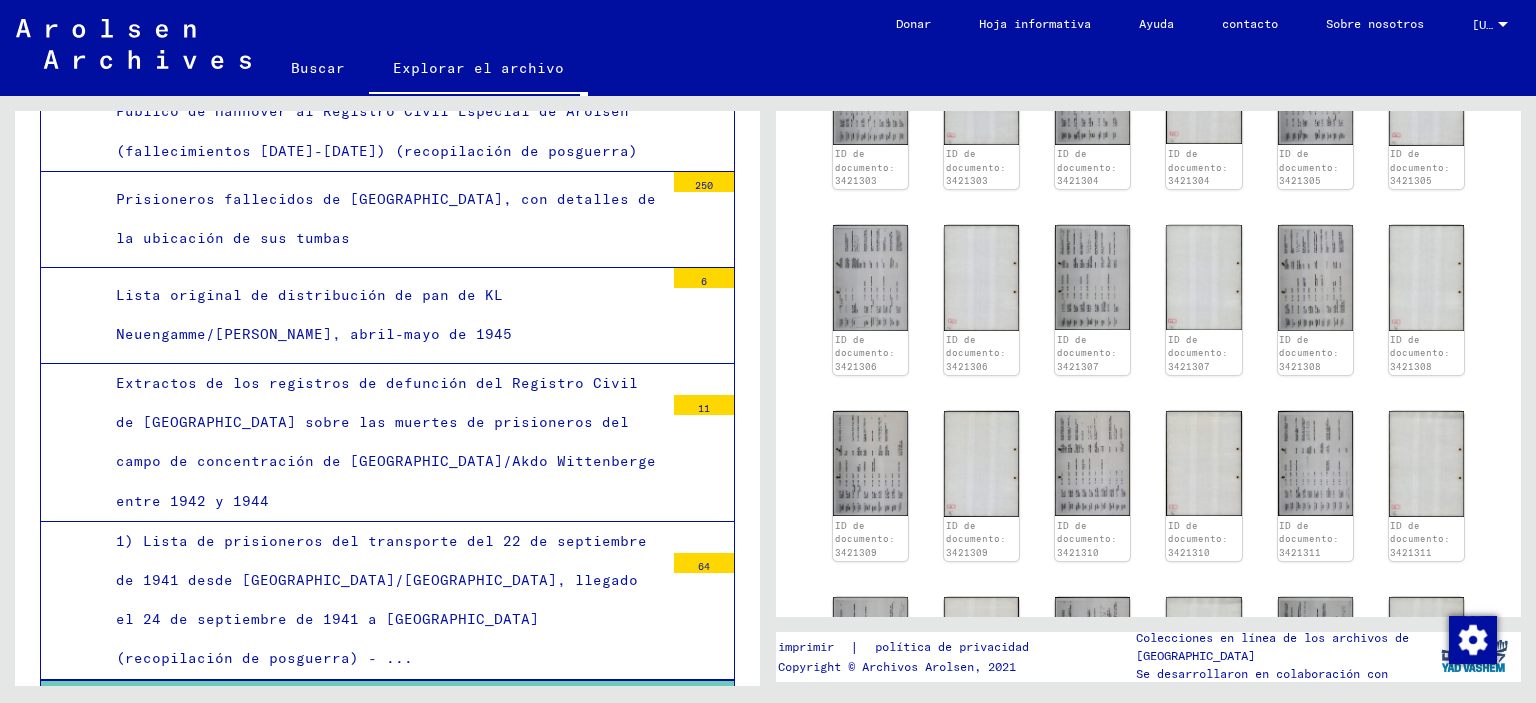 click on "Lista de prisioneros fallecidos en la [GEOGRAPHIC_DATA] (desastre del buque "Cap Arcona y Thielbeck") (recopilación de posguerra)" at bounding box center [382, 1186] 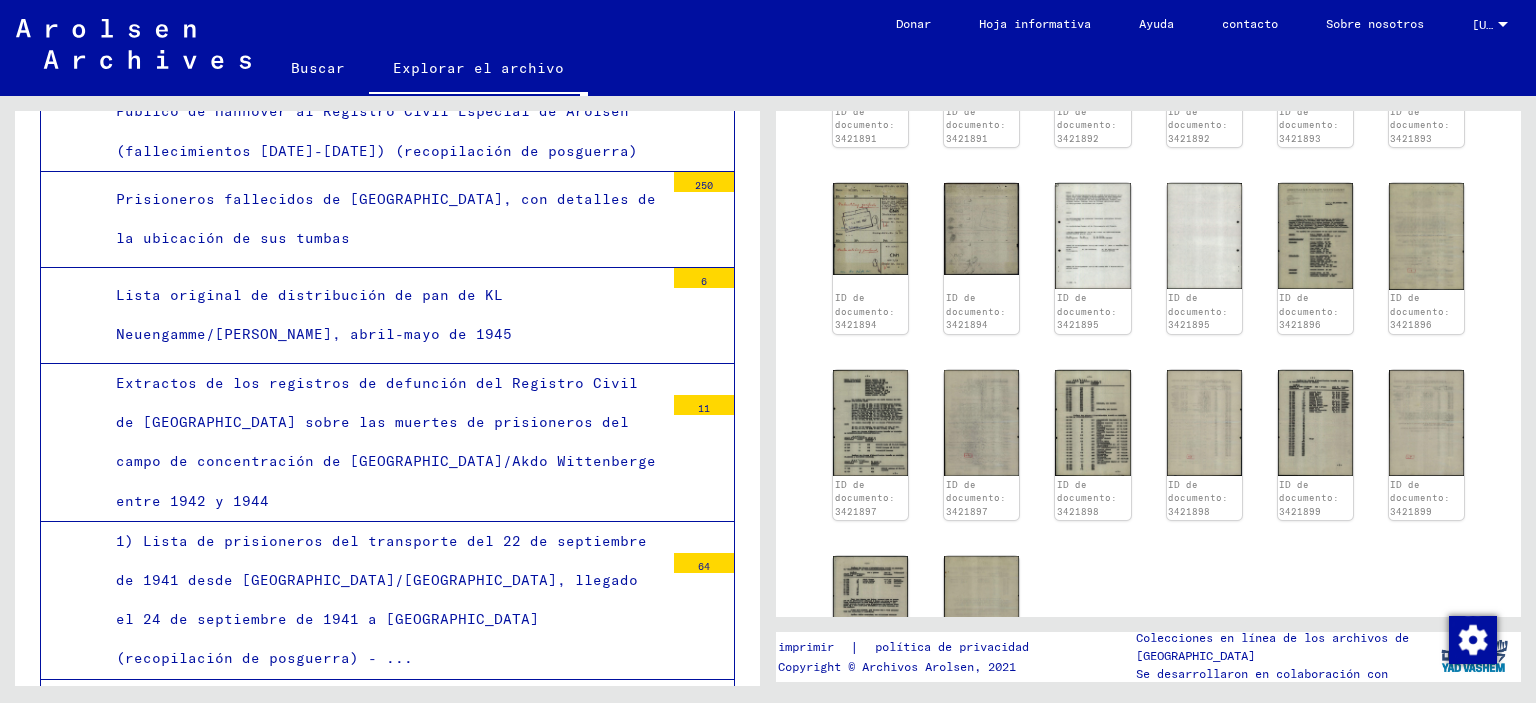 scroll, scrollTop: 800, scrollLeft: 0, axis: vertical 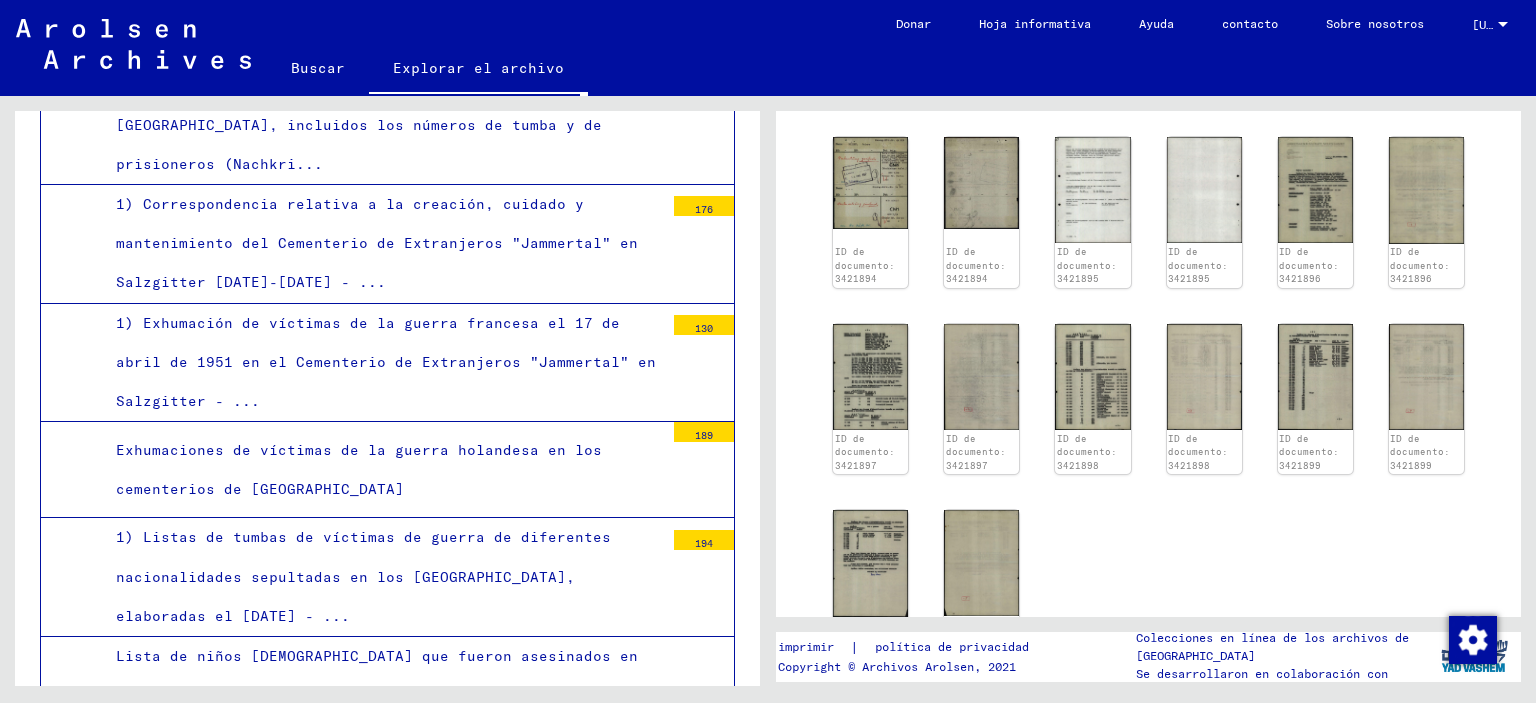 click on "Informe y declaraciones de testigos sobre el desastre del barco en la [GEOGRAPHIC_DATA], en el que murieron las personas a bordo de los barcos "Cap Arcona" y "Thielbeck", lista de las víctimas del desastre del barco "[GEOGRAPHIC_DATA]" y "Thielbeck" y lista de los [DEMOGRAPHIC_DATA] rescatados del [GEOGRAPHIC_DATA]" at bounding box center (377, 1385) 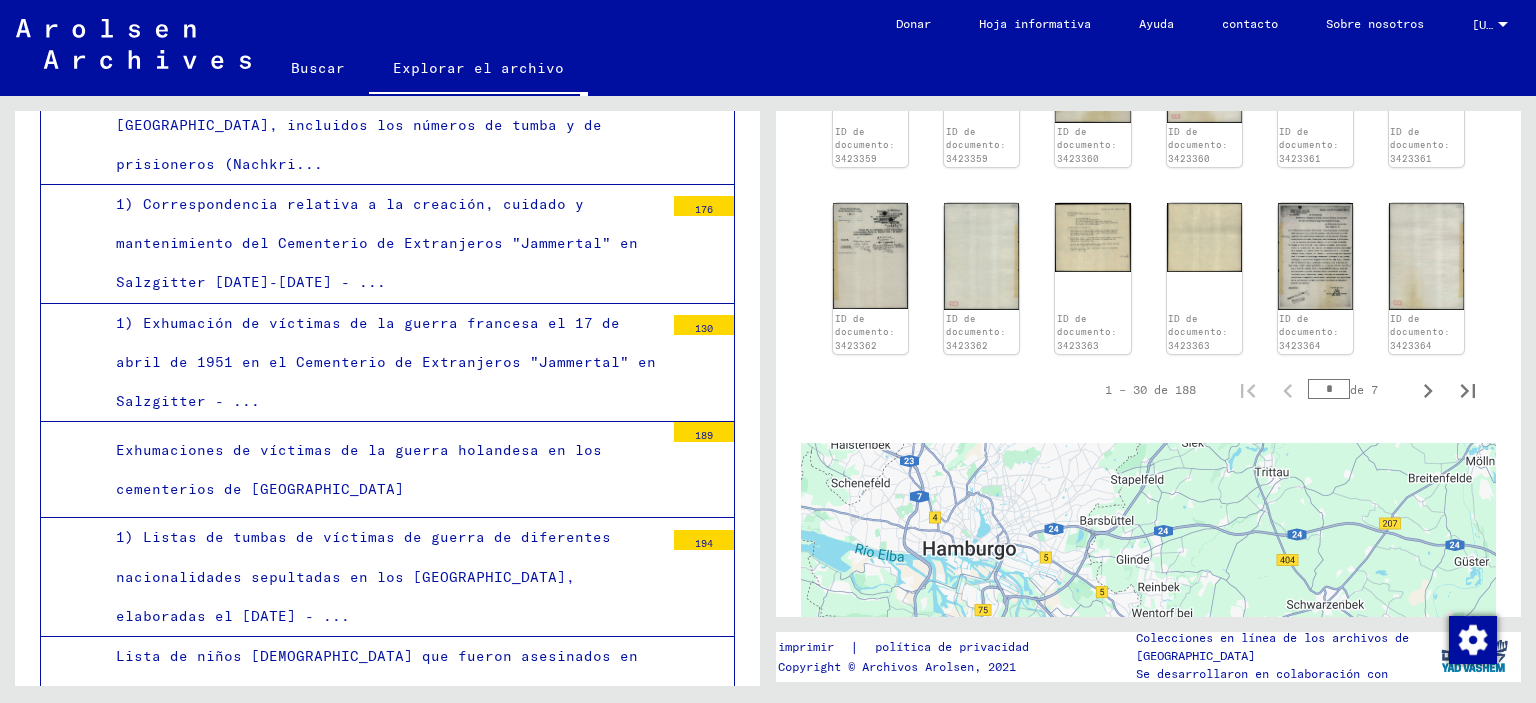 scroll, scrollTop: 1800, scrollLeft: 0, axis: vertical 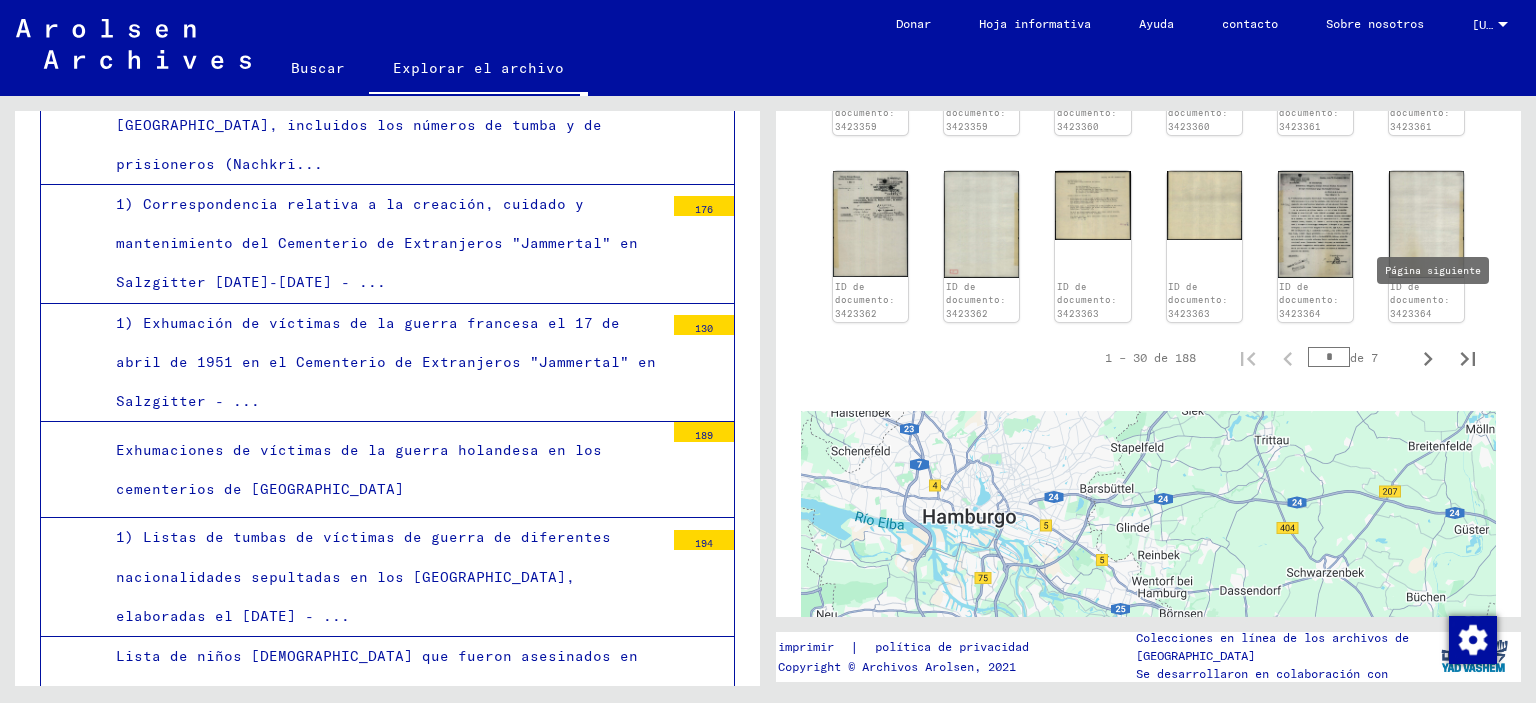 click 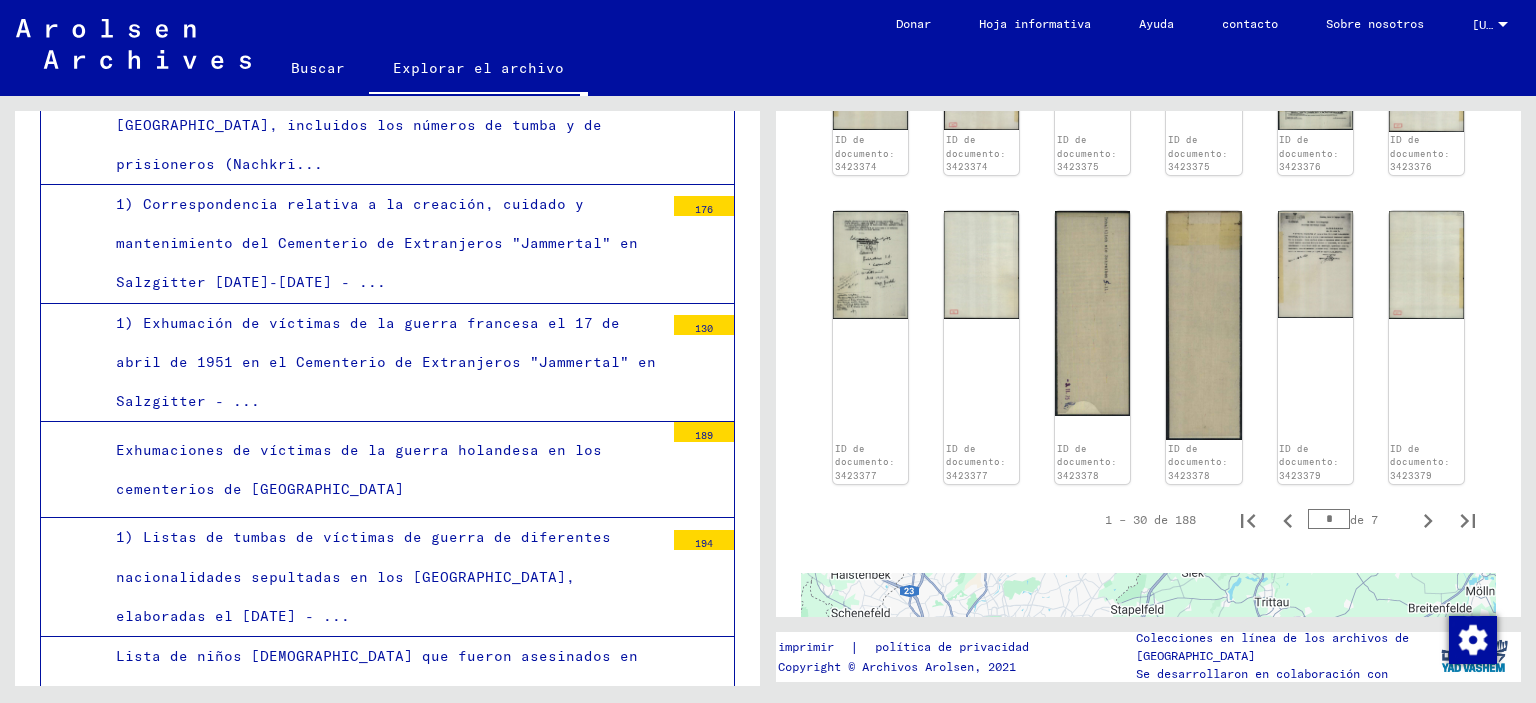 scroll, scrollTop: 1775, scrollLeft: 0, axis: vertical 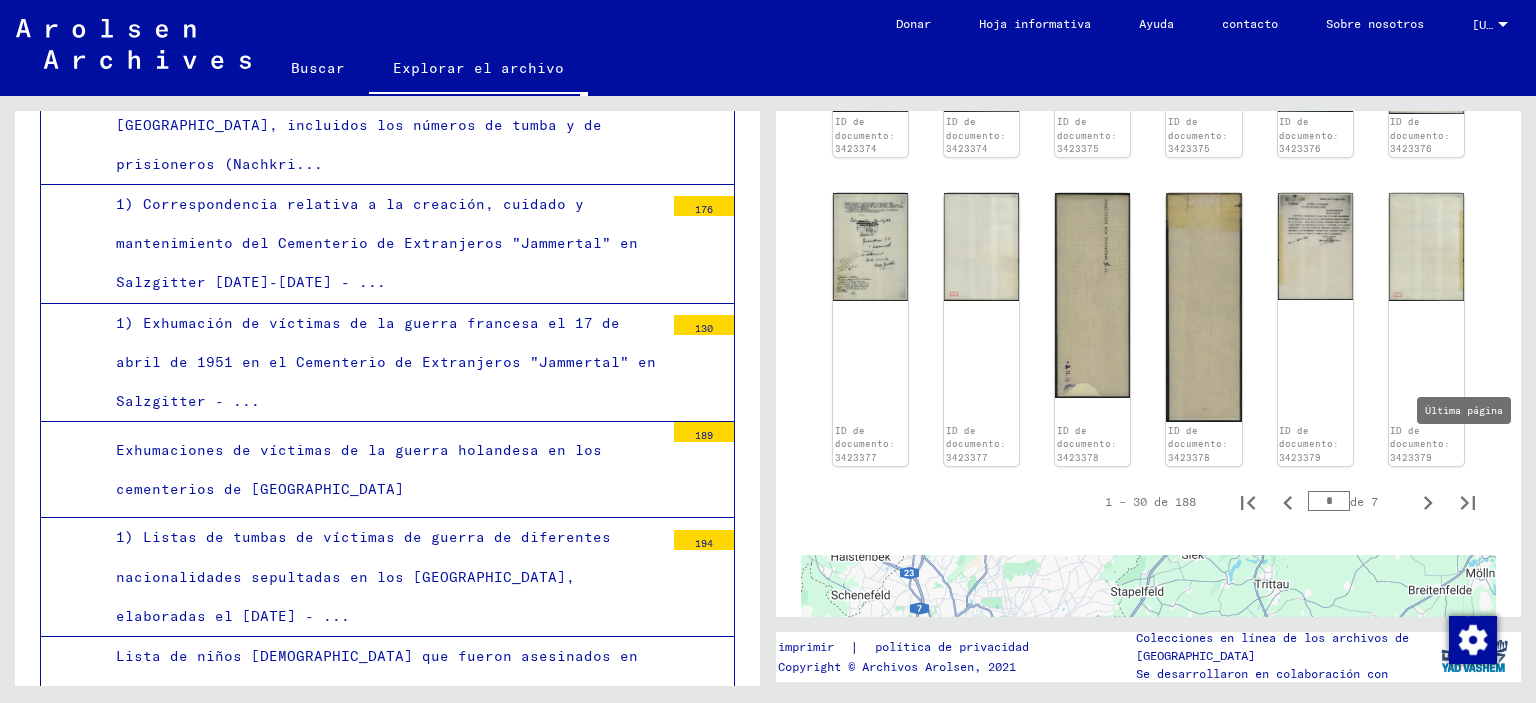 click 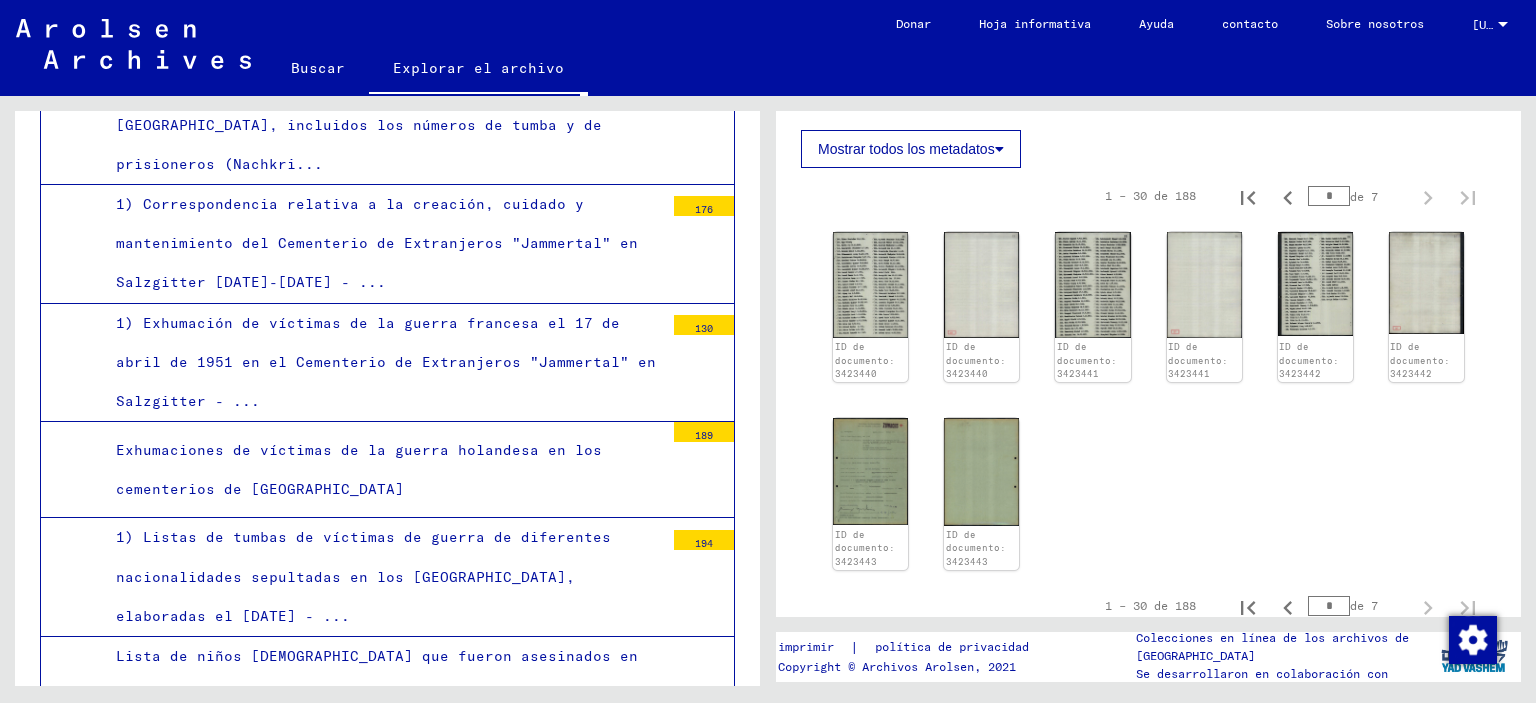 scroll, scrollTop: 988, scrollLeft: 0, axis: vertical 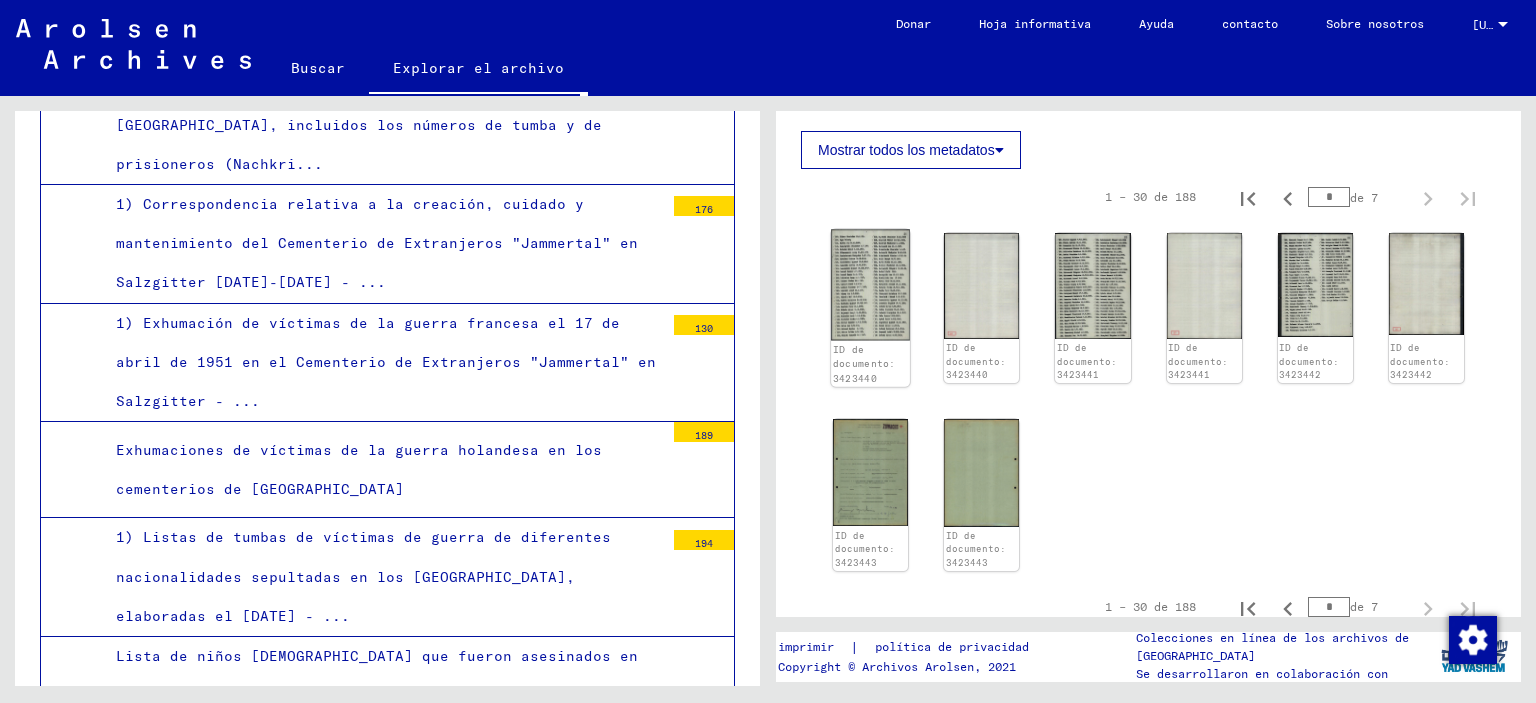 click 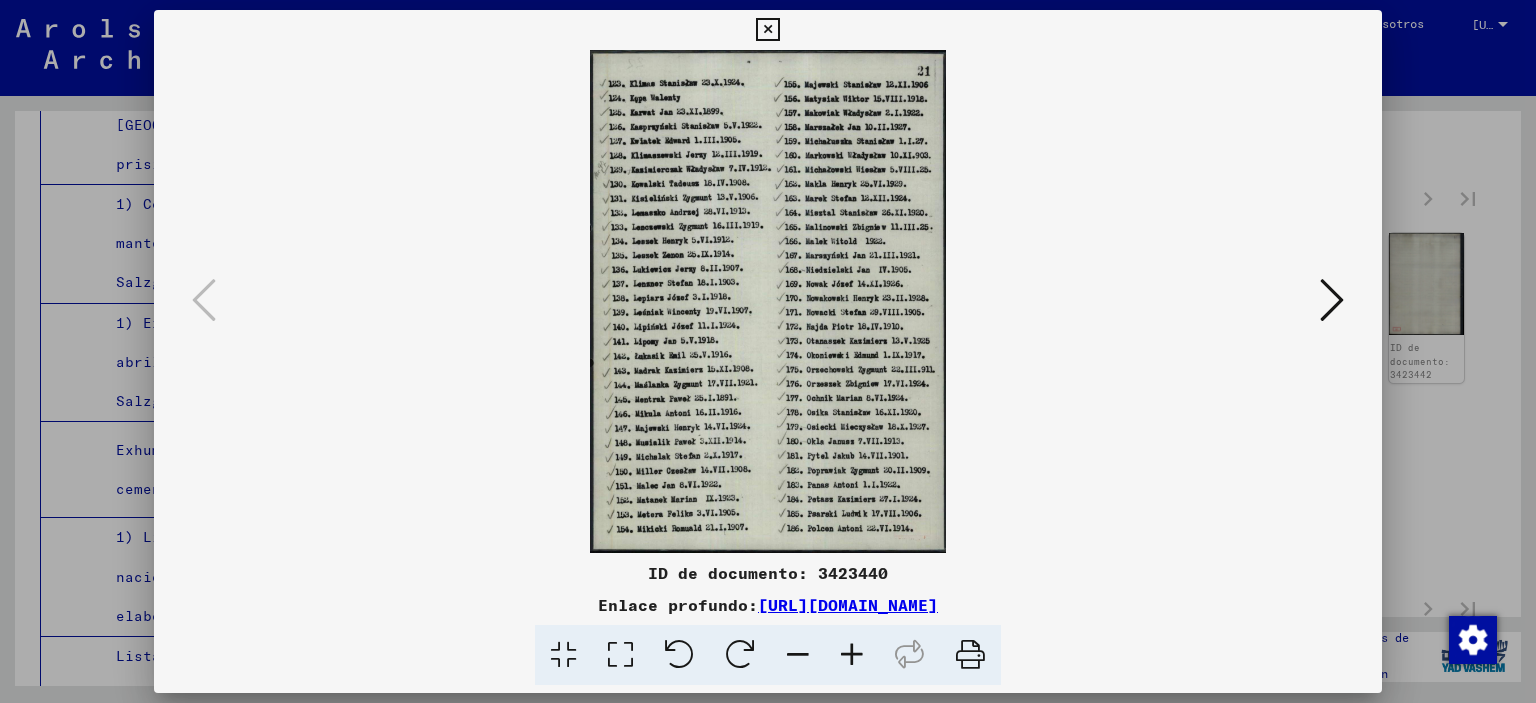 click at bounding box center [1332, 300] 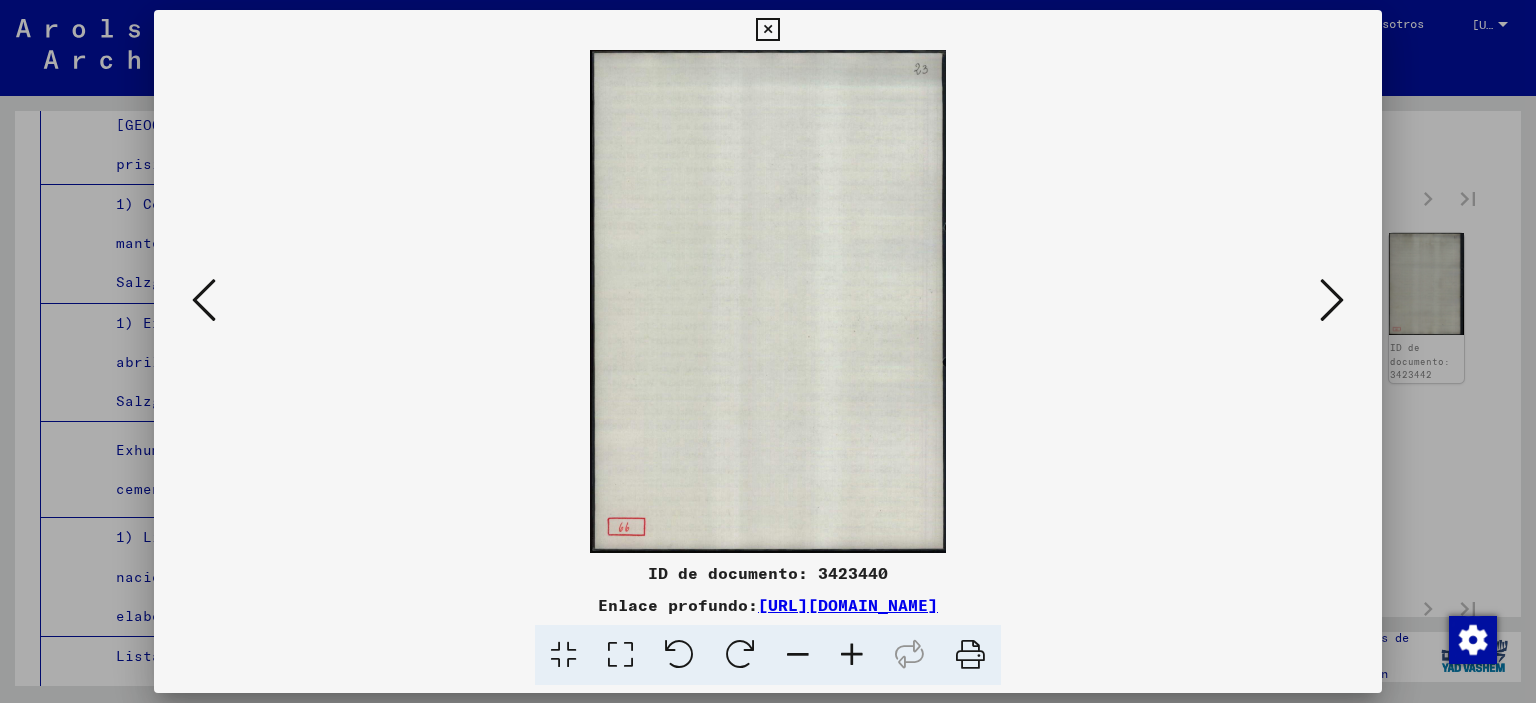 click at bounding box center [1332, 300] 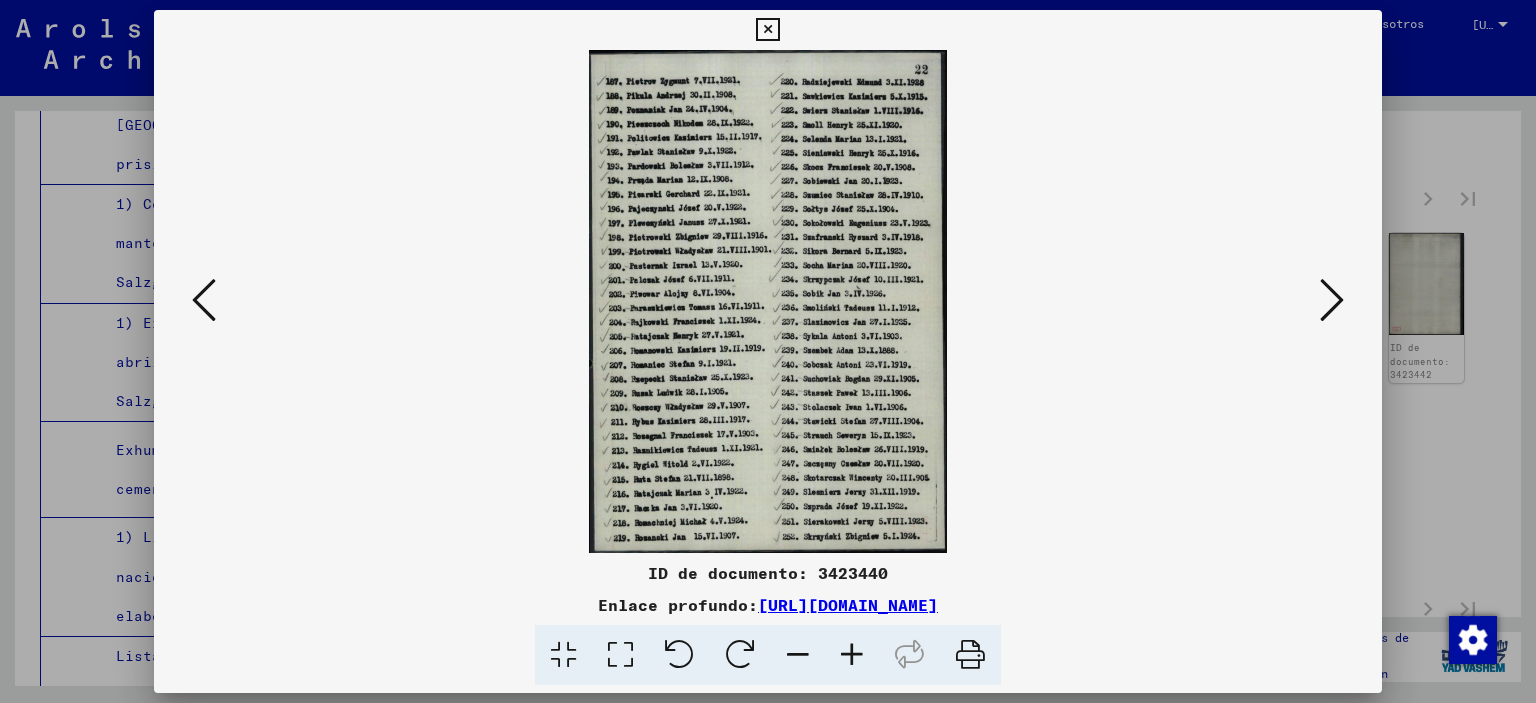 click at bounding box center [620, 655] 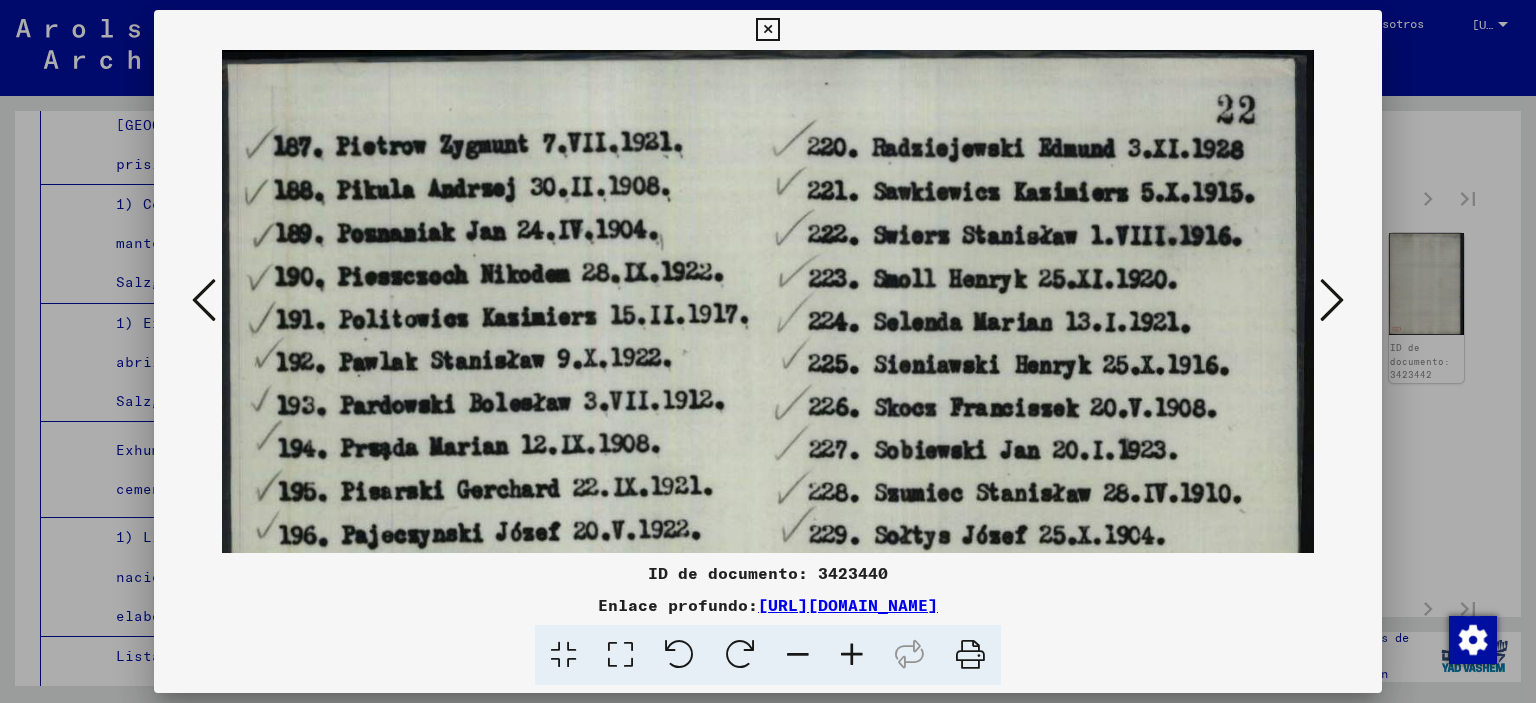click at bounding box center [767, 30] 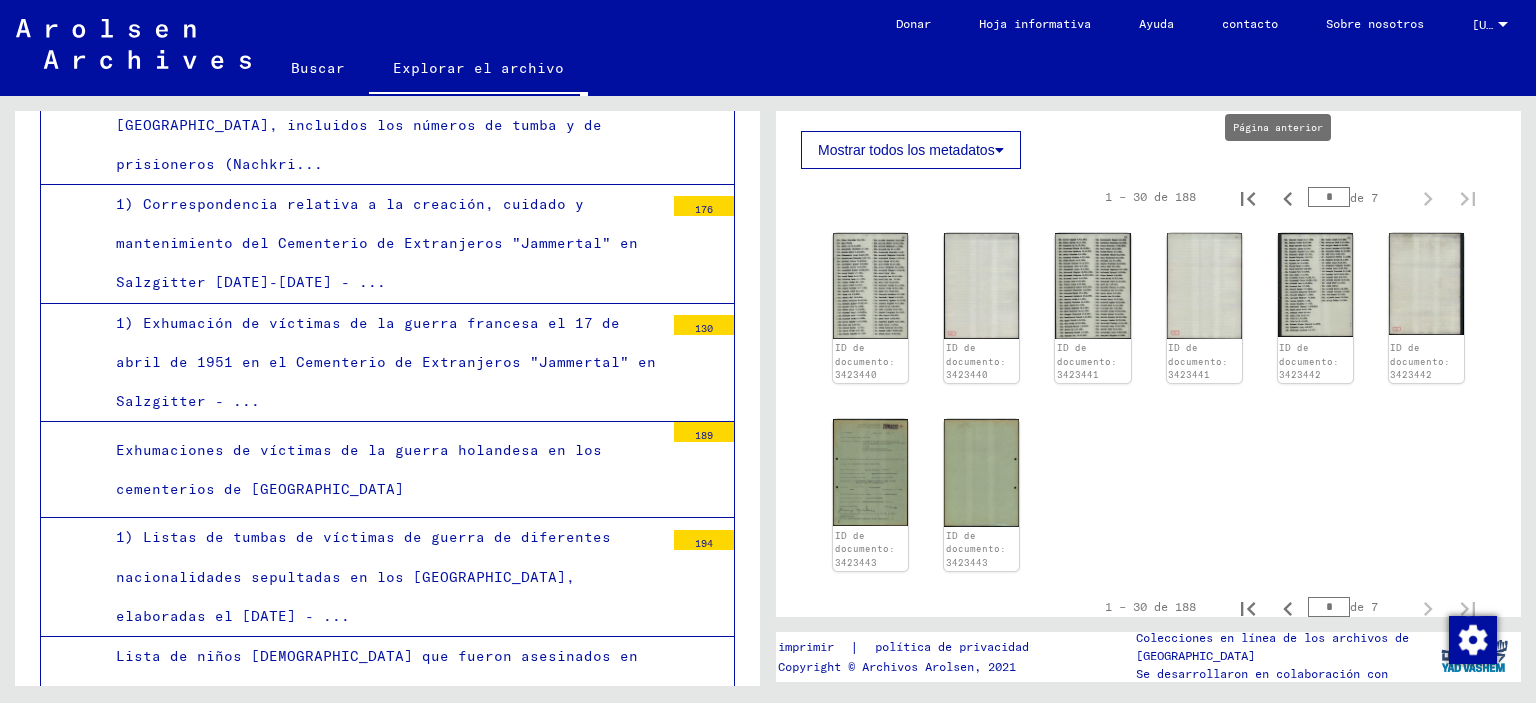 click 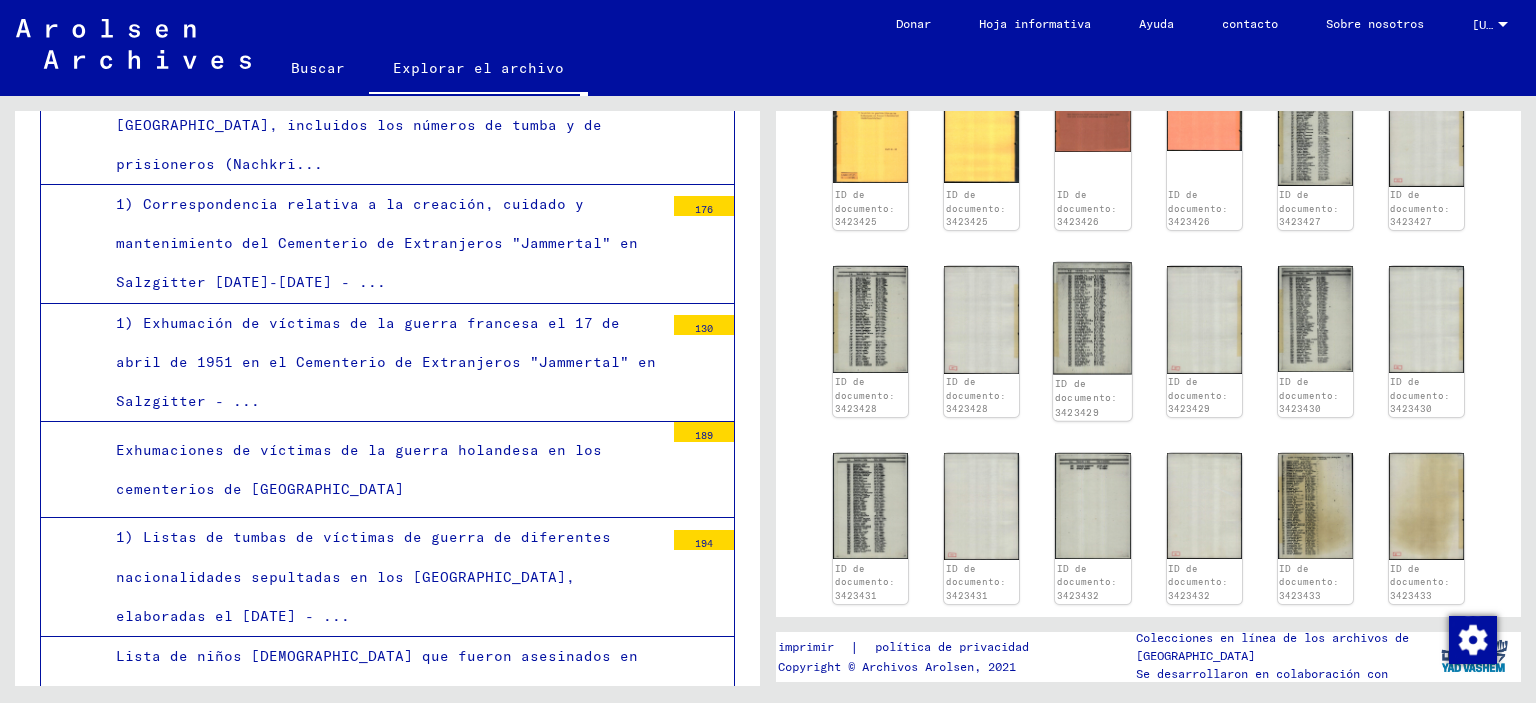 scroll, scrollTop: 1188, scrollLeft: 0, axis: vertical 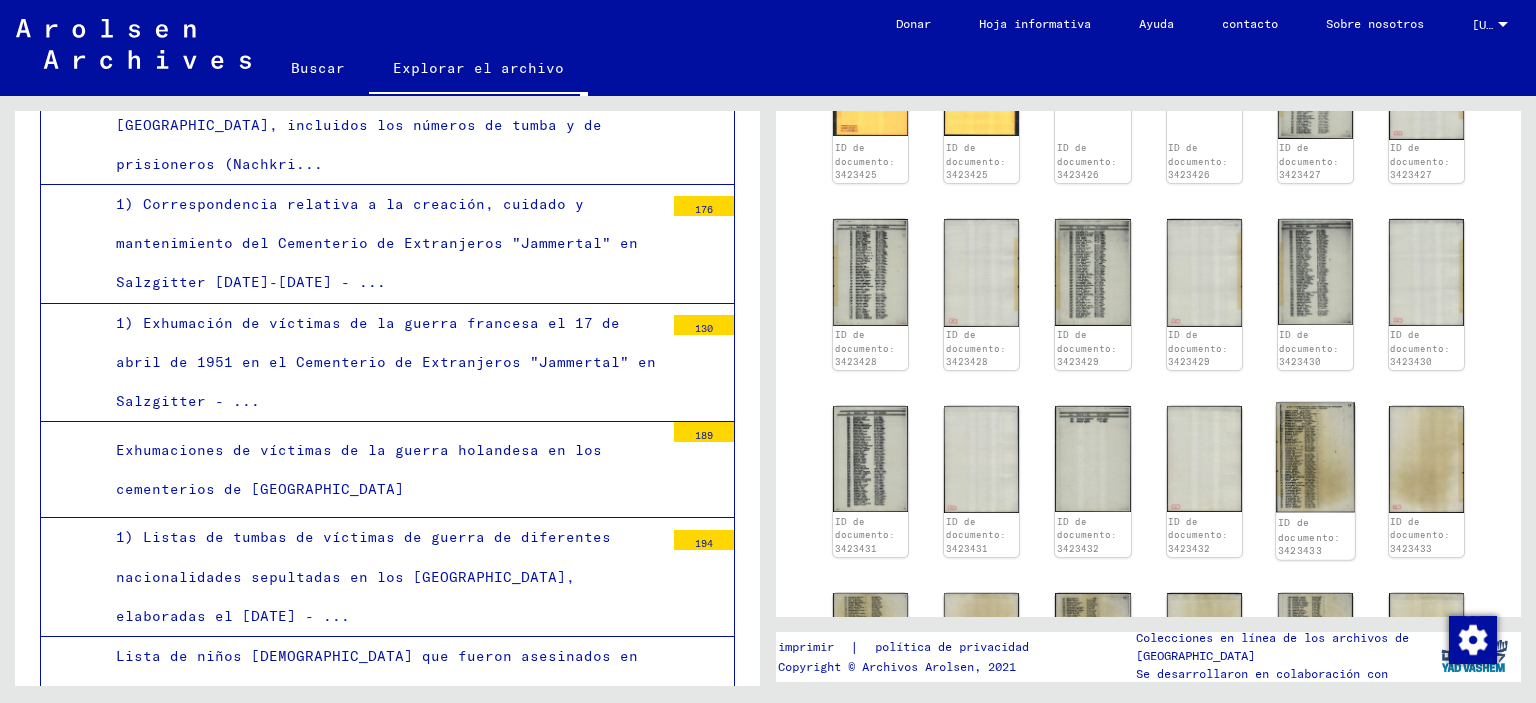 click 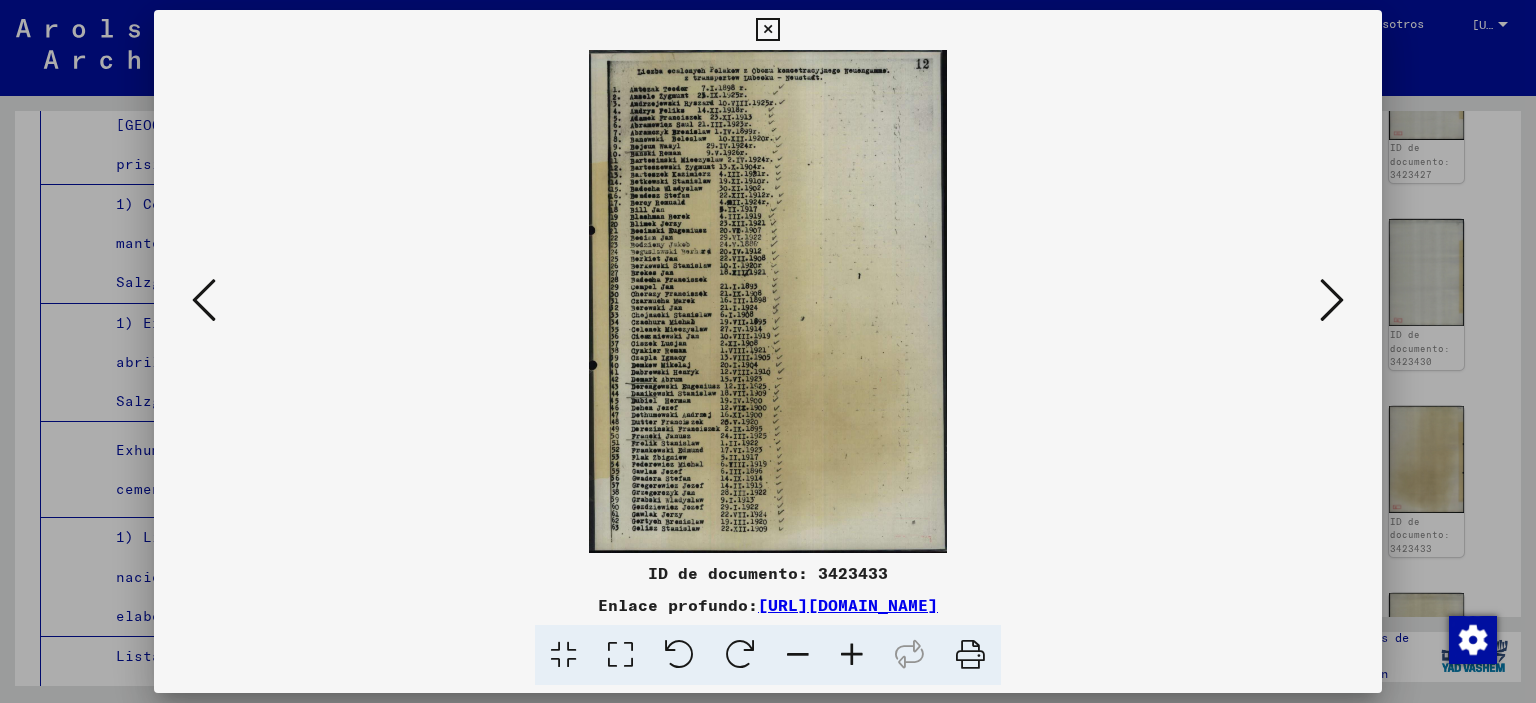 click at bounding box center (620, 655) 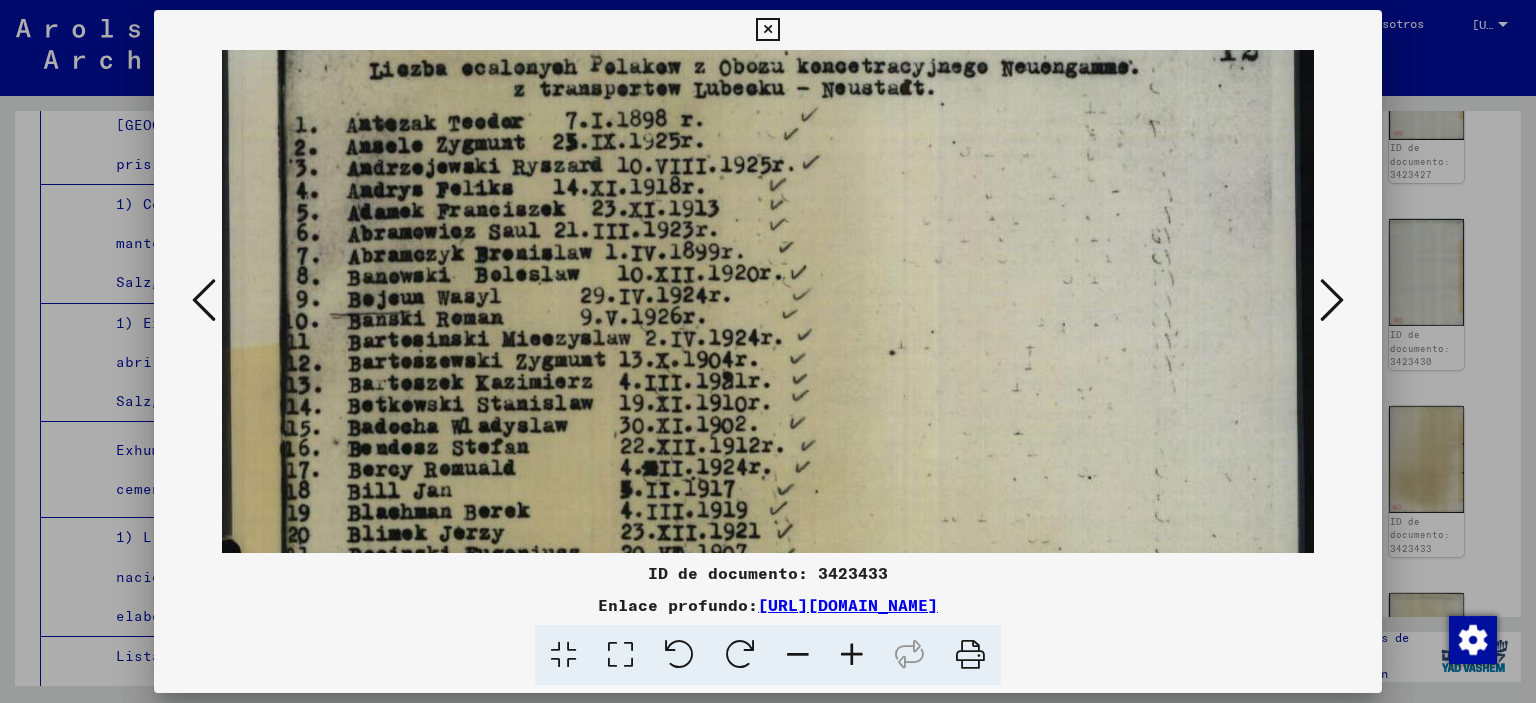 scroll, scrollTop: 53, scrollLeft: 0, axis: vertical 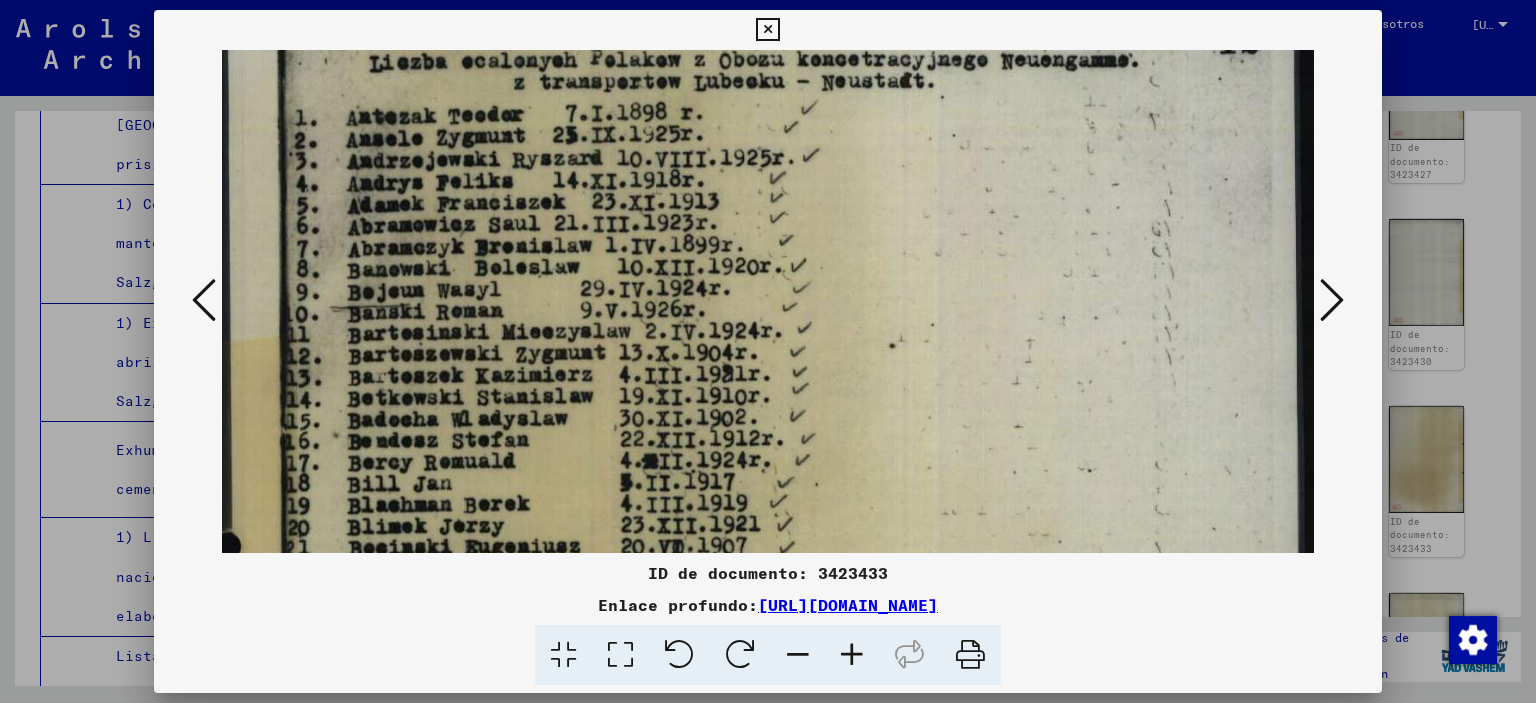 drag, startPoint x: 612, startPoint y: 478, endPoint x: 636, endPoint y: 427, distance: 56.364883 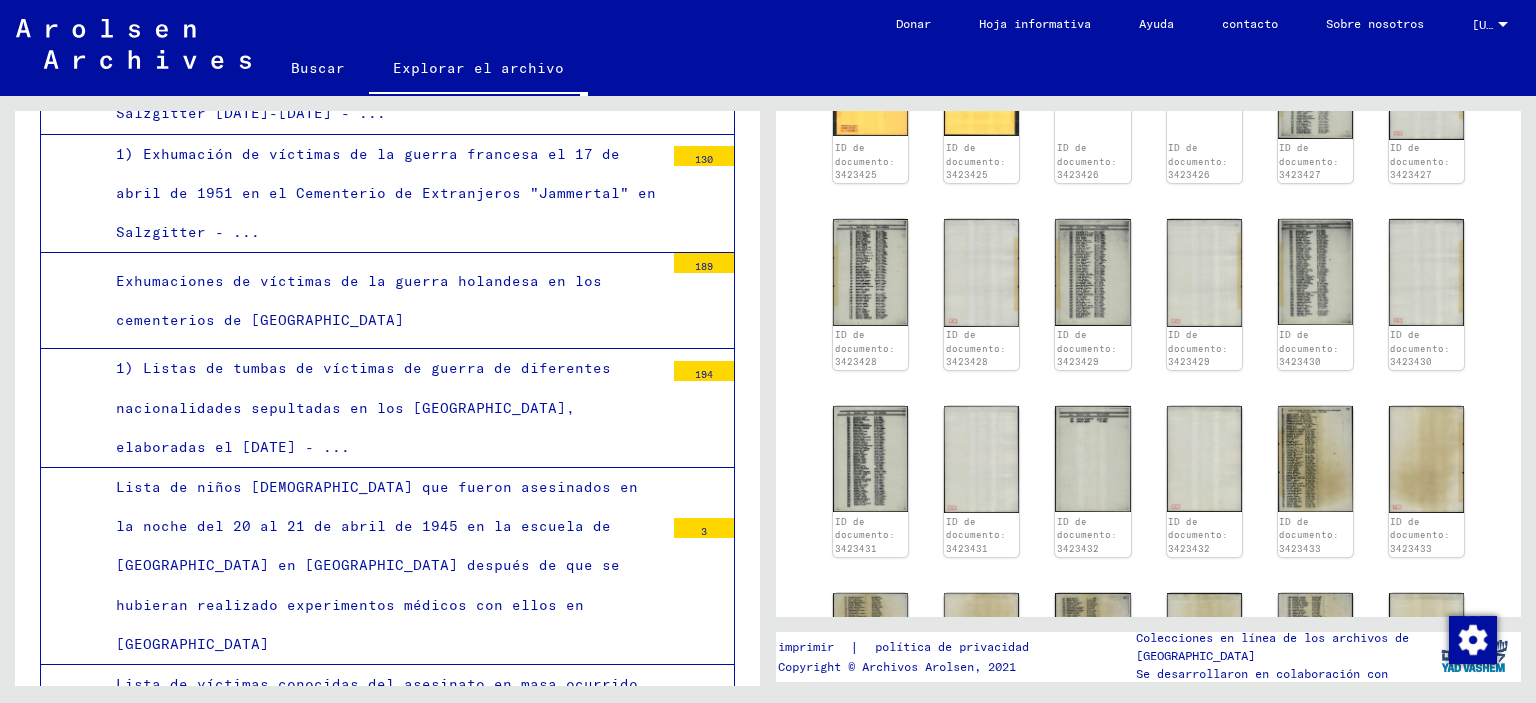 scroll, scrollTop: 14443, scrollLeft: 0, axis: vertical 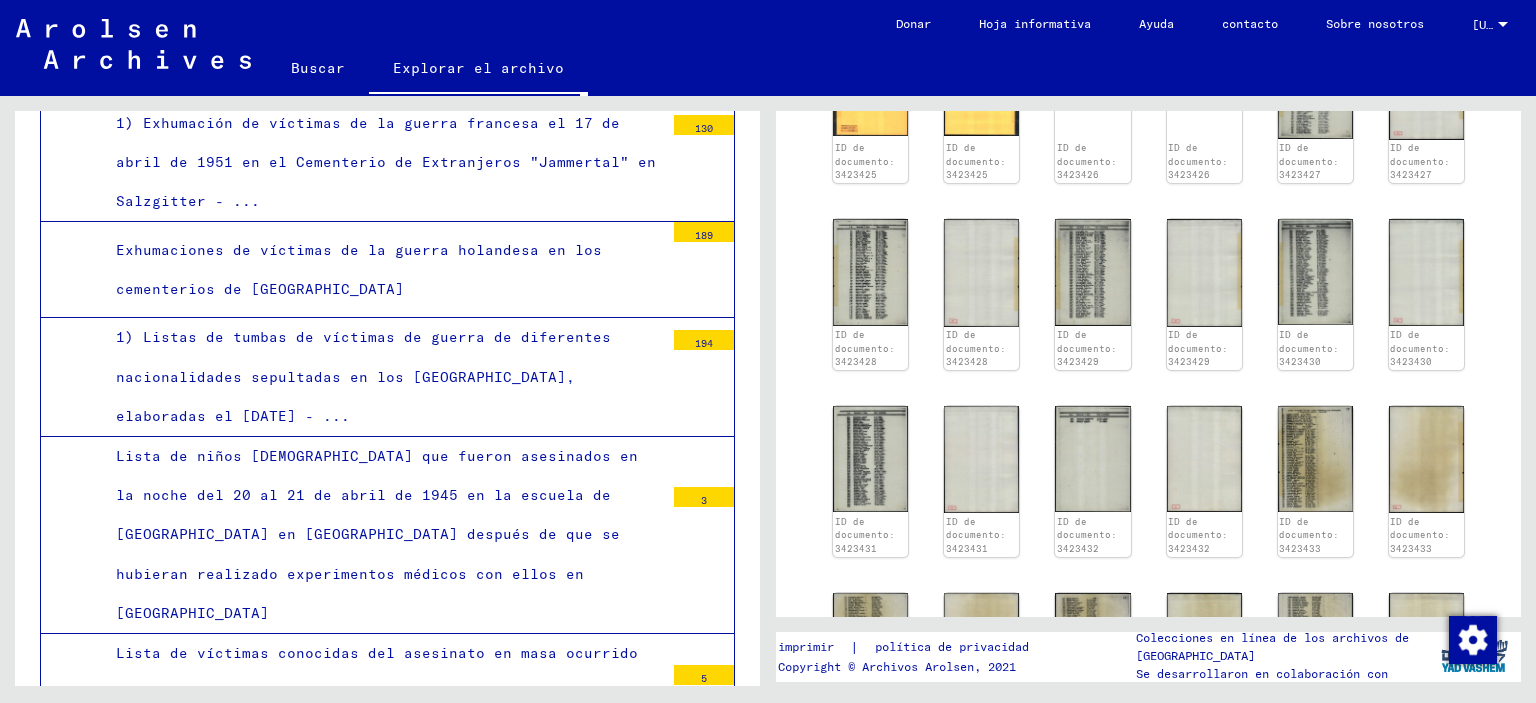 click on "Lista de ex prisioneros que fueron rescatados de los barcos [GEOGRAPHIC_DATA], [GEOGRAPHIC_DATA] y [GEOGRAPHIC_DATA] en [GEOGRAPHIC_DATA] el 03[DATE]" at bounding box center (382, 1364) 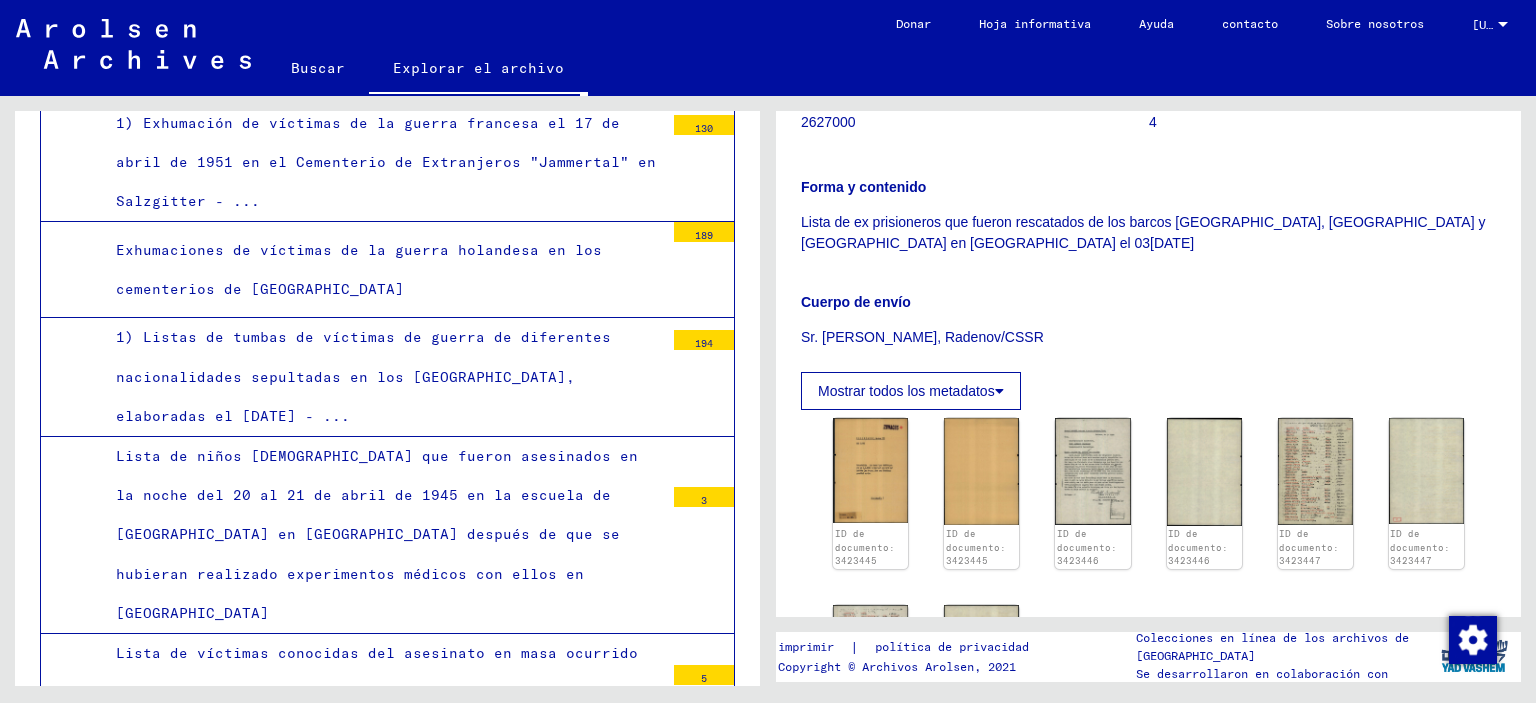 scroll, scrollTop: 400, scrollLeft: 0, axis: vertical 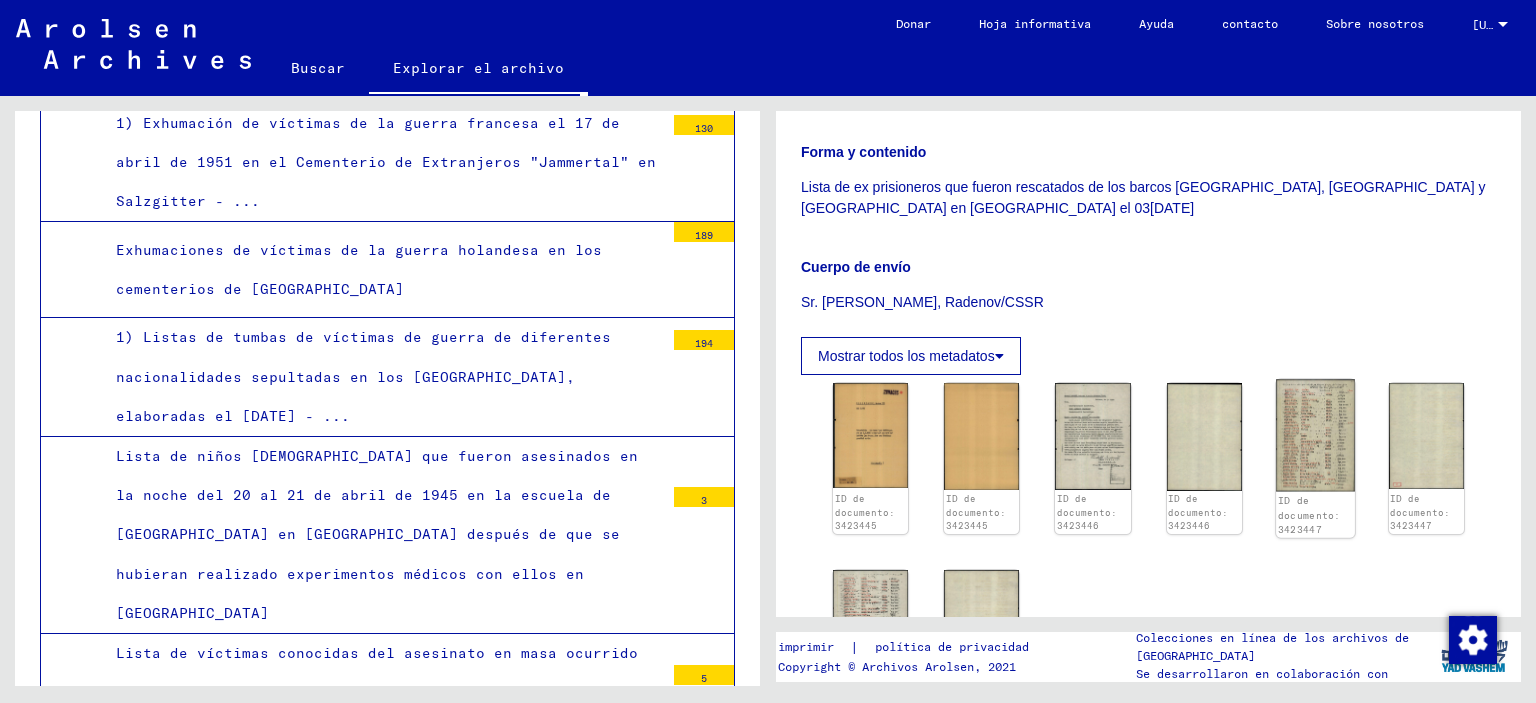click 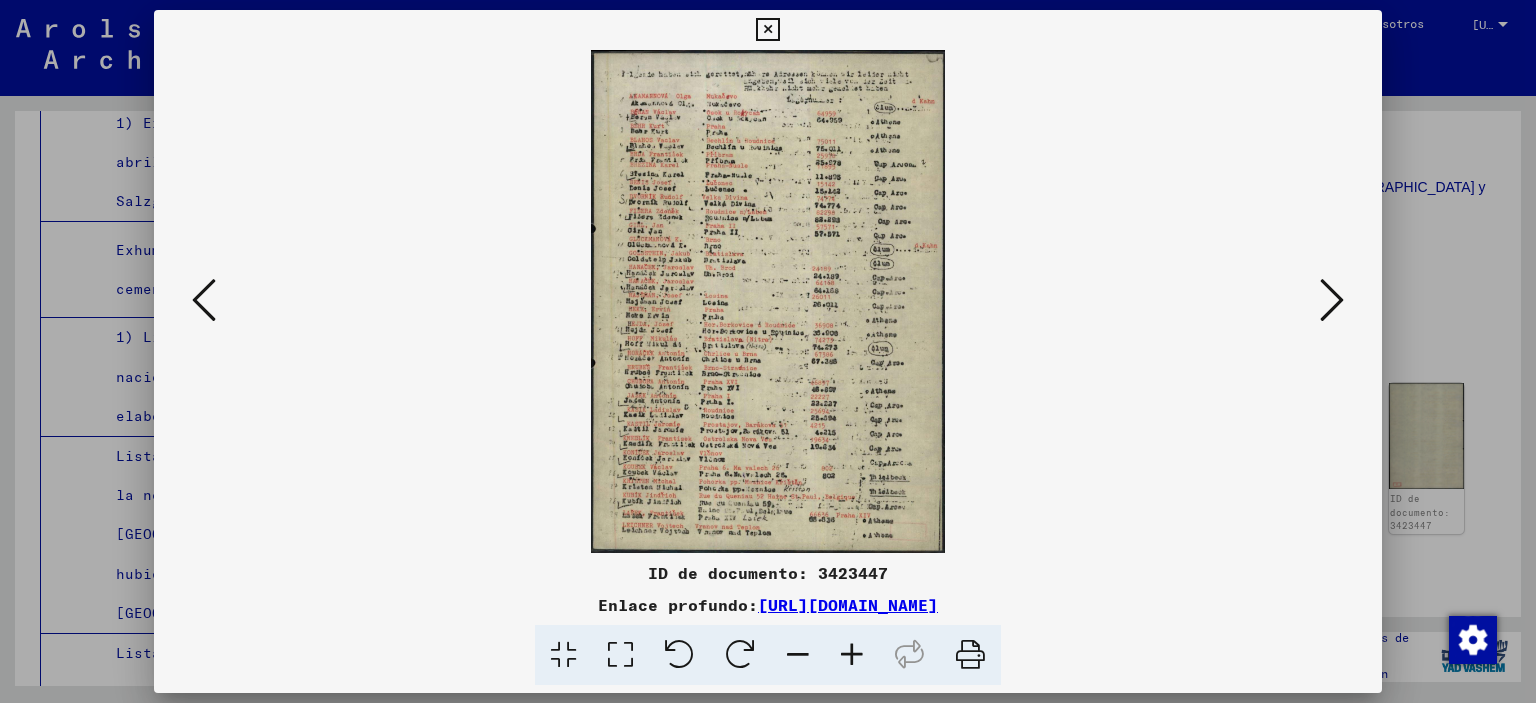 click at bounding box center (620, 655) 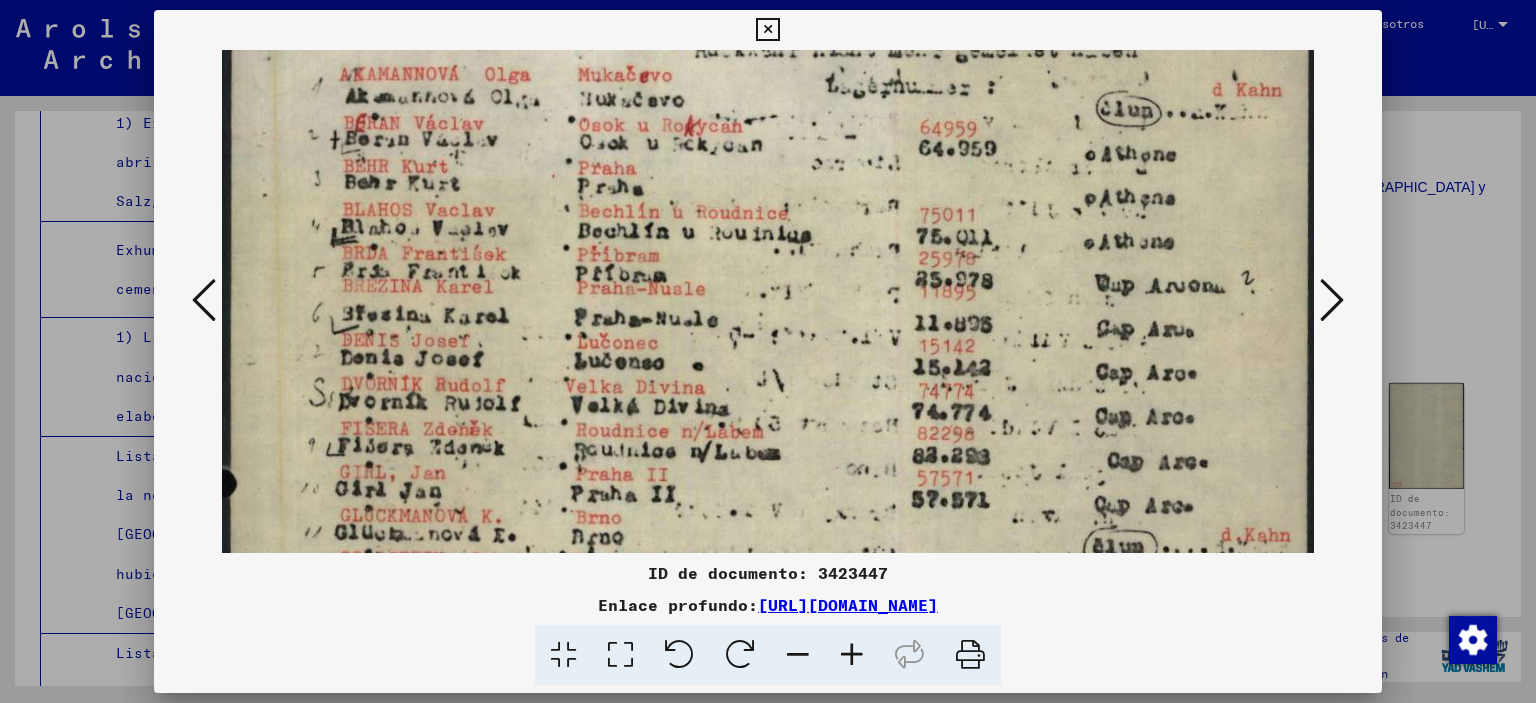 scroll, scrollTop: 119, scrollLeft: 0, axis: vertical 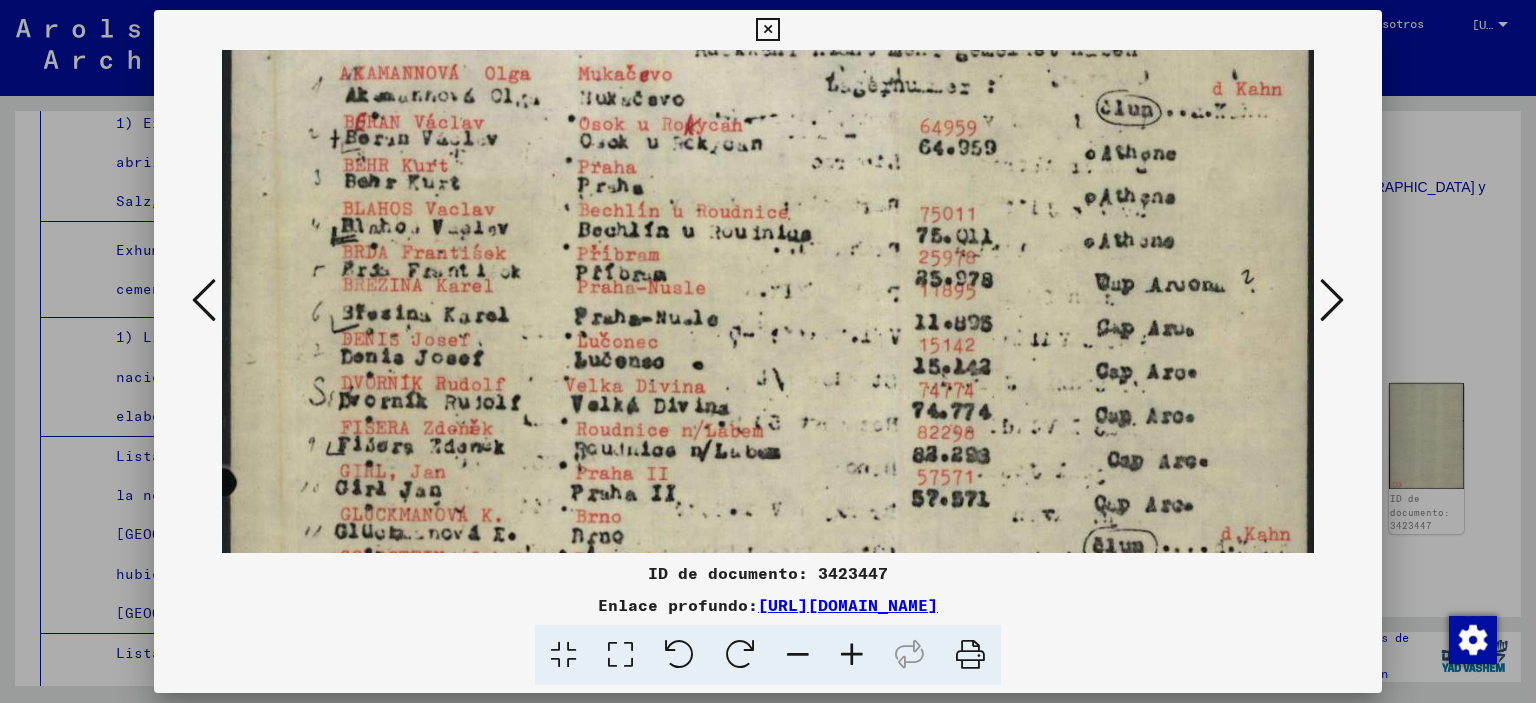 drag, startPoint x: 673, startPoint y: 475, endPoint x: 728, endPoint y: 359, distance: 128.37834 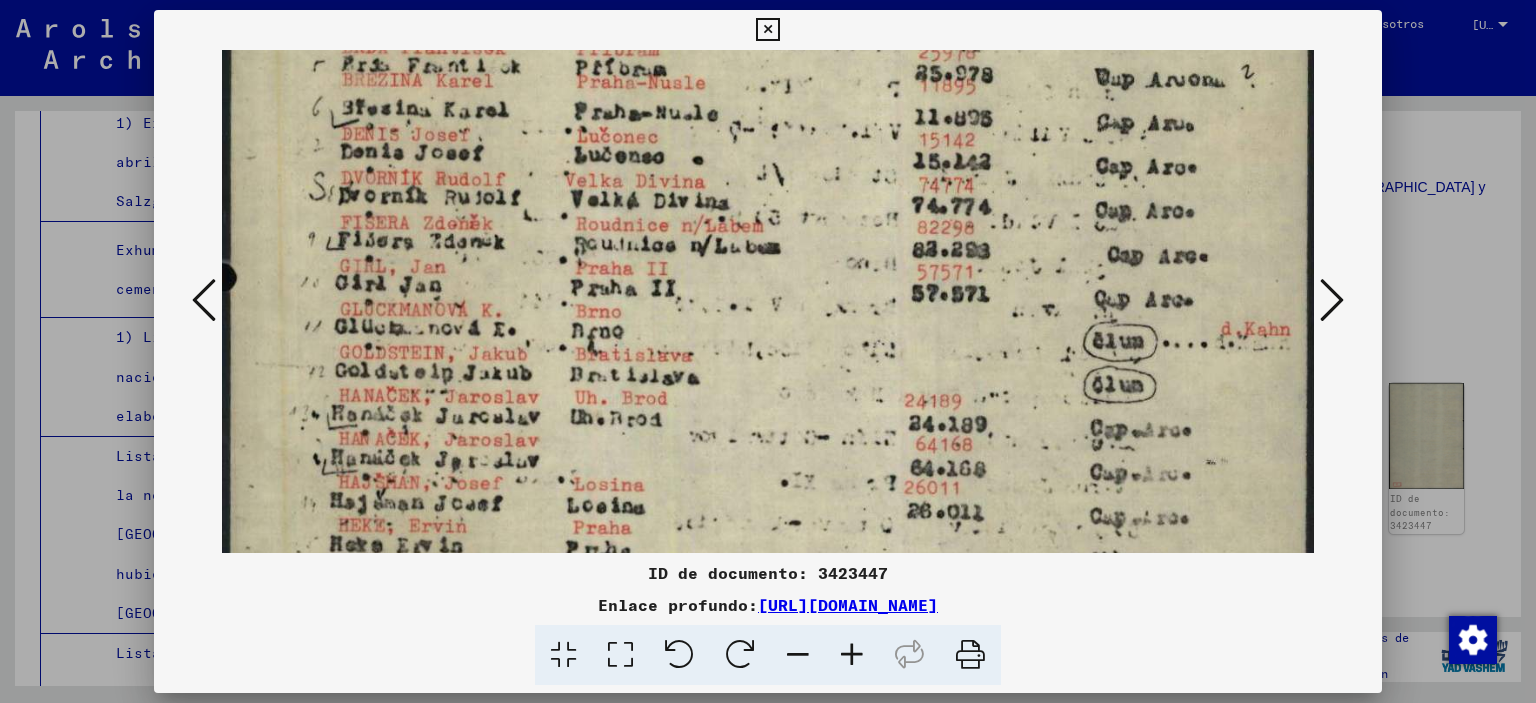 drag, startPoint x: 616, startPoint y: 499, endPoint x: 682, endPoint y: 303, distance: 206.81392 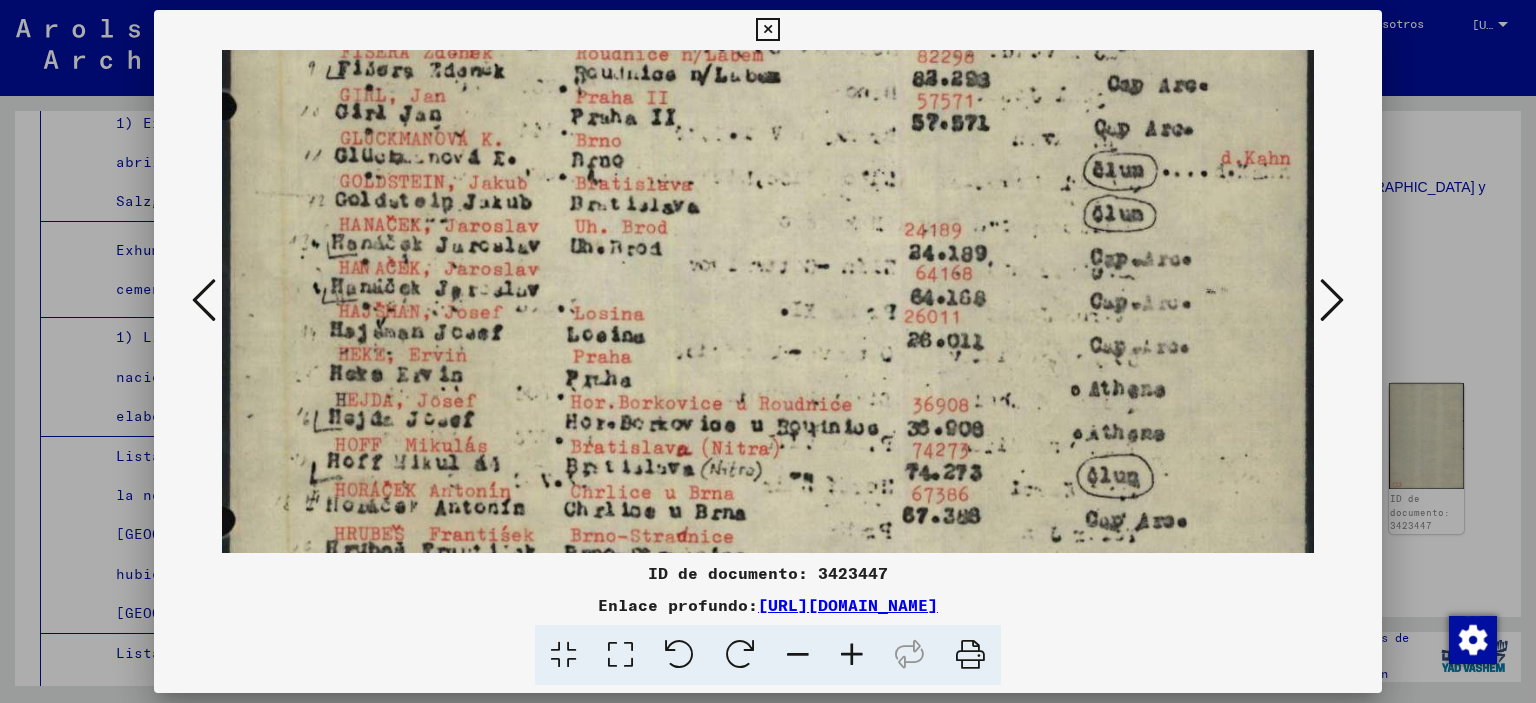 drag, startPoint x: 662, startPoint y: 465, endPoint x: 711, endPoint y: 302, distance: 170.20576 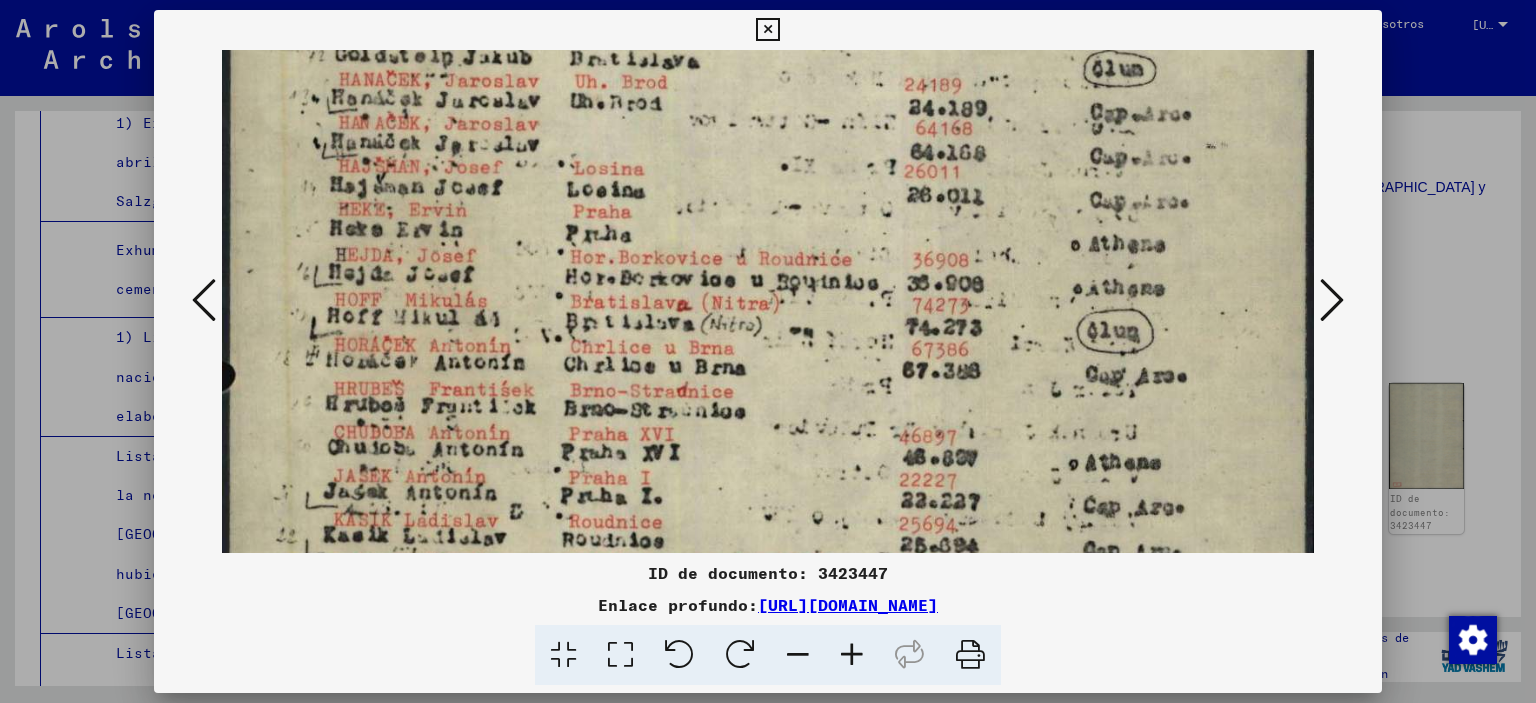 drag, startPoint x: 678, startPoint y: 485, endPoint x: 716, endPoint y: 347, distance: 143.13629 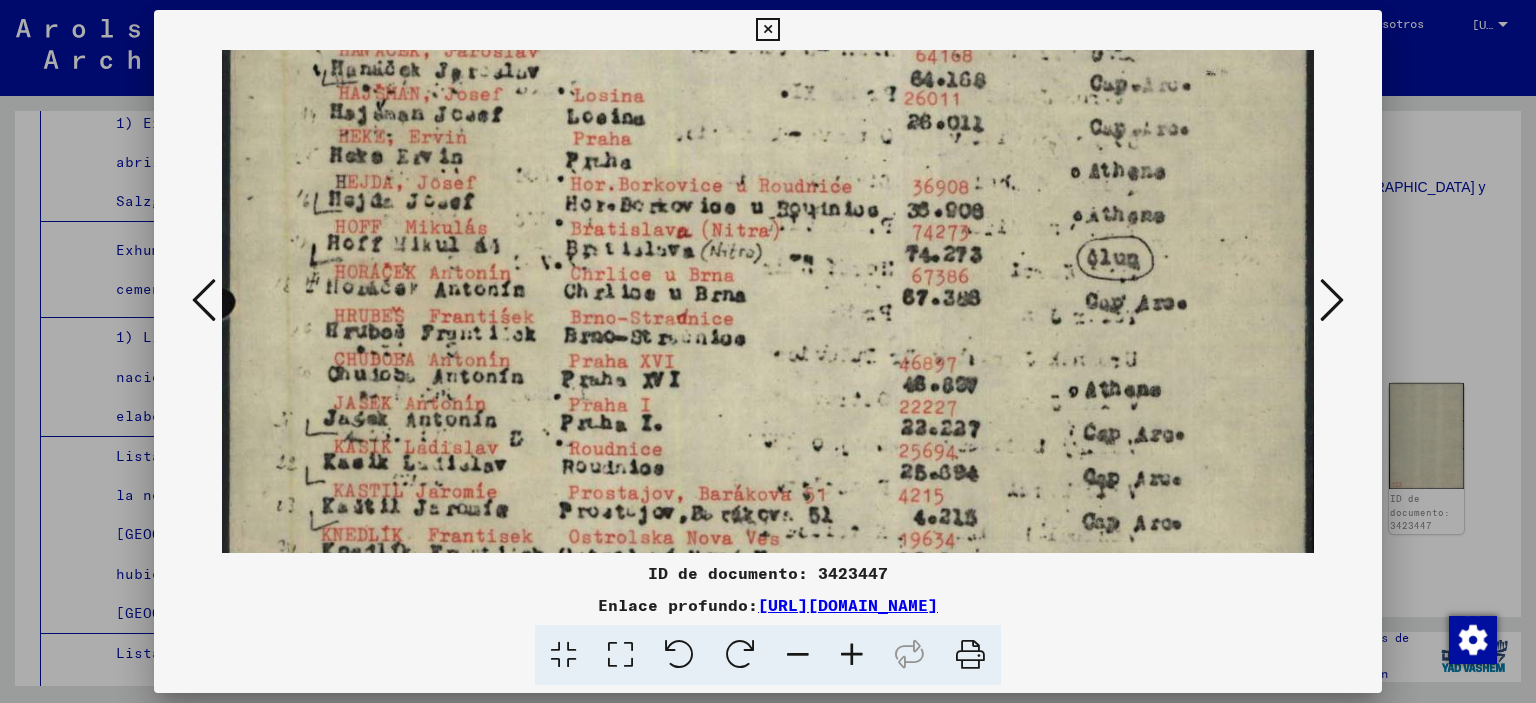 scroll, scrollTop: 720, scrollLeft: 0, axis: vertical 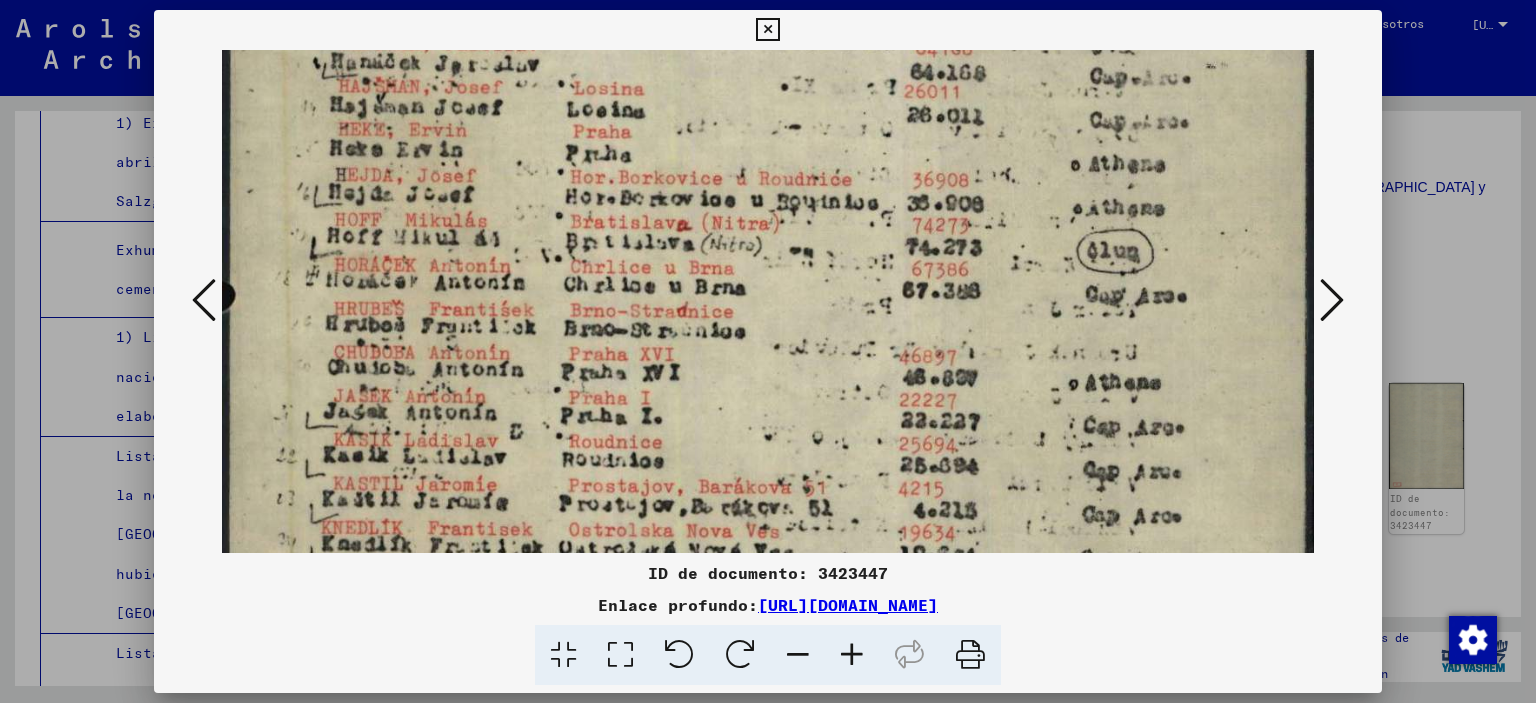 drag, startPoint x: 664, startPoint y: 485, endPoint x: 691, endPoint y: 405, distance: 84.4334 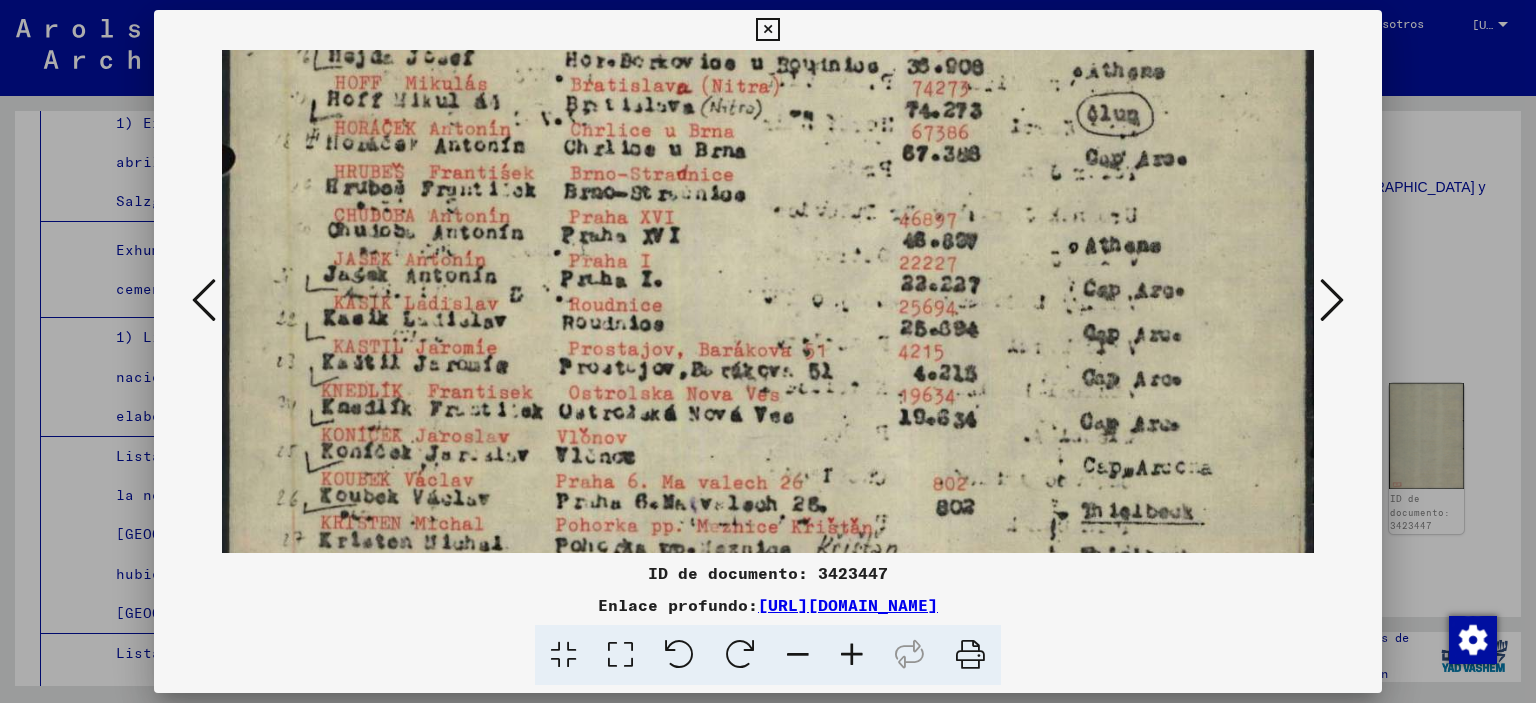 drag, startPoint x: 660, startPoint y: 495, endPoint x: 686, endPoint y: 361, distance: 136.49908 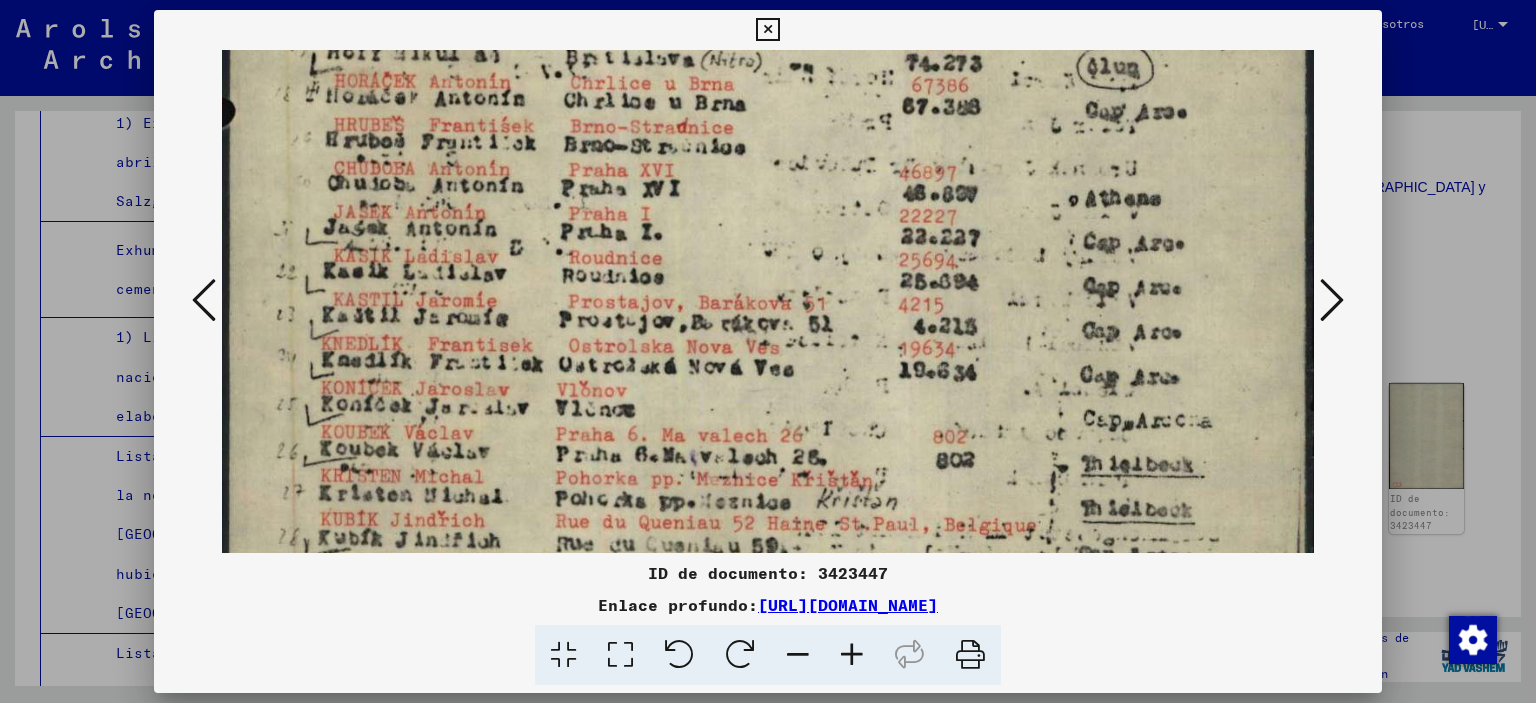 scroll, scrollTop: 911, scrollLeft: 0, axis: vertical 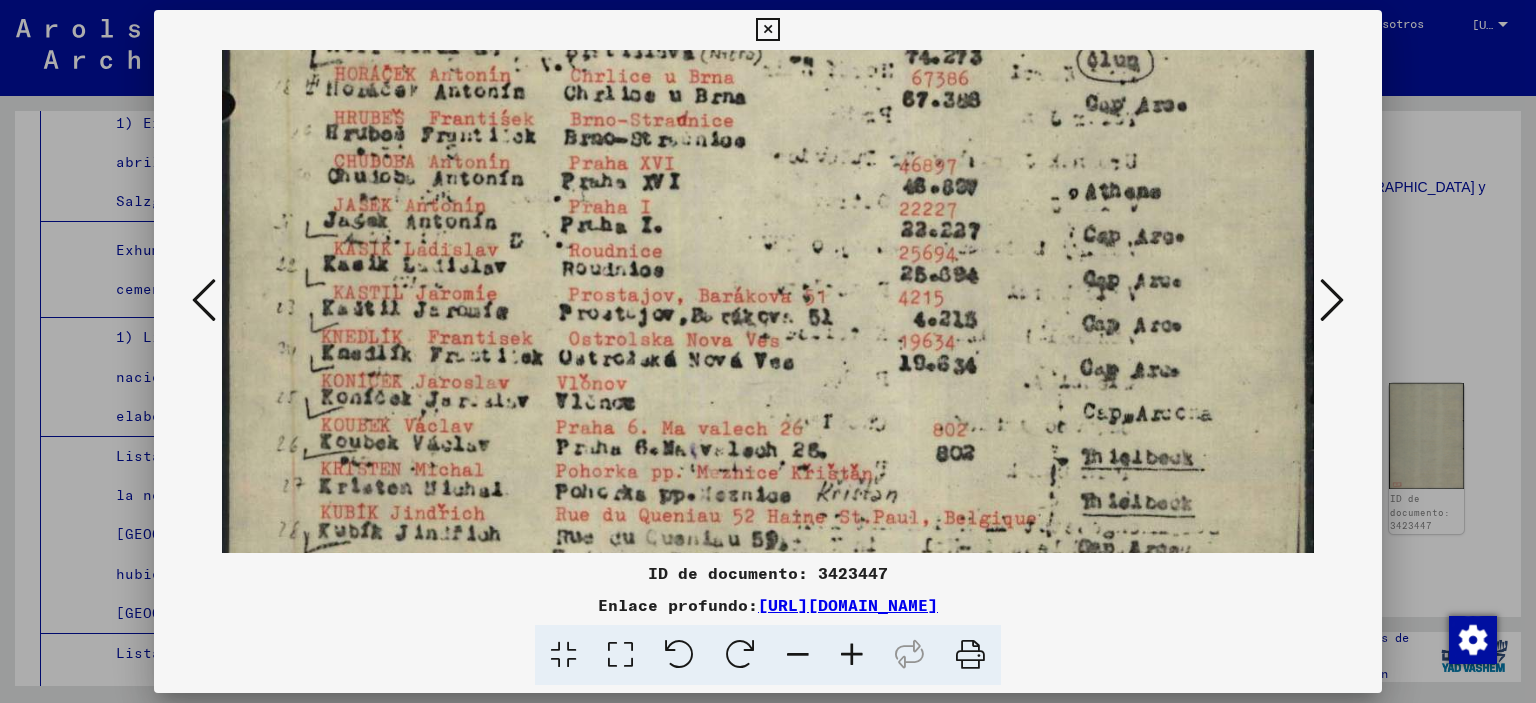 drag, startPoint x: 640, startPoint y: 502, endPoint x: 666, endPoint y: 449, distance: 59.03389 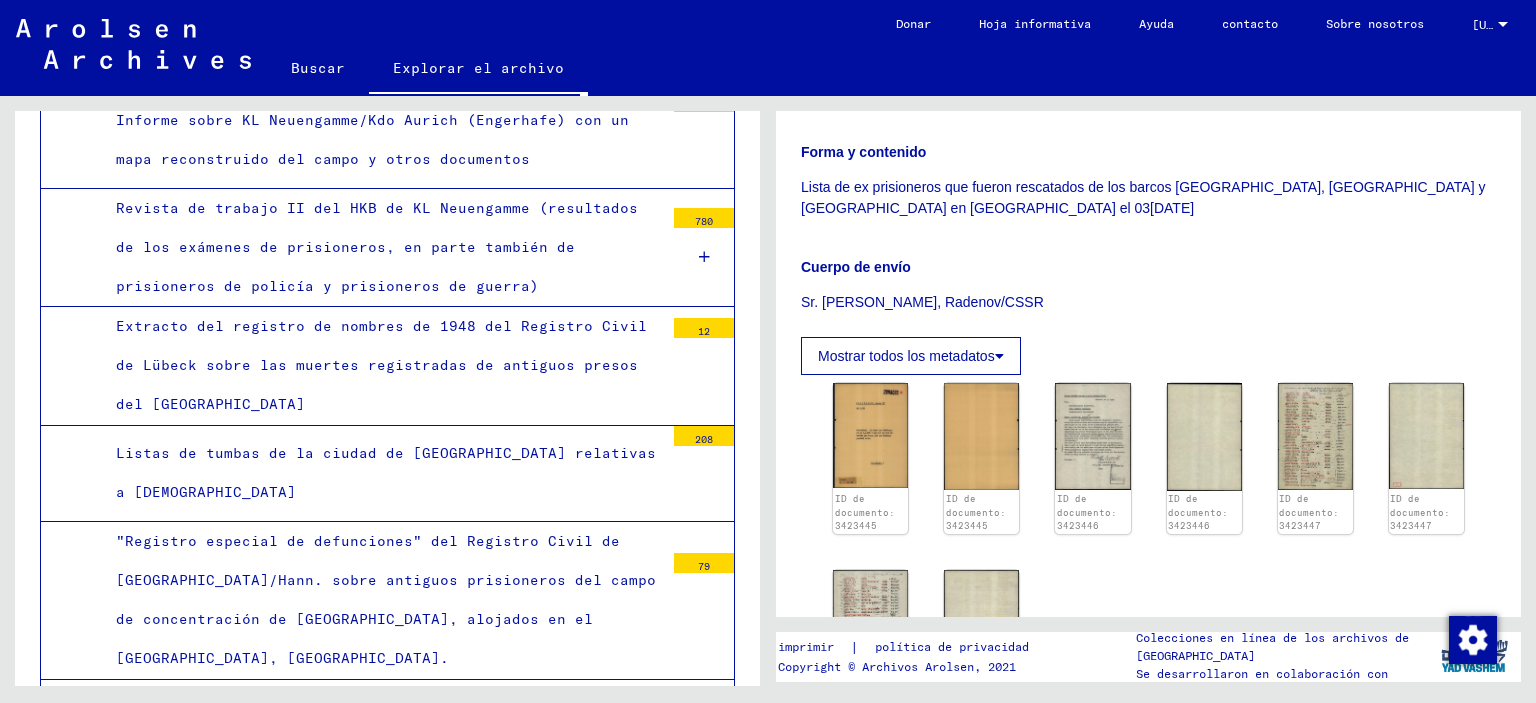 scroll, scrollTop: 16343, scrollLeft: 0, axis: vertical 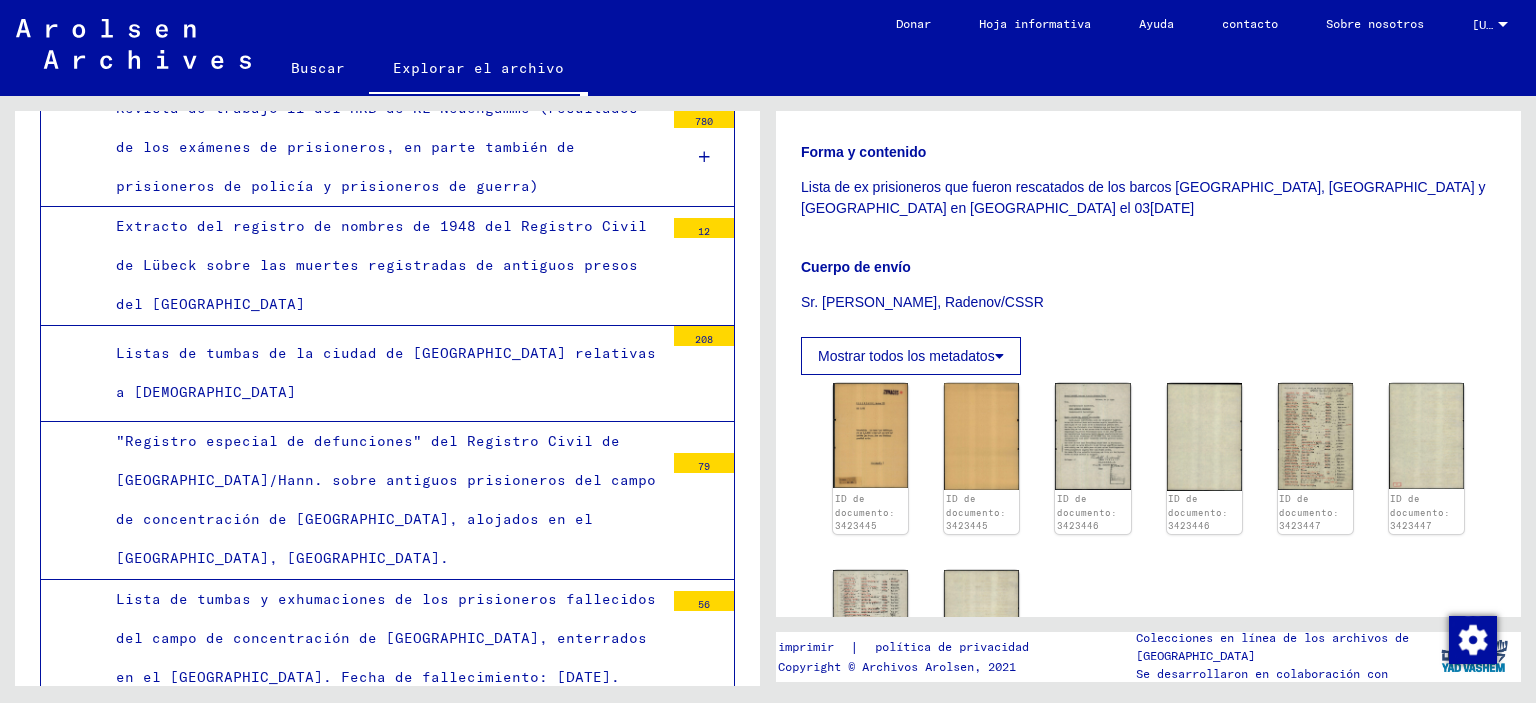 click on "Listas de nombres de los prisioneros fallecidos del comando [PERSON_NAME] que fueron enterrados en el [GEOGRAPHIC_DATA]" at bounding box center (382, 1367) 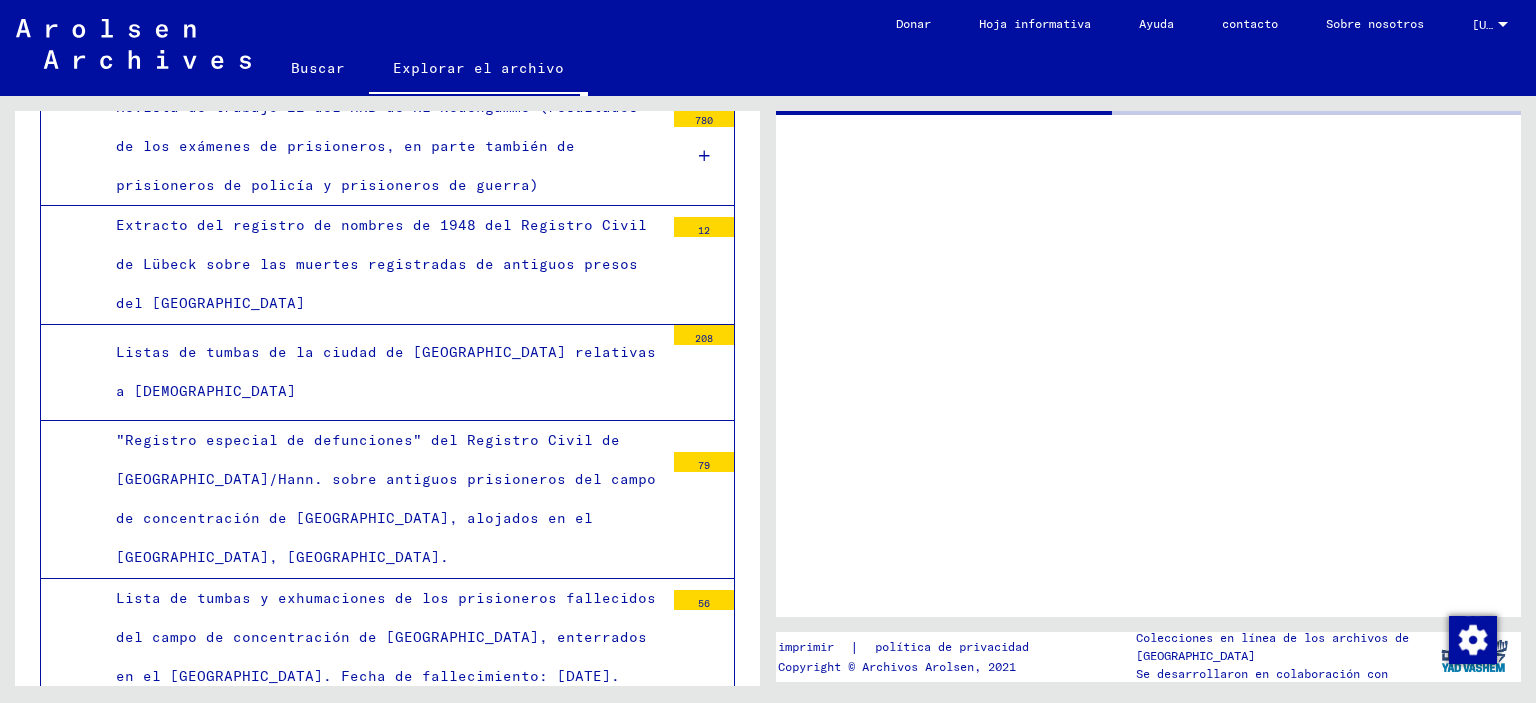 scroll, scrollTop: 0, scrollLeft: 0, axis: both 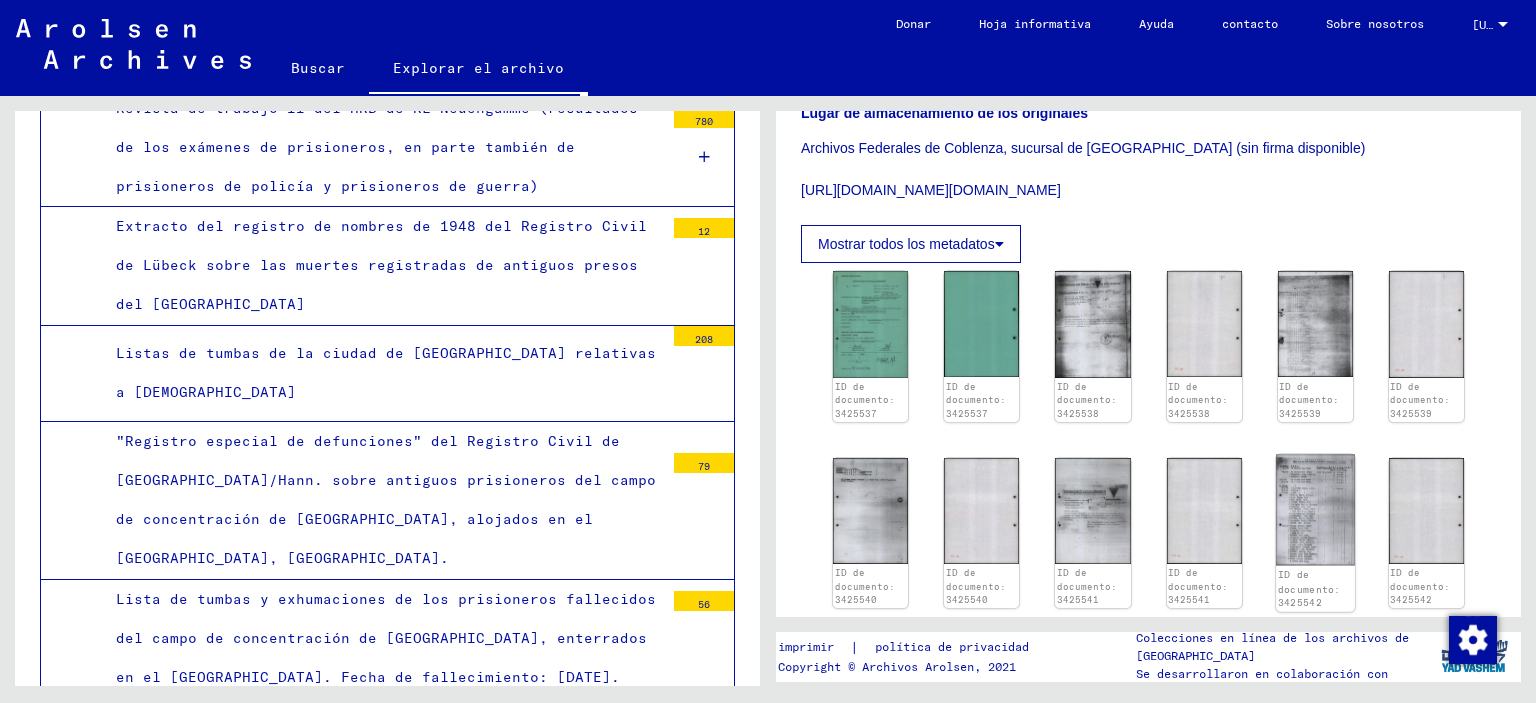 click 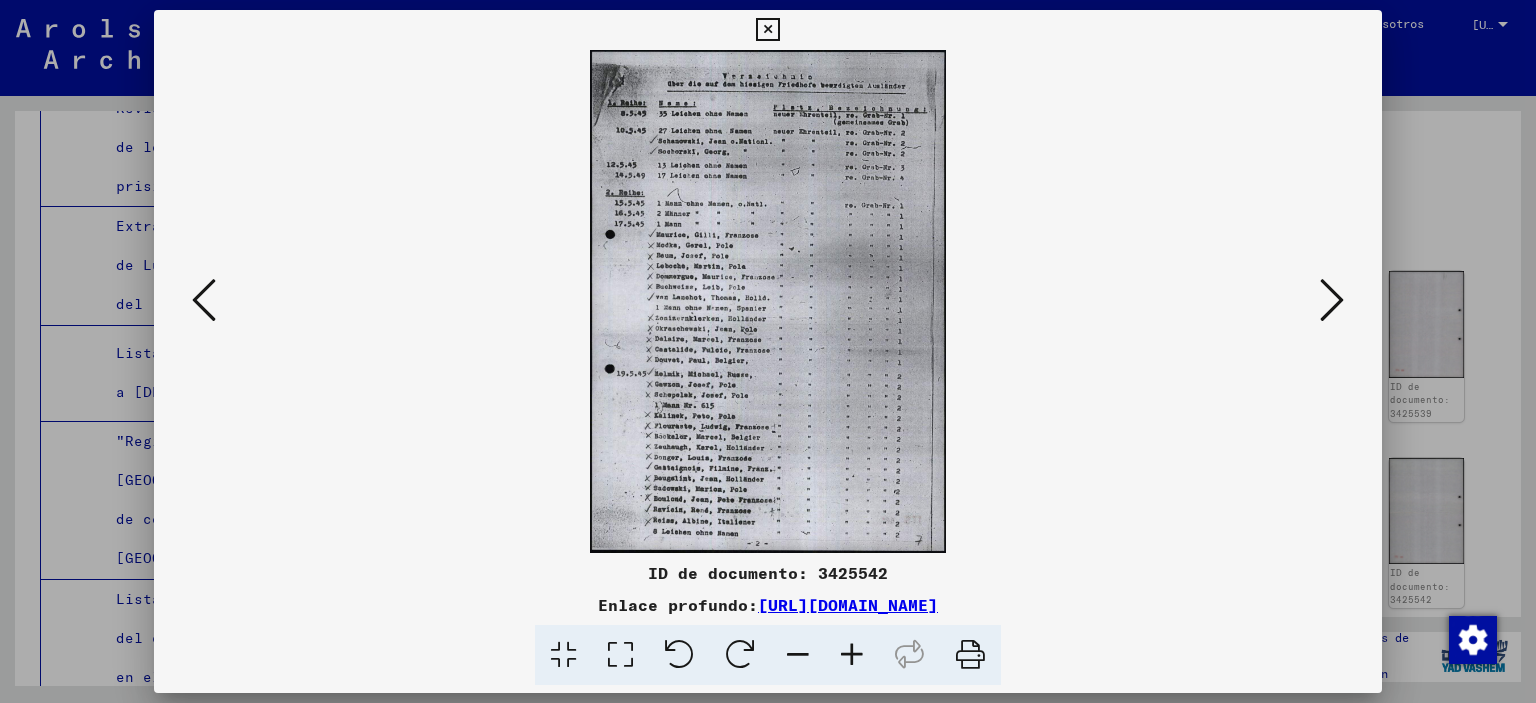 click at bounding box center [620, 655] 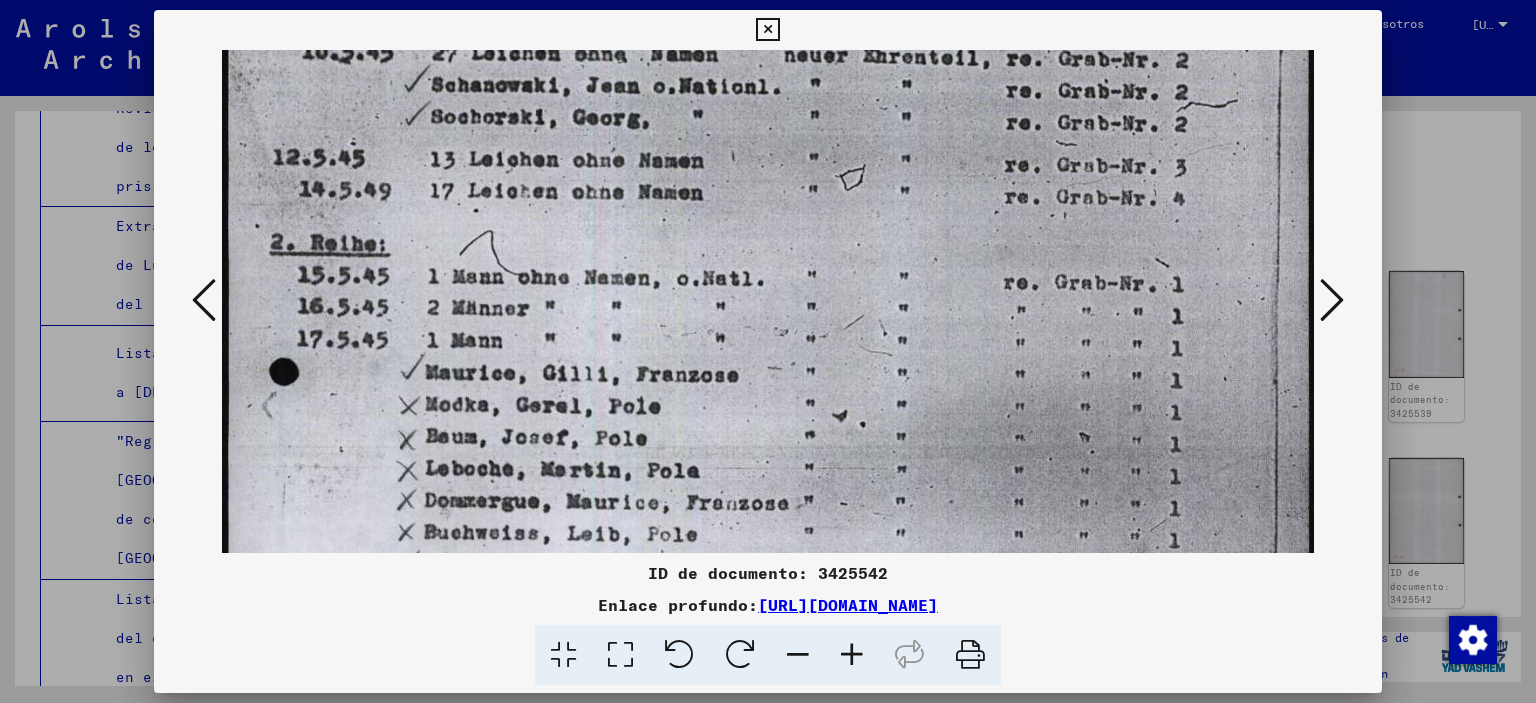 drag, startPoint x: 614, startPoint y: 509, endPoint x: 657, endPoint y: 275, distance: 237.91806 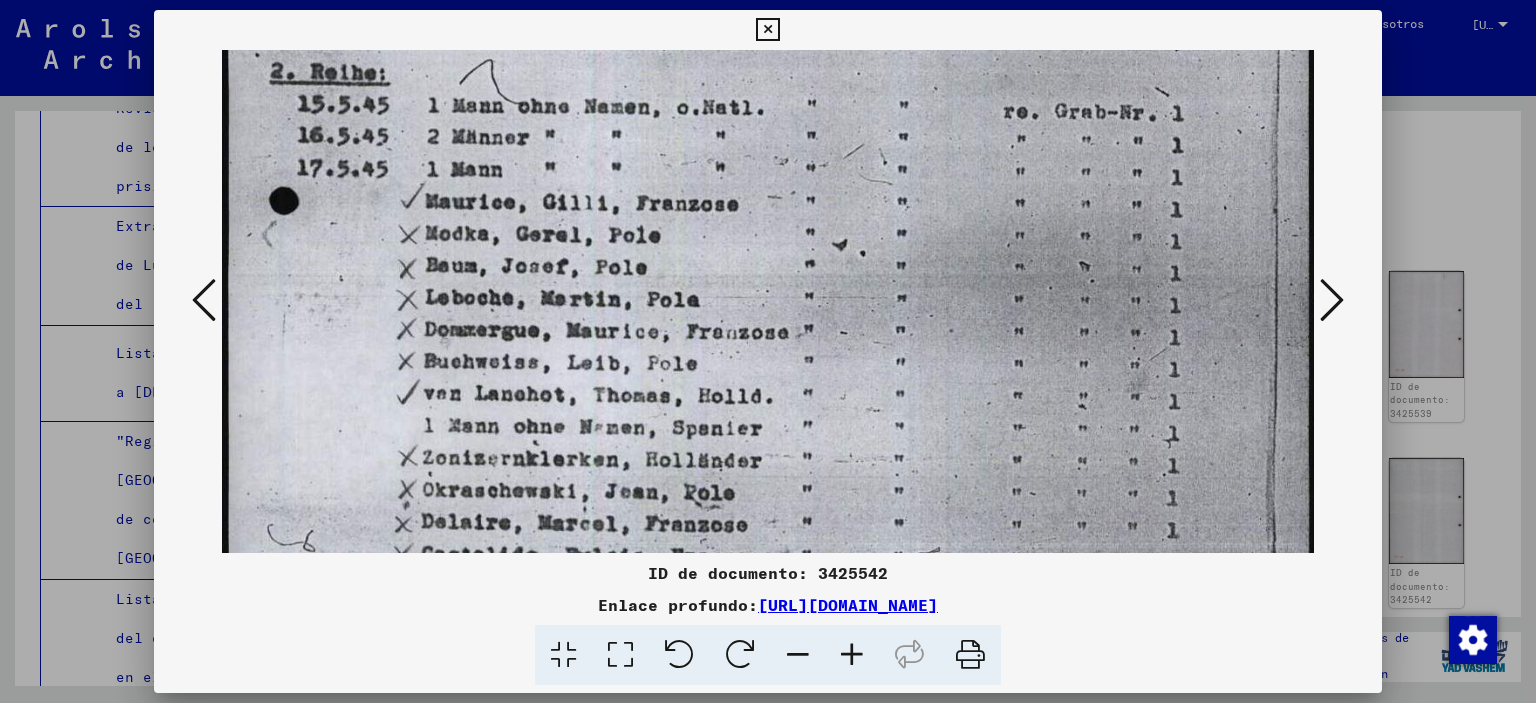 drag, startPoint x: 651, startPoint y: 481, endPoint x: 688, endPoint y: 315, distance: 170.07352 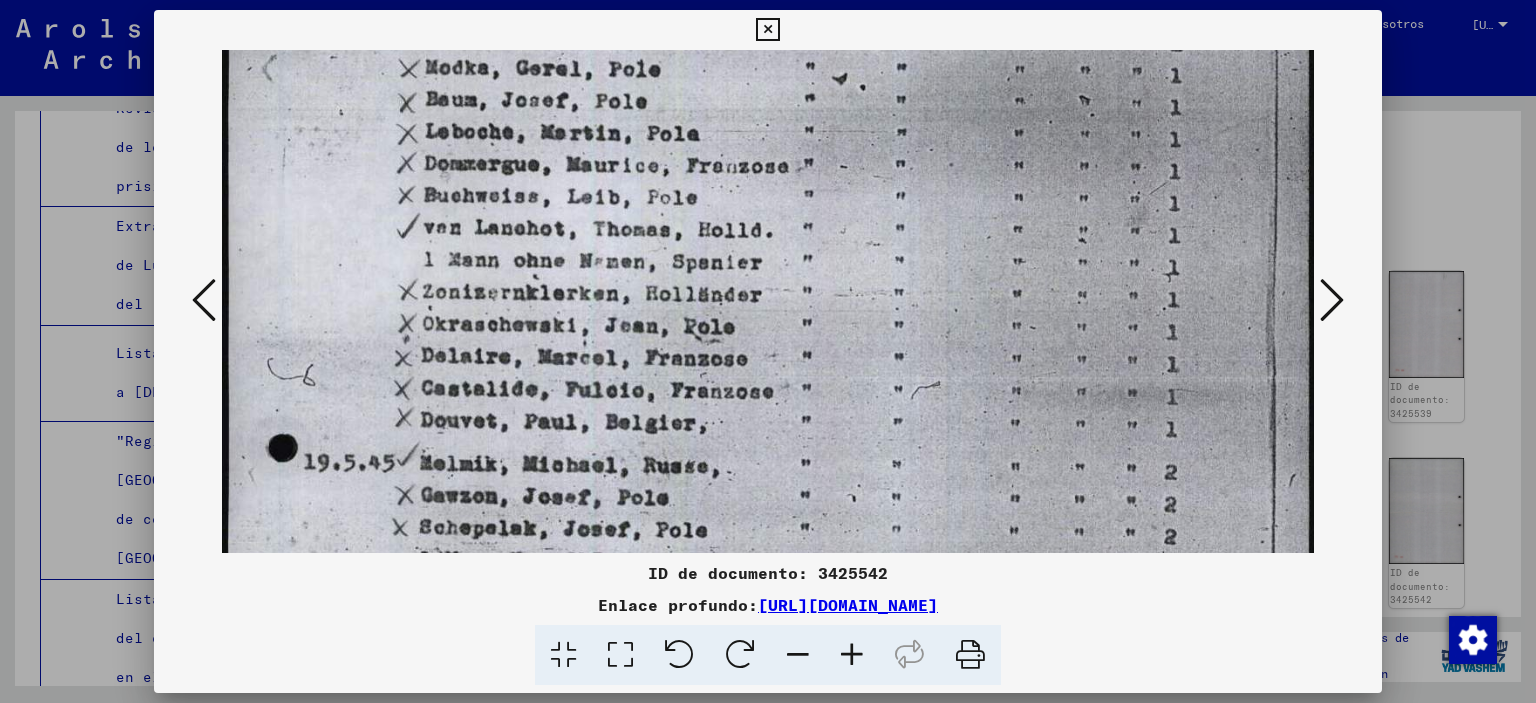 drag, startPoint x: 649, startPoint y: 500, endPoint x: 692, endPoint y: 338, distance: 167.60966 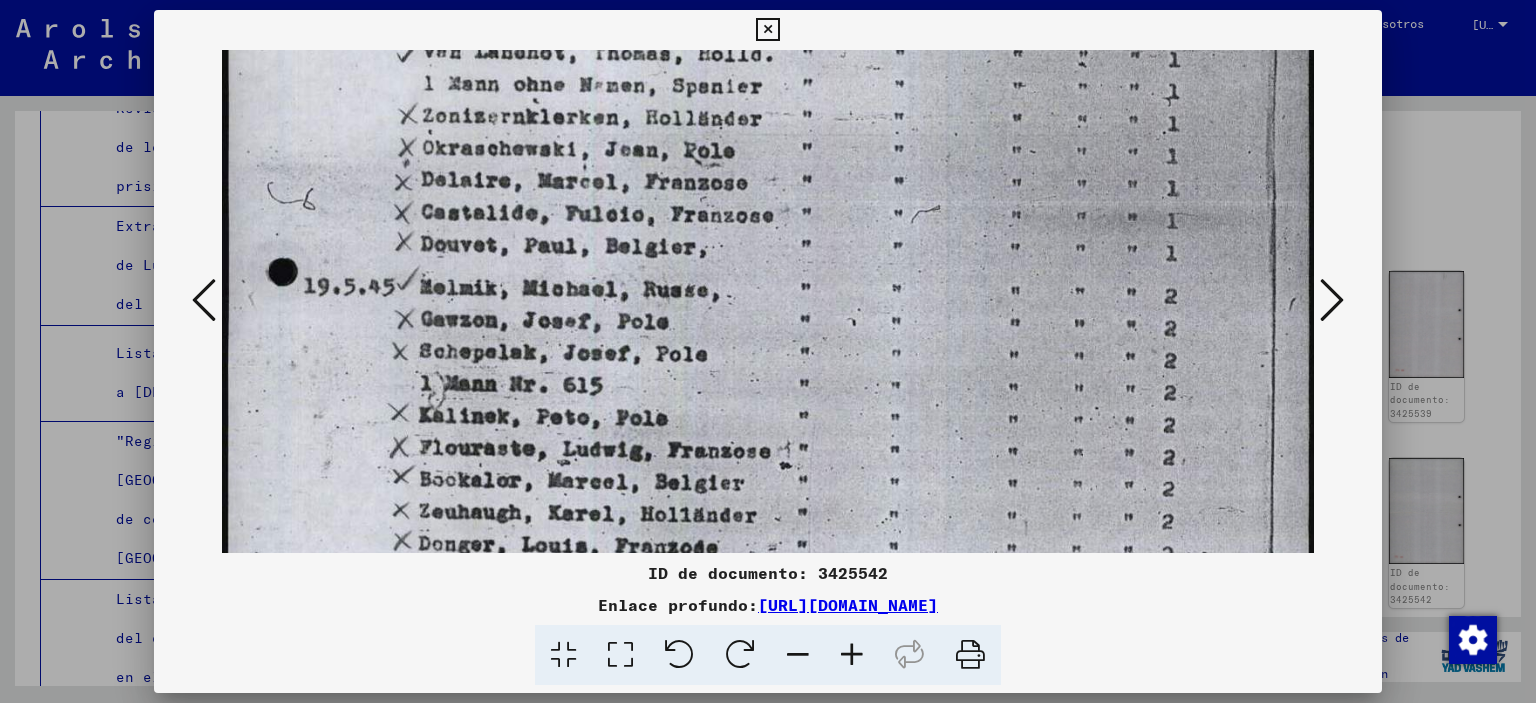 drag, startPoint x: 638, startPoint y: 507, endPoint x: 678, endPoint y: 333, distance: 178.53851 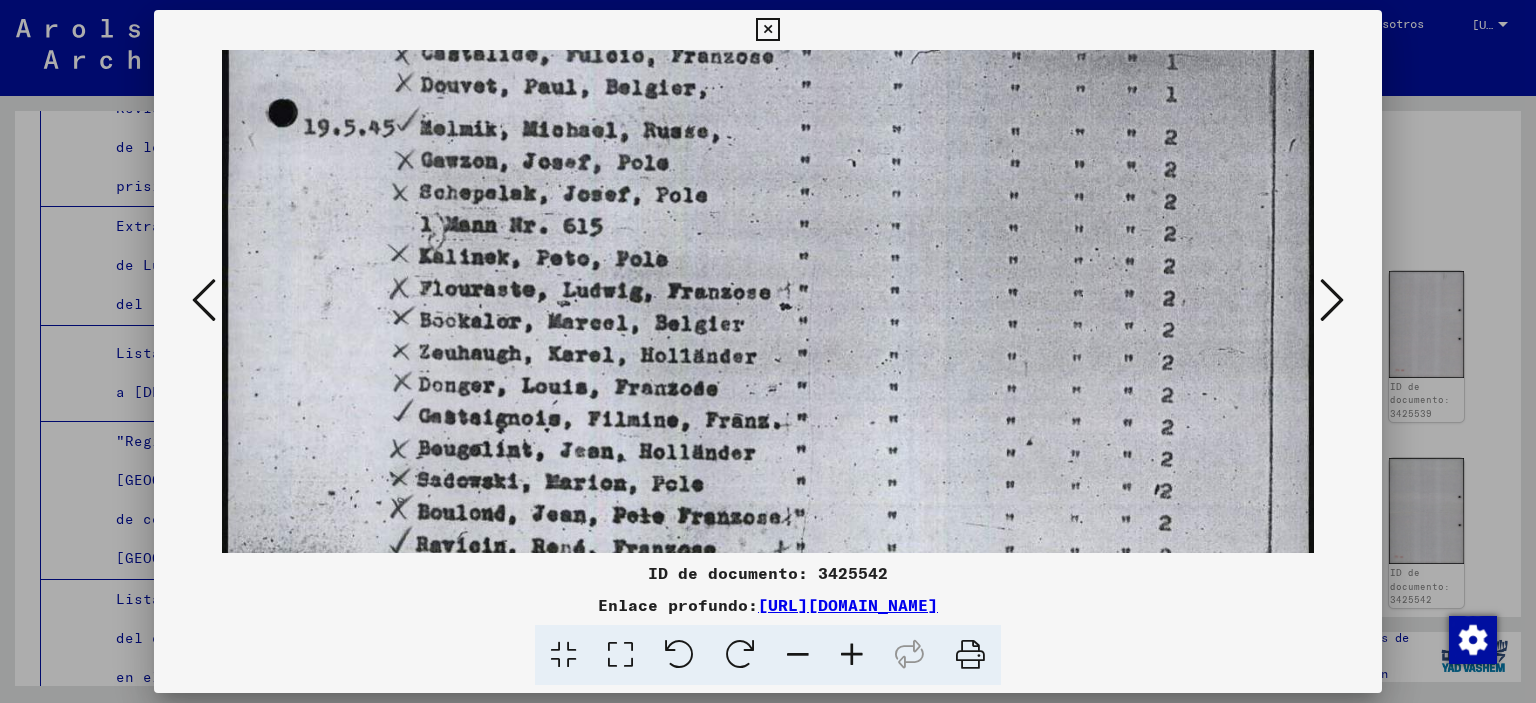 drag, startPoint x: 635, startPoint y: 508, endPoint x: 674, endPoint y: 353, distance: 159.83116 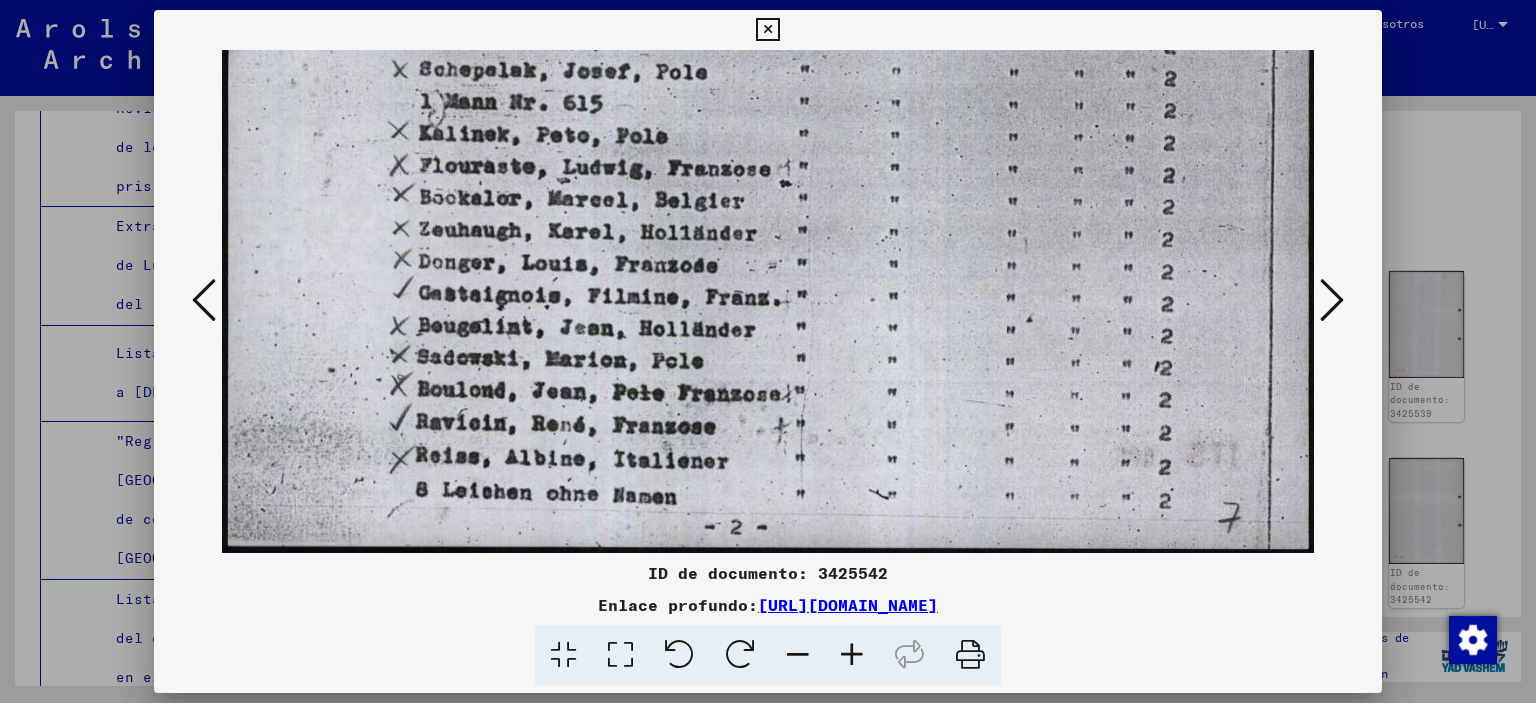 scroll, scrollTop: 1043, scrollLeft: 0, axis: vertical 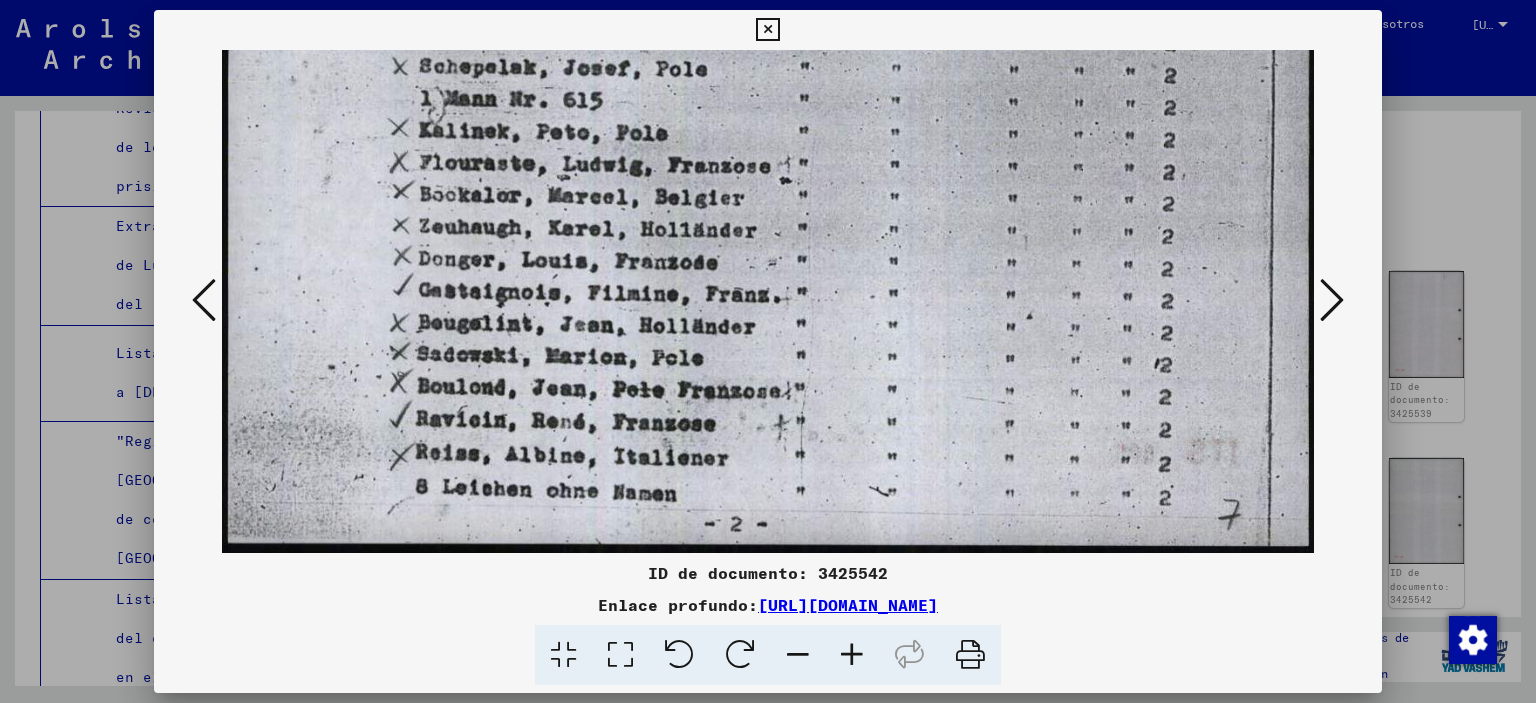 drag, startPoint x: 631, startPoint y: 507, endPoint x: 667, endPoint y: 383, distance: 129.1201 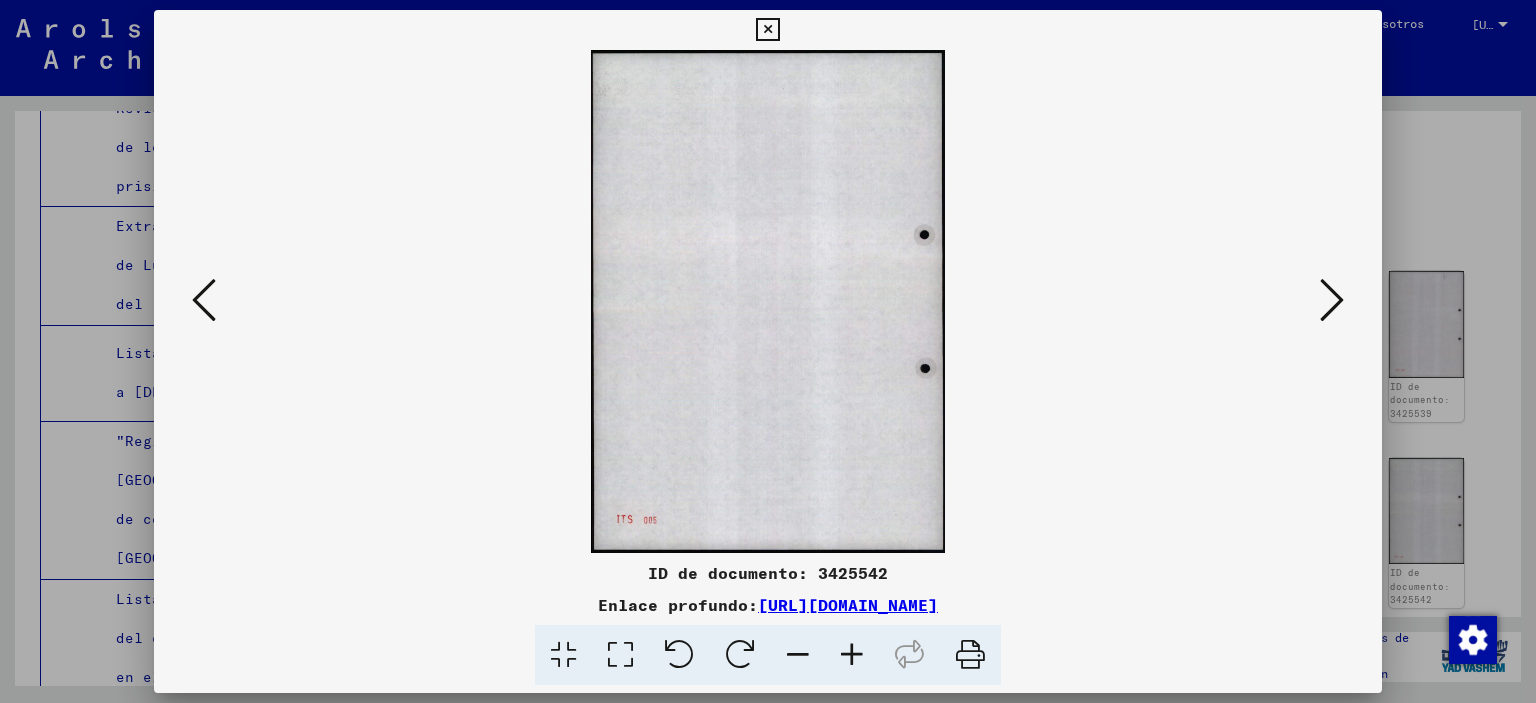 scroll, scrollTop: 0, scrollLeft: 0, axis: both 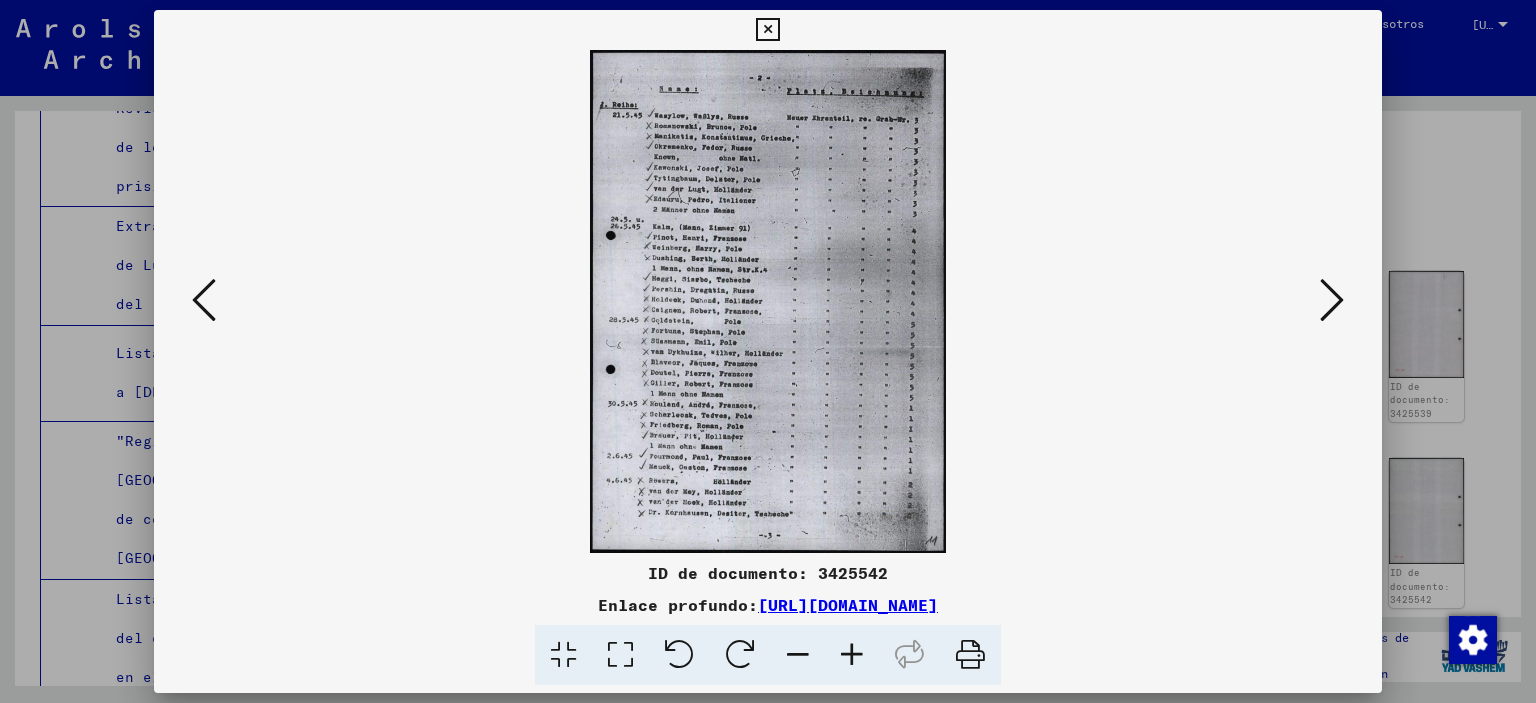 click at bounding box center [620, 655] 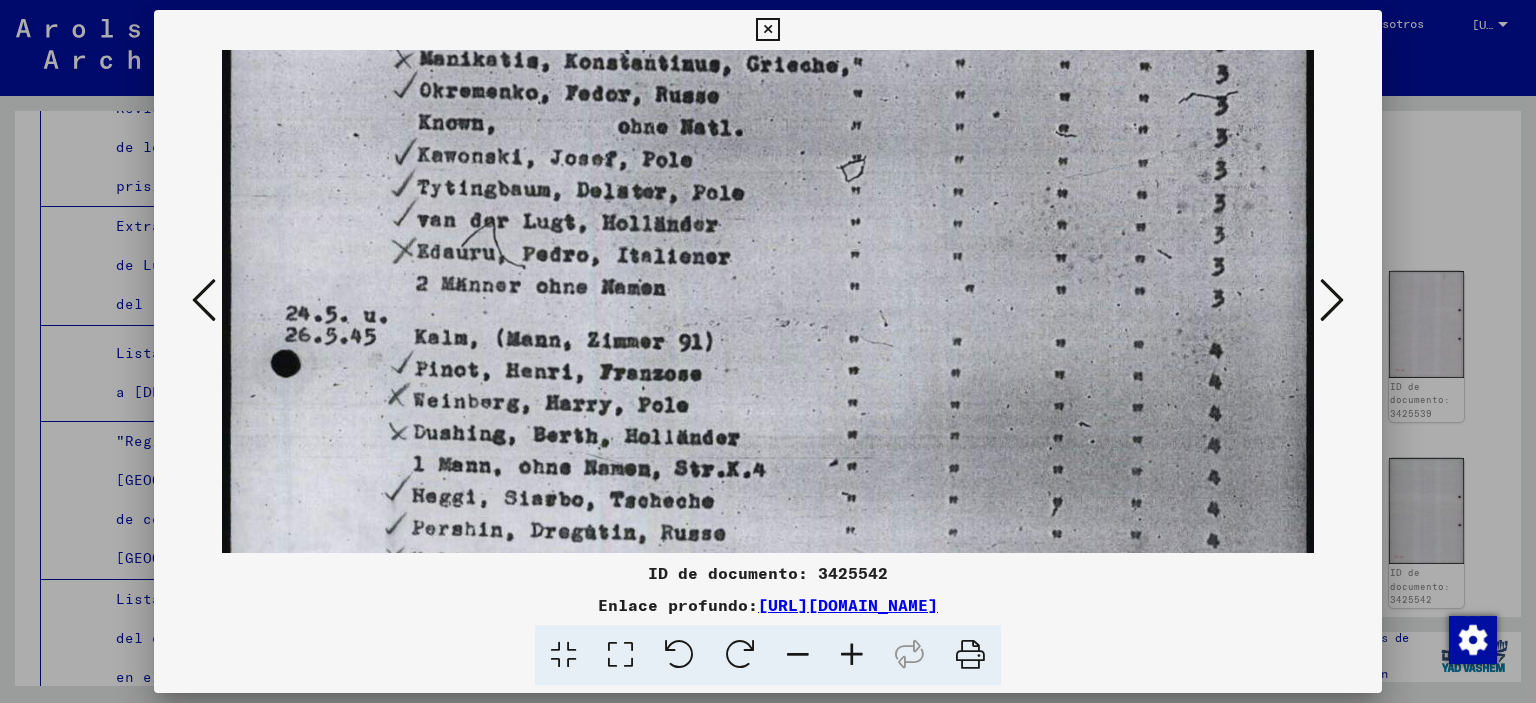 drag, startPoint x: 552, startPoint y: 439, endPoint x: 595, endPoint y: 254, distance: 189.93156 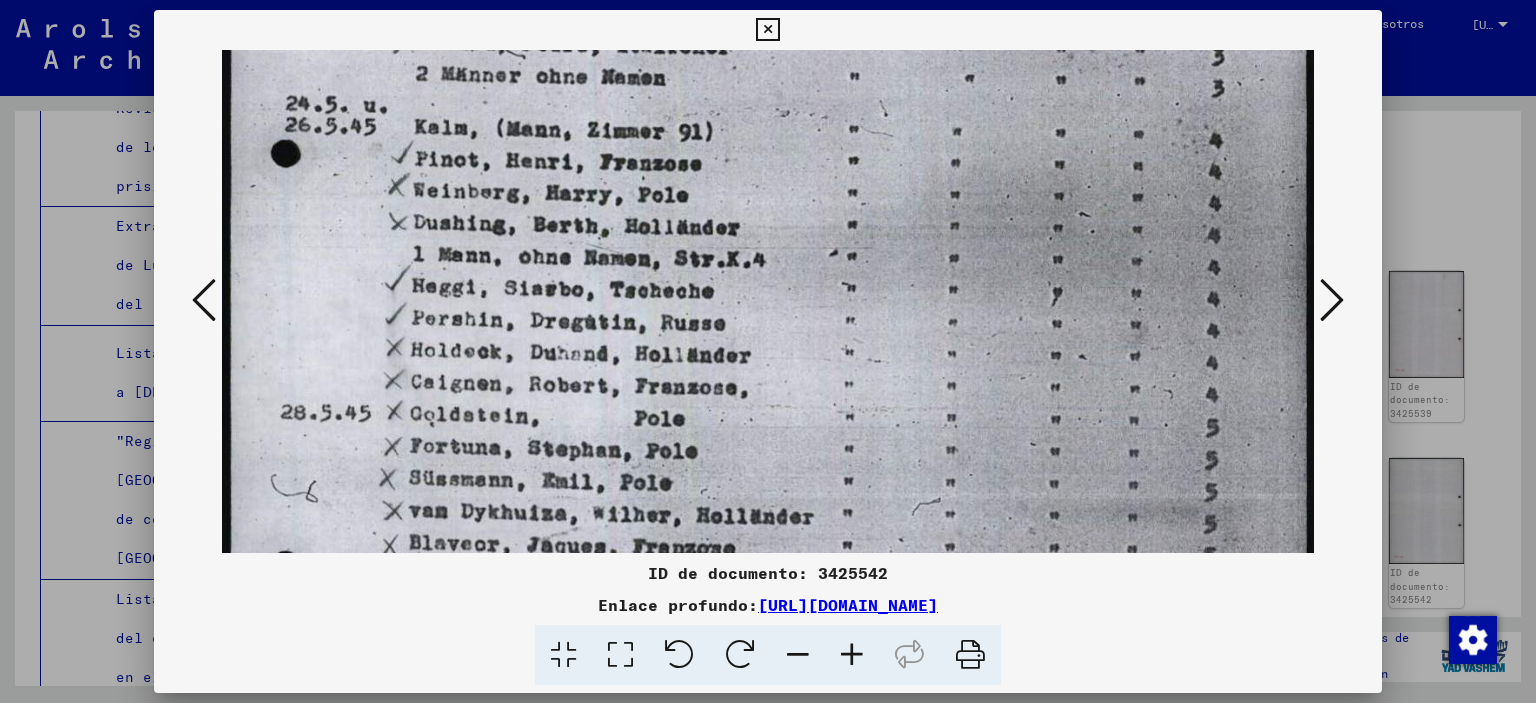 drag, startPoint x: 580, startPoint y: 488, endPoint x: 617, endPoint y: 282, distance: 209.29645 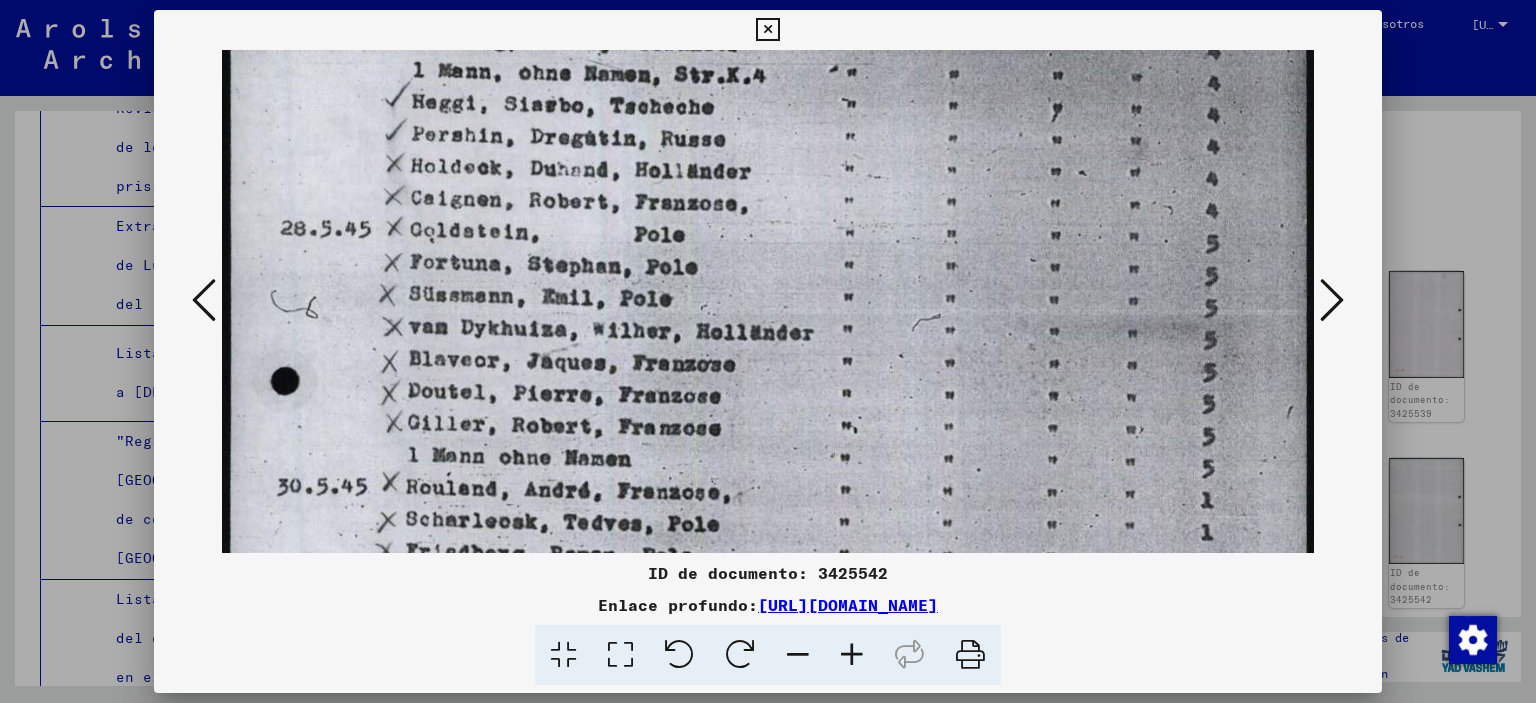 drag, startPoint x: 586, startPoint y: 488, endPoint x: 633, endPoint y: 310, distance: 184.10051 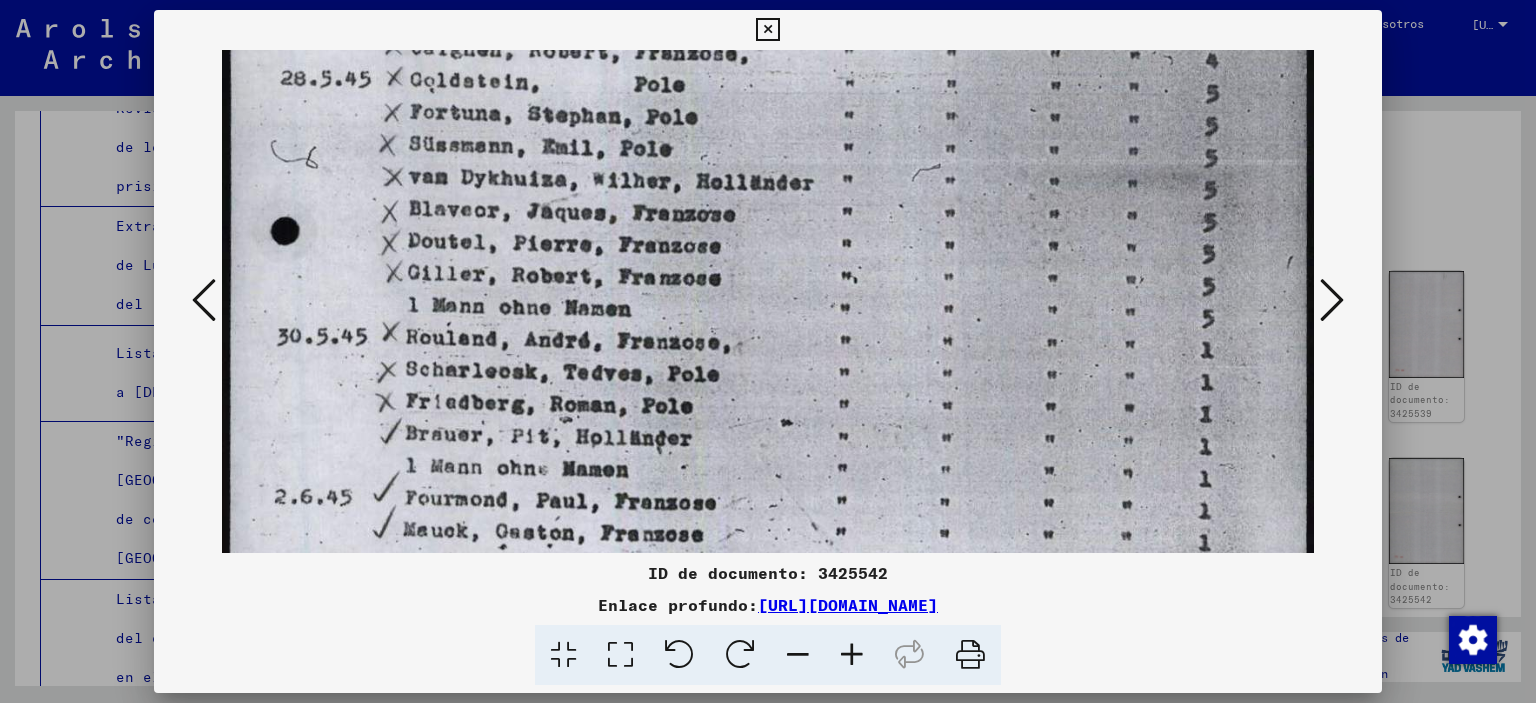 drag, startPoint x: 596, startPoint y: 504, endPoint x: 628, endPoint y: 355, distance: 152.3975 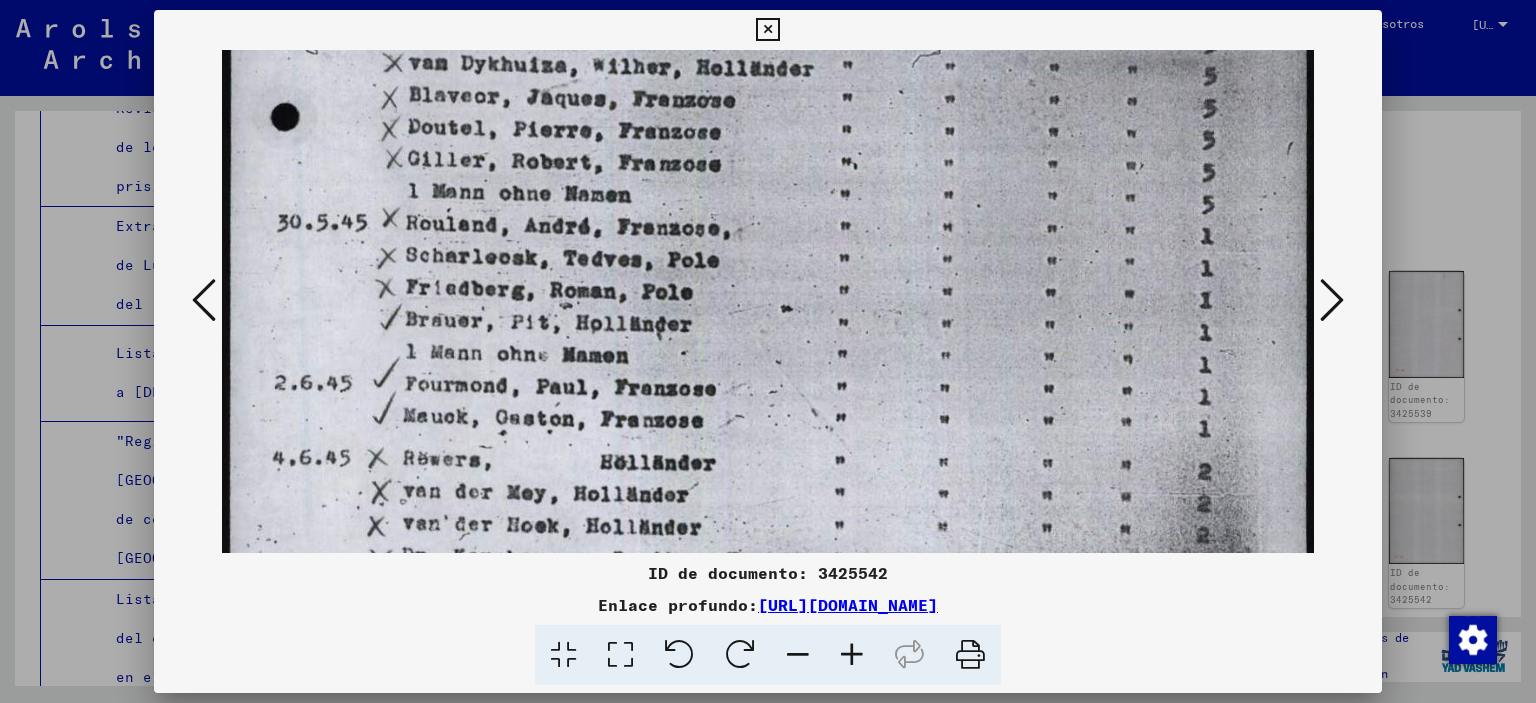 drag, startPoint x: 606, startPoint y: 483, endPoint x: 645, endPoint y: 374, distance: 115.767006 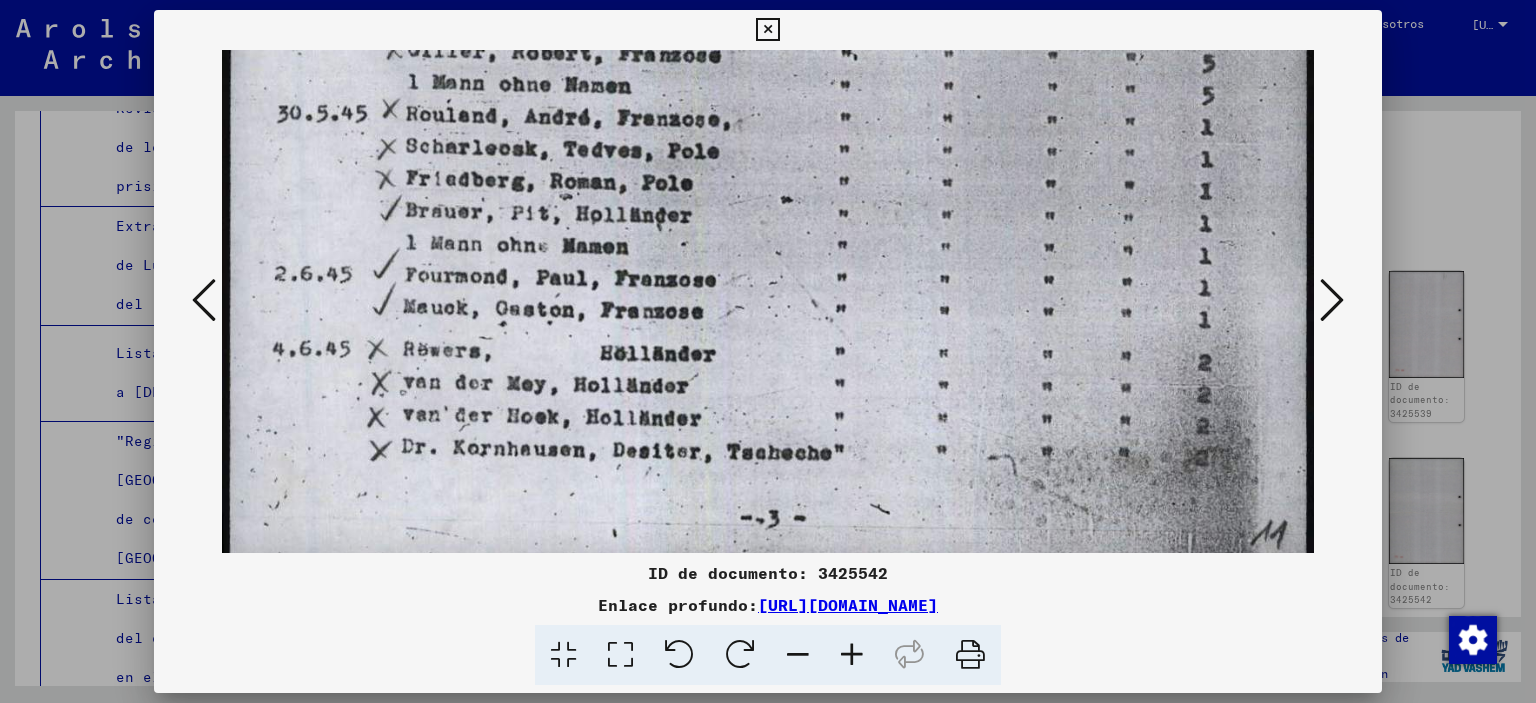 scroll, scrollTop: 1026, scrollLeft: 0, axis: vertical 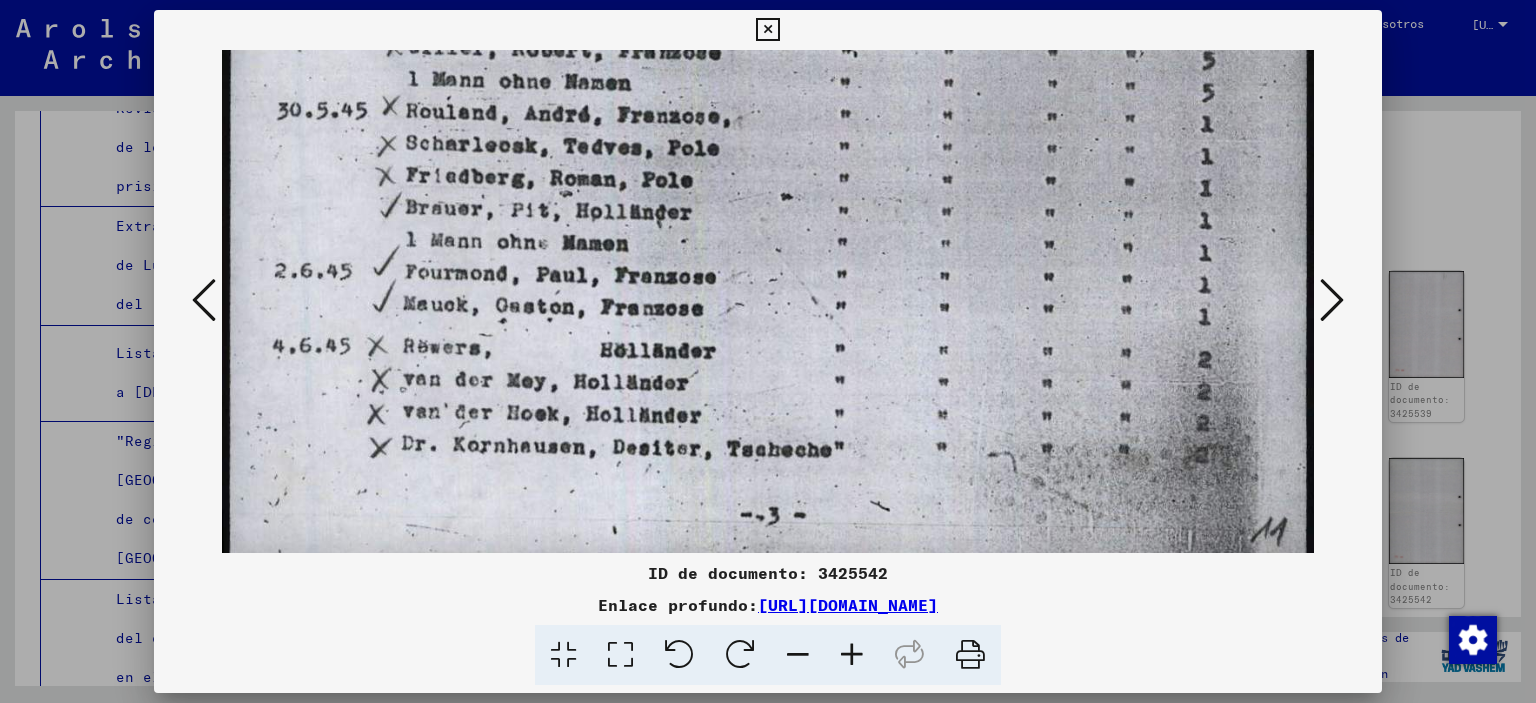 drag, startPoint x: 600, startPoint y: 486, endPoint x: 640, endPoint y: 377, distance: 116.10771 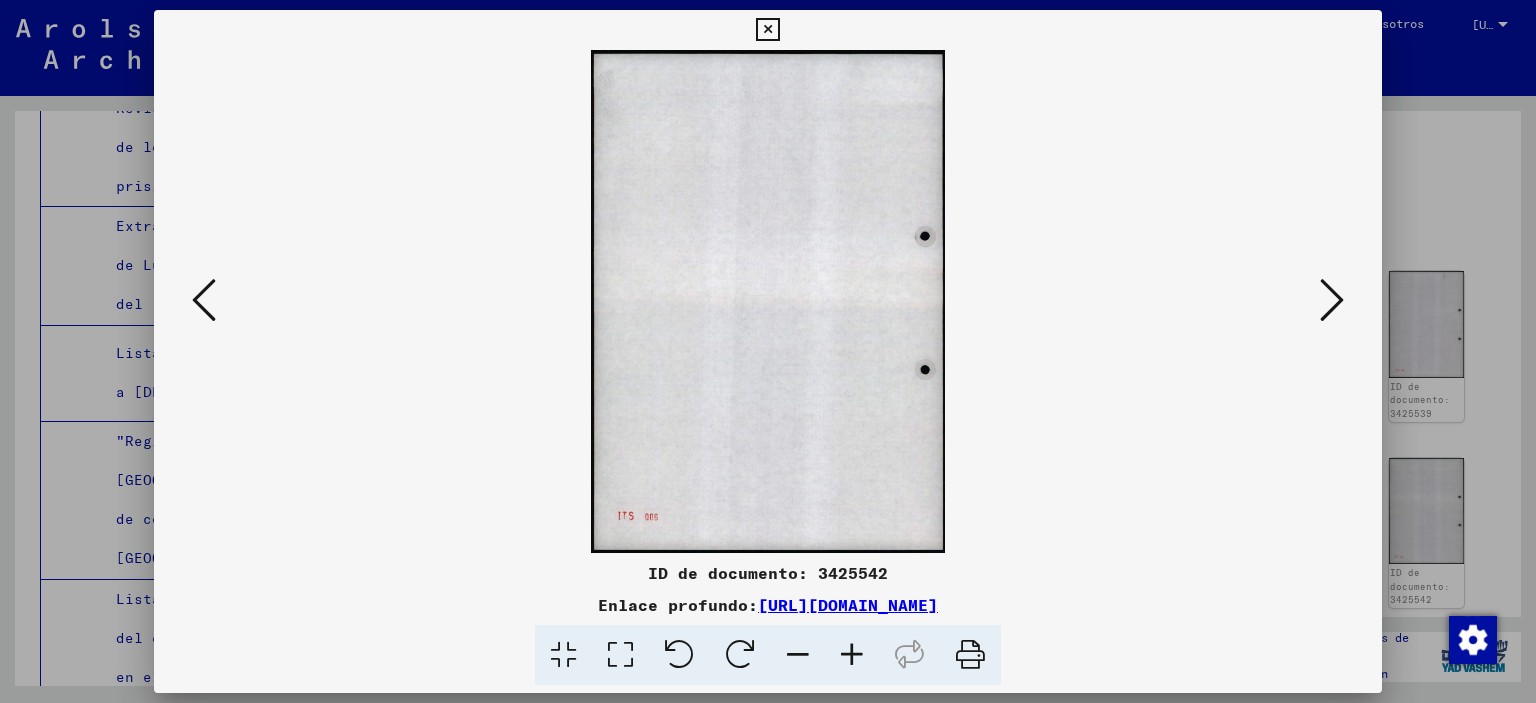 scroll, scrollTop: 0, scrollLeft: 0, axis: both 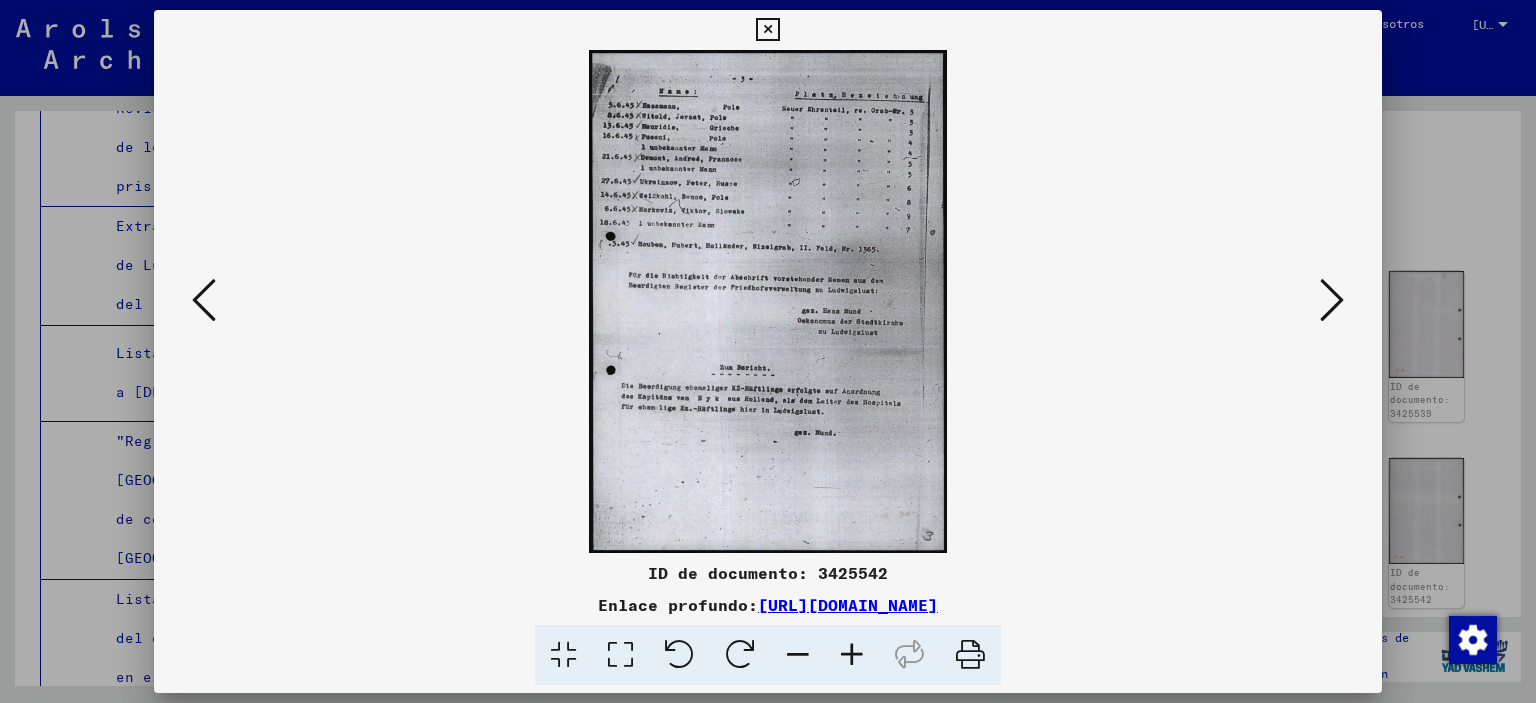click at bounding box center [620, 655] 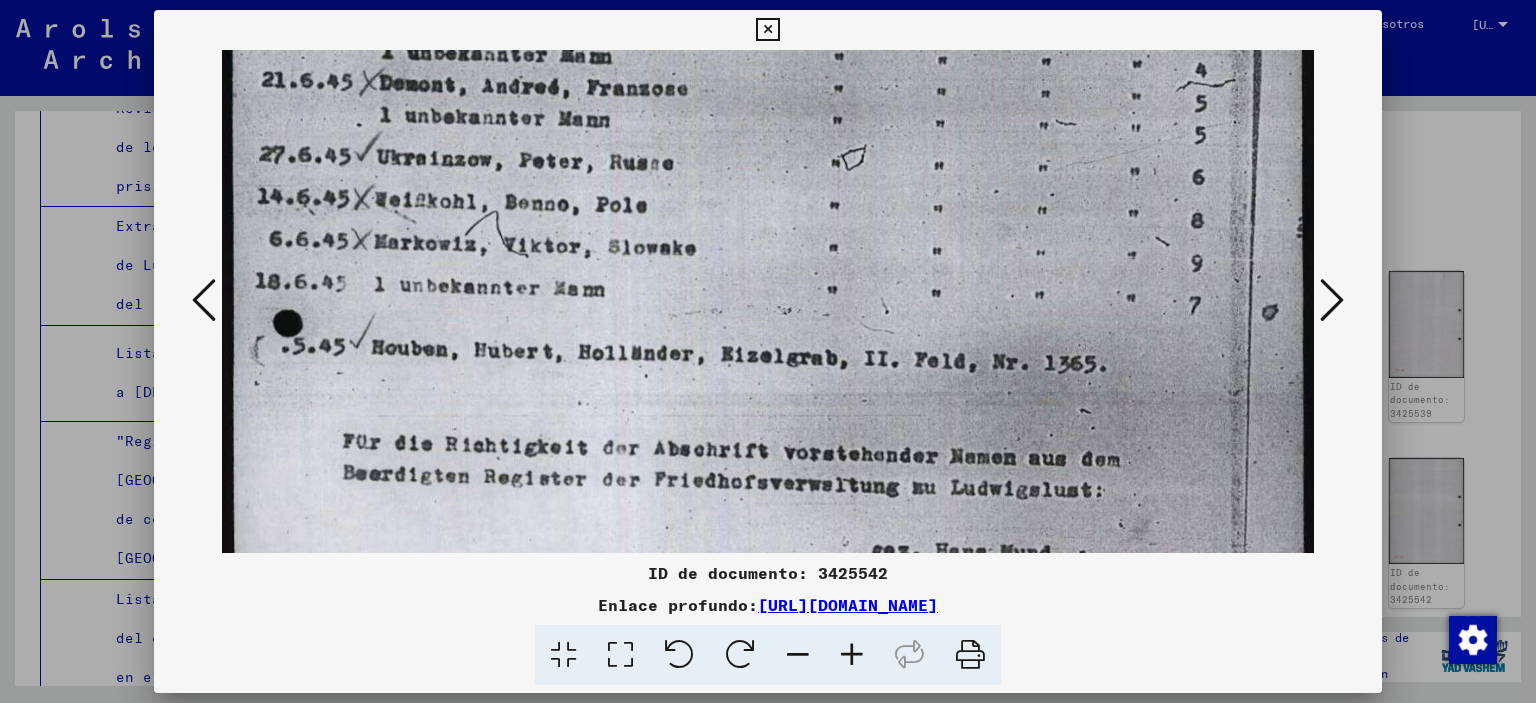 drag, startPoint x: 471, startPoint y: 491, endPoint x: 524, endPoint y: 233, distance: 263.38754 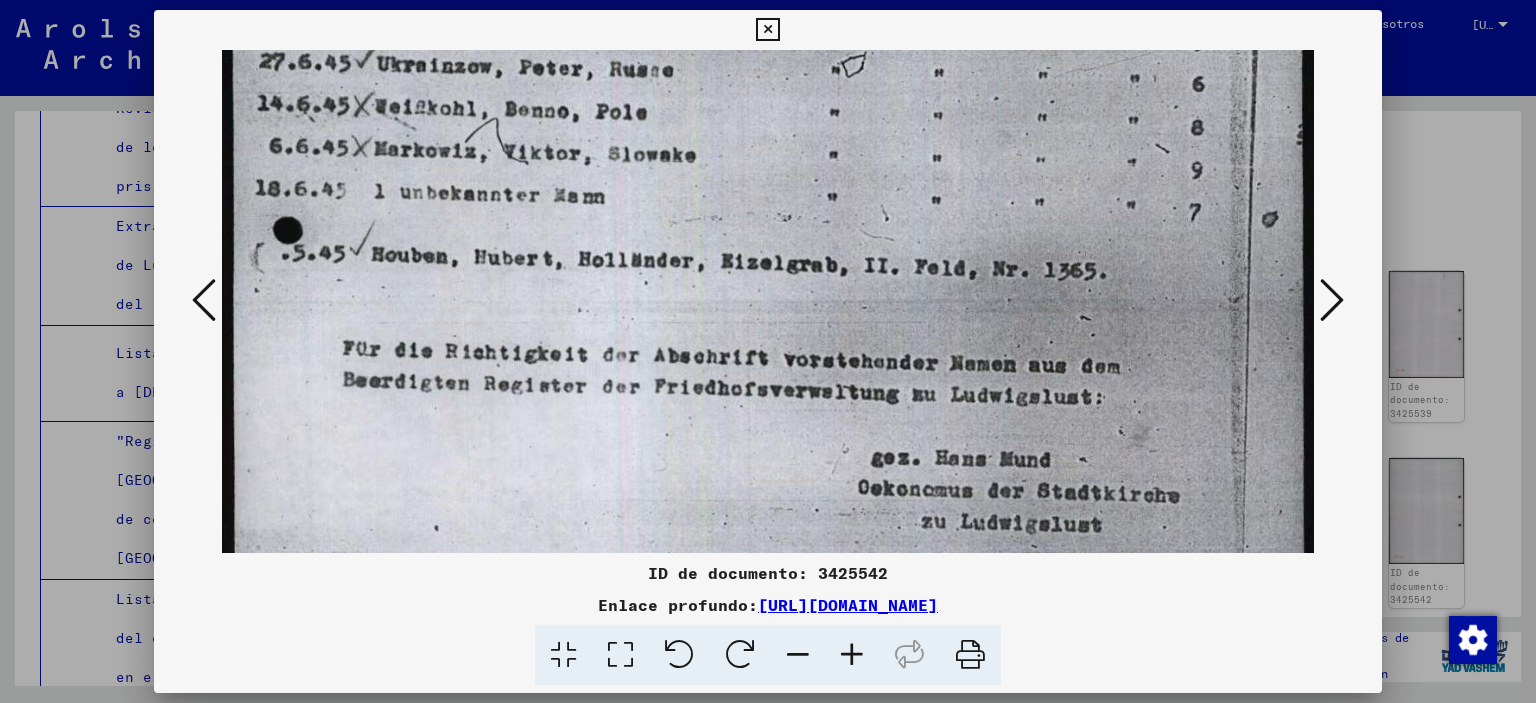 scroll, scrollTop: 397, scrollLeft: 0, axis: vertical 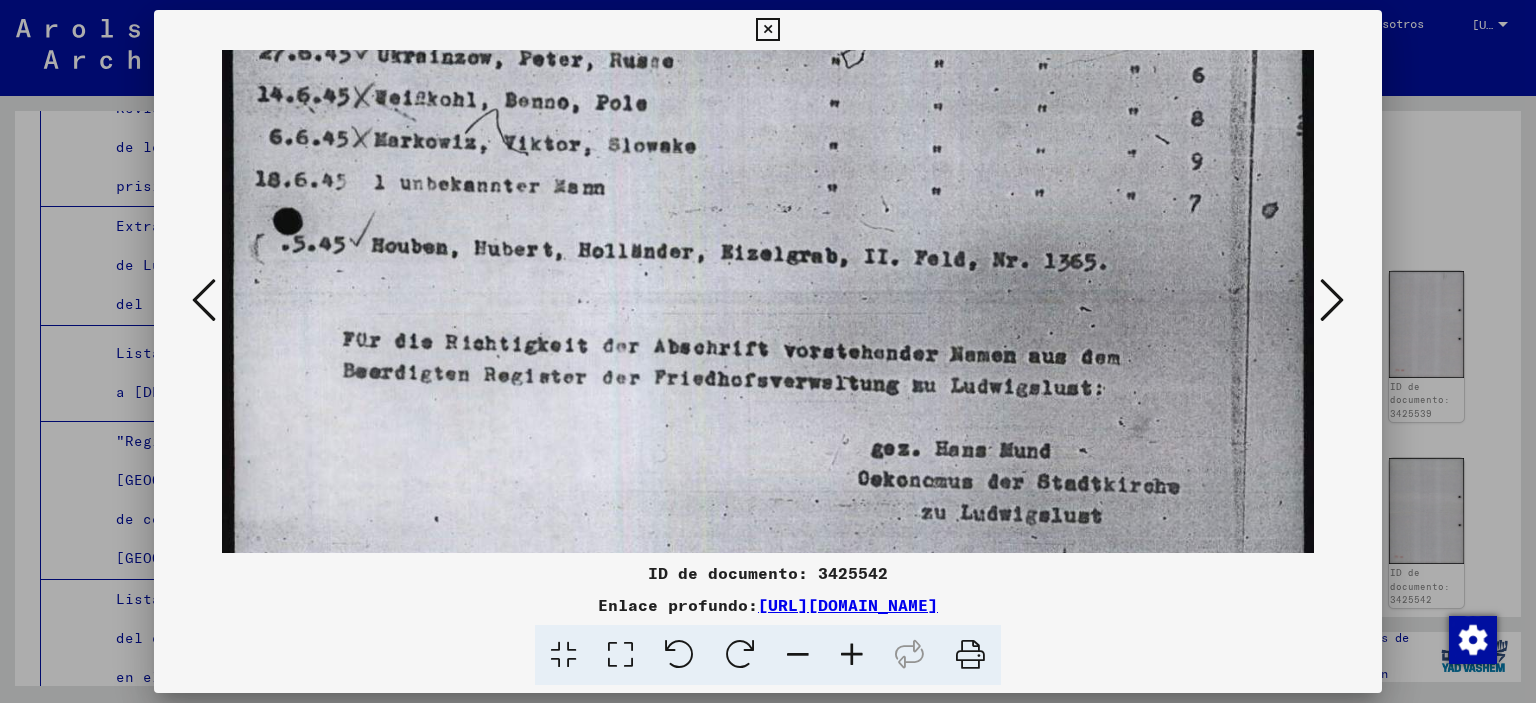 drag, startPoint x: 518, startPoint y: 402, endPoint x: 525, endPoint y: 302, distance: 100.2447 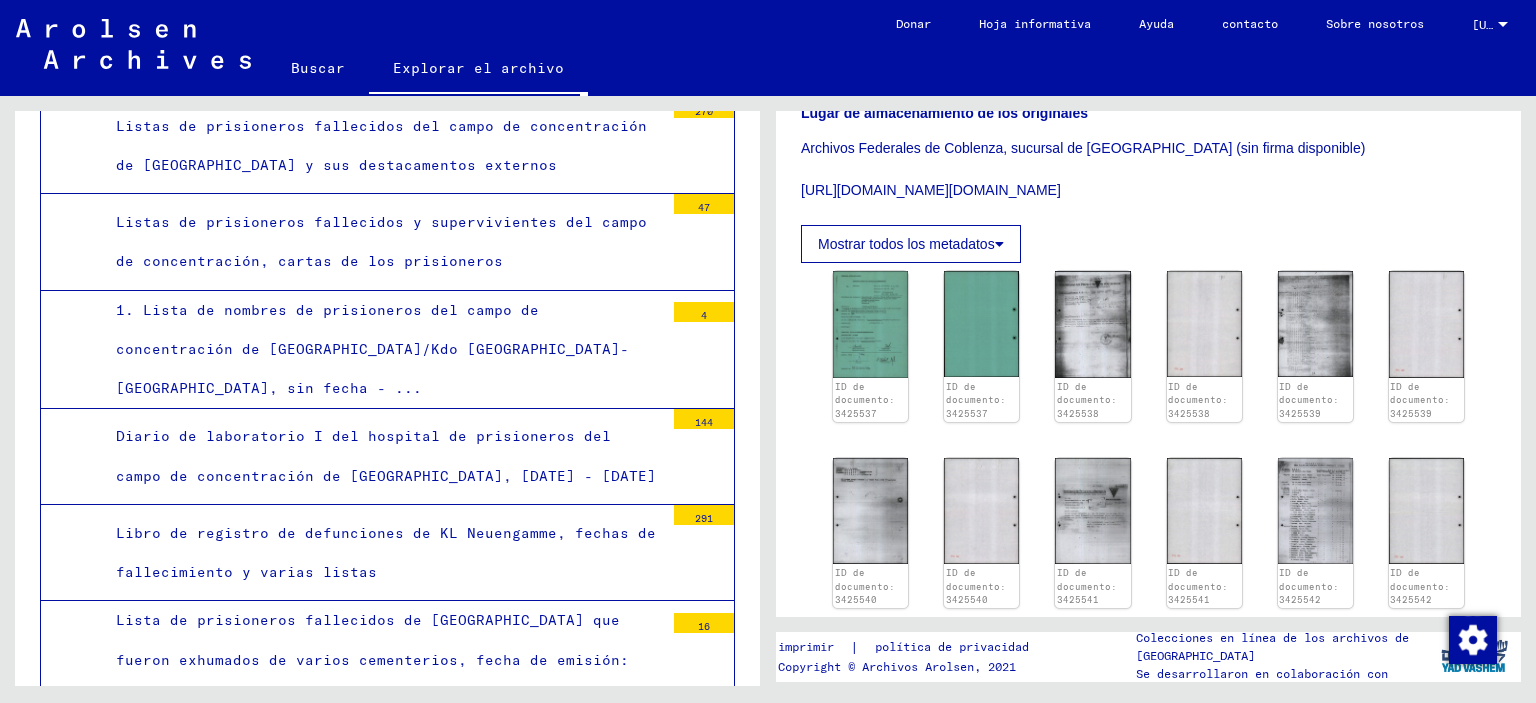 scroll, scrollTop: 17042, scrollLeft: 0, axis: vertical 